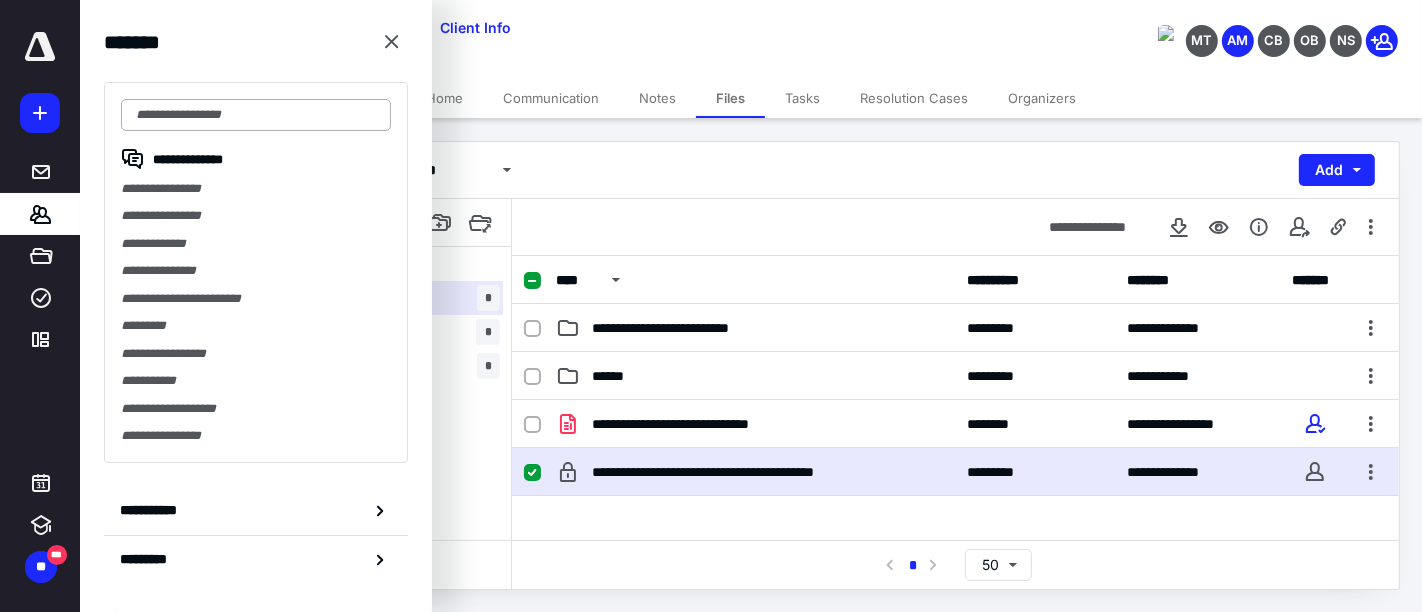 scroll, scrollTop: 0, scrollLeft: 0, axis: both 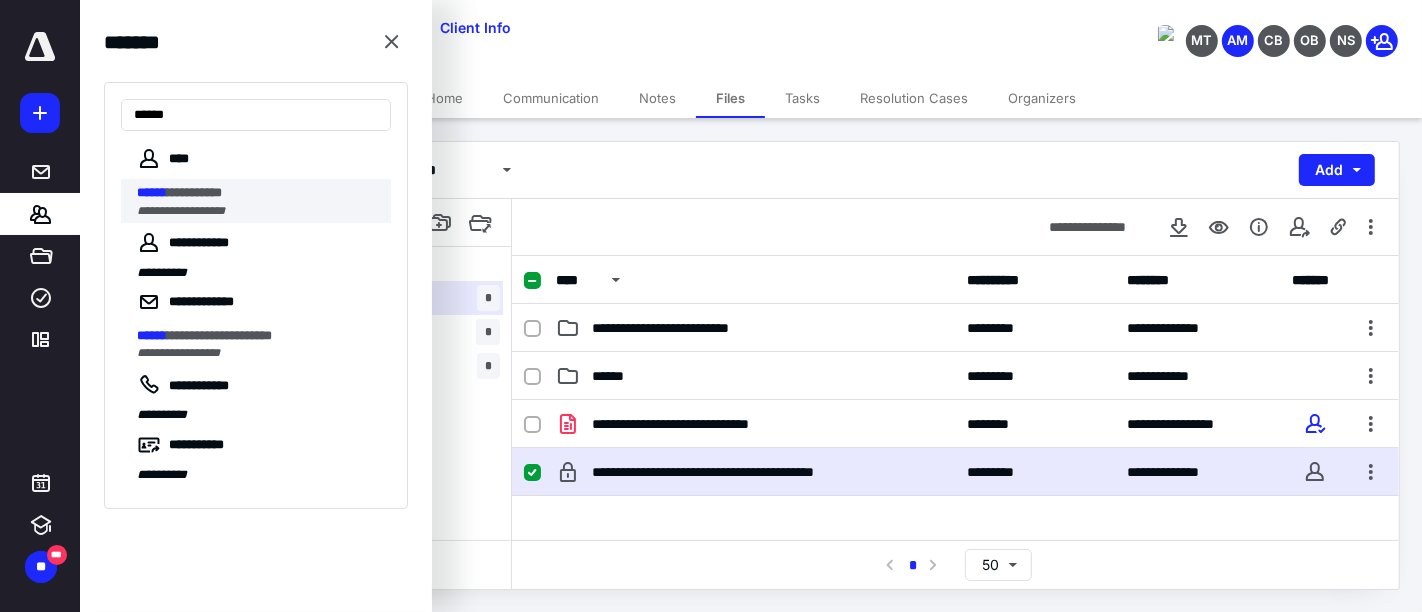 type on "******" 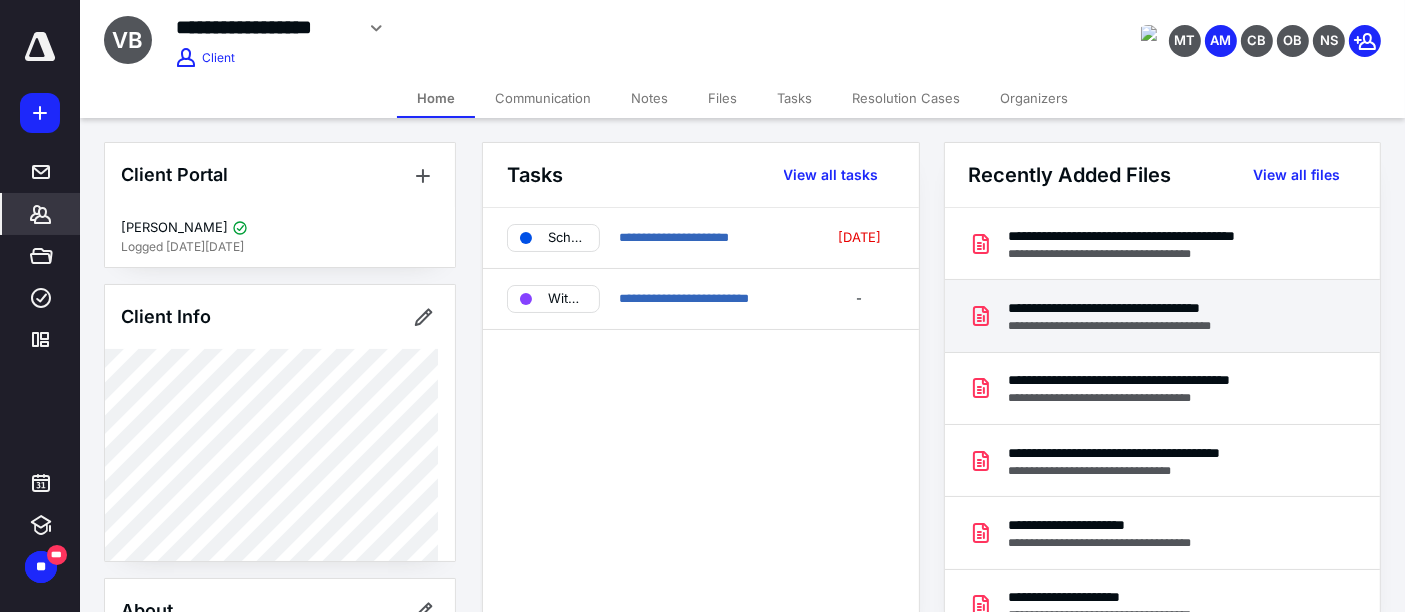 click on "**********" at bounding box center (1139, 326) 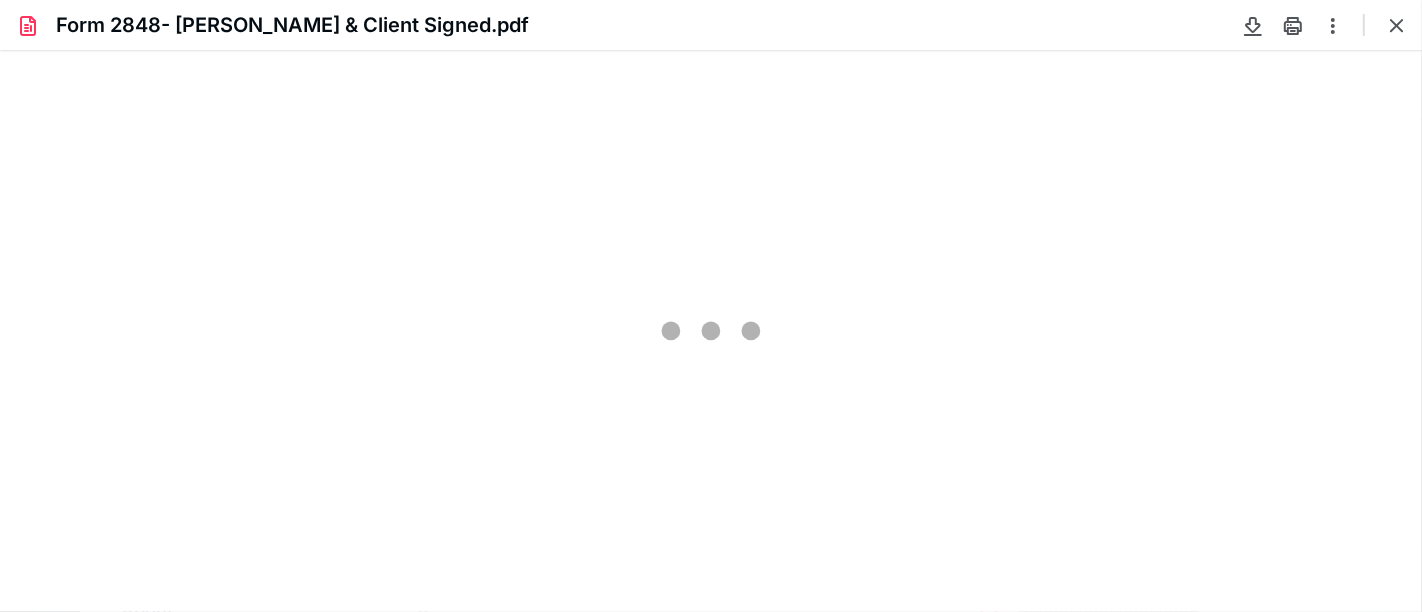 scroll, scrollTop: 0, scrollLeft: 0, axis: both 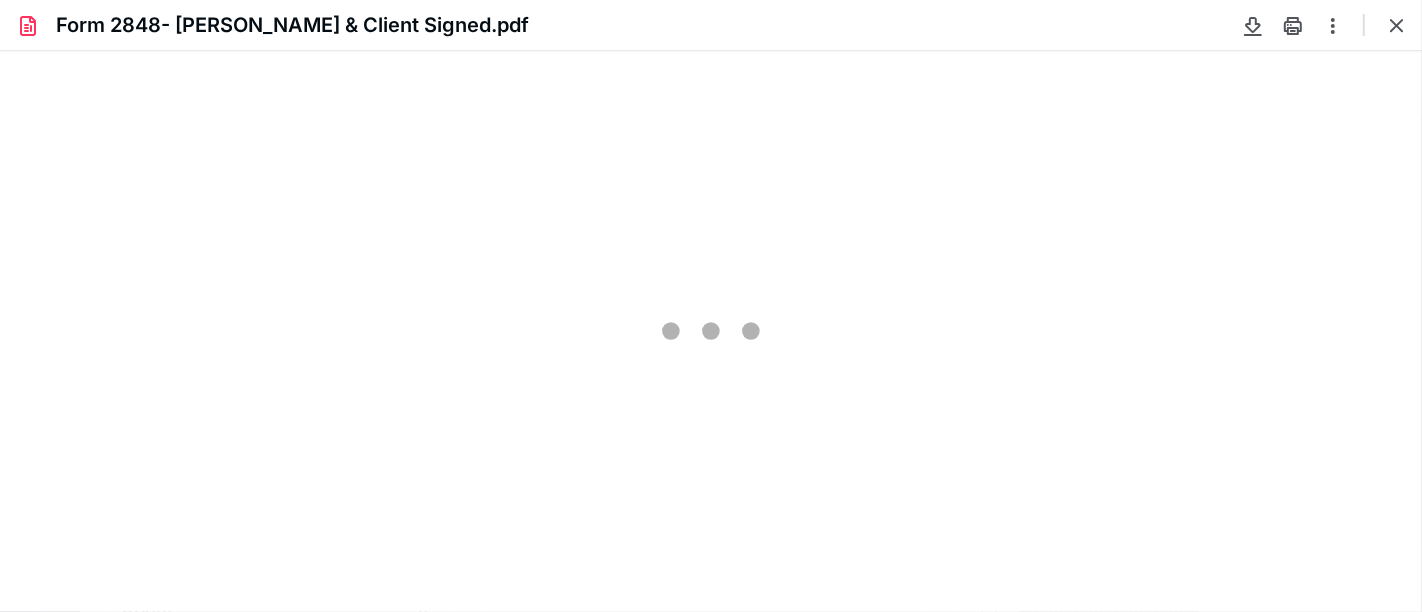 type on "228" 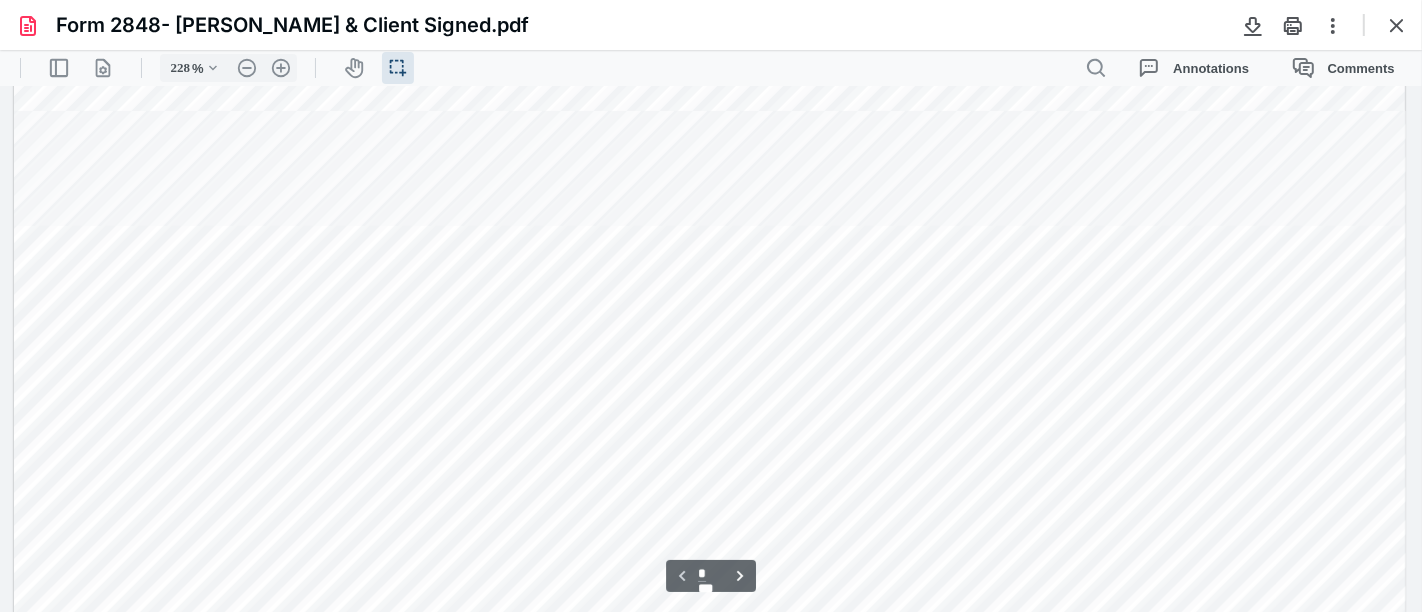 scroll, scrollTop: 1156, scrollLeft: 0, axis: vertical 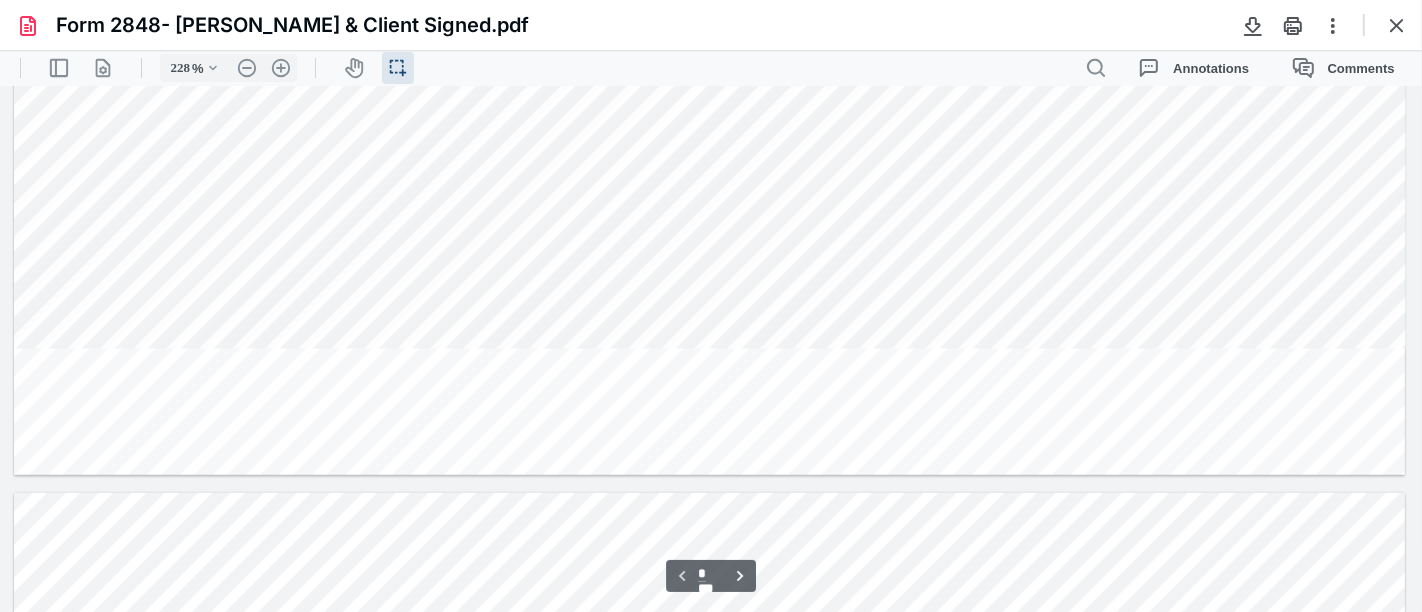 type on "*" 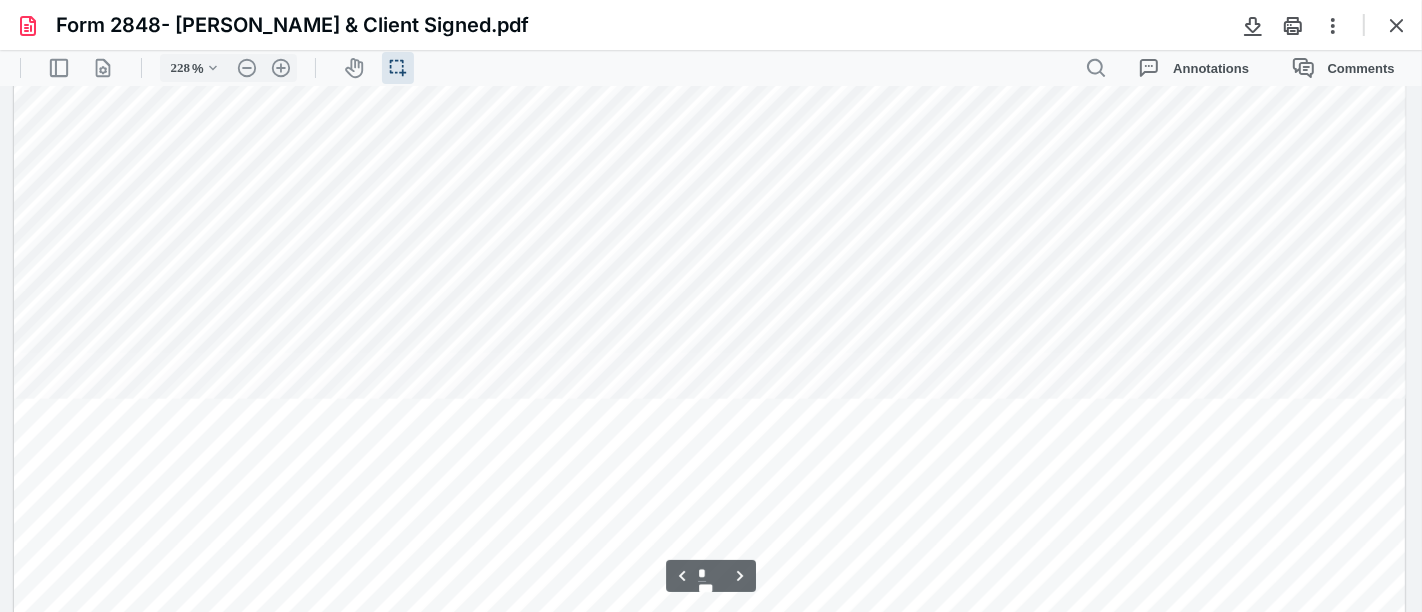 scroll, scrollTop: 2156, scrollLeft: 0, axis: vertical 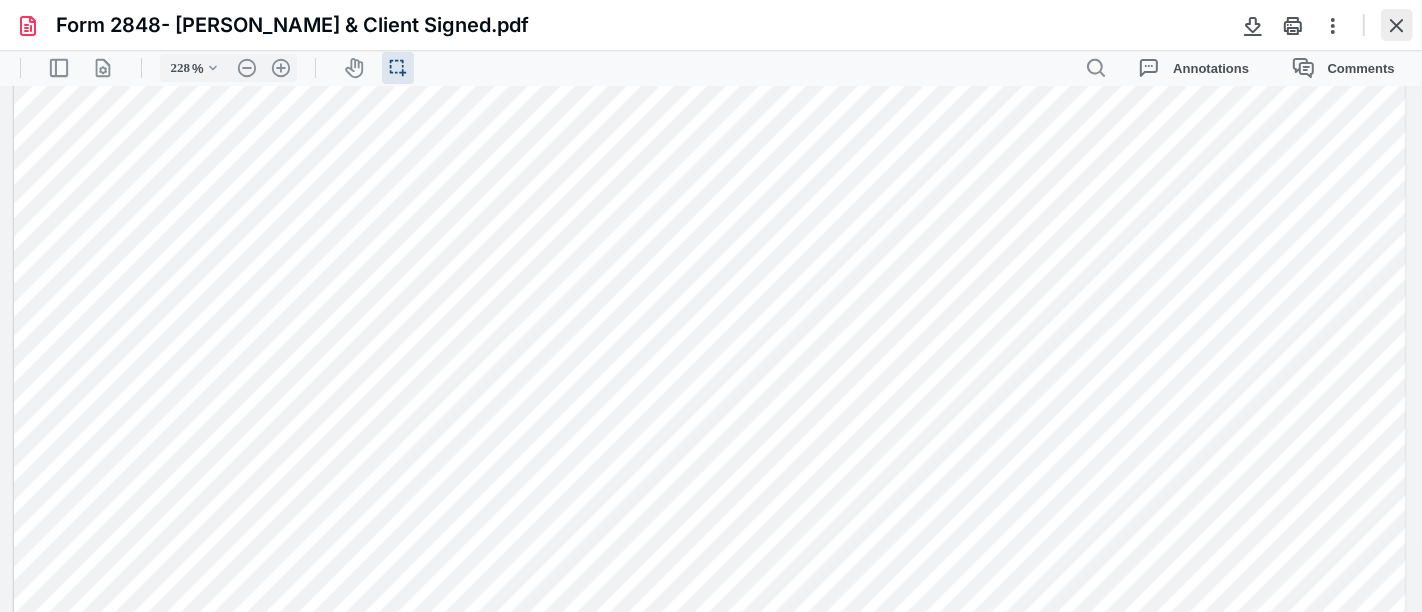 click at bounding box center [1397, 25] 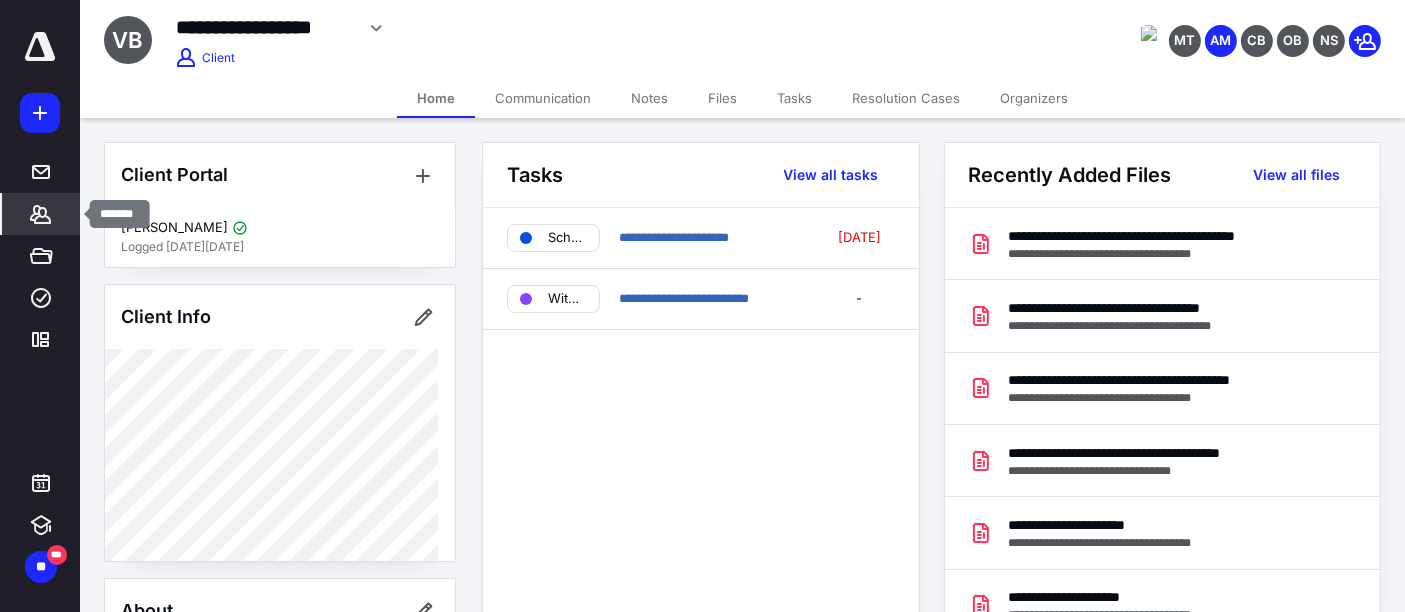 click 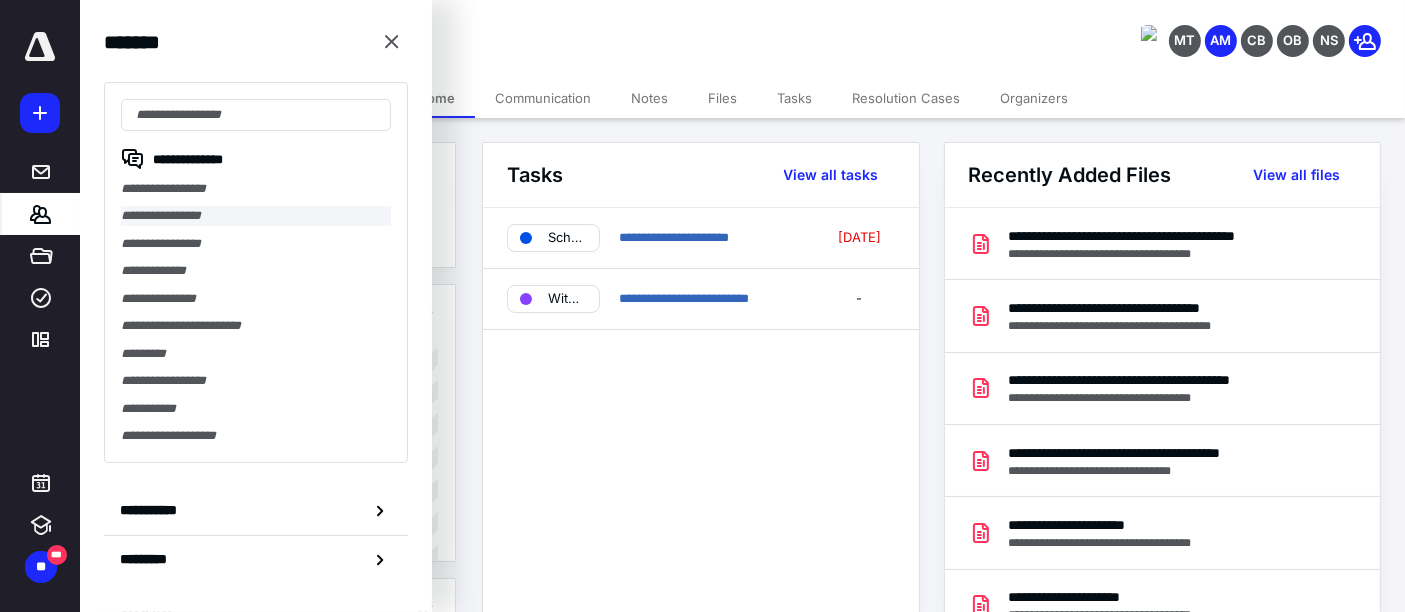 click on "**********" at bounding box center [256, 215] 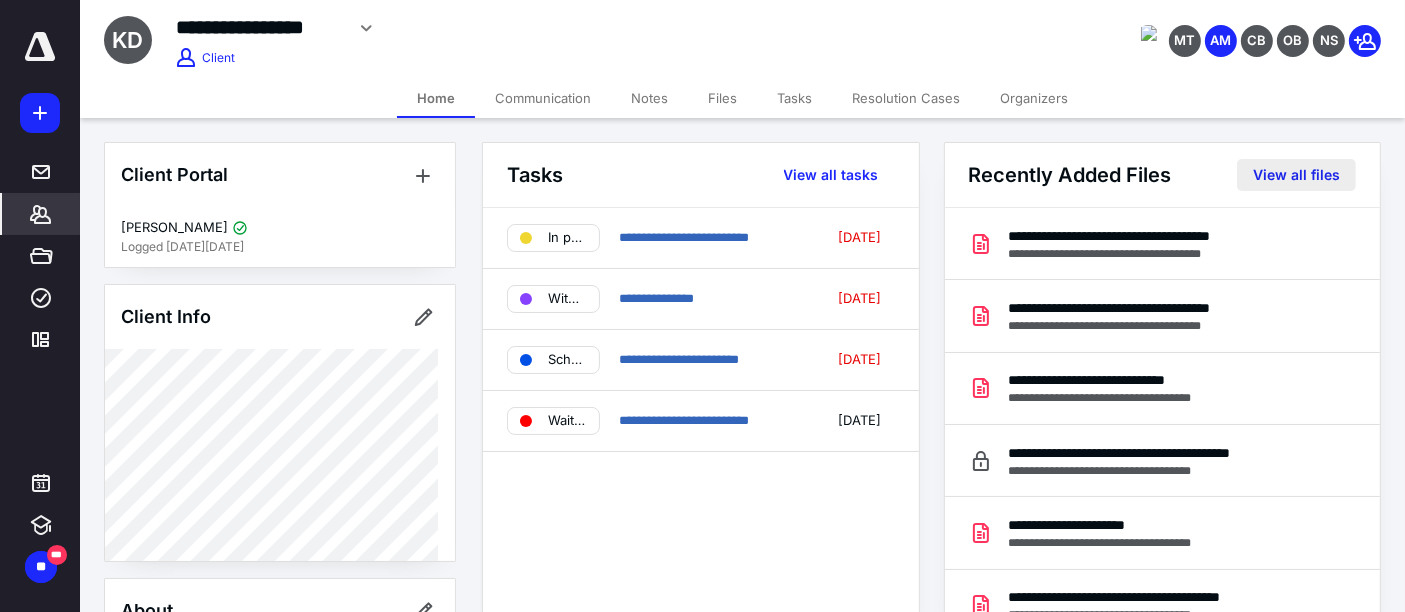 click on "View all files" at bounding box center [1296, 175] 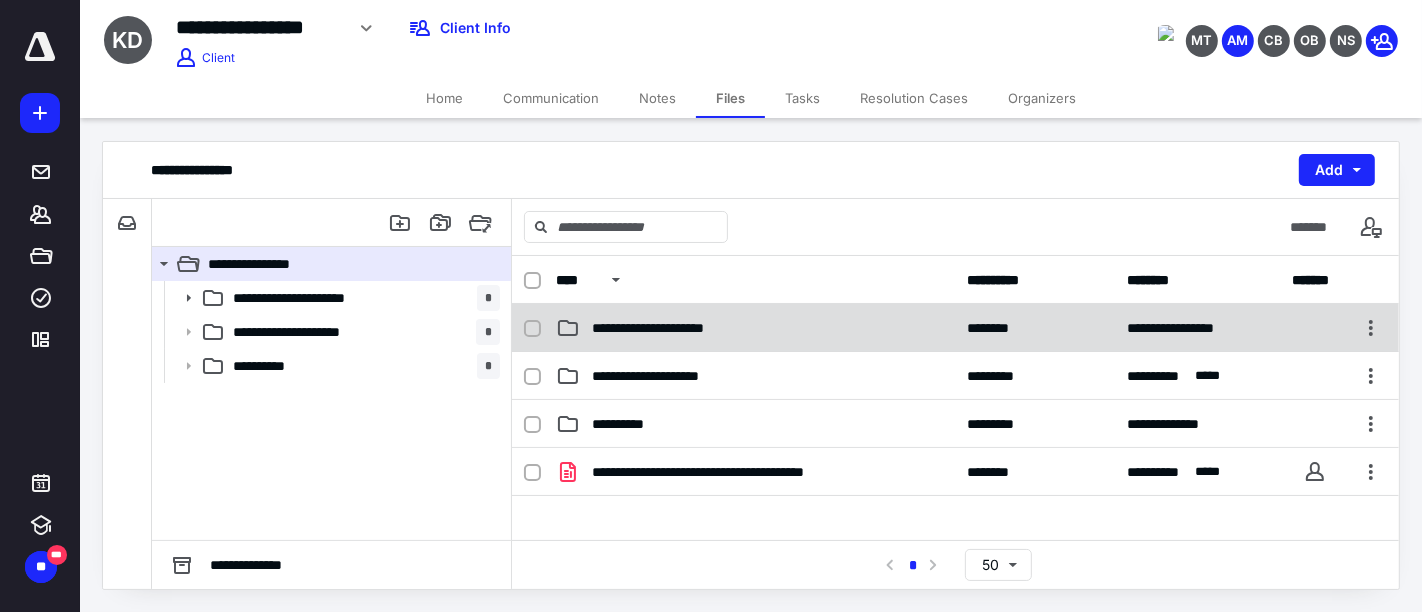 click on "**********" at bounding box center [756, 328] 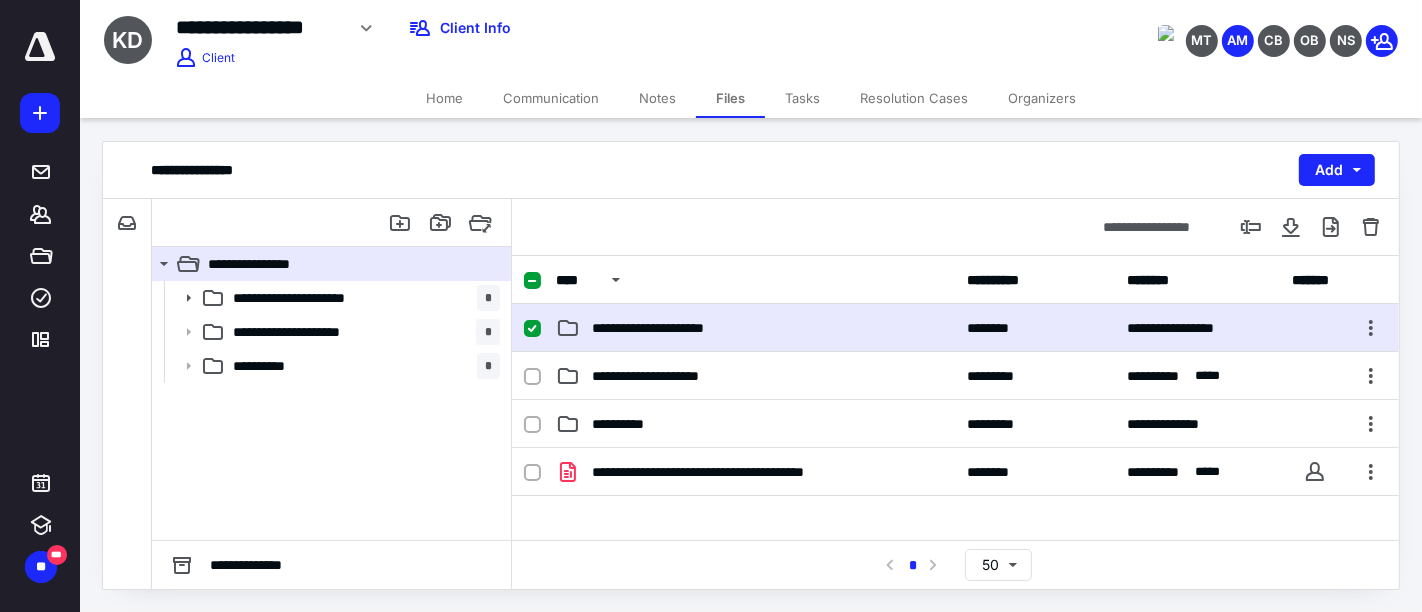 click on "**********" at bounding box center [756, 328] 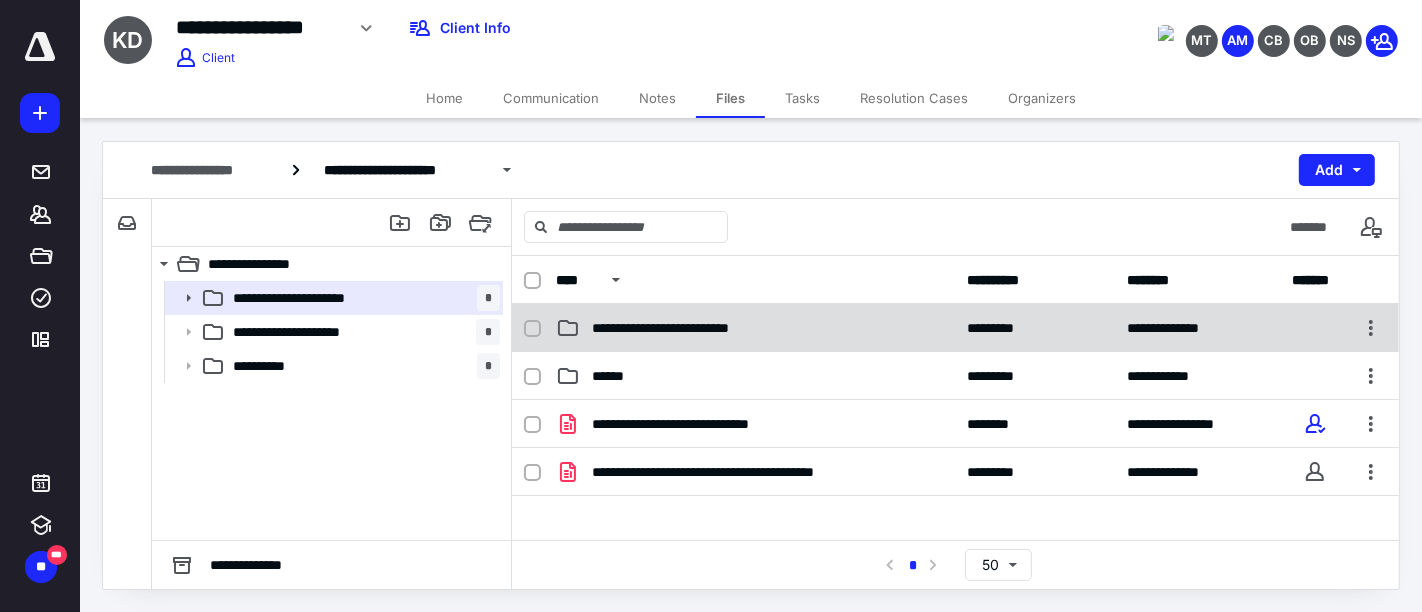 click on "**********" at bounding box center (756, 328) 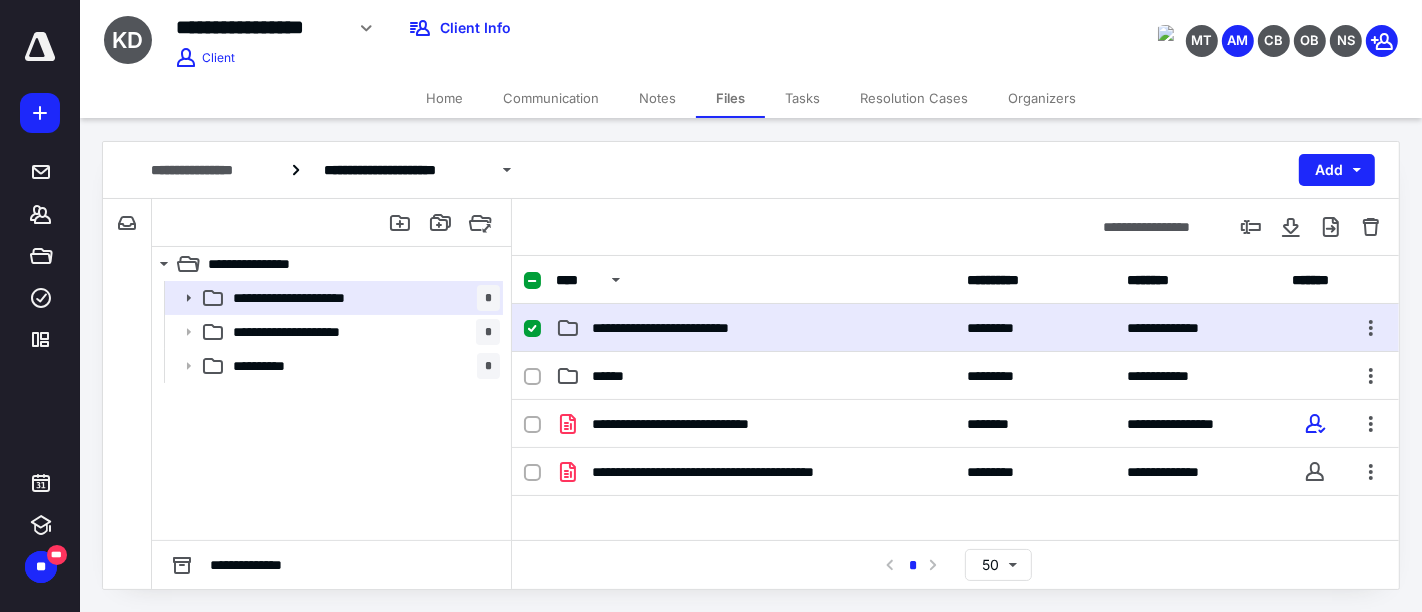 click on "**********" at bounding box center [756, 328] 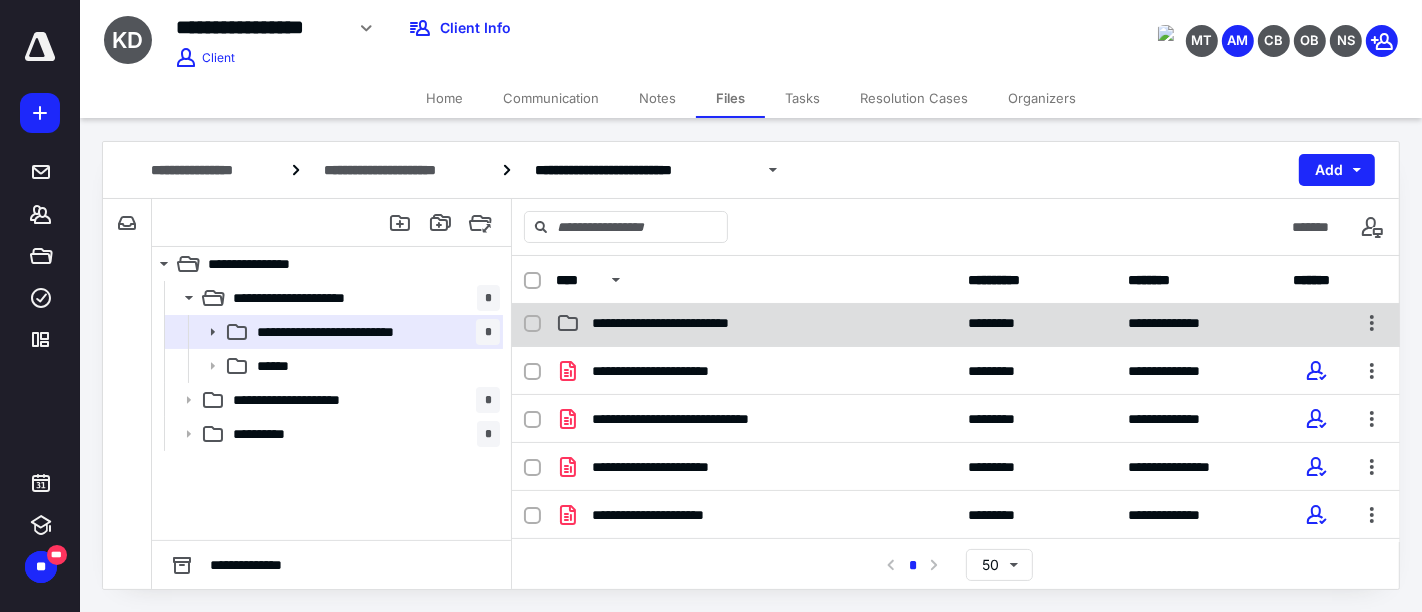 scroll, scrollTop: 0, scrollLeft: 0, axis: both 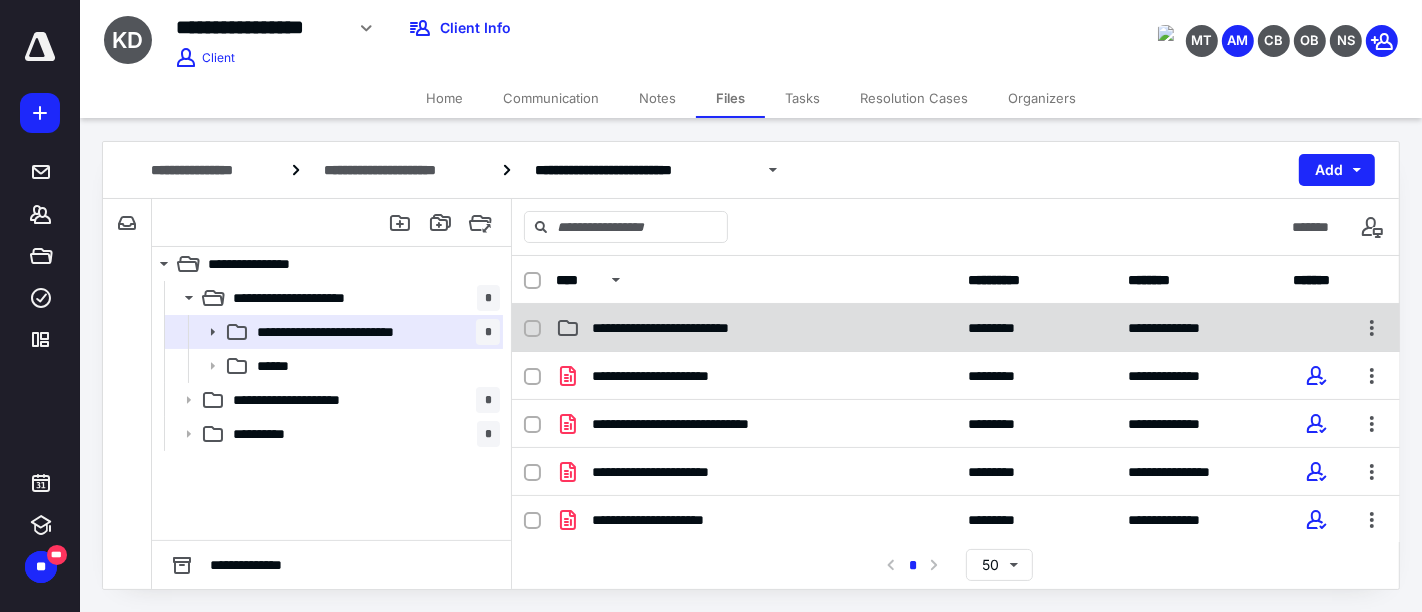 click on "**********" at bounding box center (756, 328) 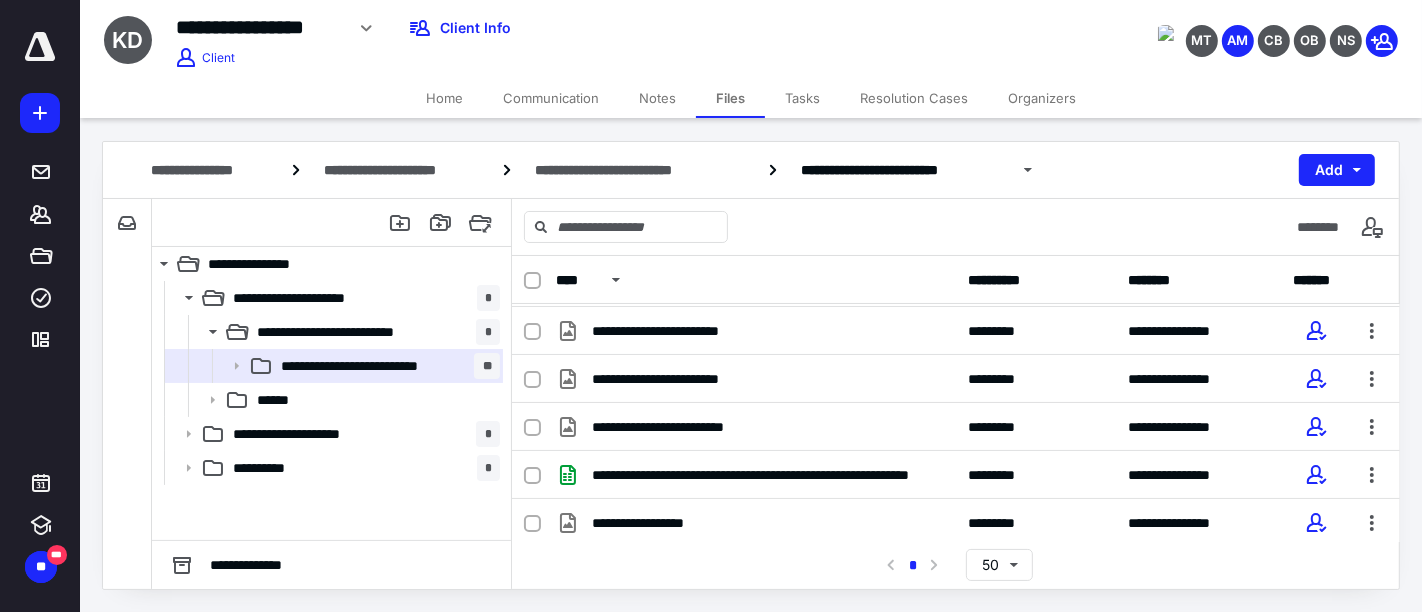 scroll, scrollTop: 287, scrollLeft: 0, axis: vertical 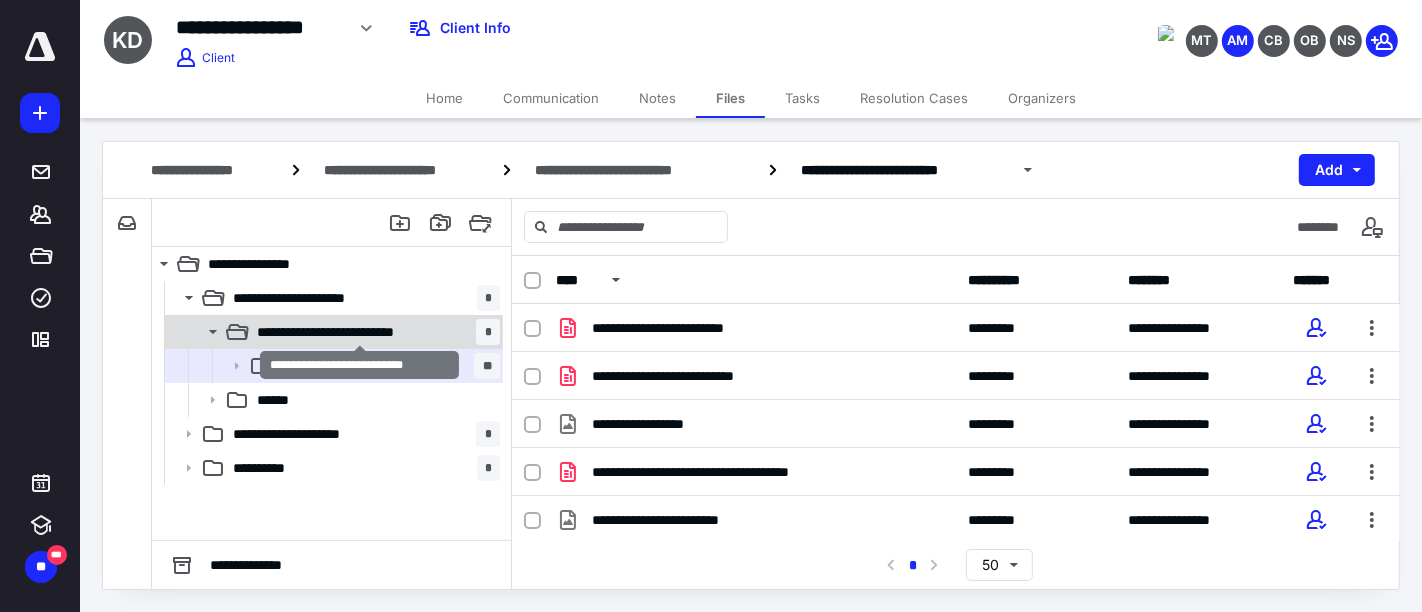 click on "**********" at bounding box center (360, 332) 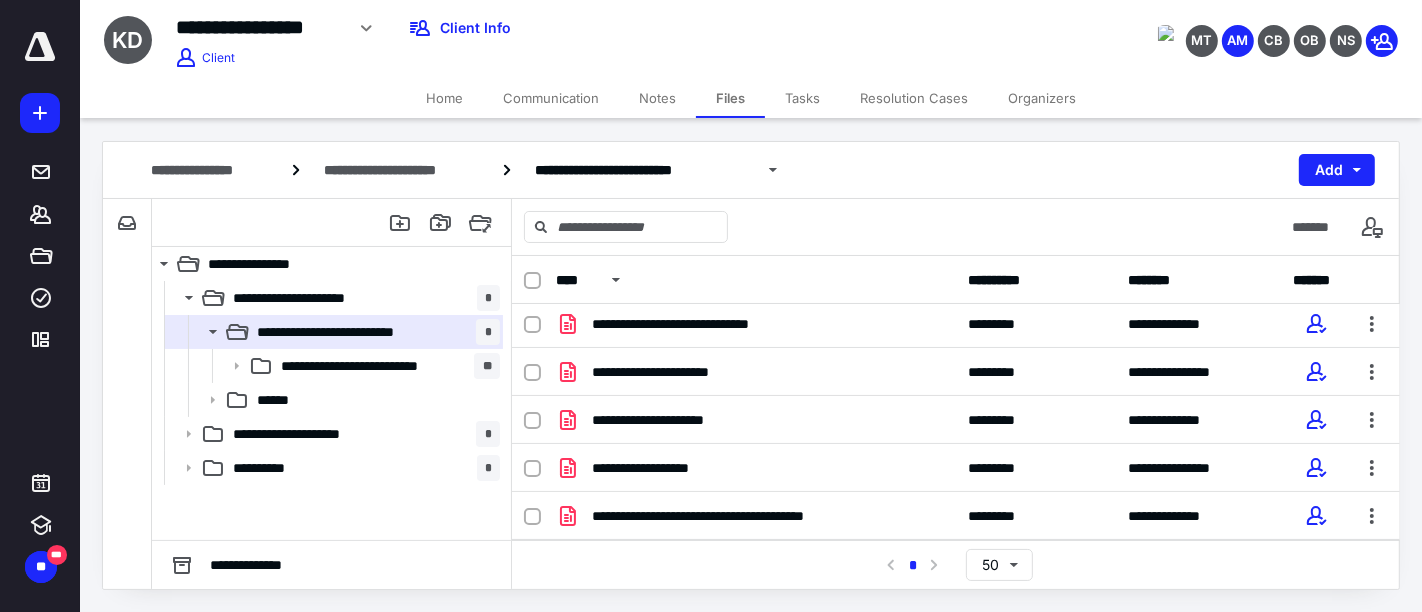 scroll, scrollTop: 109, scrollLeft: 0, axis: vertical 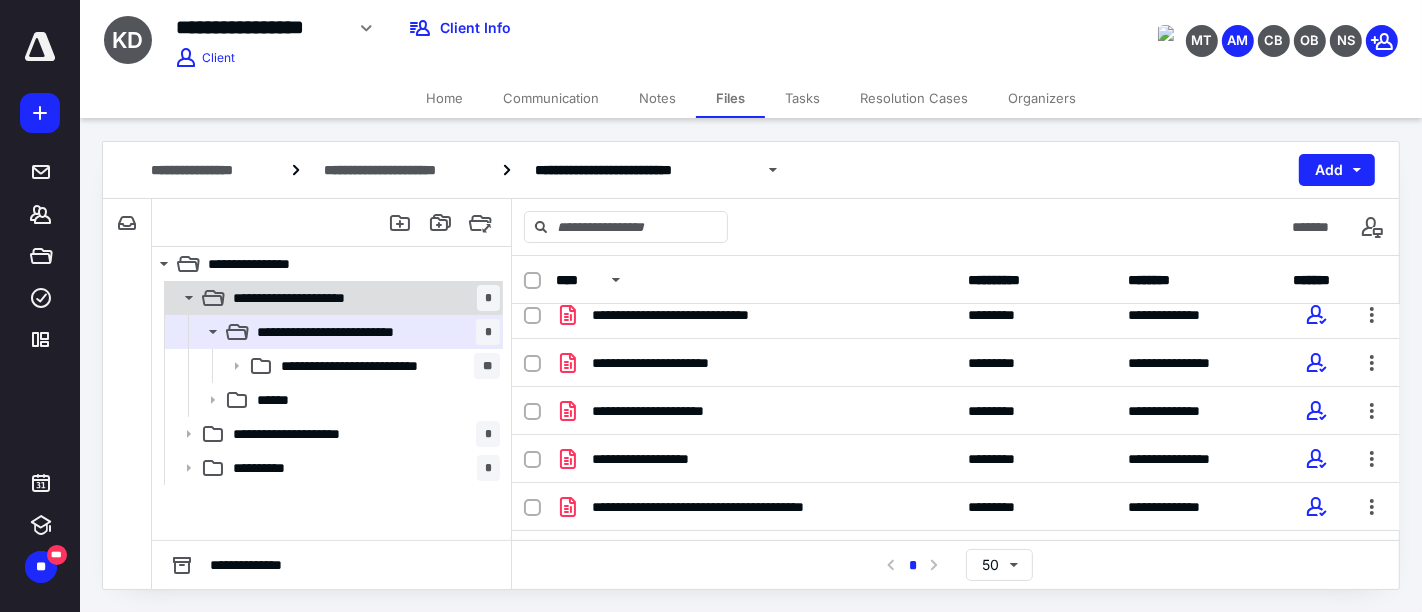 click on "**********" at bounding box center [362, 298] 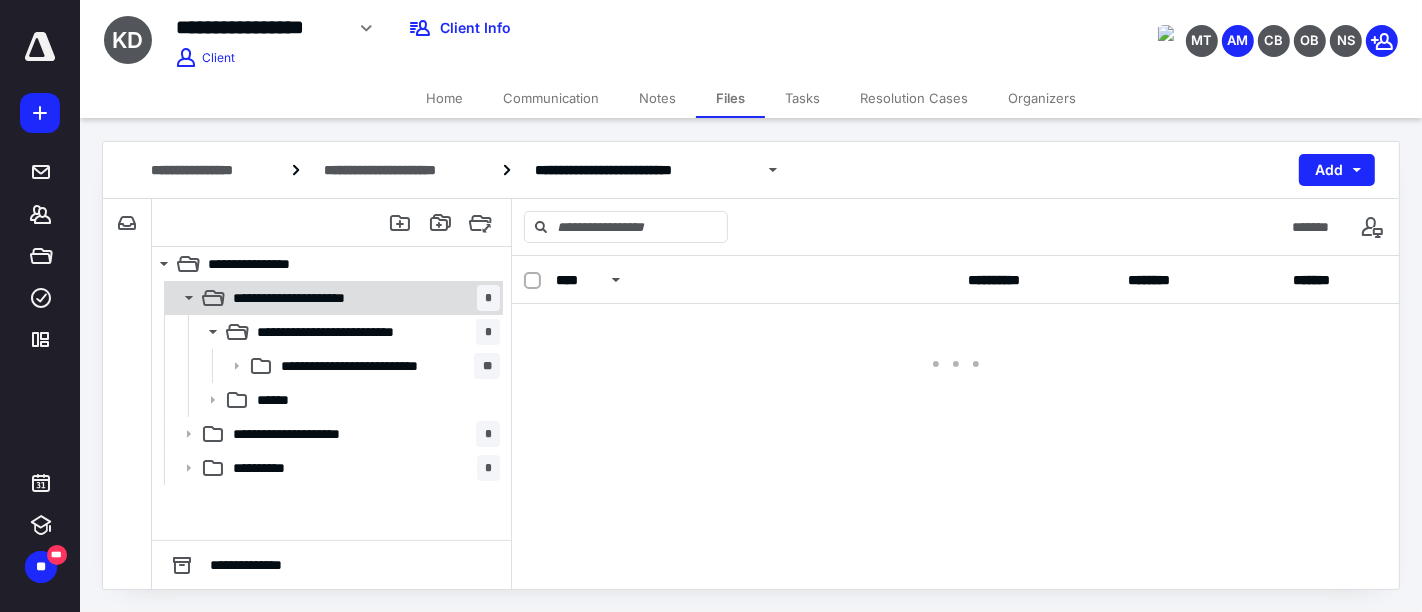 scroll, scrollTop: 0, scrollLeft: 0, axis: both 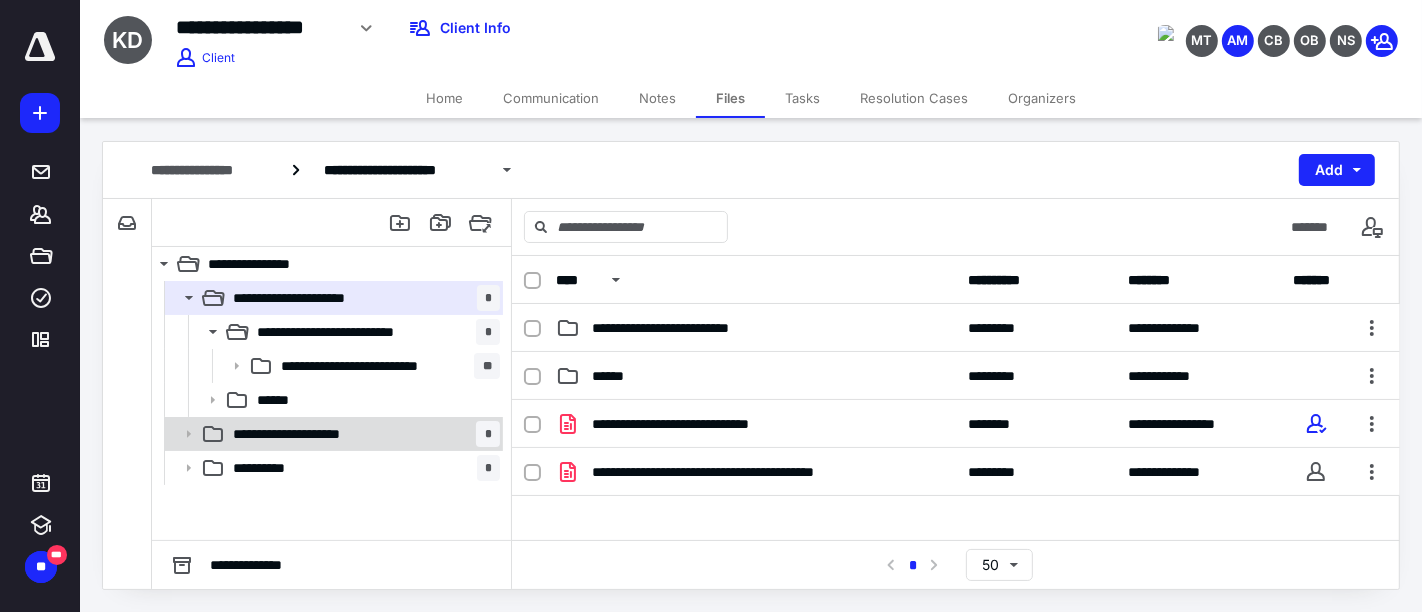 click on "**********" at bounding box center [362, 434] 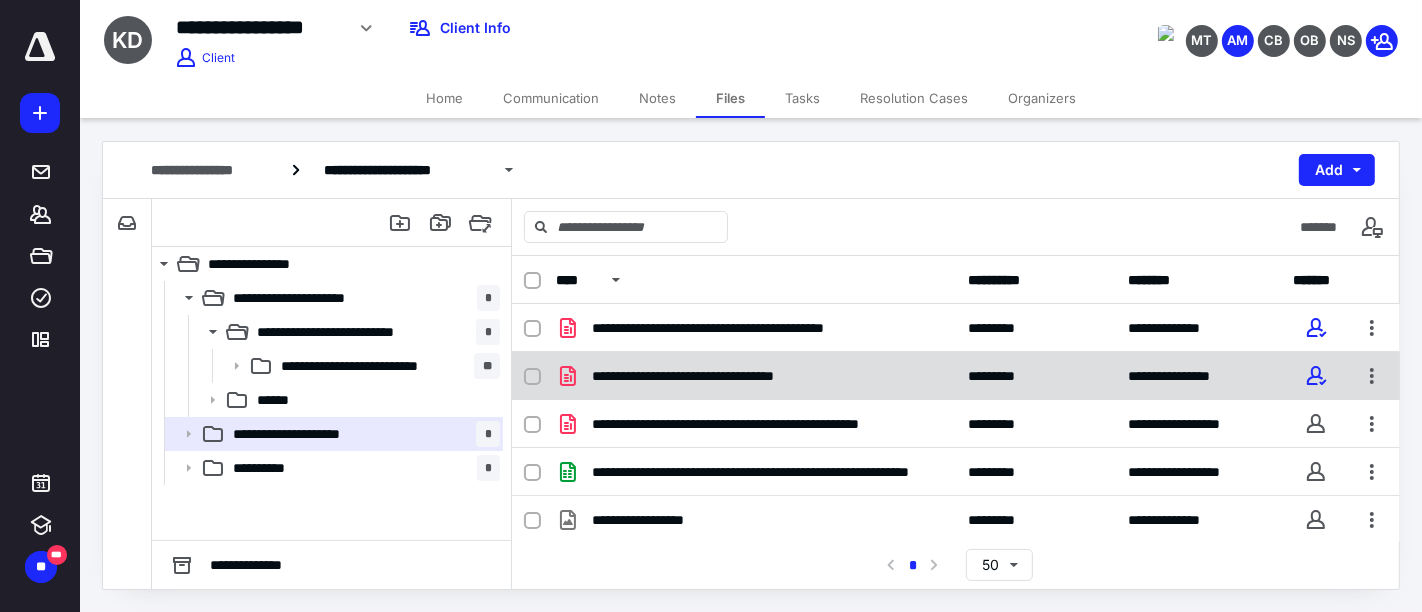 click on "**********" at bounding box center [756, 376] 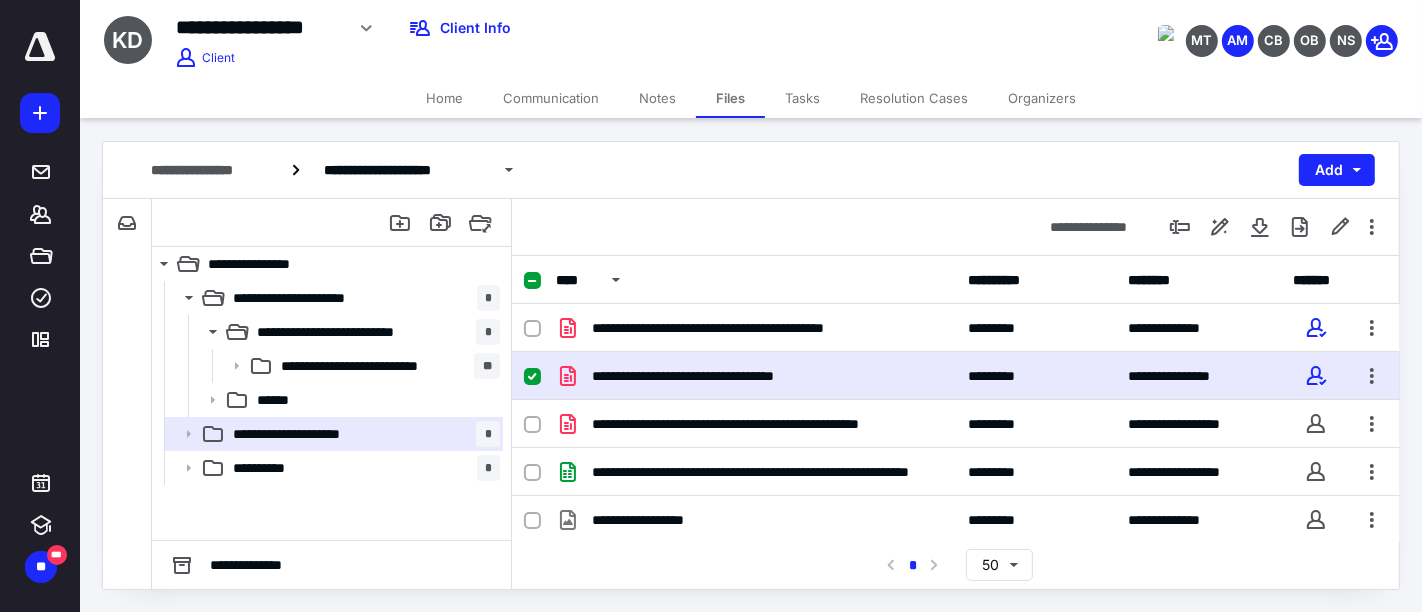 click on "**********" at bounding box center (756, 376) 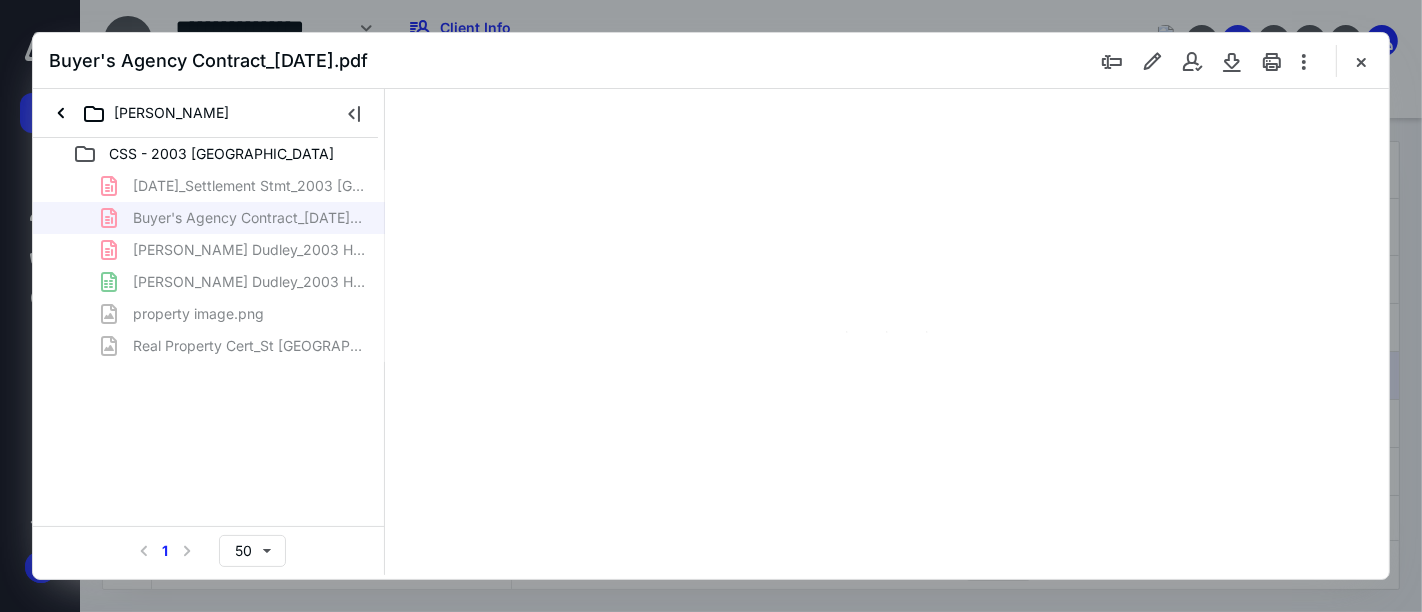 scroll, scrollTop: 0, scrollLeft: 0, axis: both 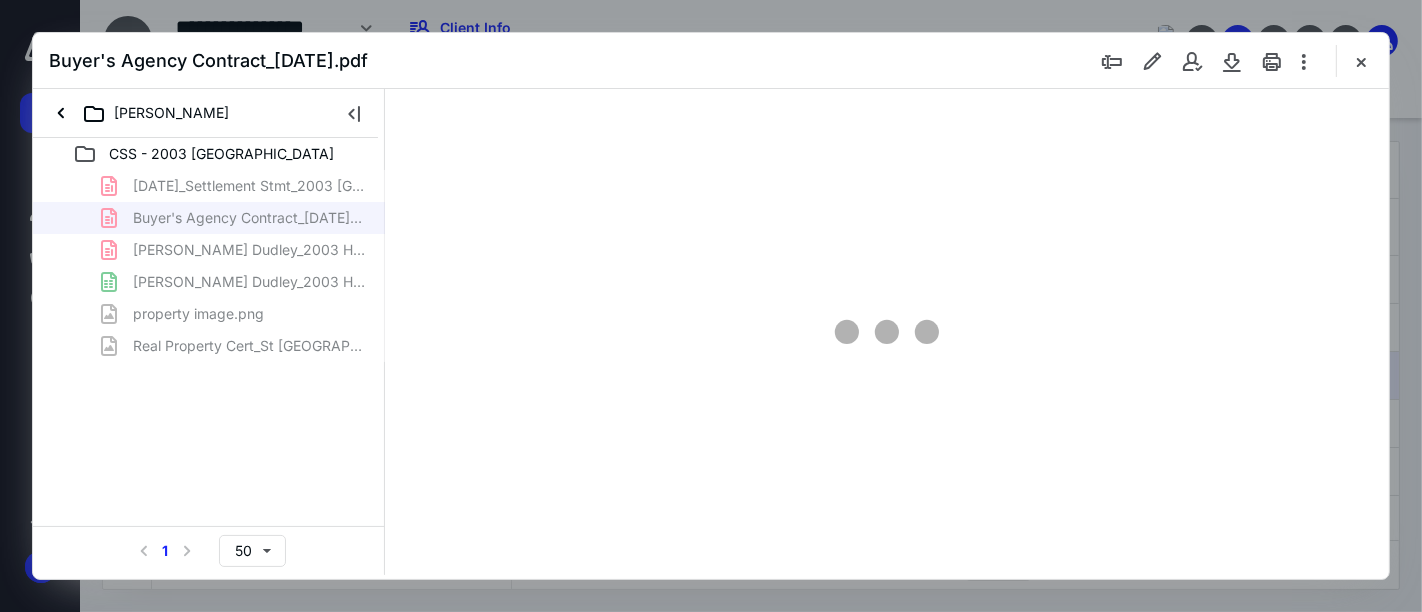 type on "161" 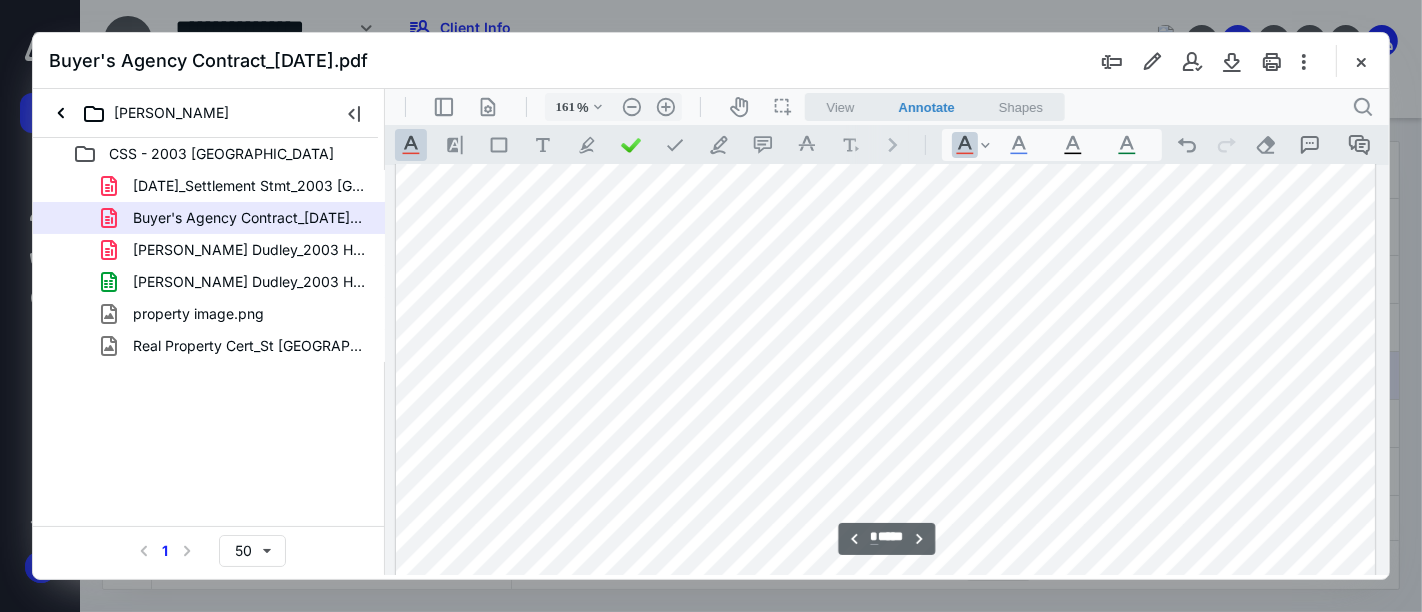 scroll, scrollTop: 11082, scrollLeft: 0, axis: vertical 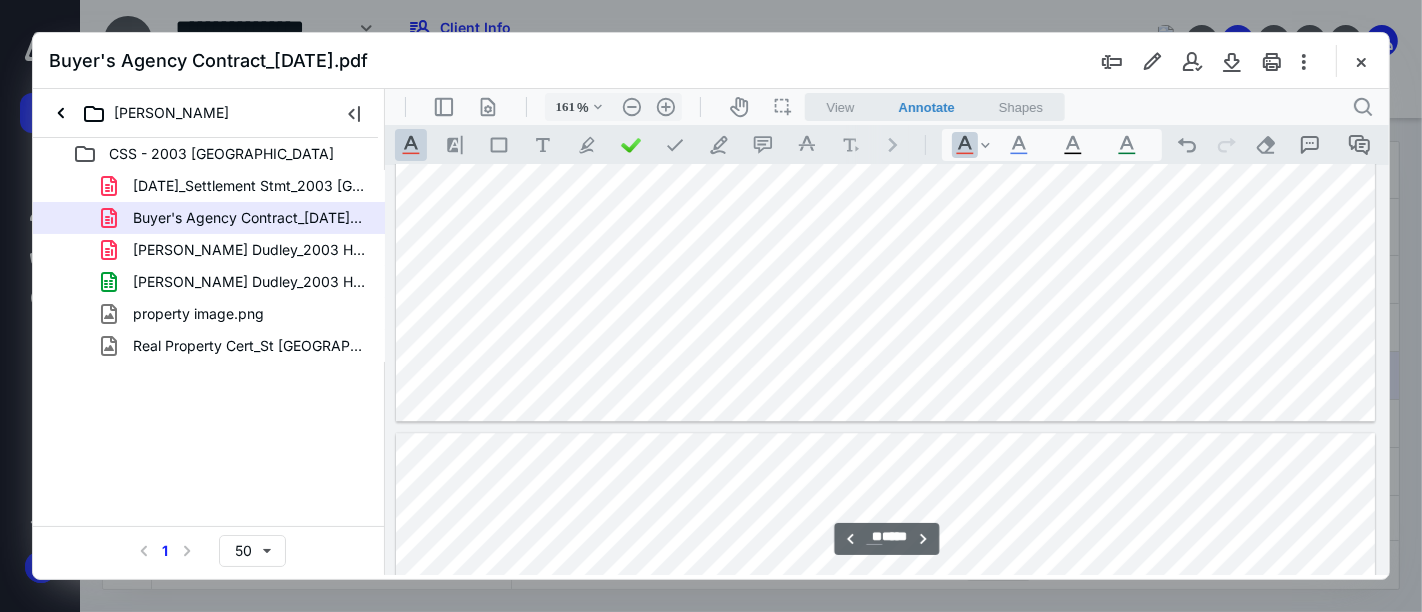 type on "**" 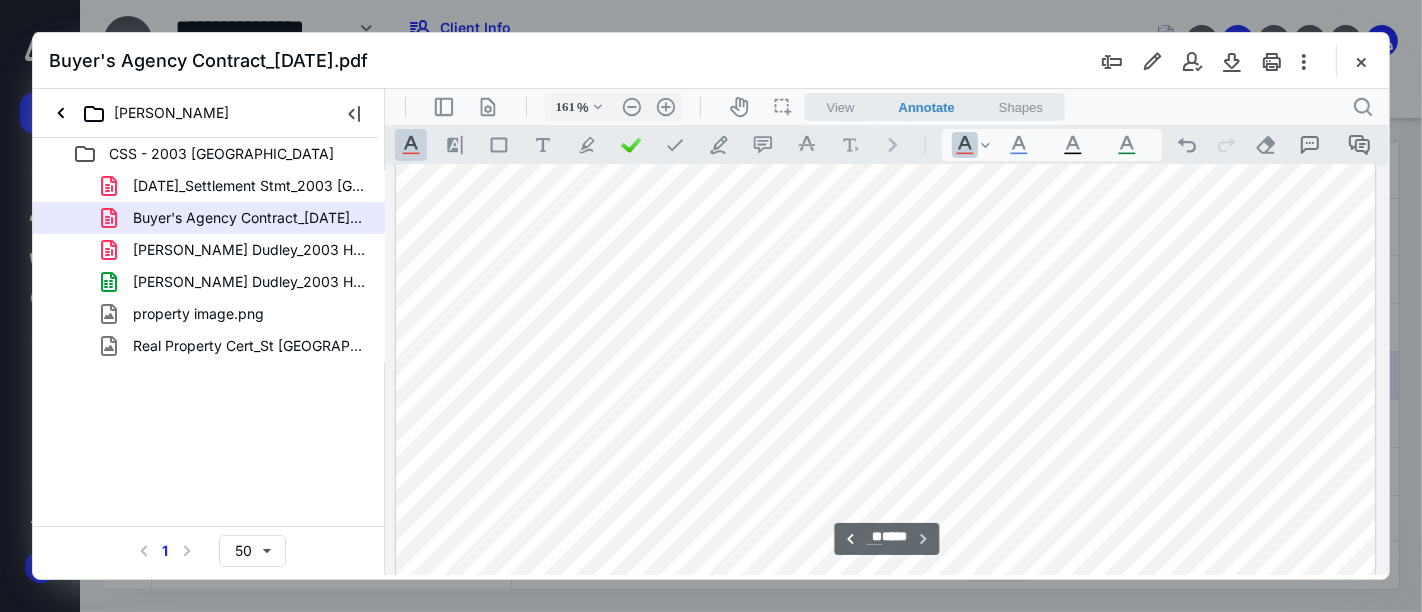 scroll, scrollTop: 31563, scrollLeft: 0, axis: vertical 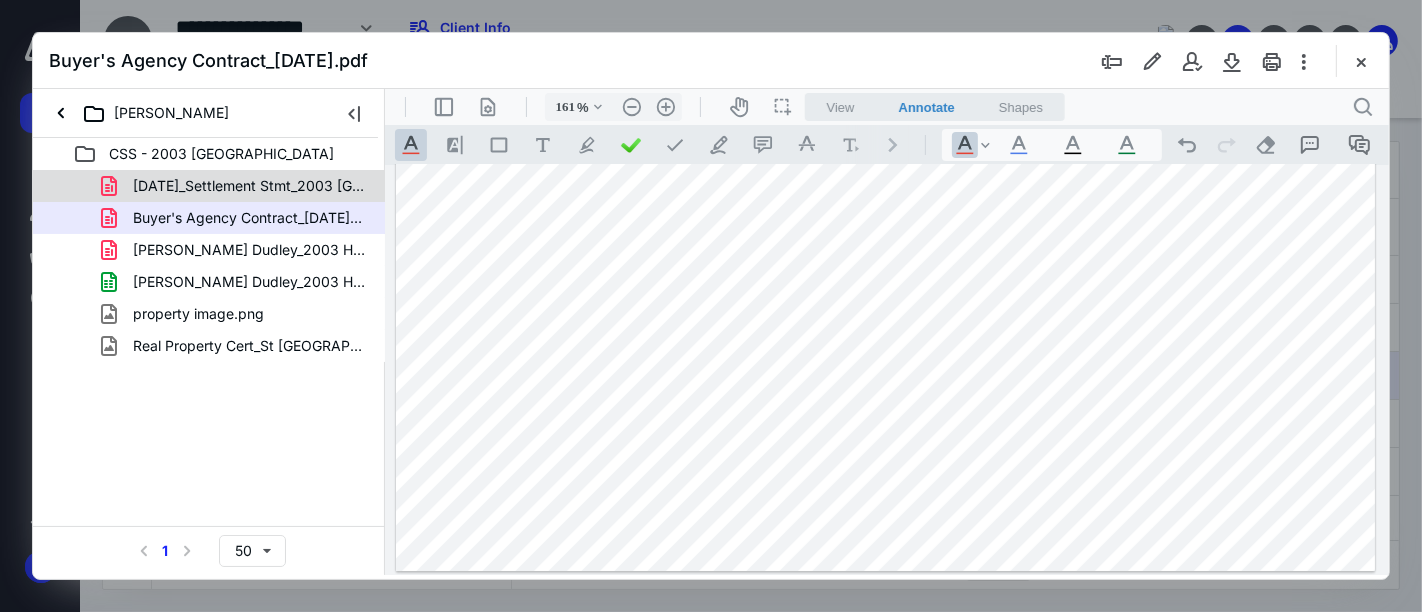 click on "[DATE]_Settlement Stmt_2003 [GEOGRAPHIC_DATA]pdf" at bounding box center (237, 186) 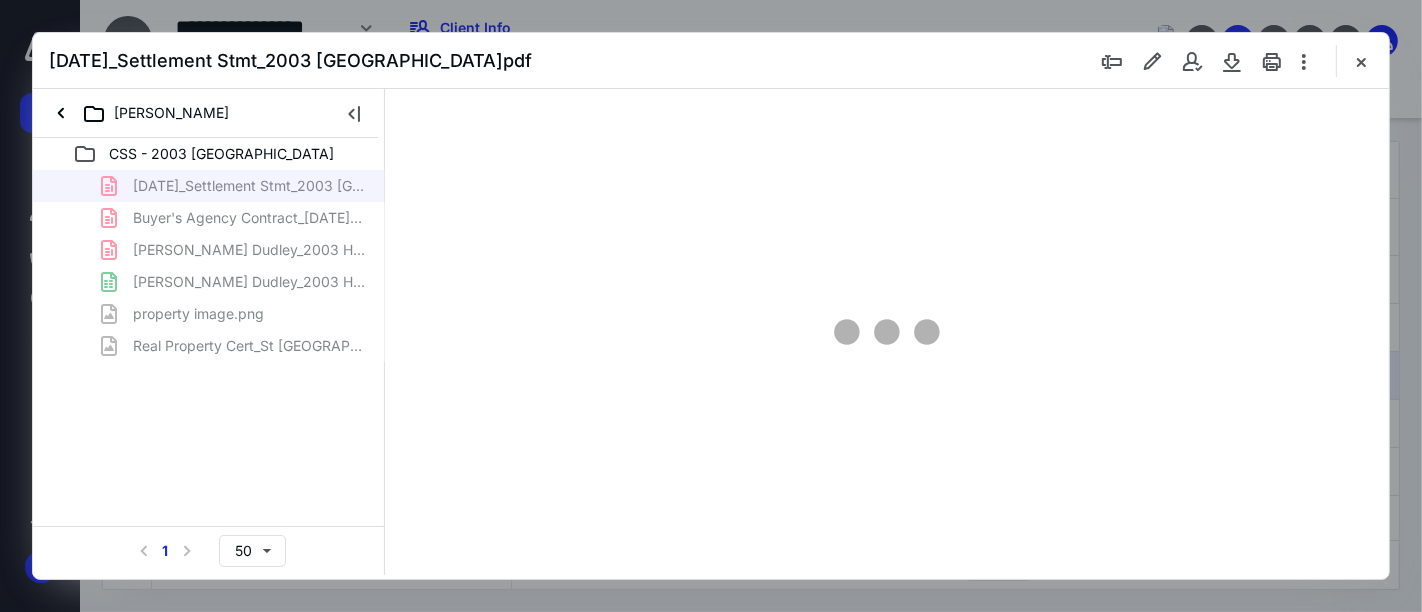 type on "33" 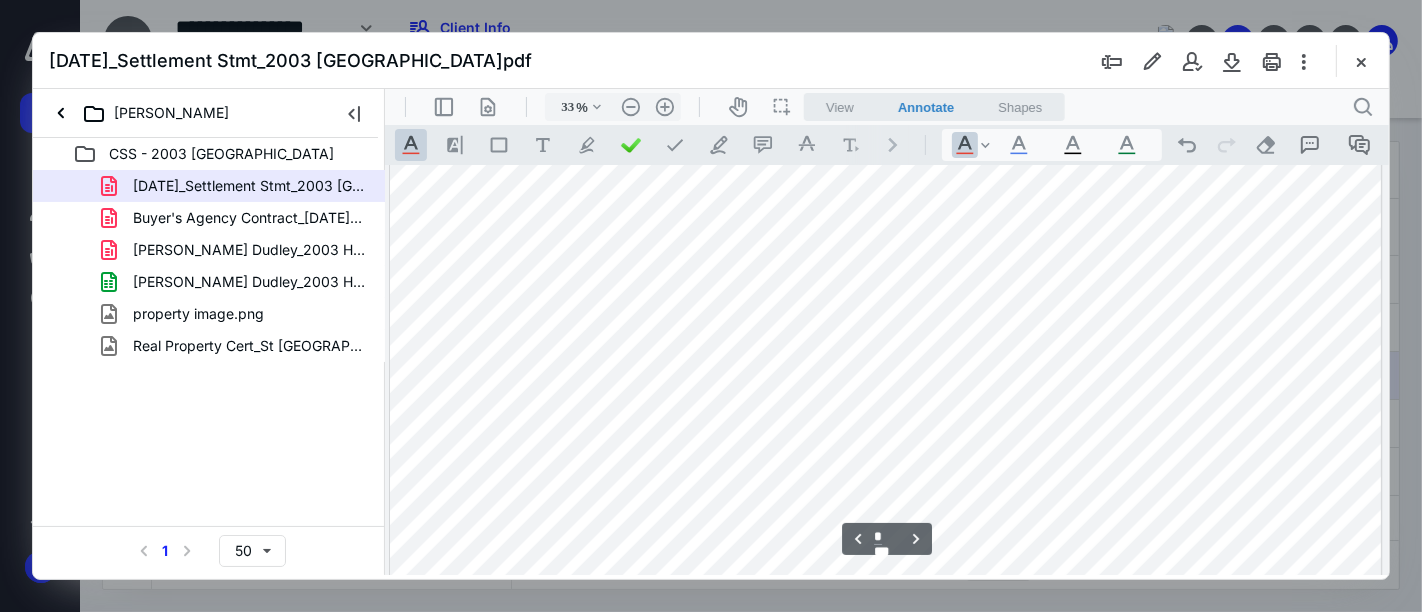 scroll, scrollTop: 1299, scrollLeft: 0, axis: vertical 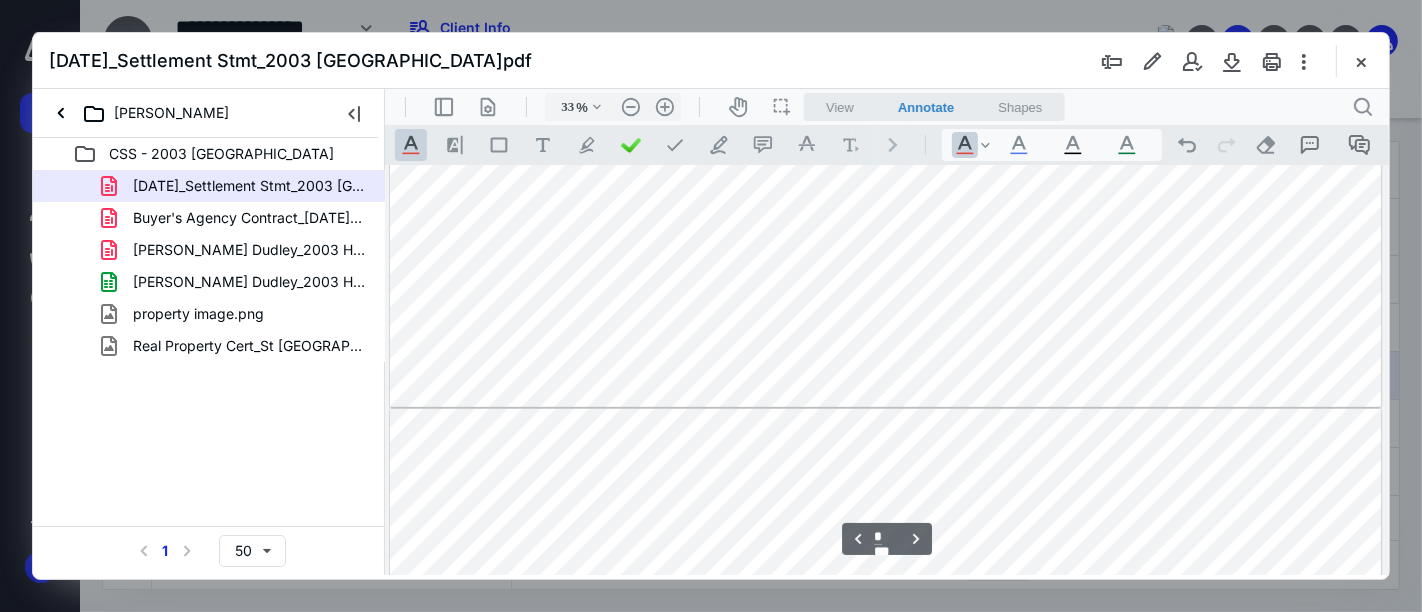 type on "*" 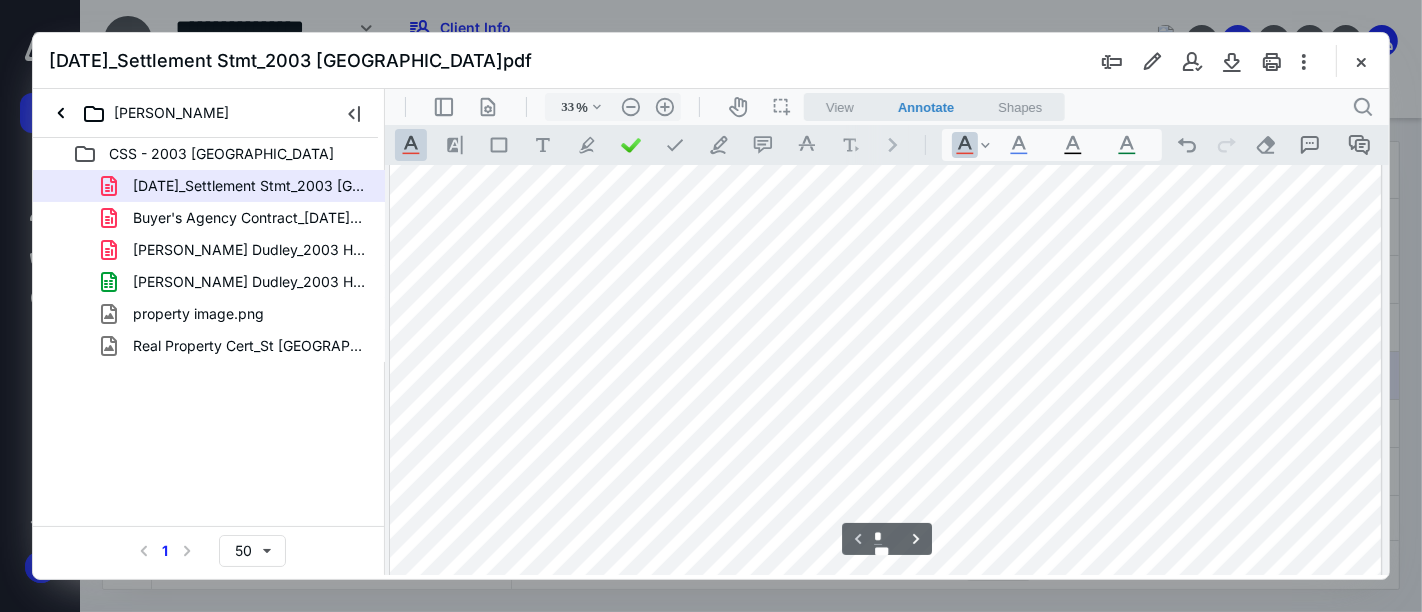 scroll, scrollTop: 854, scrollLeft: 0, axis: vertical 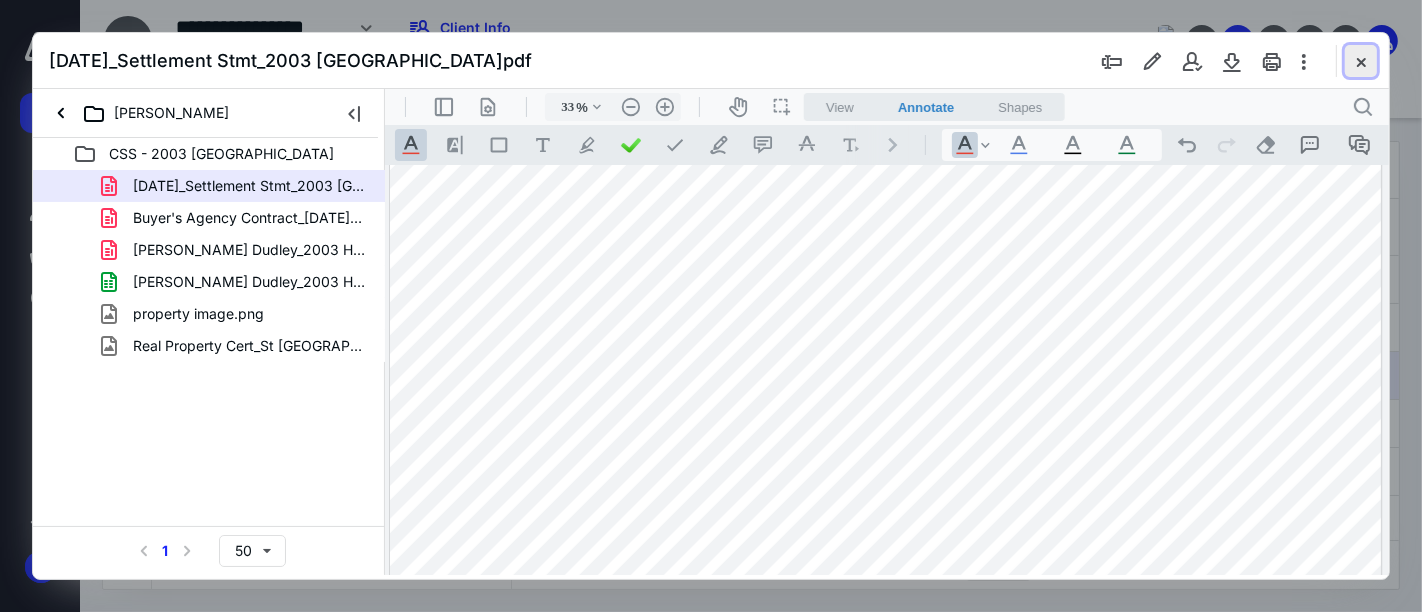 click at bounding box center [1361, 61] 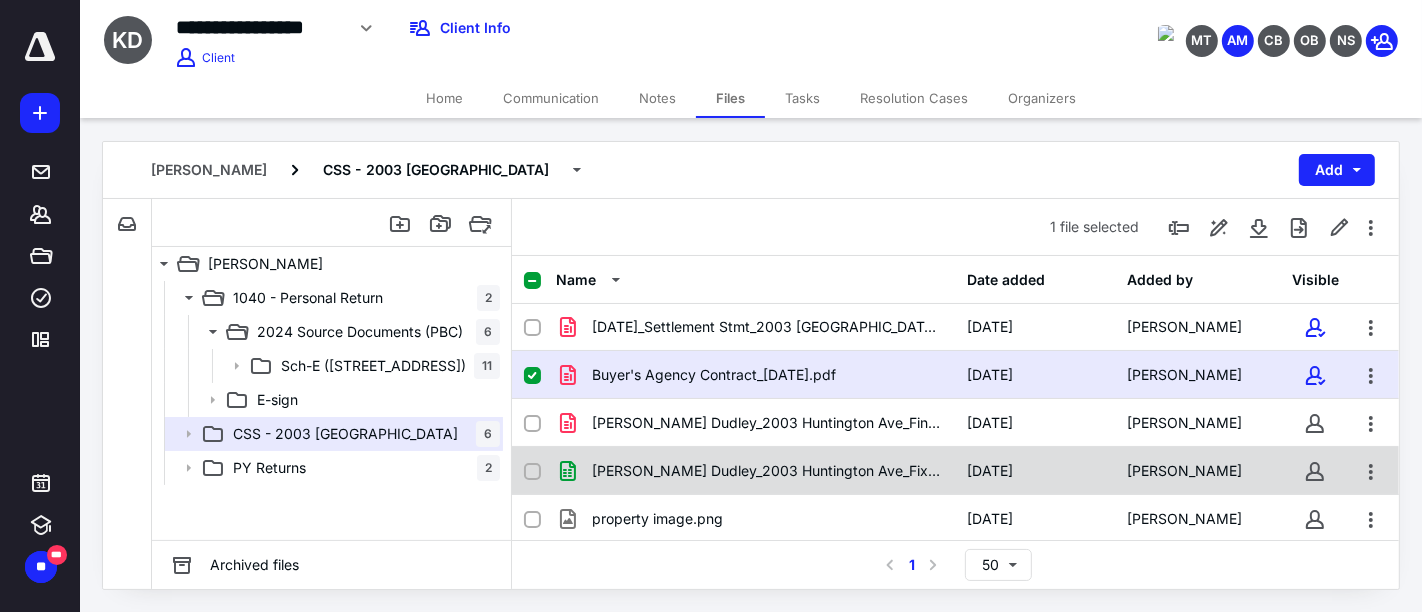 scroll, scrollTop: 0, scrollLeft: 0, axis: both 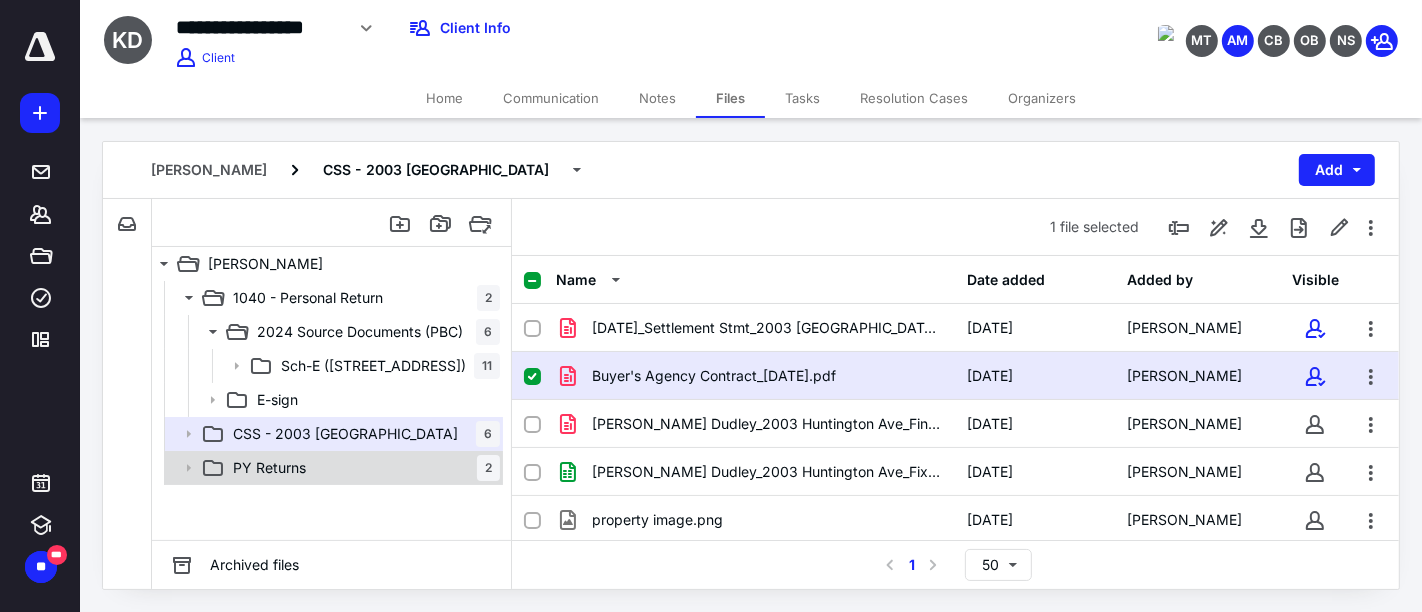 click on "PY Returns 2" at bounding box center (332, 468) 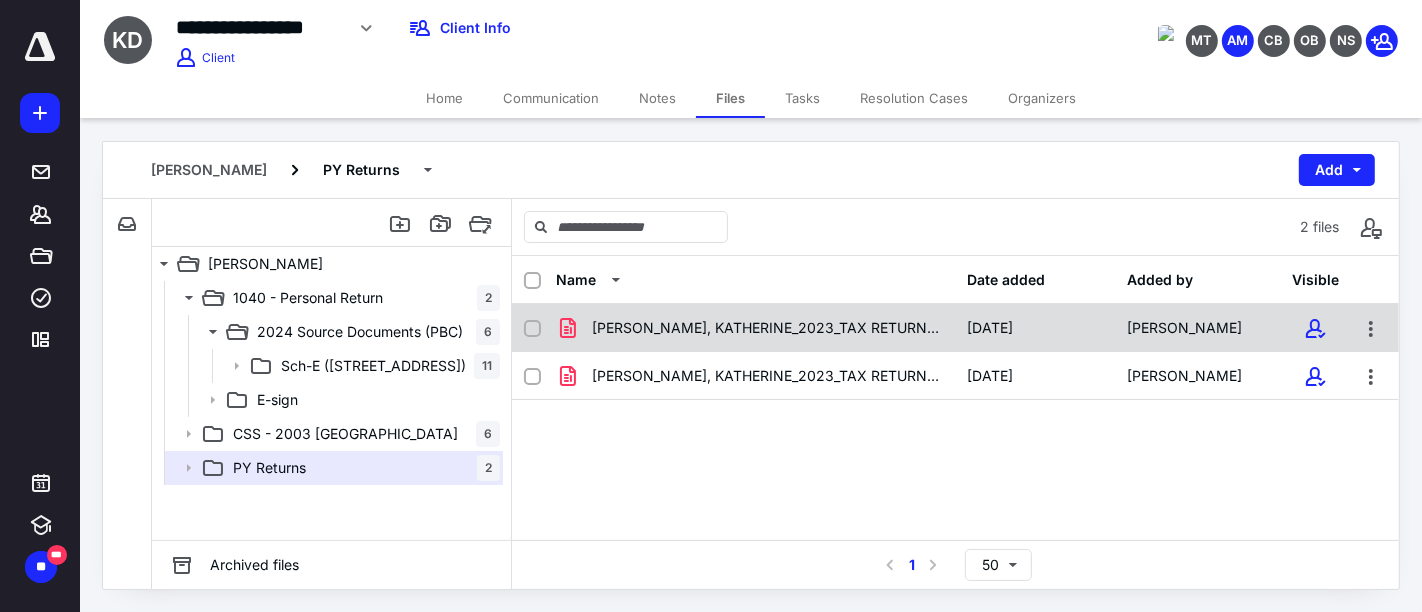 click on "[PERSON_NAME], KATHERINE_2023_TAX RETURN_MO.pdf [DATE] [PERSON_NAME]" at bounding box center (955, 328) 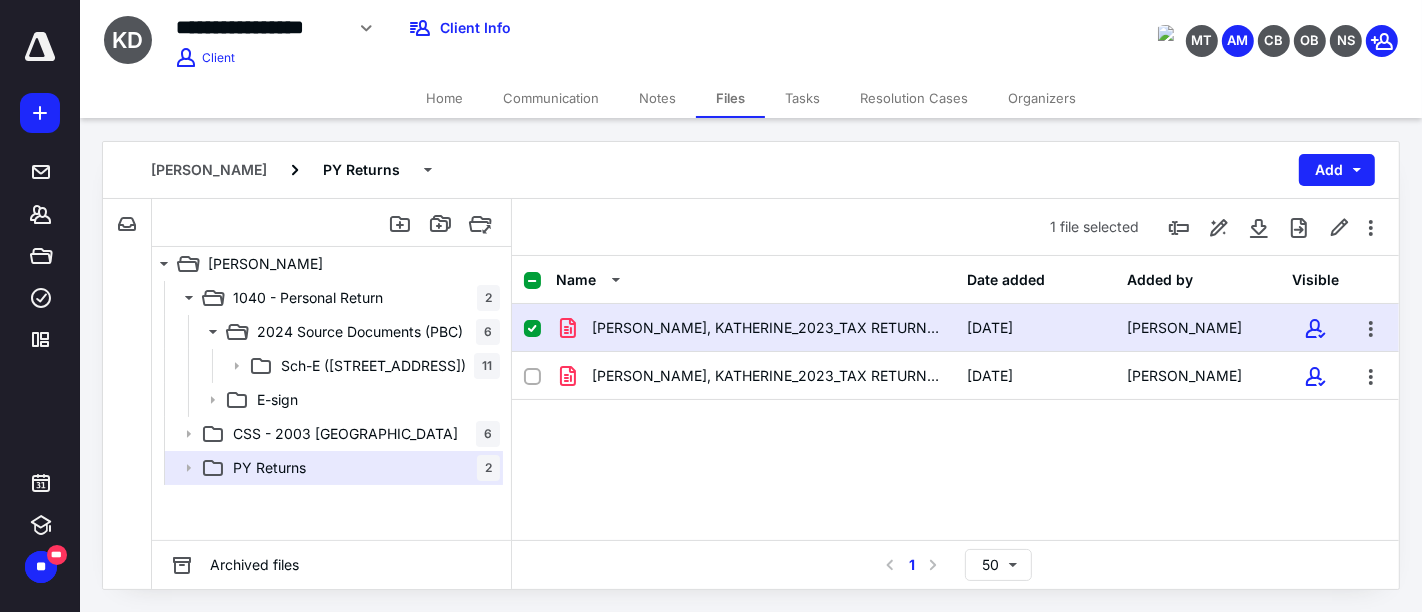 click on "[PERSON_NAME], KATHERINE_2023_TAX RETURN_MO.pdf [DATE] [PERSON_NAME]" at bounding box center [955, 328] 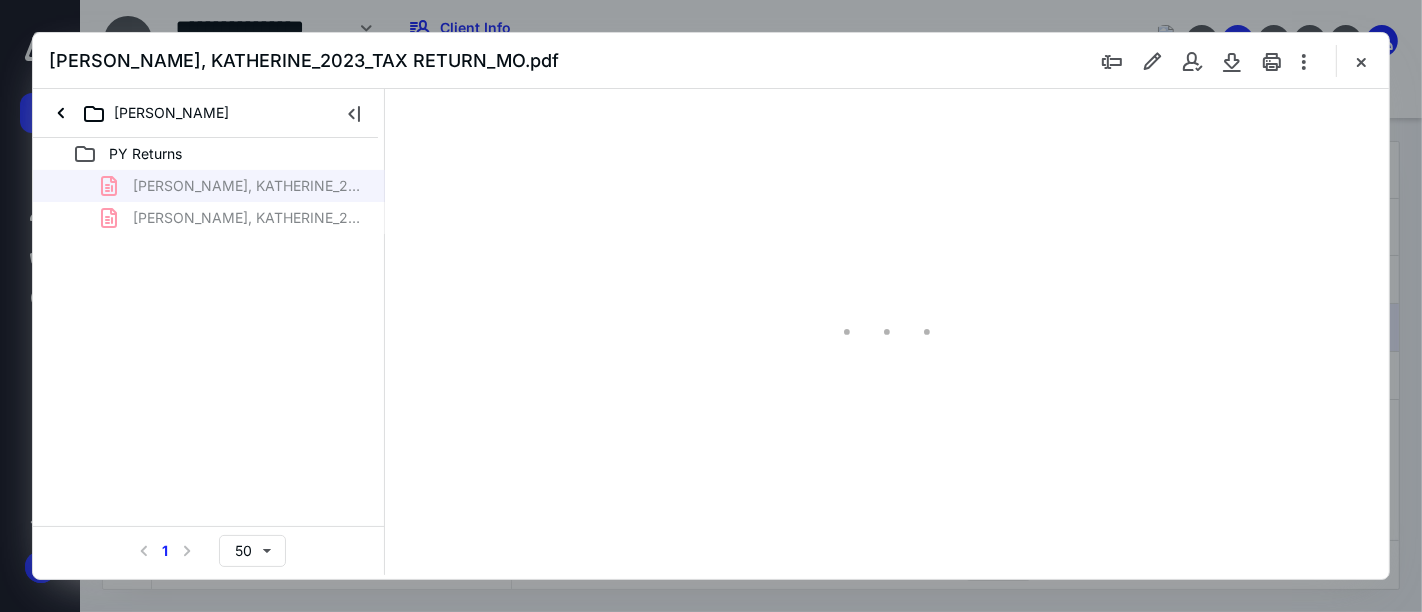 scroll, scrollTop: 0, scrollLeft: 0, axis: both 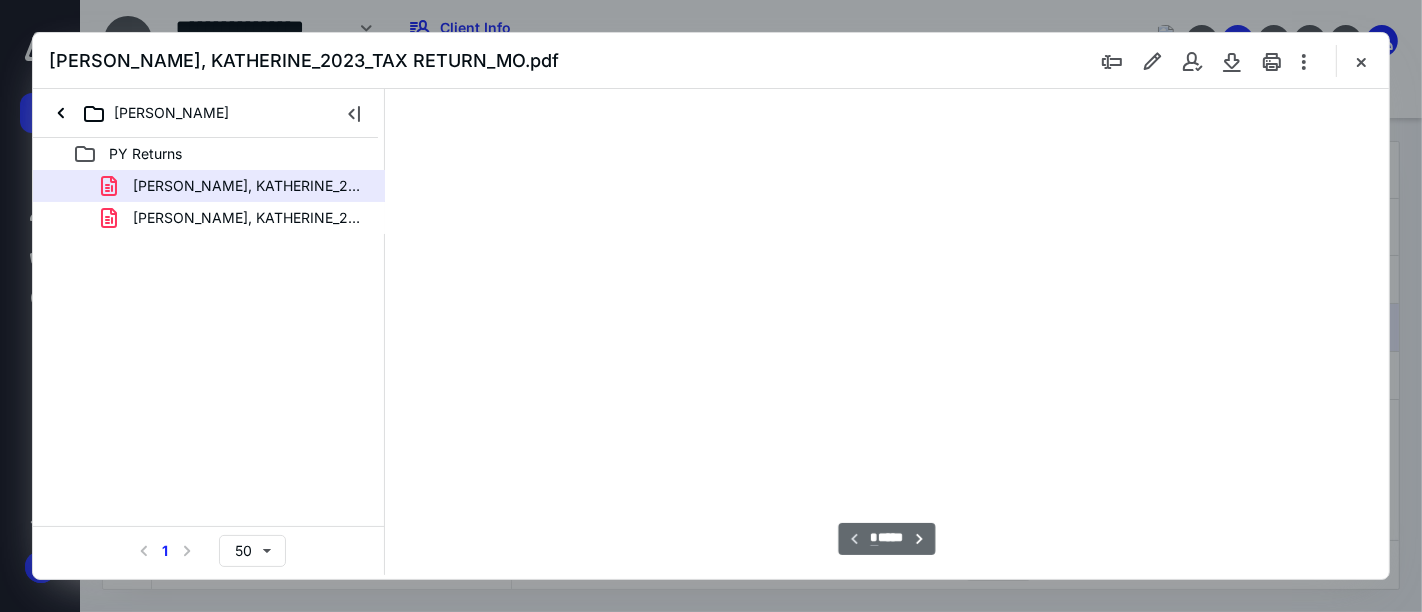 type on "161" 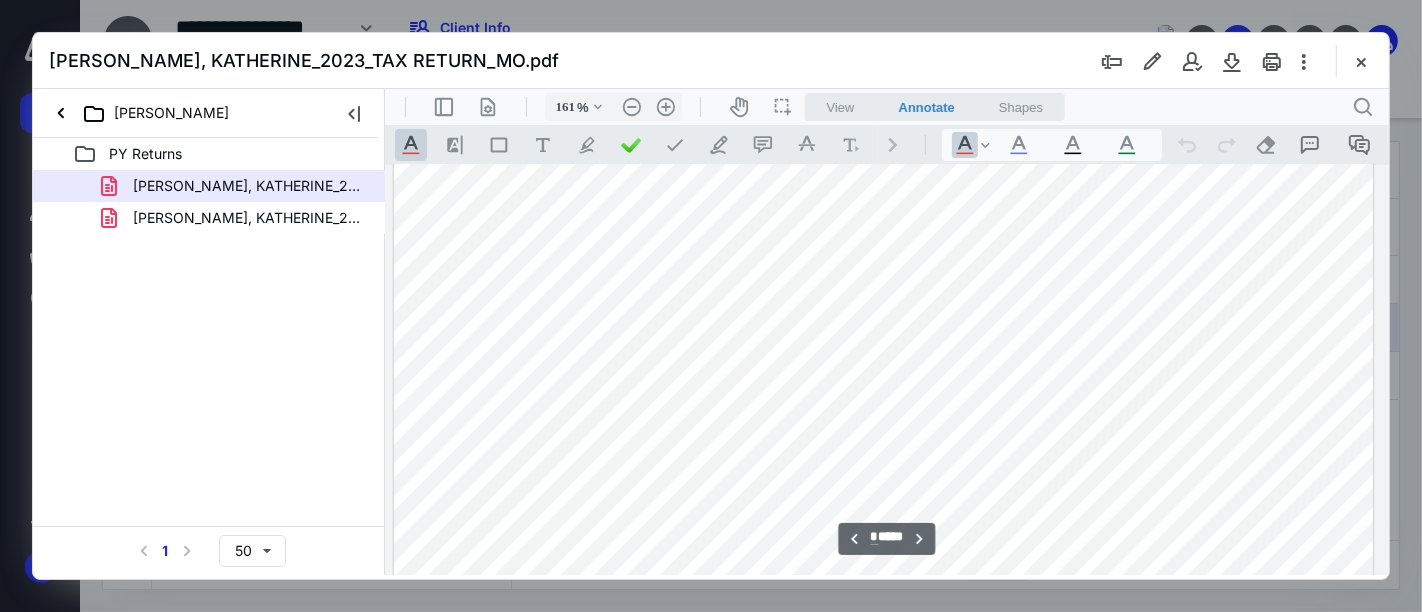 scroll, scrollTop: 4193, scrollLeft: 141, axis: both 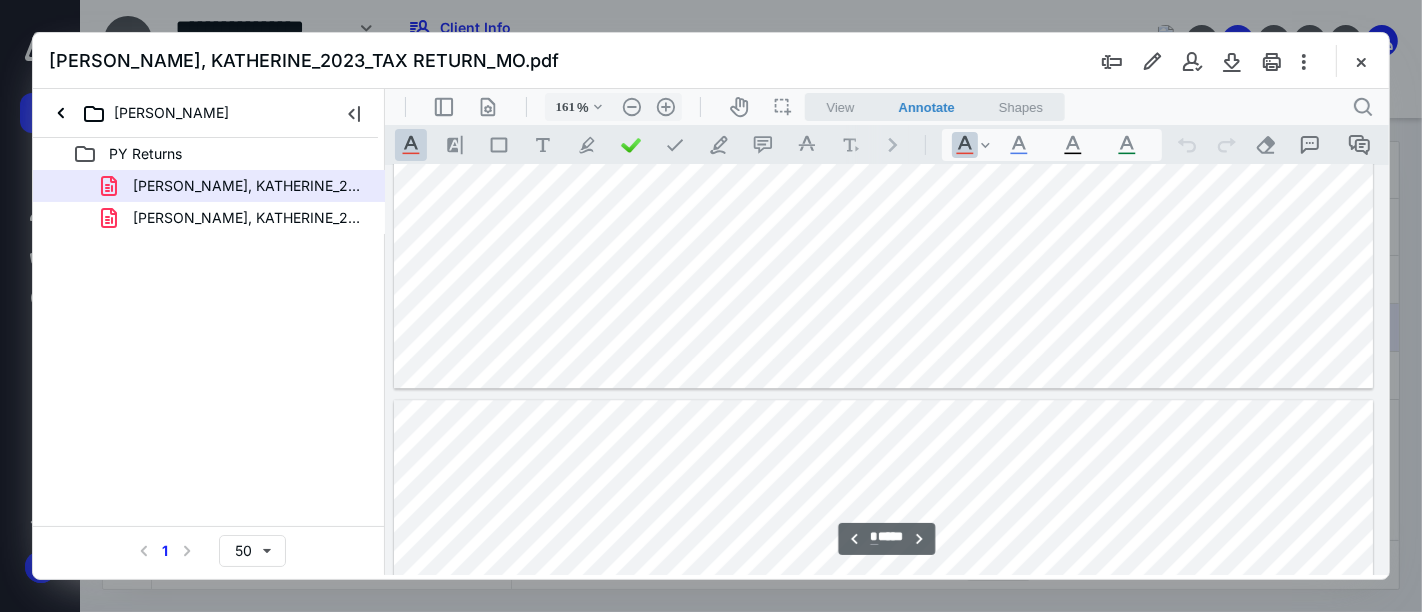 type on "*" 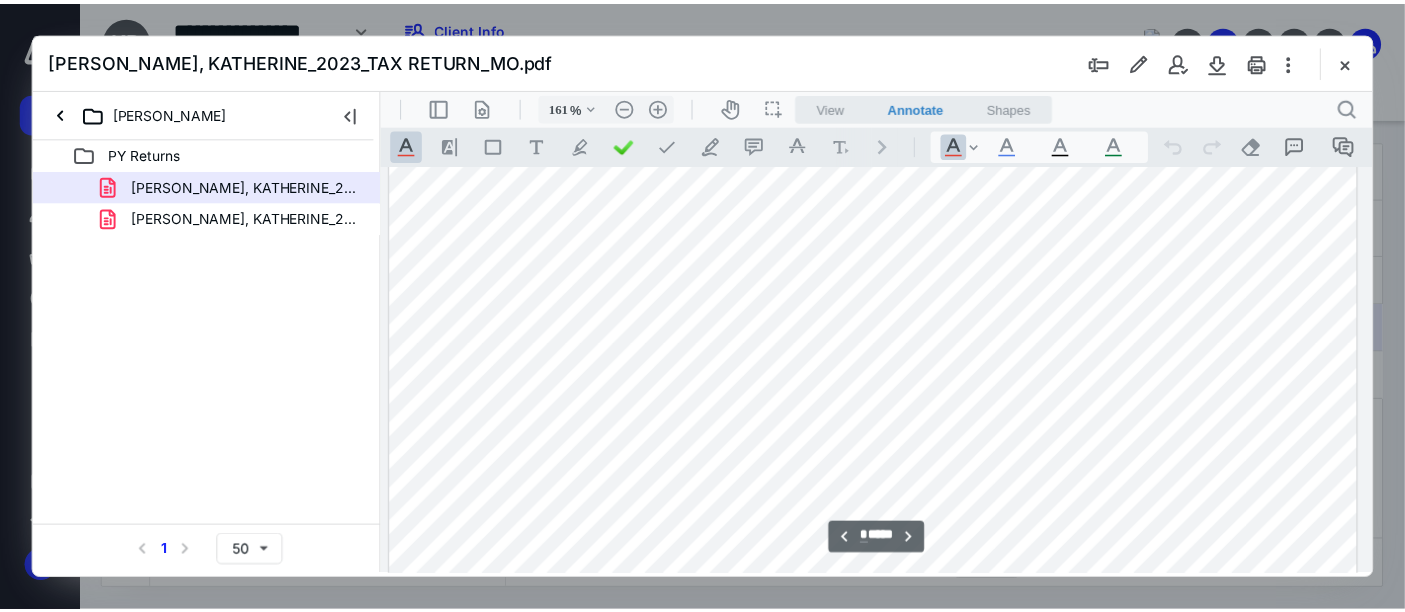 scroll, scrollTop: 5415, scrollLeft: 141, axis: both 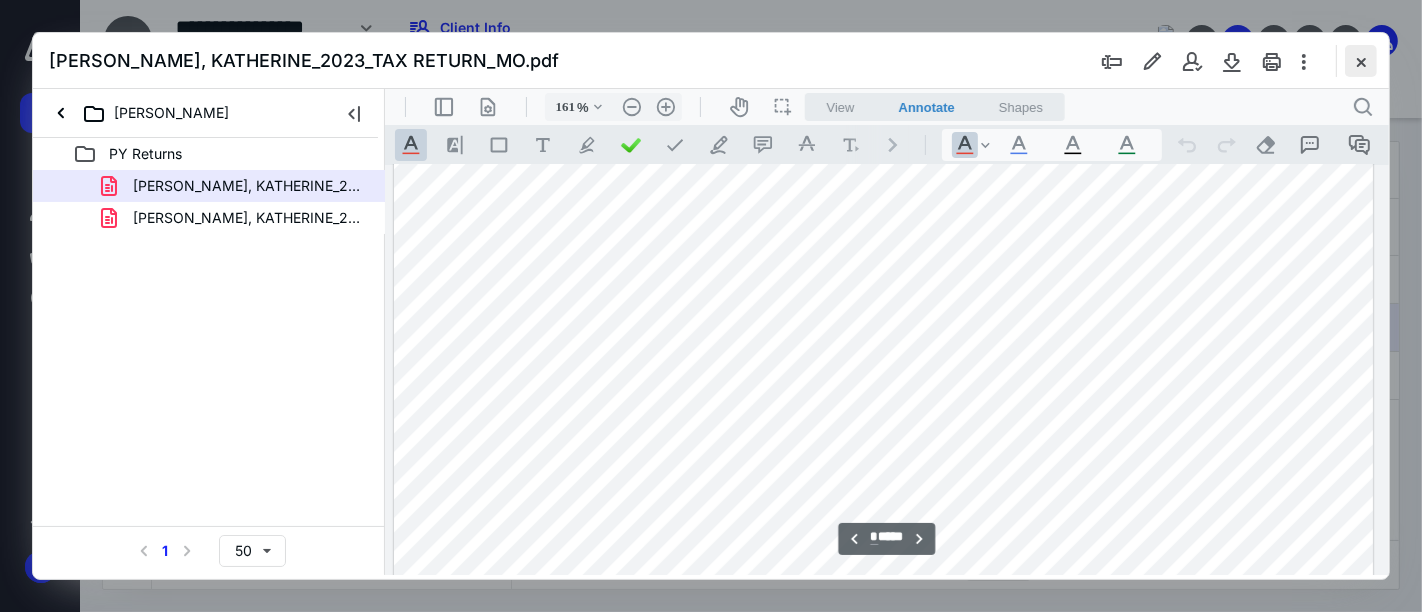 click at bounding box center (1361, 61) 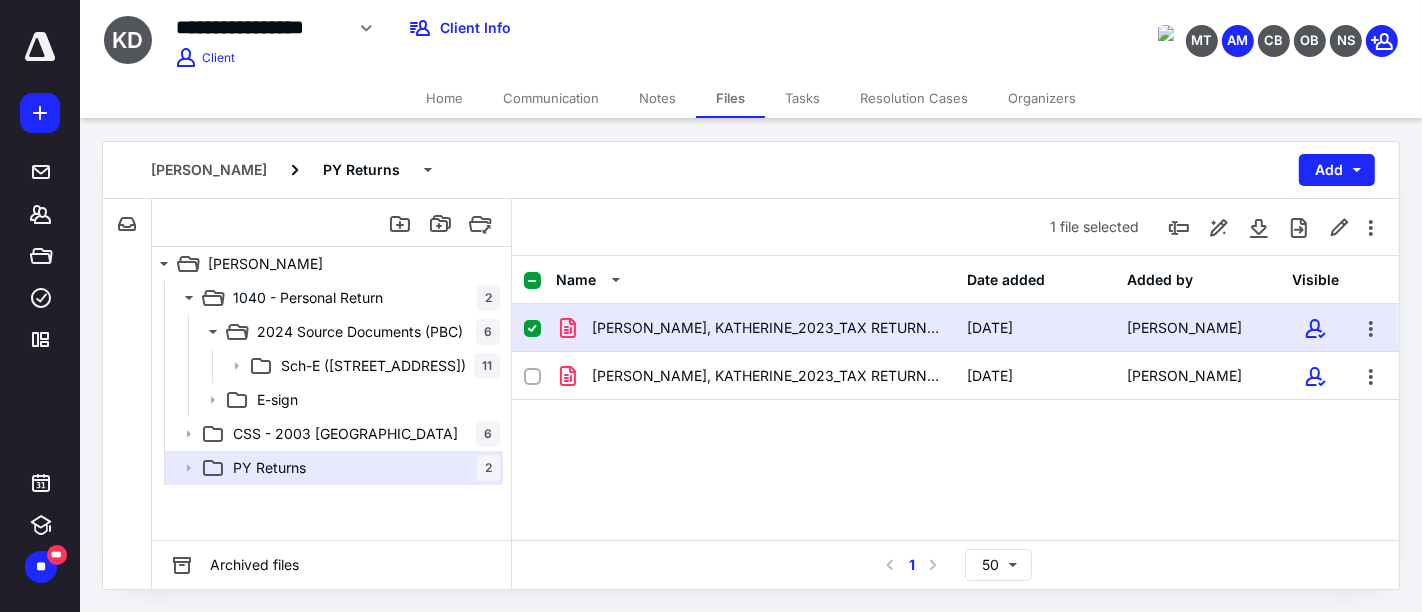 click 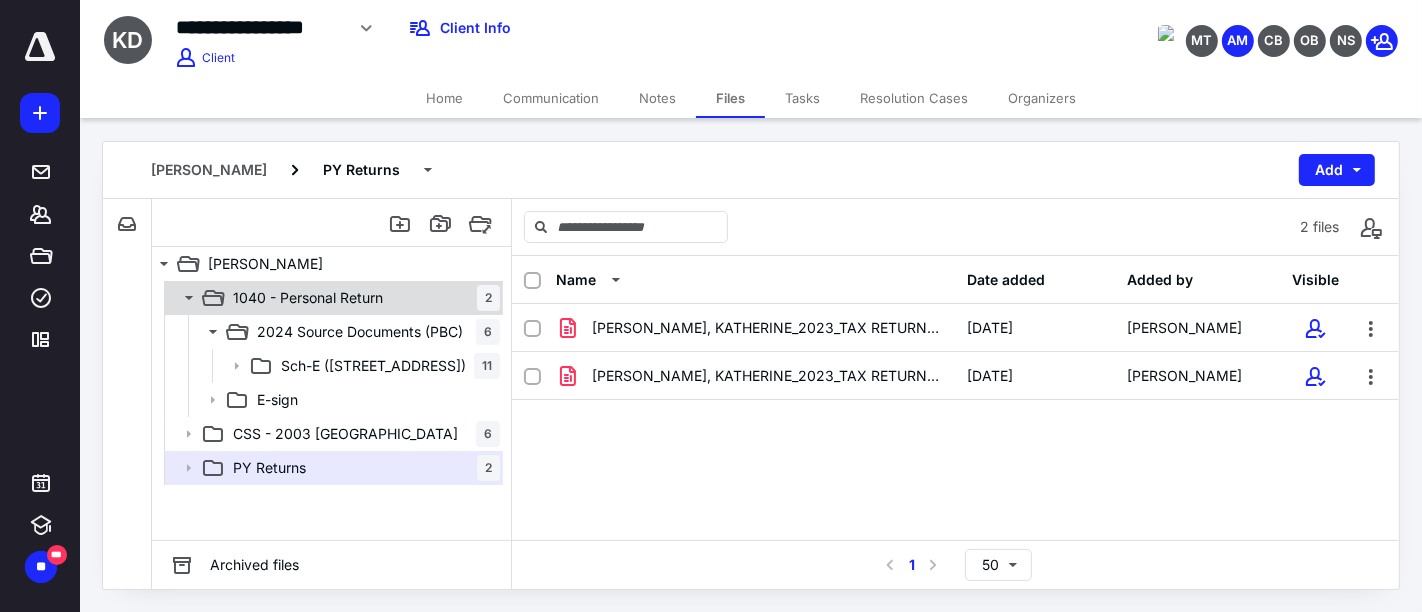 click on "1040 - Personal Return 2" at bounding box center (362, 298) 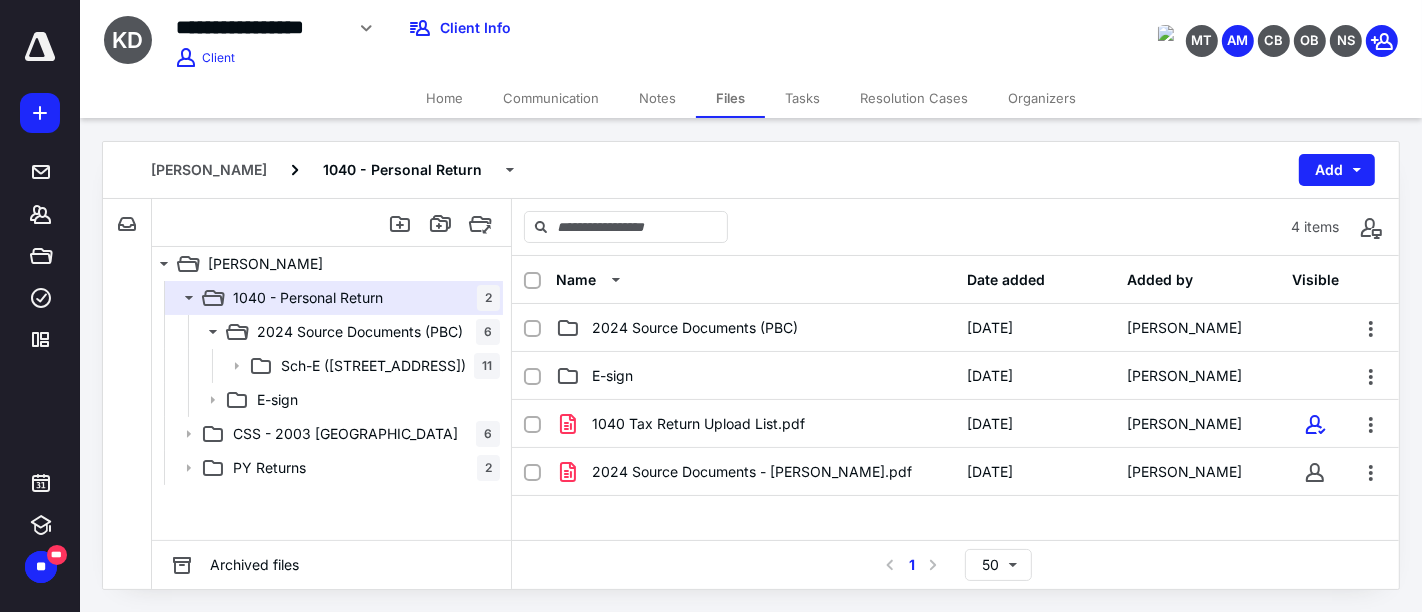 click on "Notes" at bounding box center (657, 98) 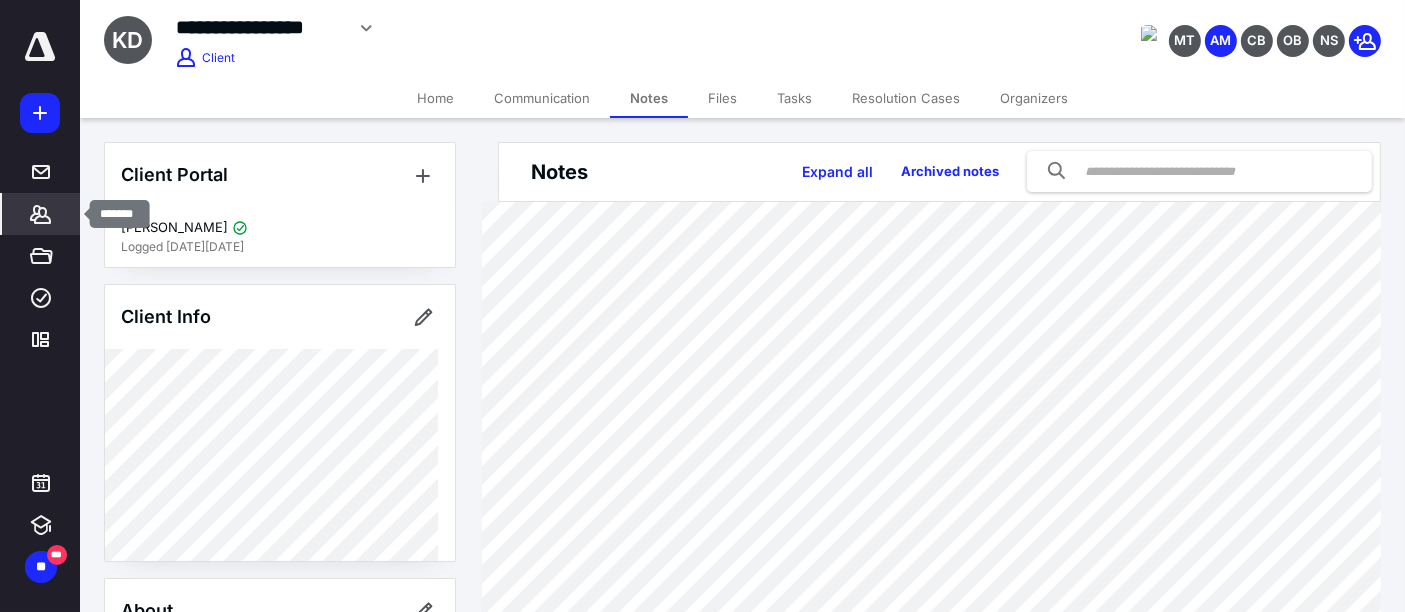 click on "*******" at bounding box center [41, 214] 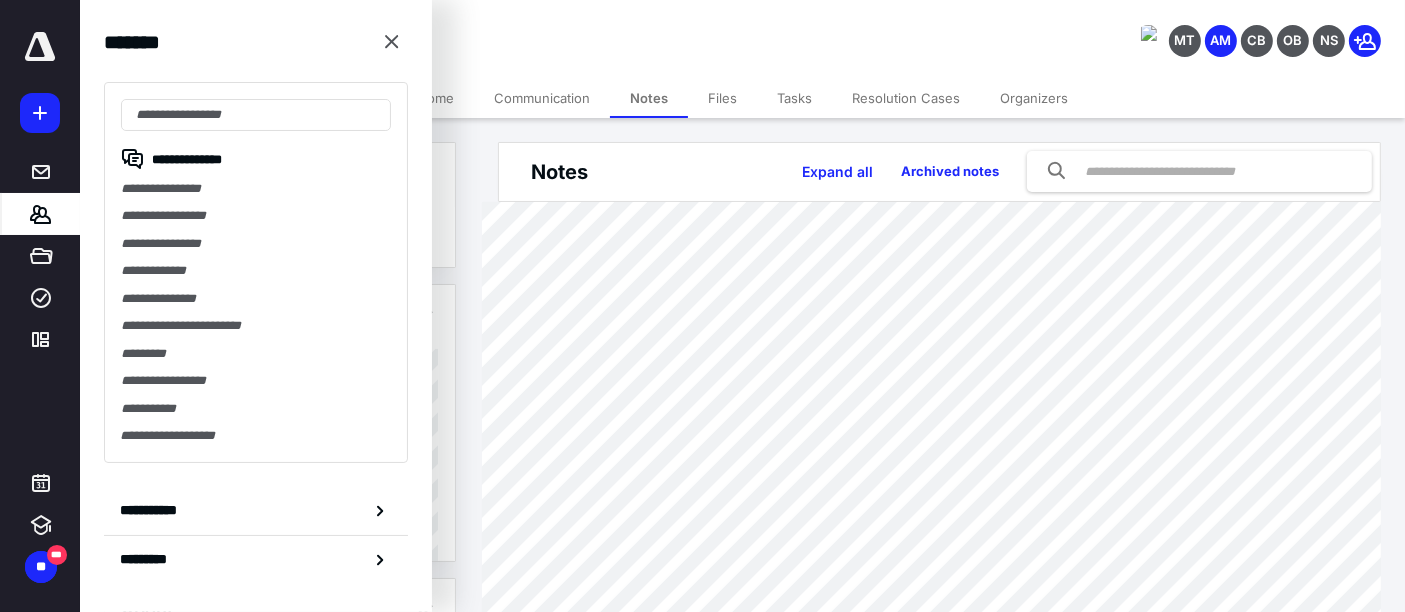 click on "**********" at bounding box center (256, 272) 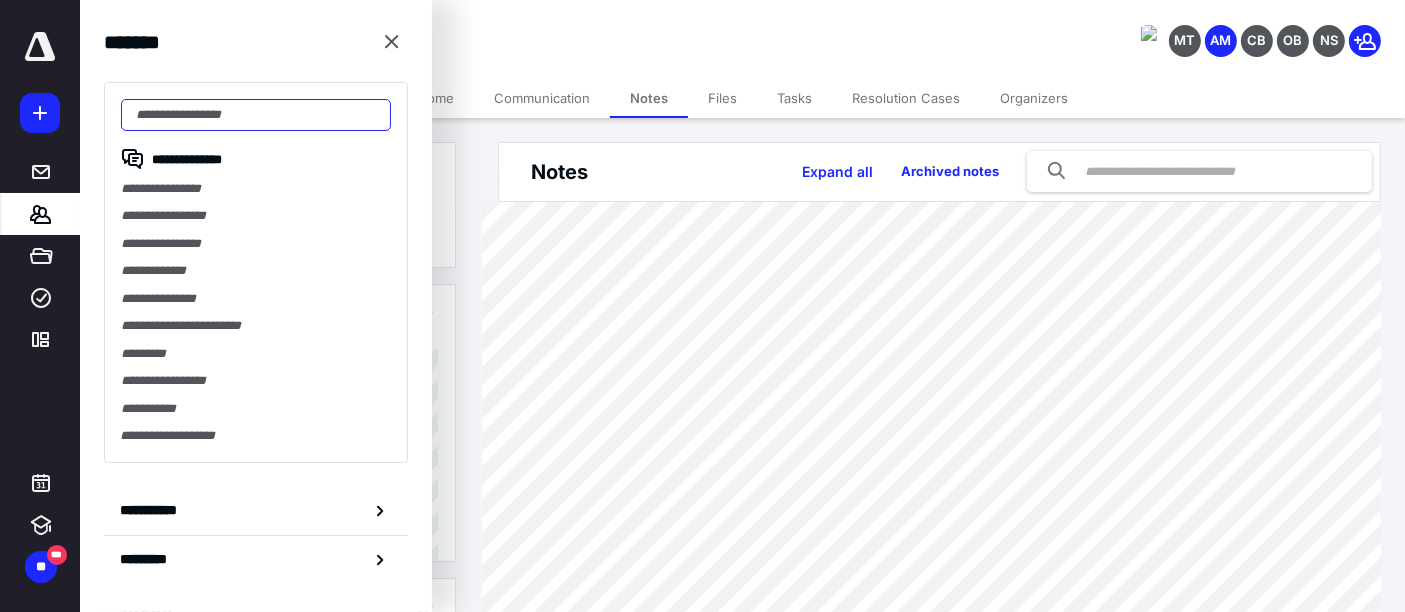 click at bounding box center [256, 115] 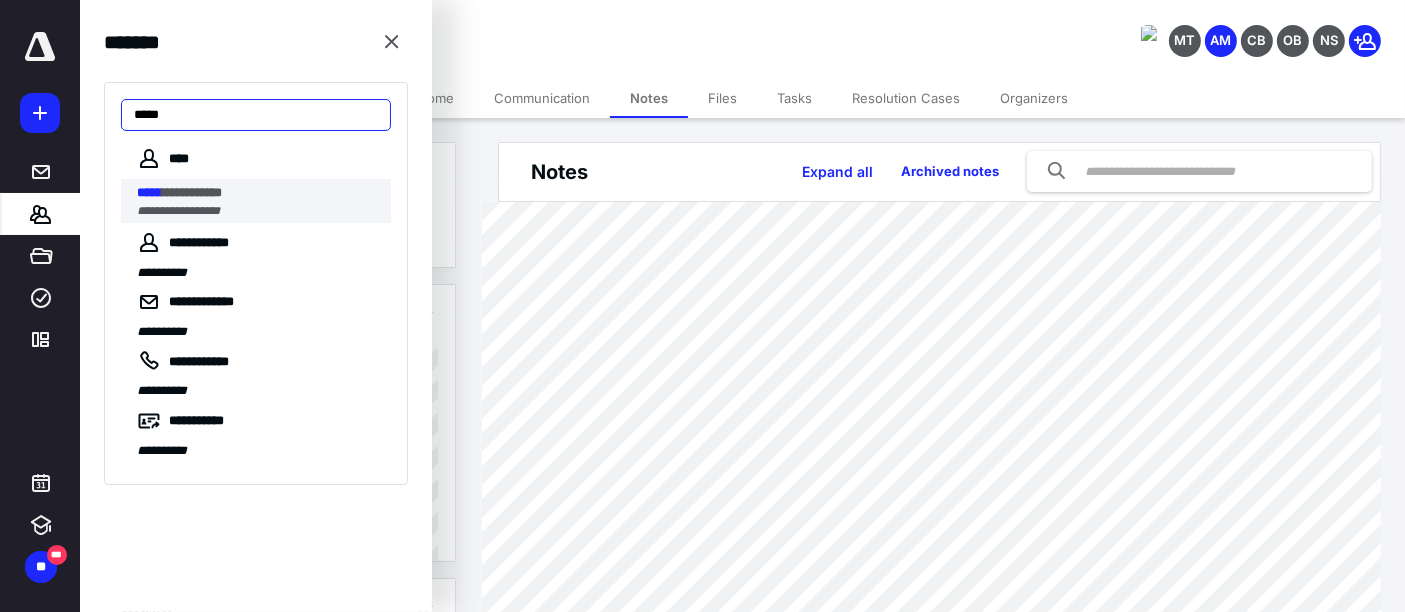 type on "*****" 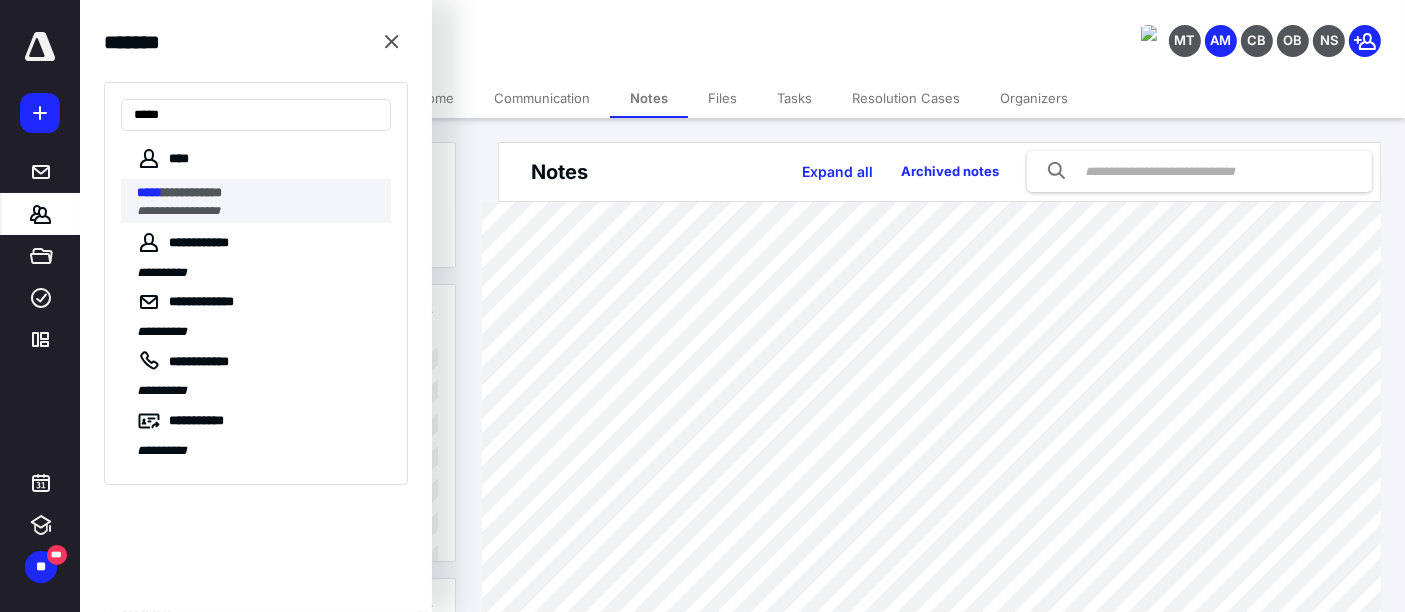 click on "**********" at bounding box center [264, 201] 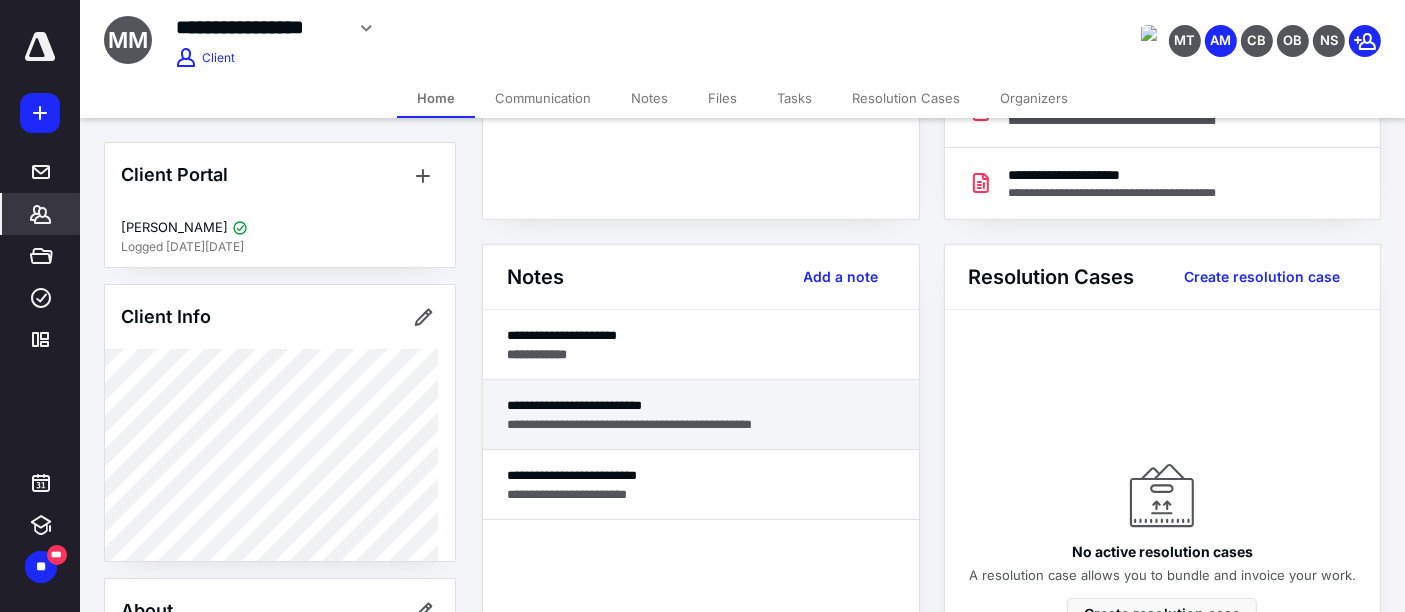 scroll, scrollTop: 444, scrollLeft: 0, axis: vertical 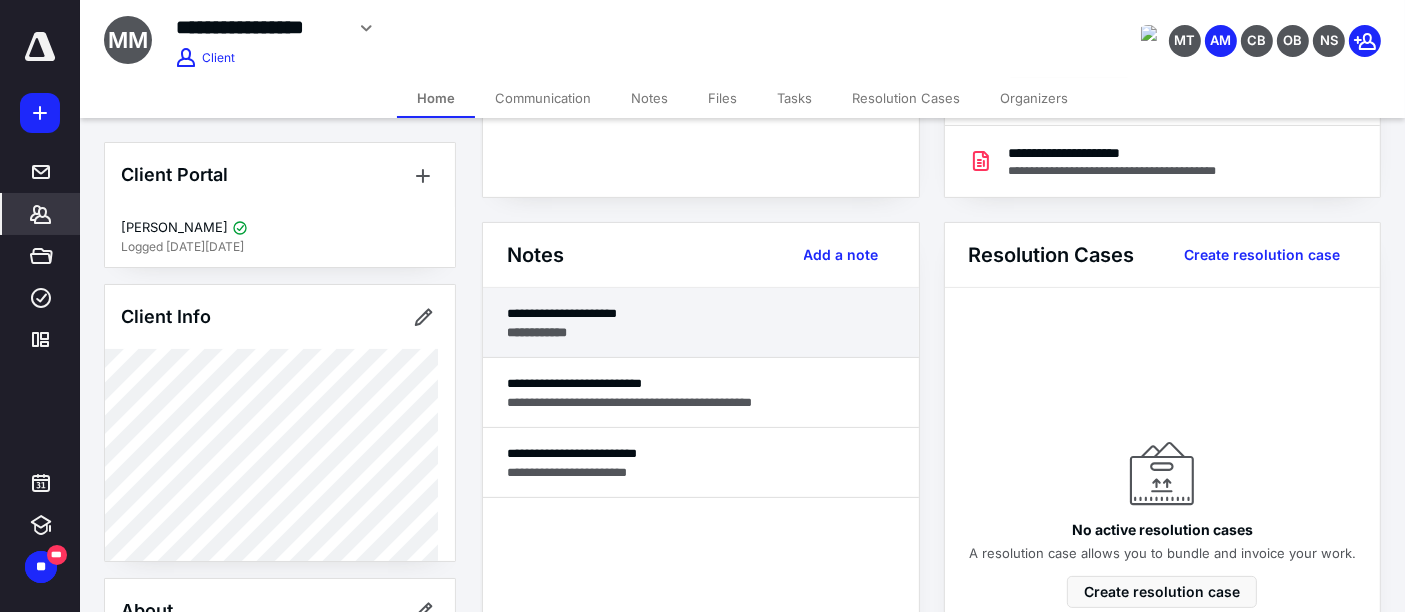 click on "**********" at bounding box center [701, 332] 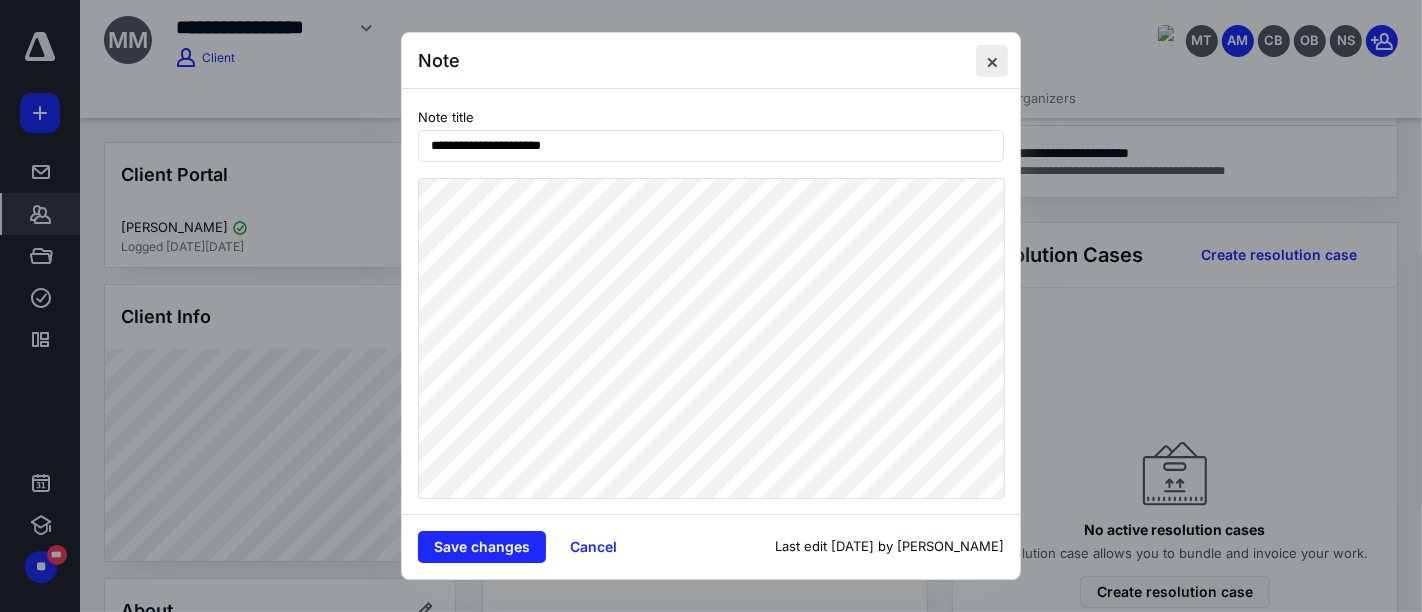 click at bounding box center [992, 61] 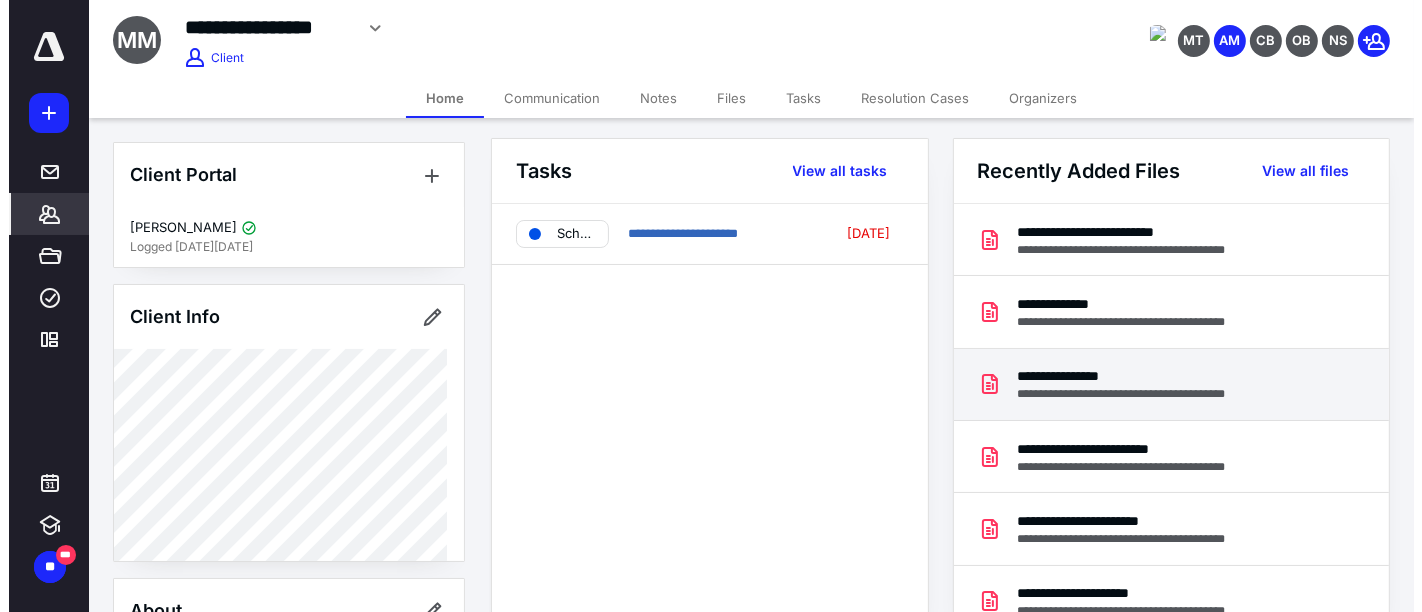scroll, scrollTop: 0, scrollLeft: 0, axis: both 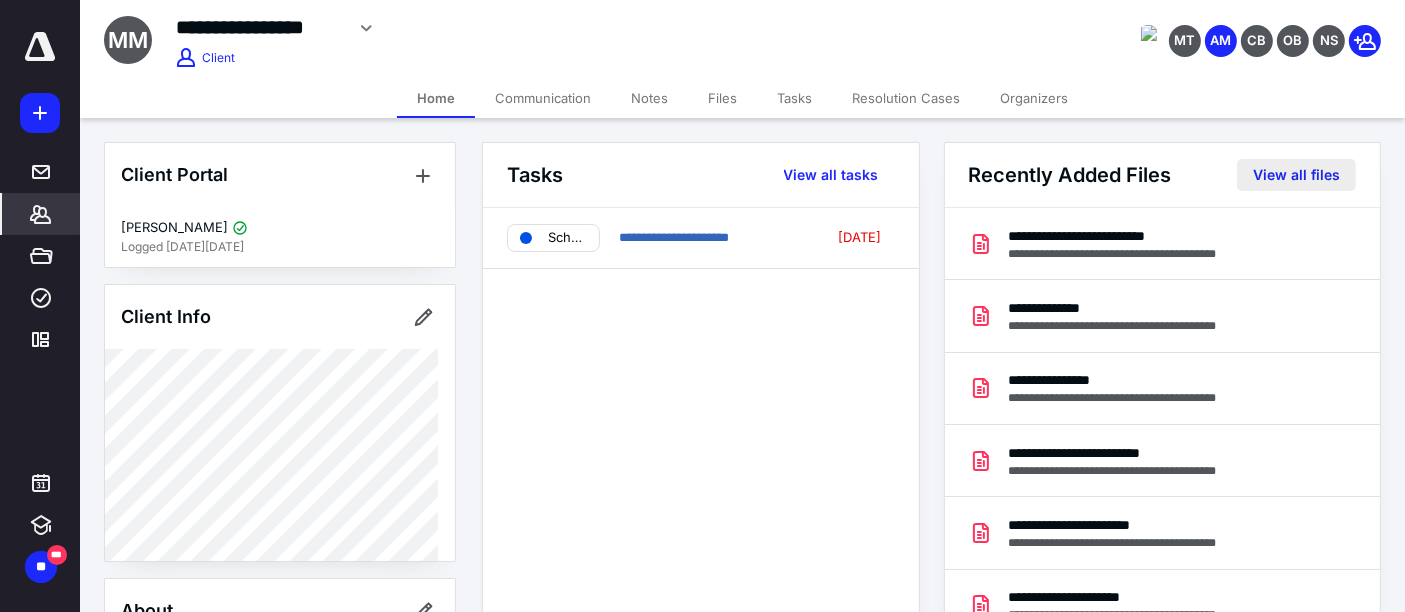 click on "View all files" at bounding box center (1296, 175) 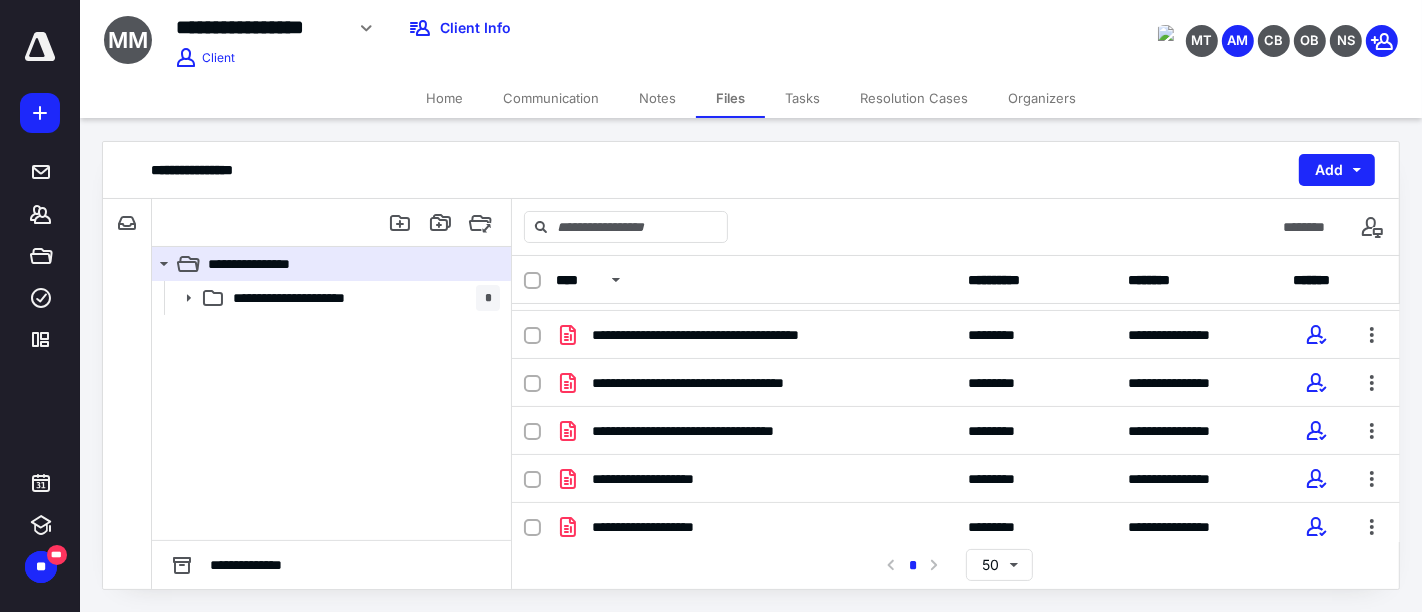 scroll, scrollTop: 860, scrollLeft: 0, axis: vertical 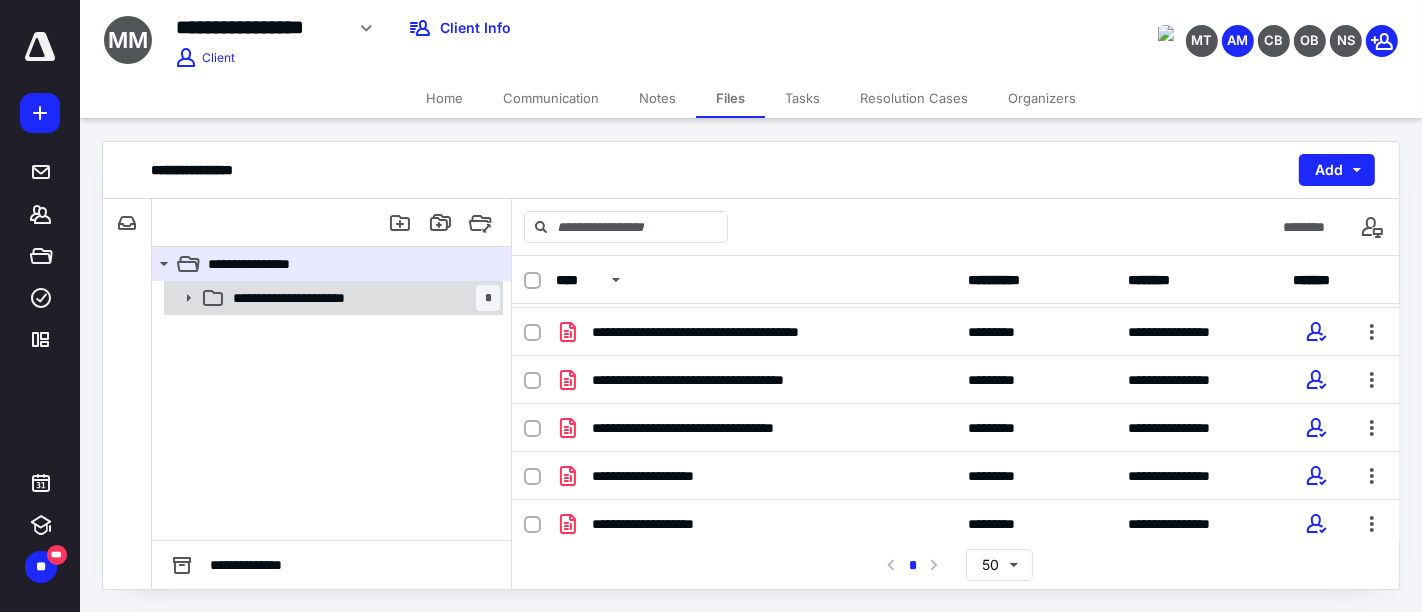 click on "**********" at bounding box center (362, 298) 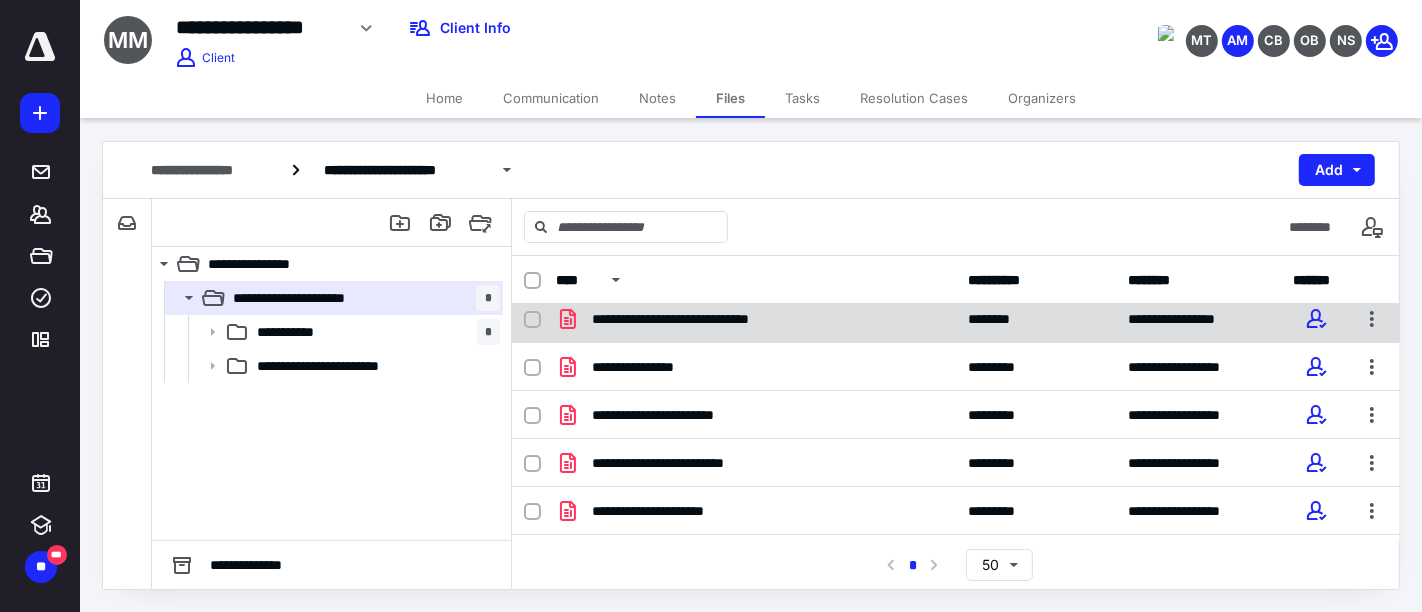 scroll, scrollTop: 111, scrollLeft: 0, axis: vertical 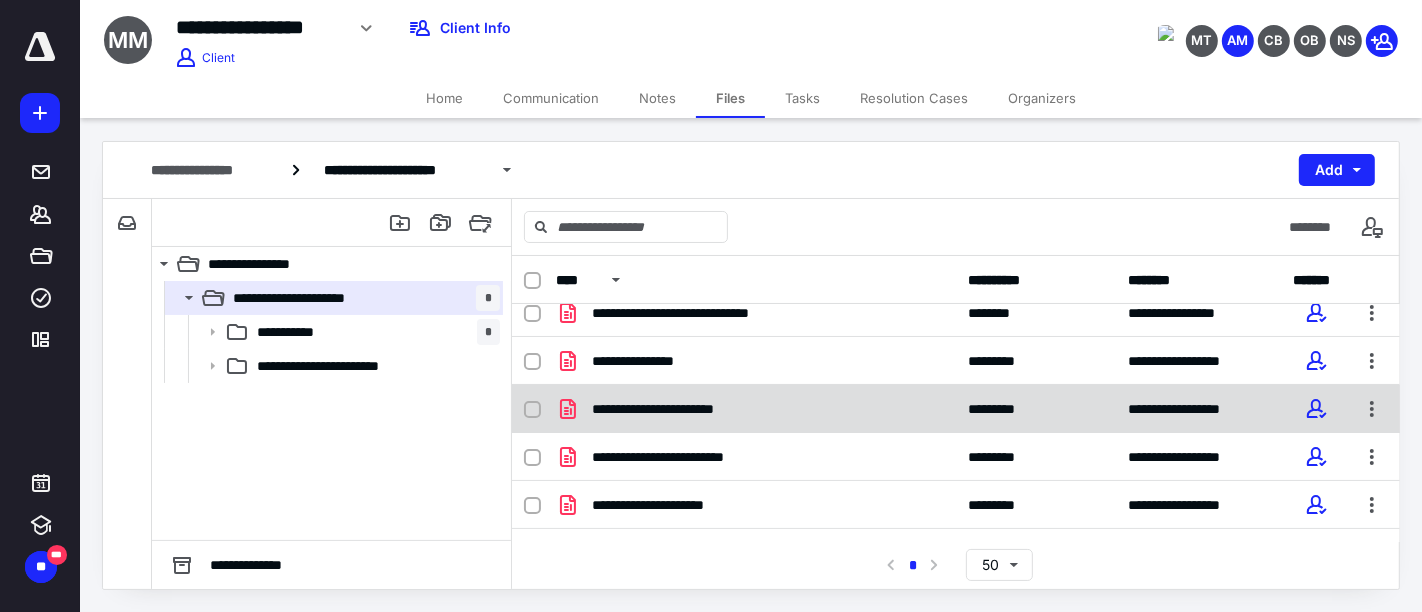 click on "**********" at bounding box center (756, 409) 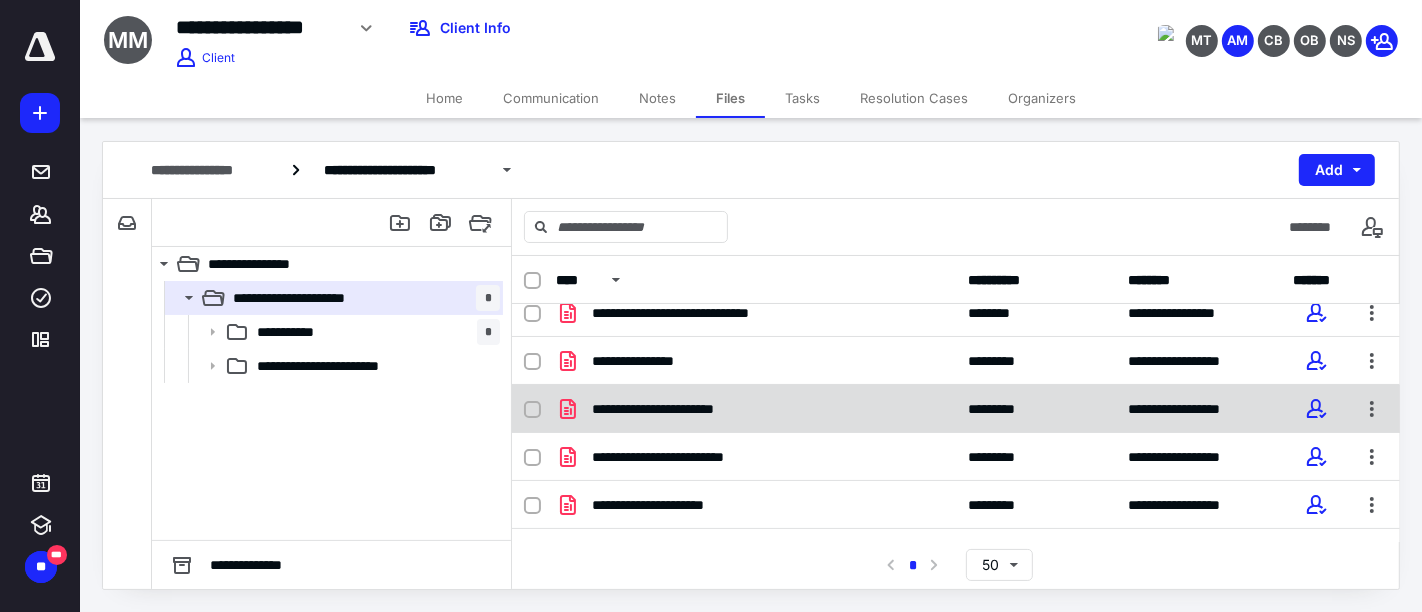 checkbox on "true" 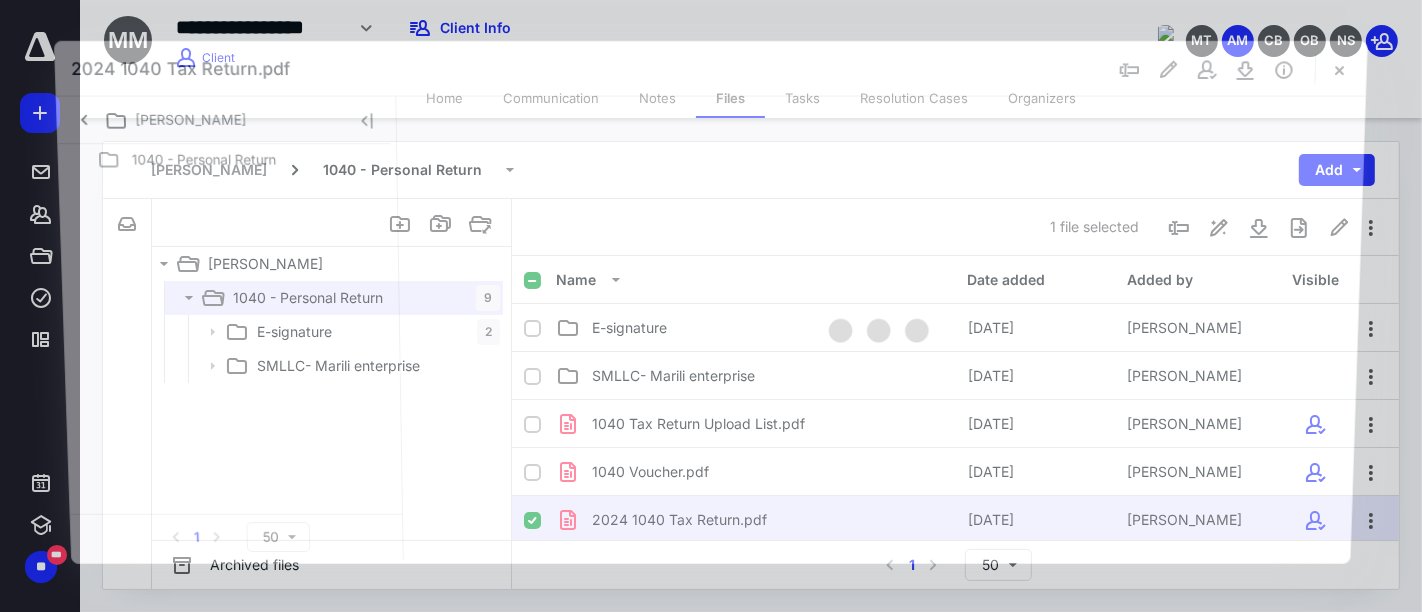 scroll, scrollTop: 111, scrollLeft: 0, axis: vertical 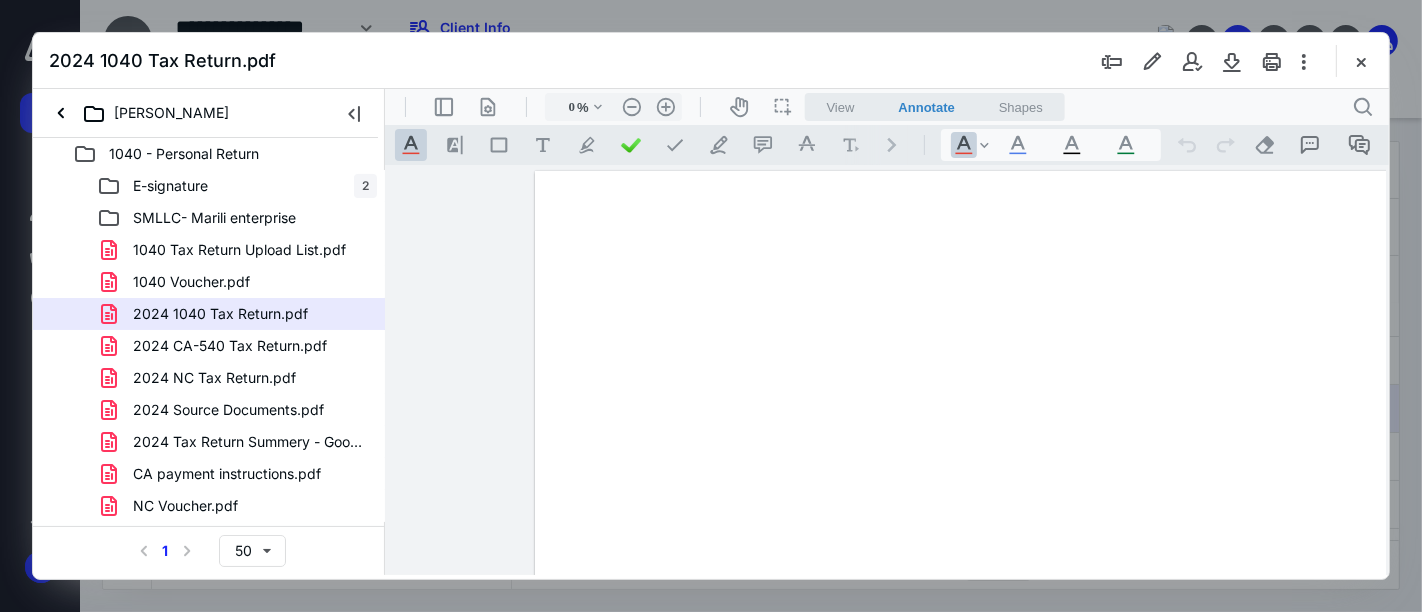 type on "161" 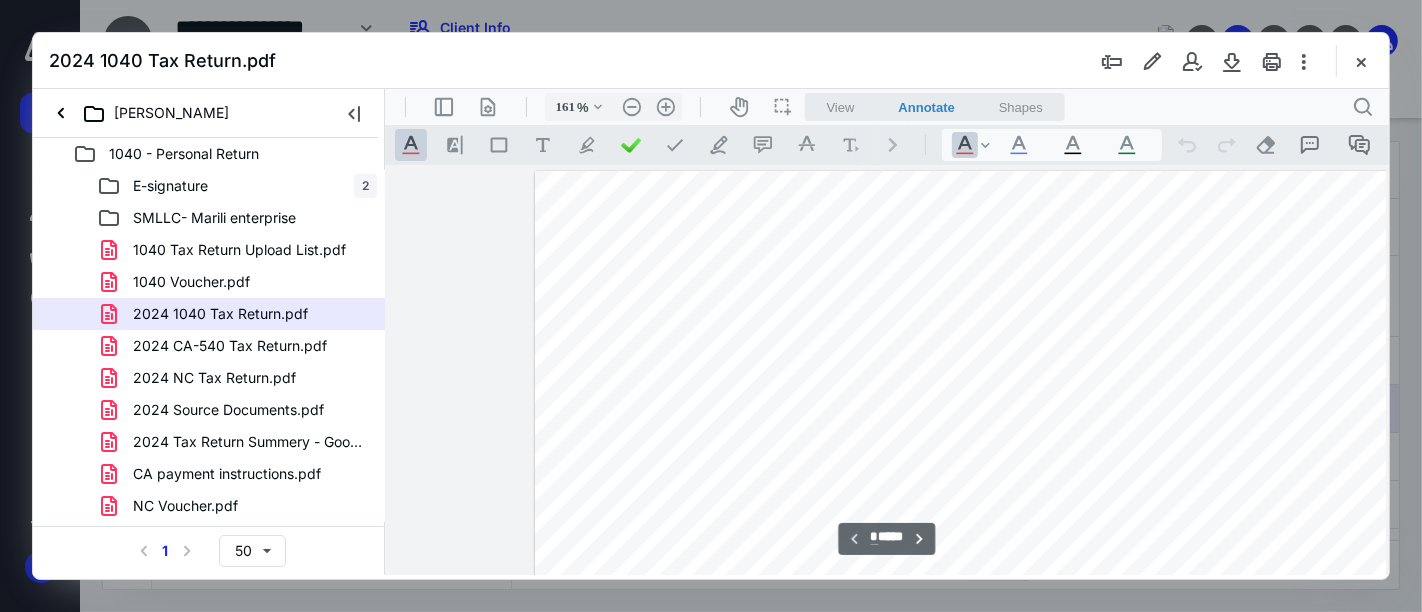 scroll, scrollTop: 82, scrollLeft: 141, axis: both 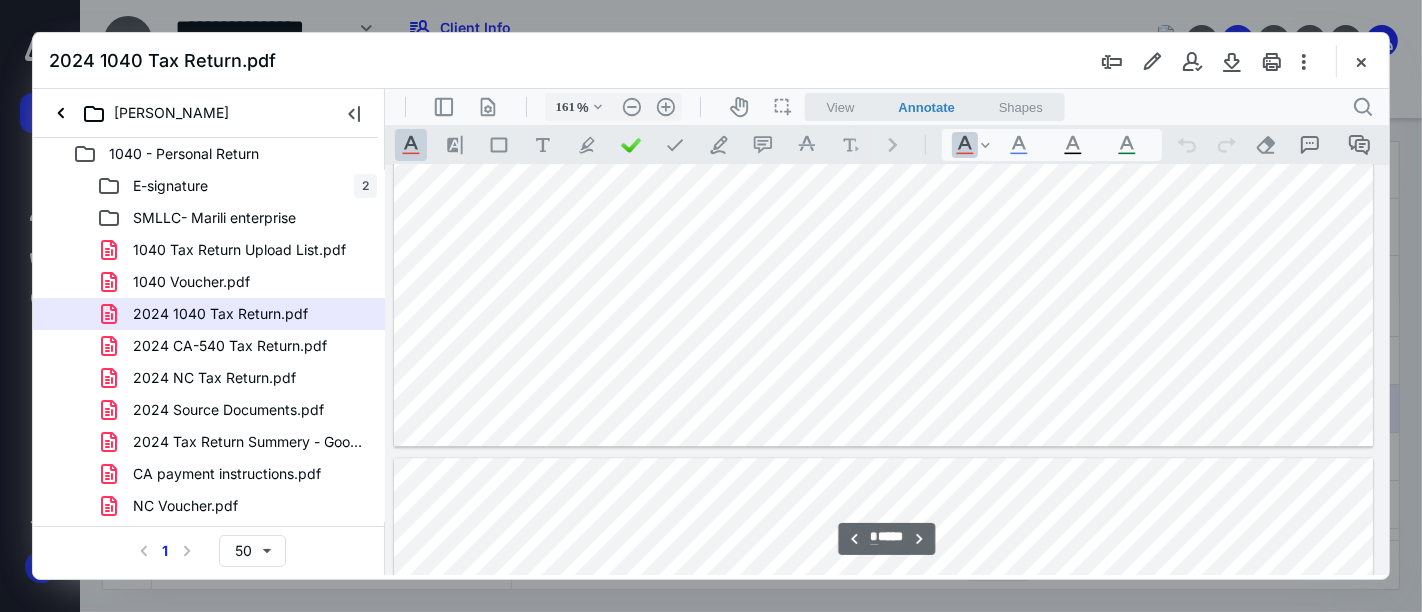 type on "*" 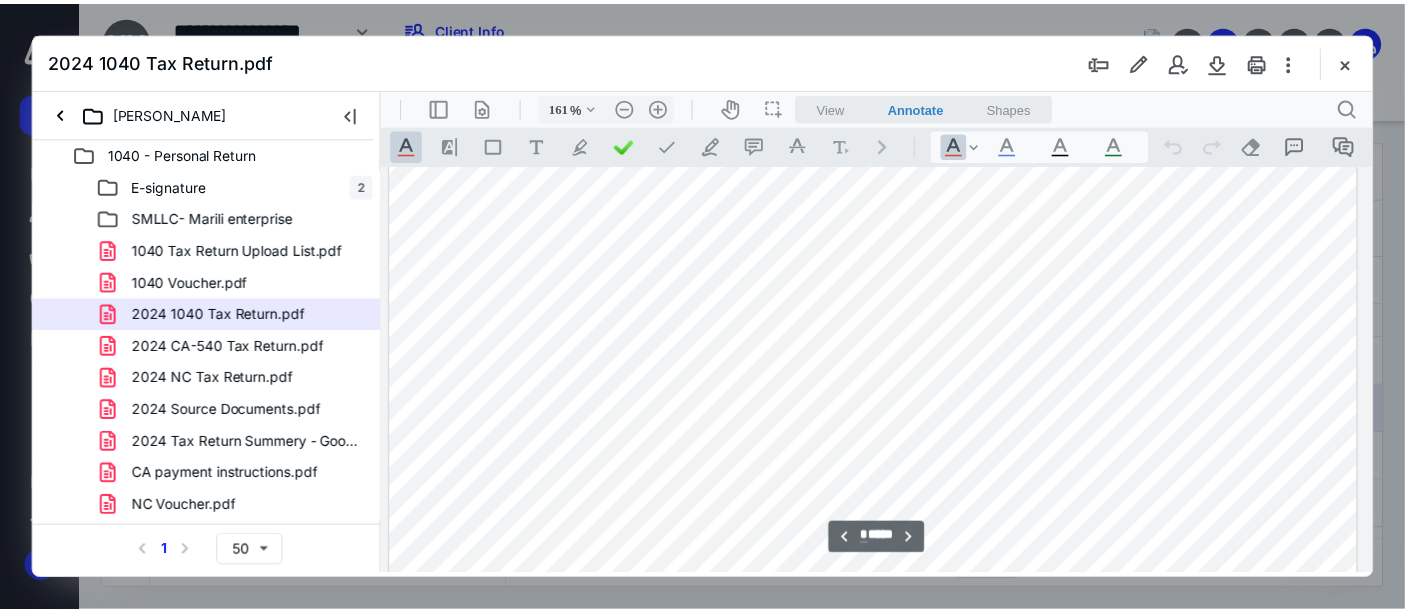 scroll, scrollTop: 5971, scrollLeft: 141, axis: both 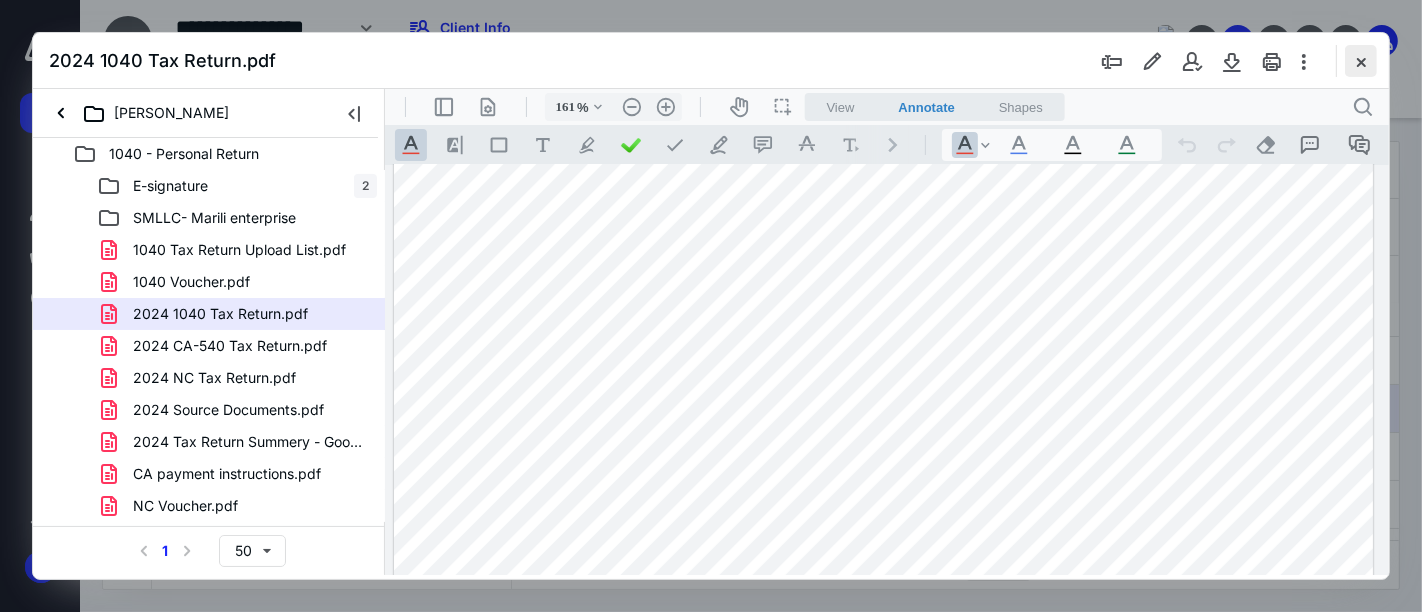 click at bounding box center [1361, 61] 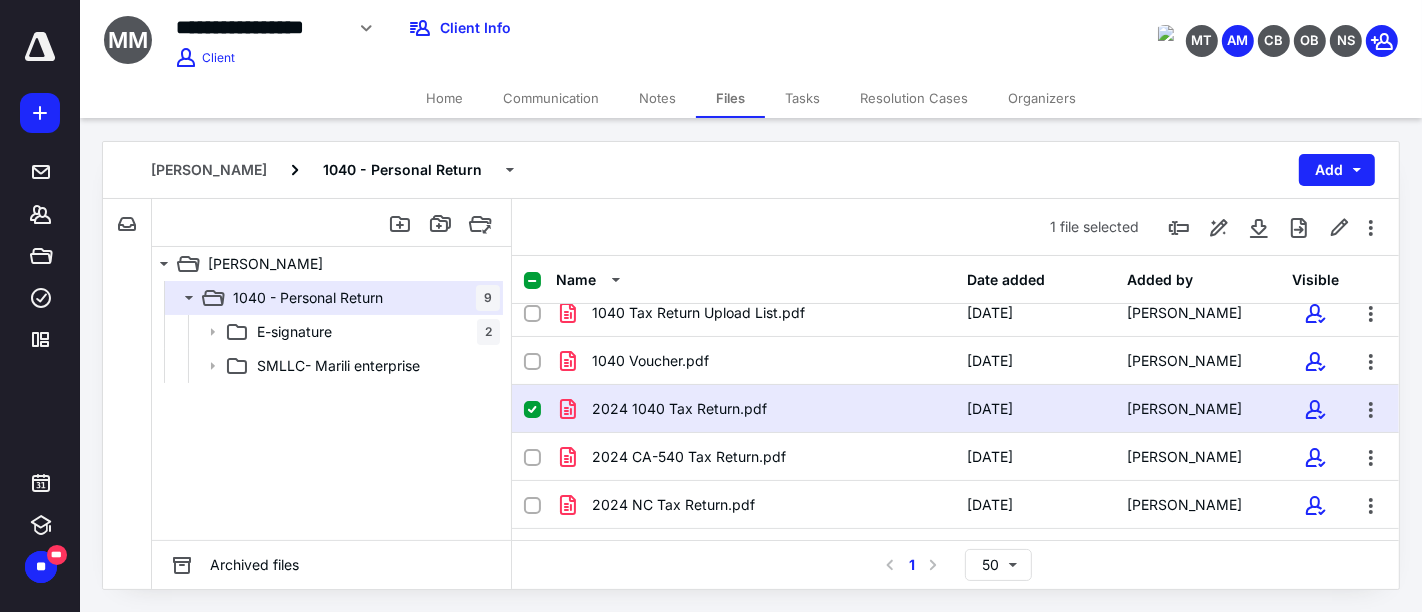 click on "Notes" at bounding box center (657, 98) 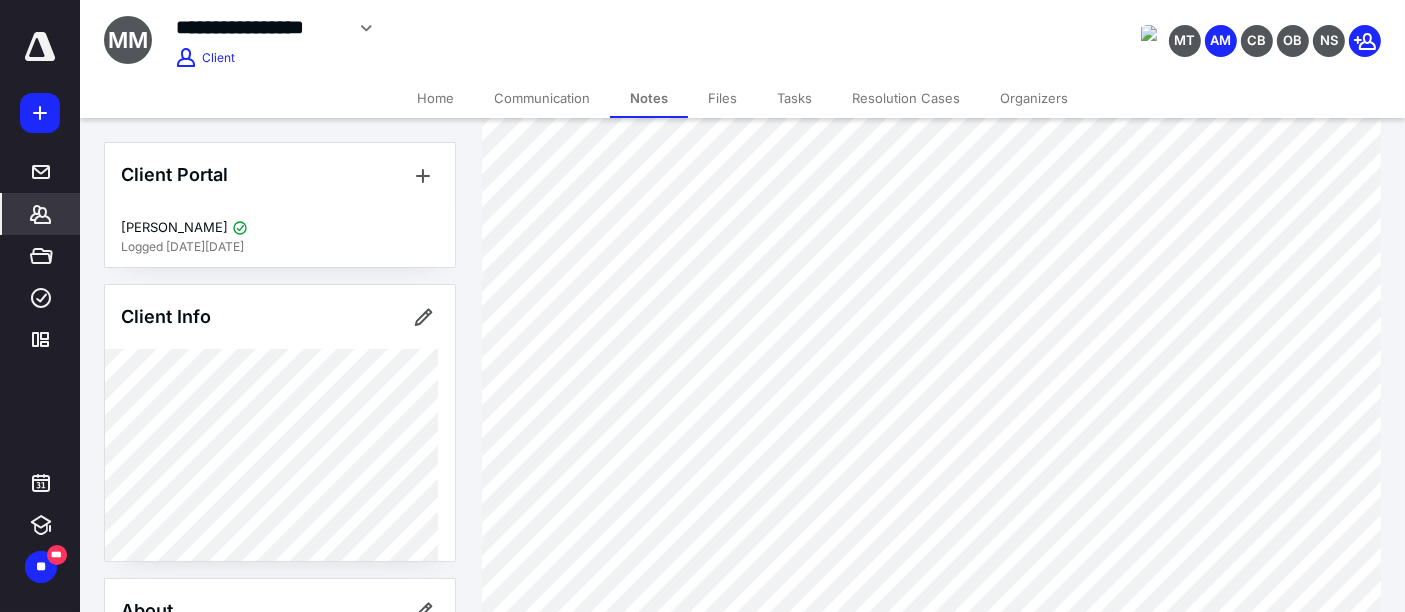 scroll, scrollTop: 162, scrollLeft: 0, axis: vertical 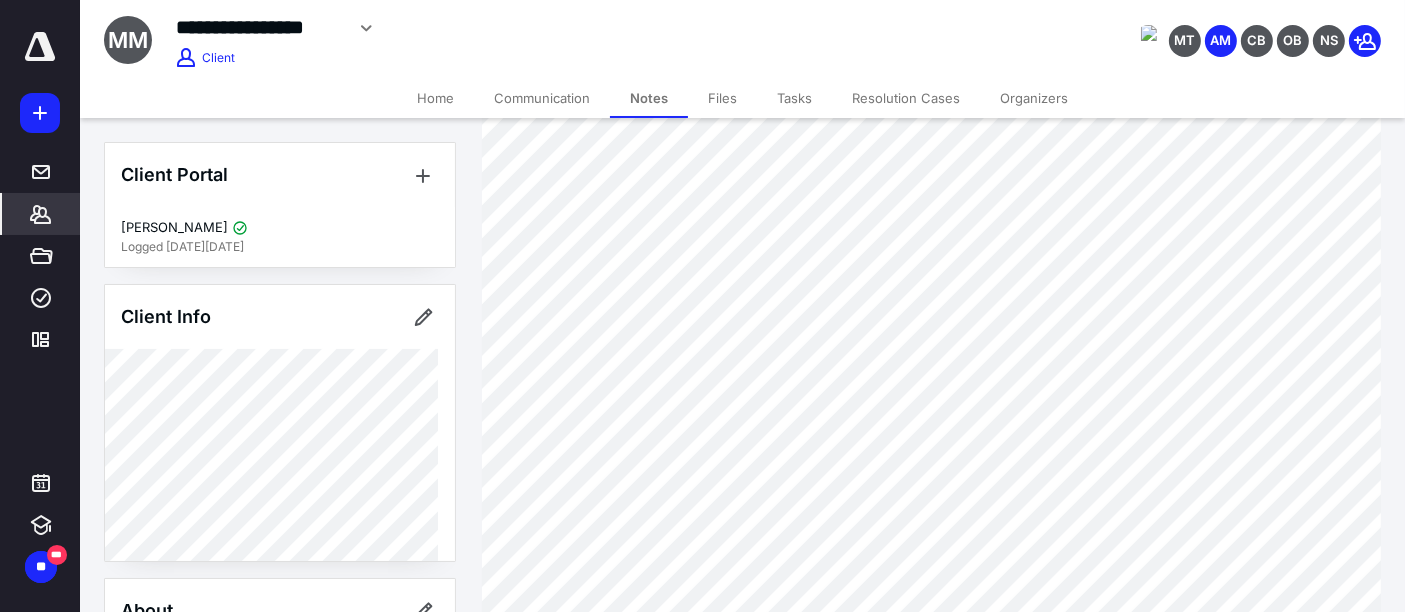 click on "*******" at bounding box center [41, 214] 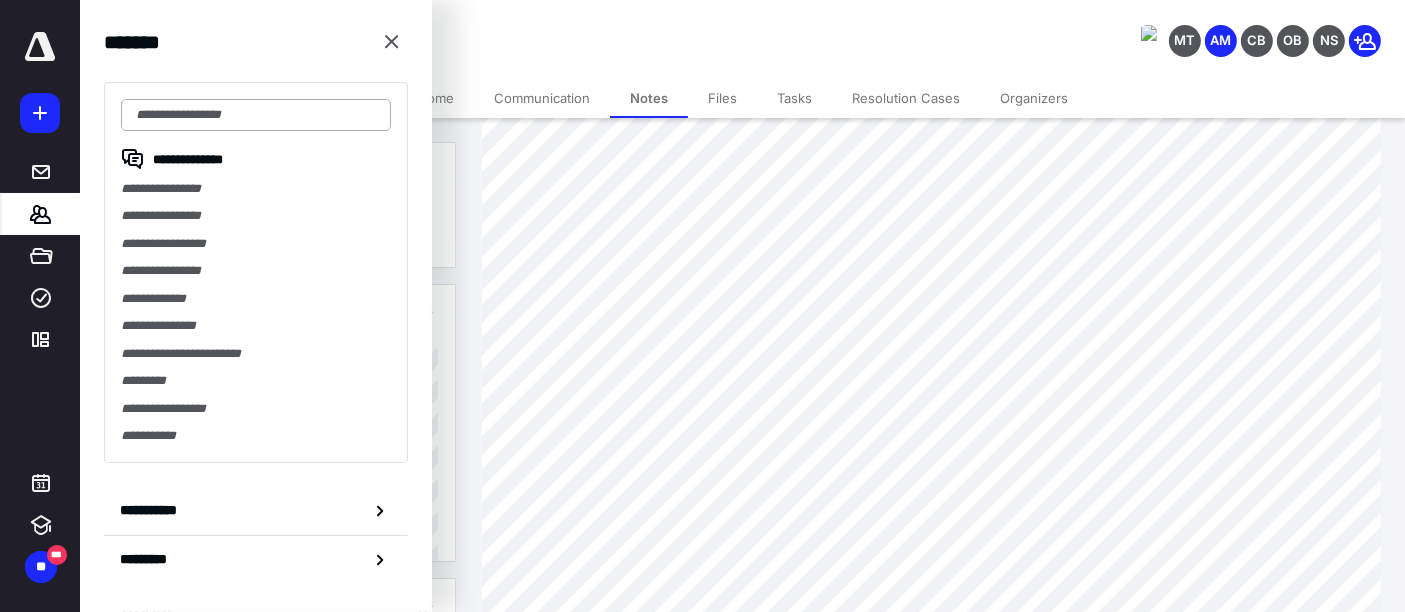 click at bounding box center (256, 115) 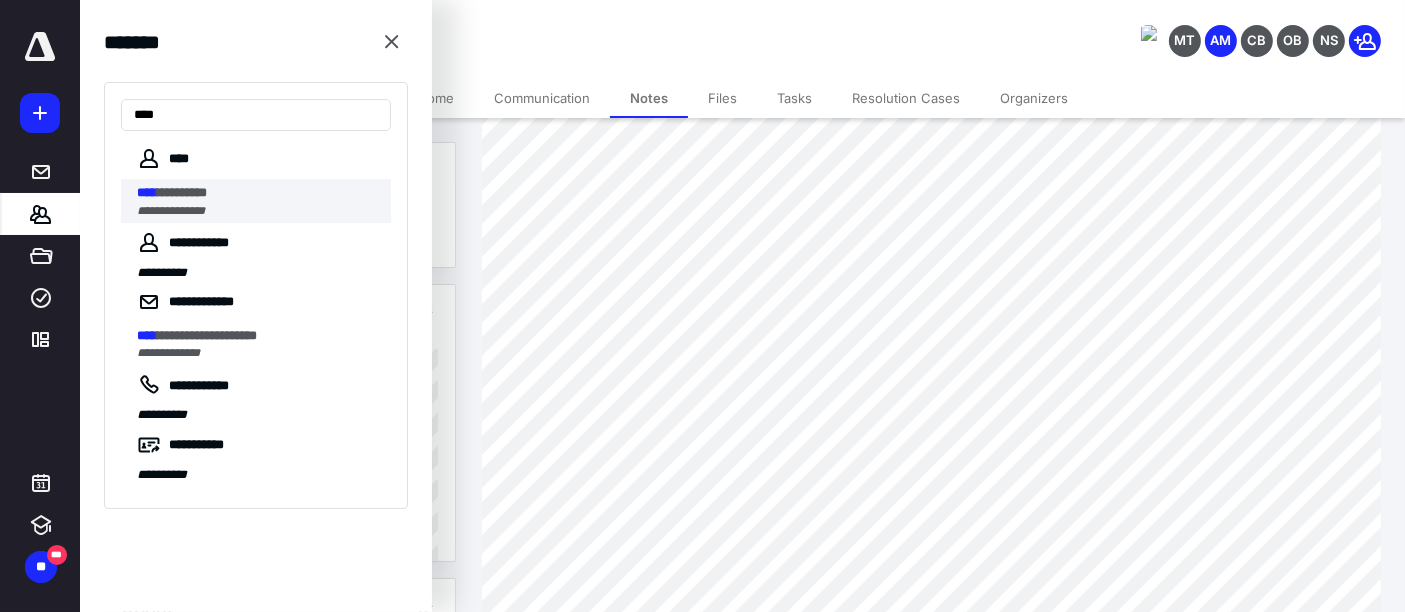 type on "****" 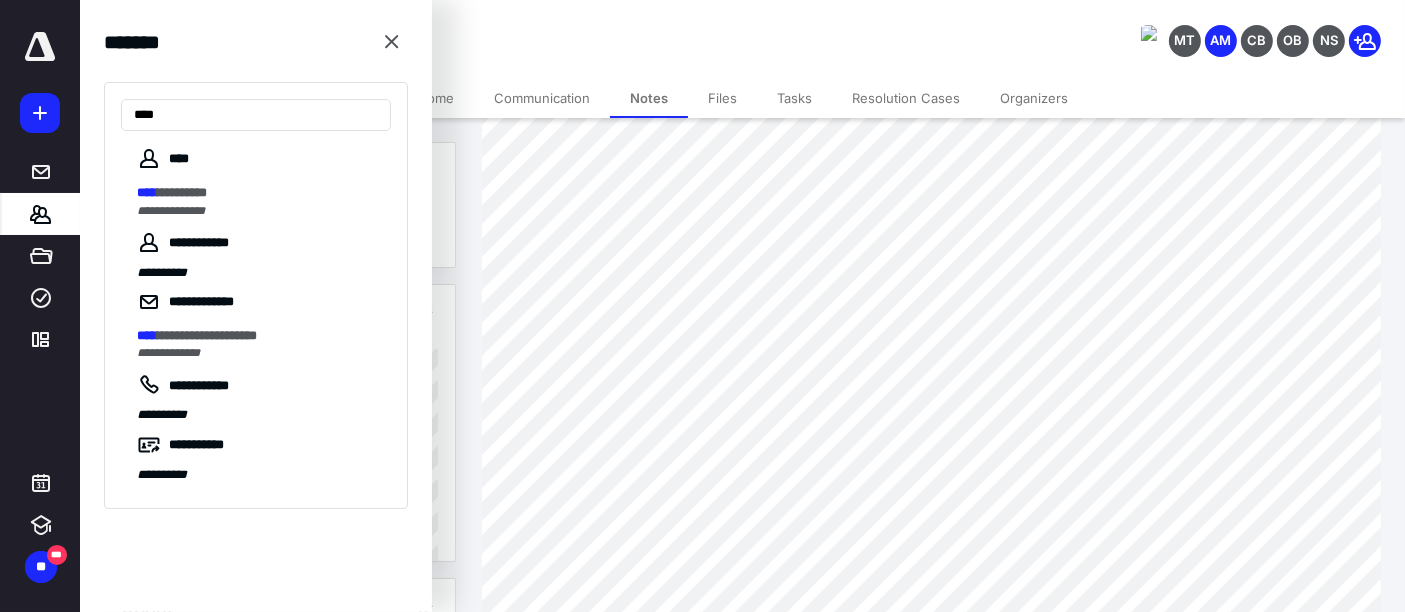 click on "**********" at bounding box center [258, 193] 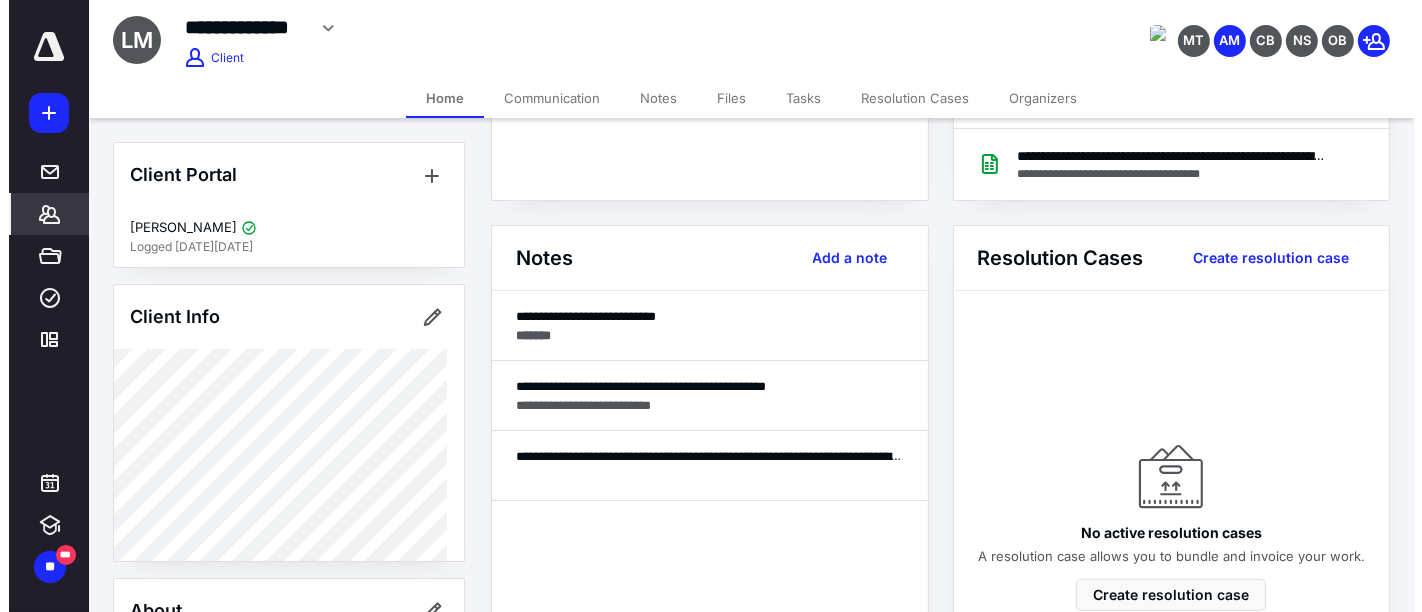 scroll, scrollTop: 444, scrollLeft: 0, axis: vertical 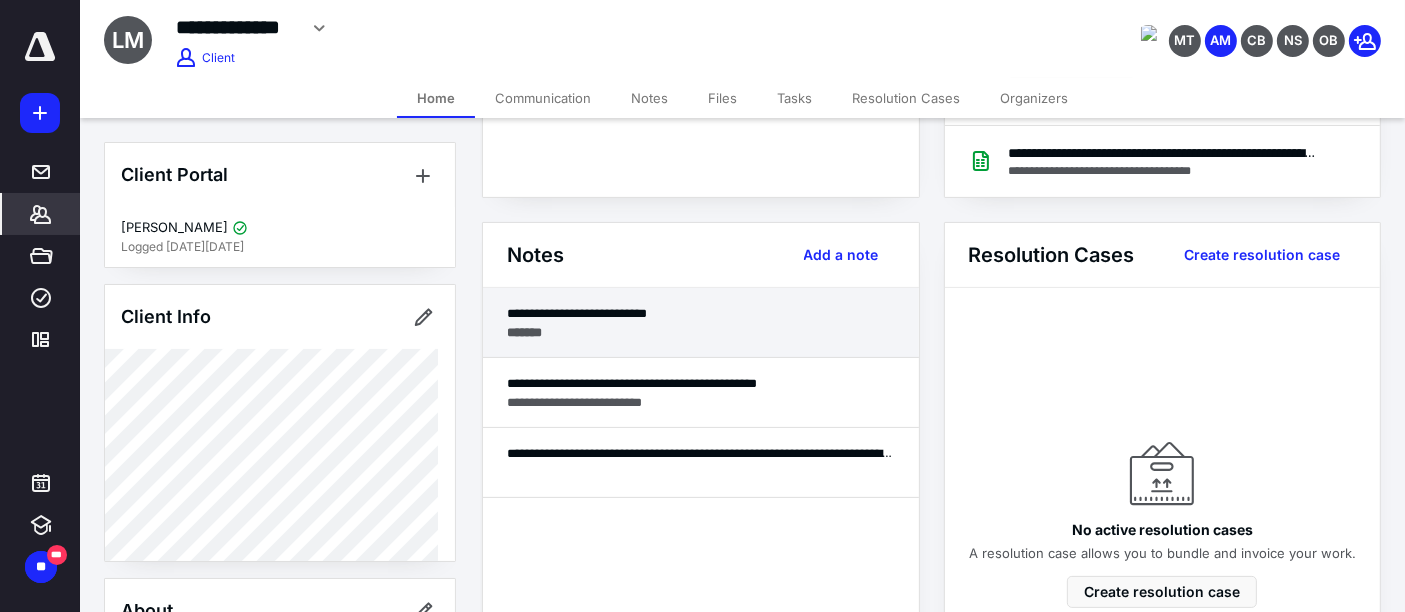 click on "**********" at bounding box center [701, 313] 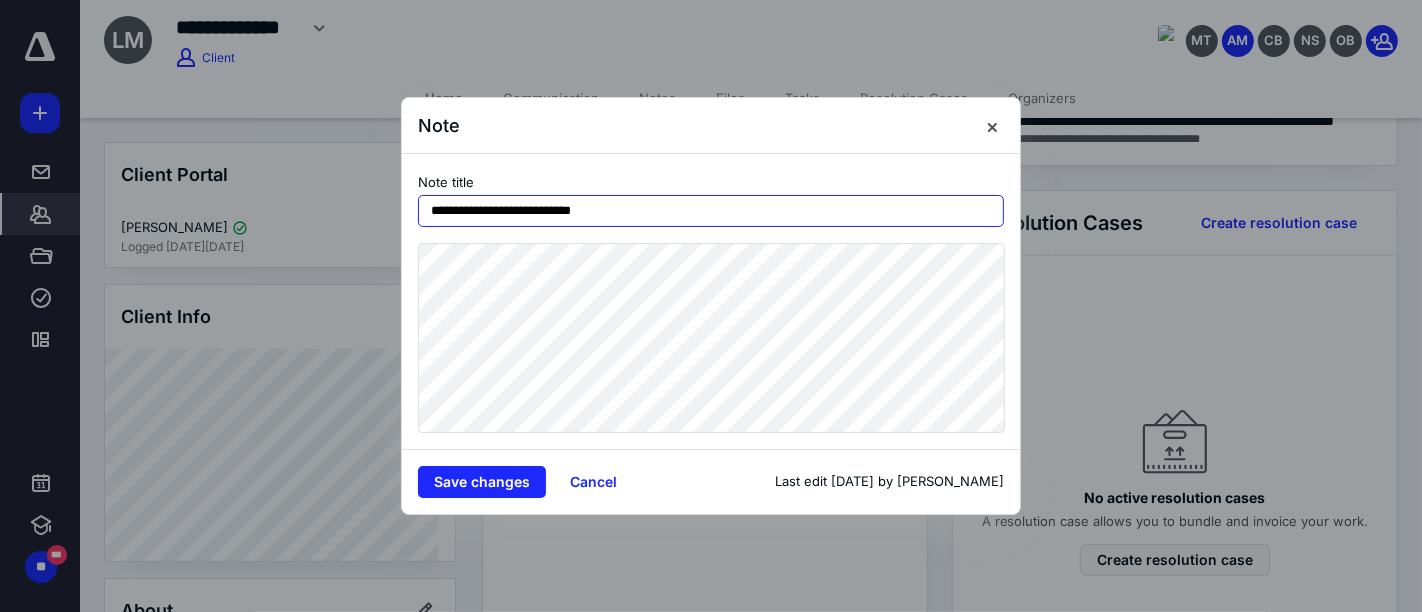 scroll, scrollTop: 444, scrollLeft: 0, axis: vertical 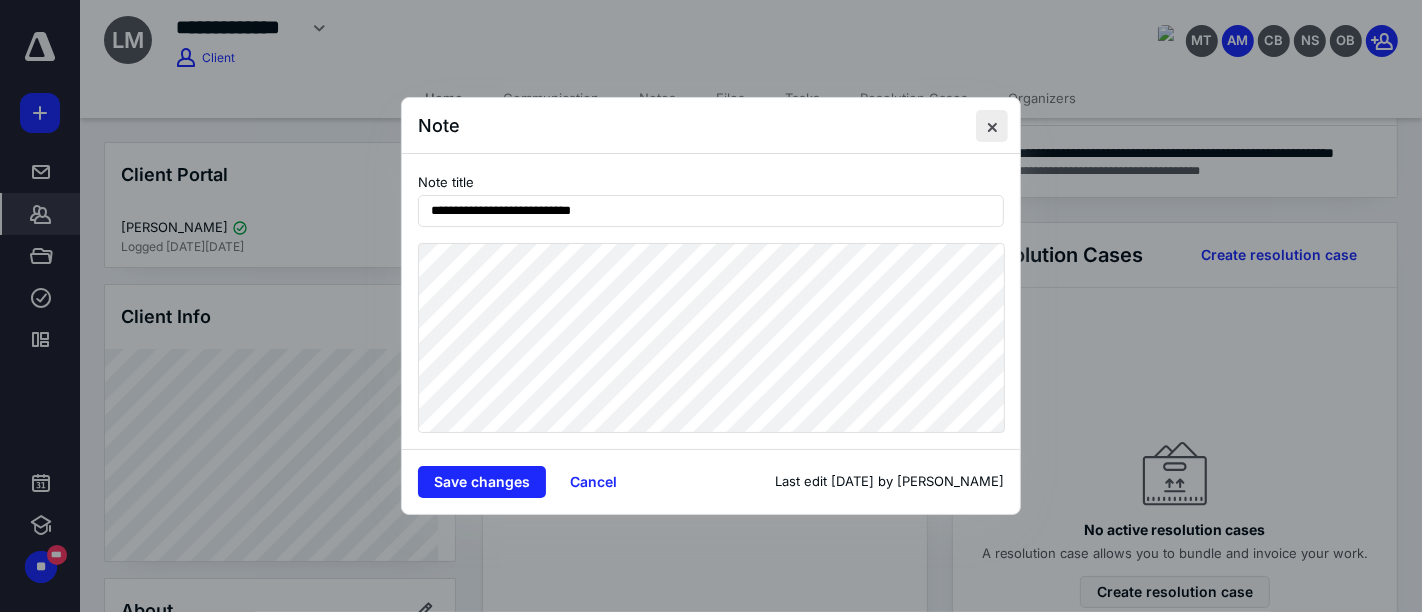 click at bounding box center [992, 126] 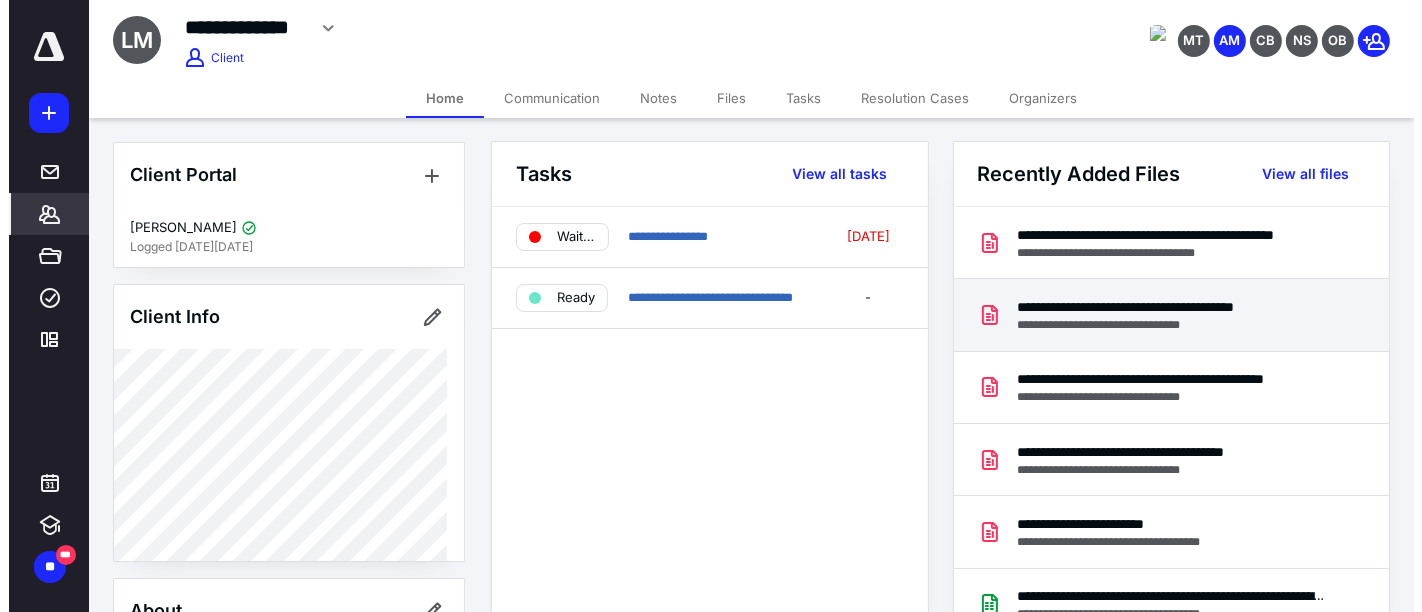 scroll, scrollTop: 0, scrollLeft: 0, axis: both 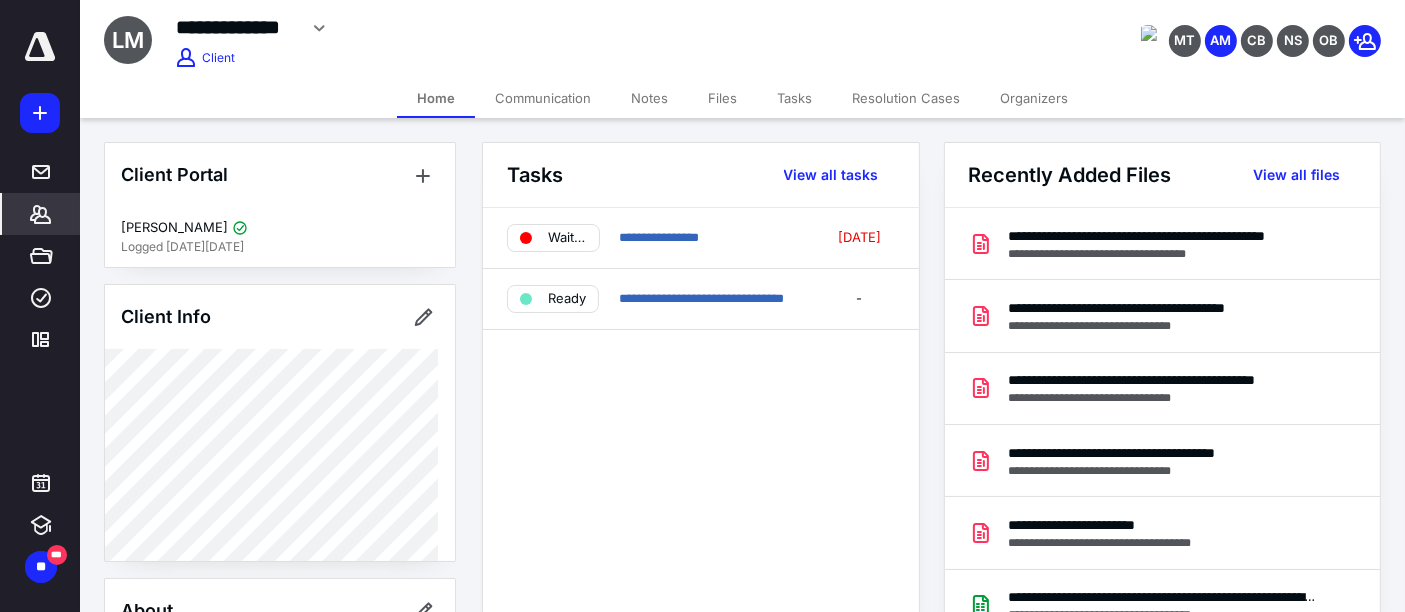 click on "*******" at bounding box center (41, 214) 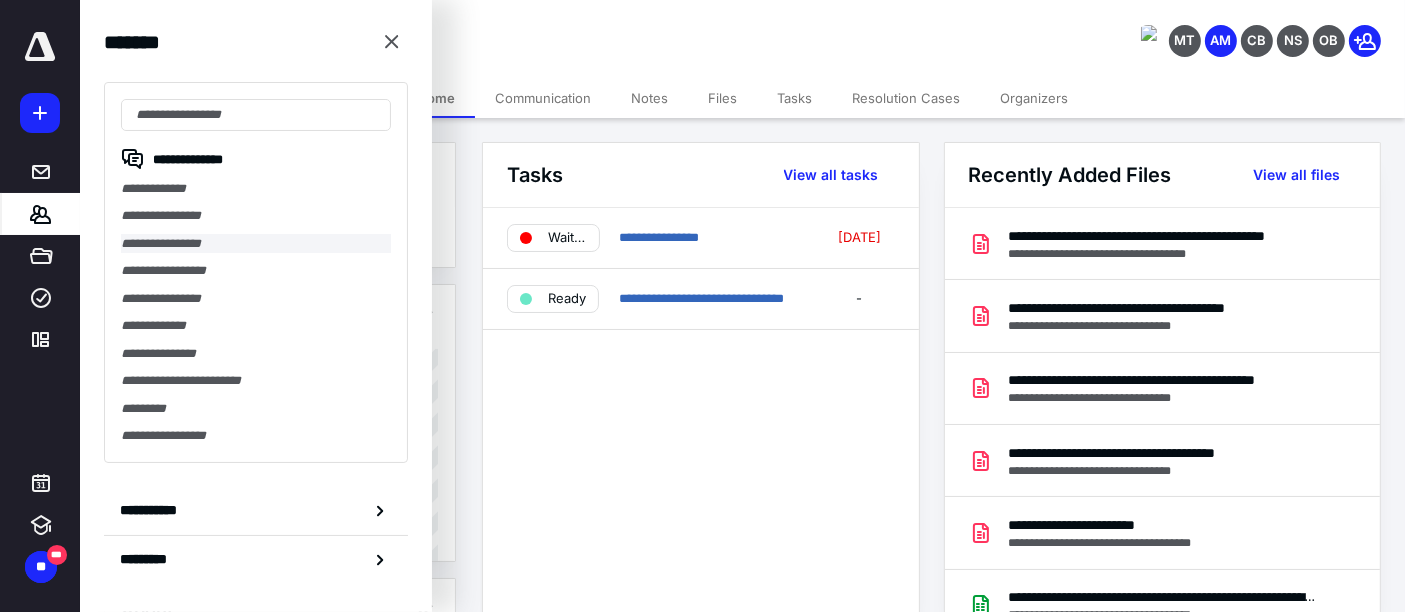 click on "**********" at bounding box center [256, 243] 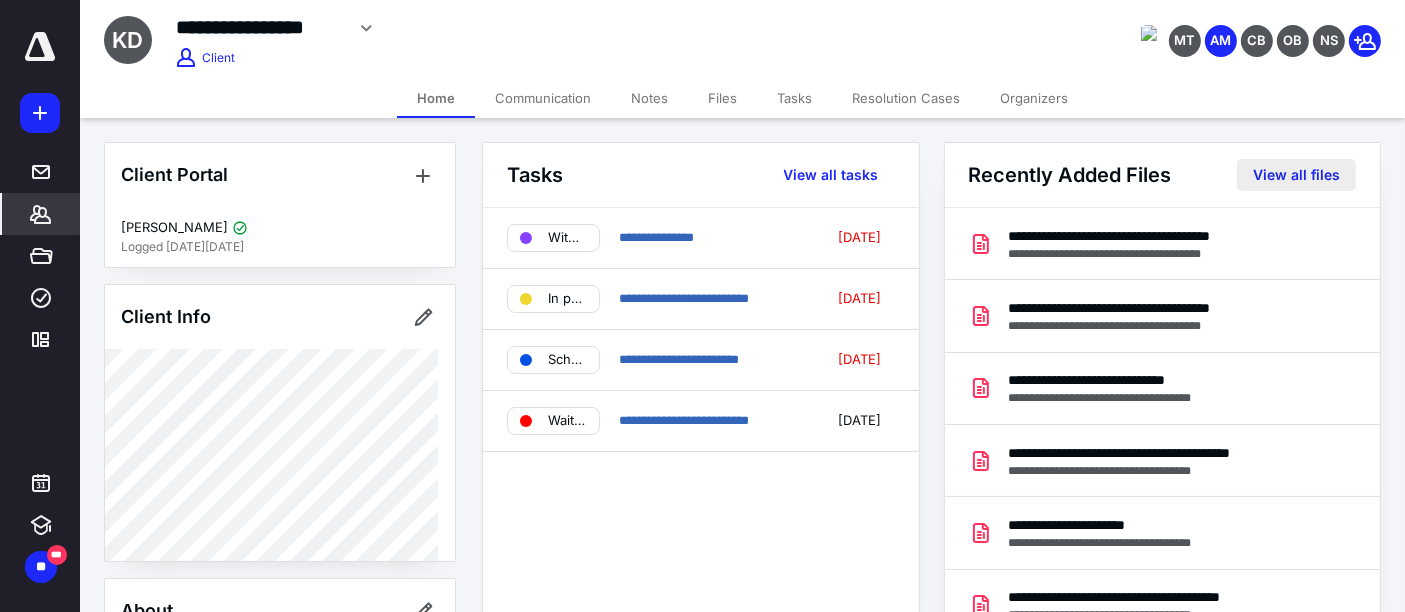 click on "View all files" at bounding box center [1296, 175] 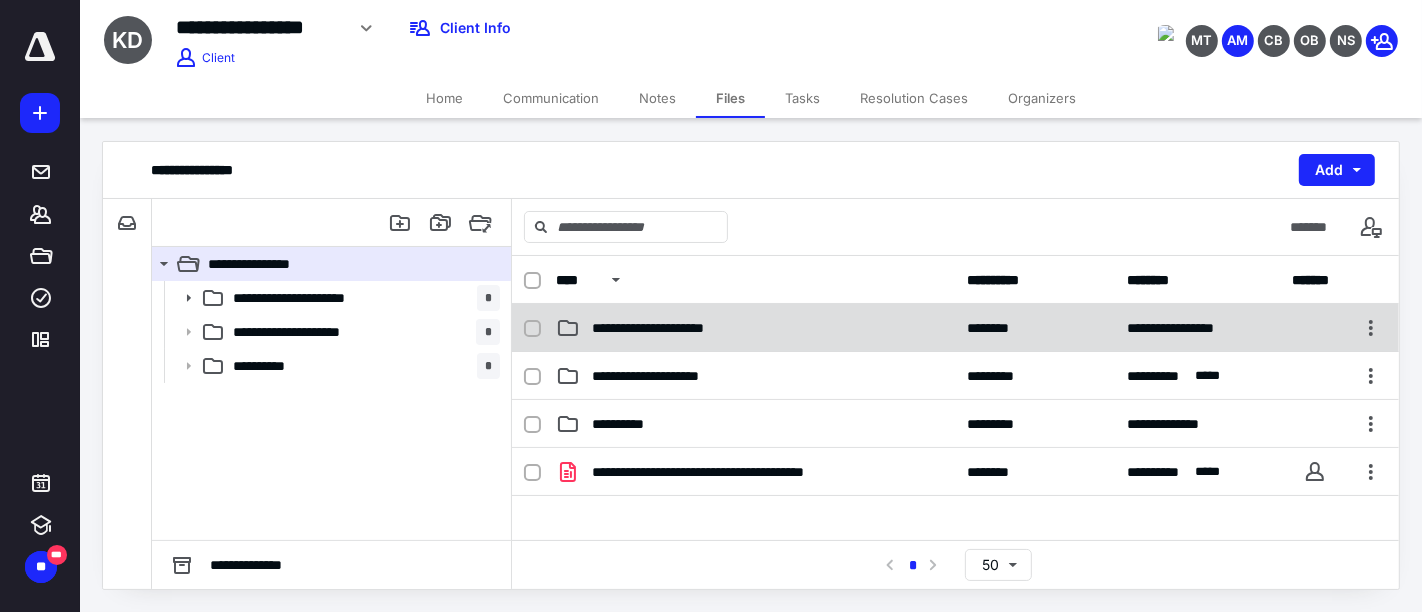 click on "**********" at bounding box center (756, 328) 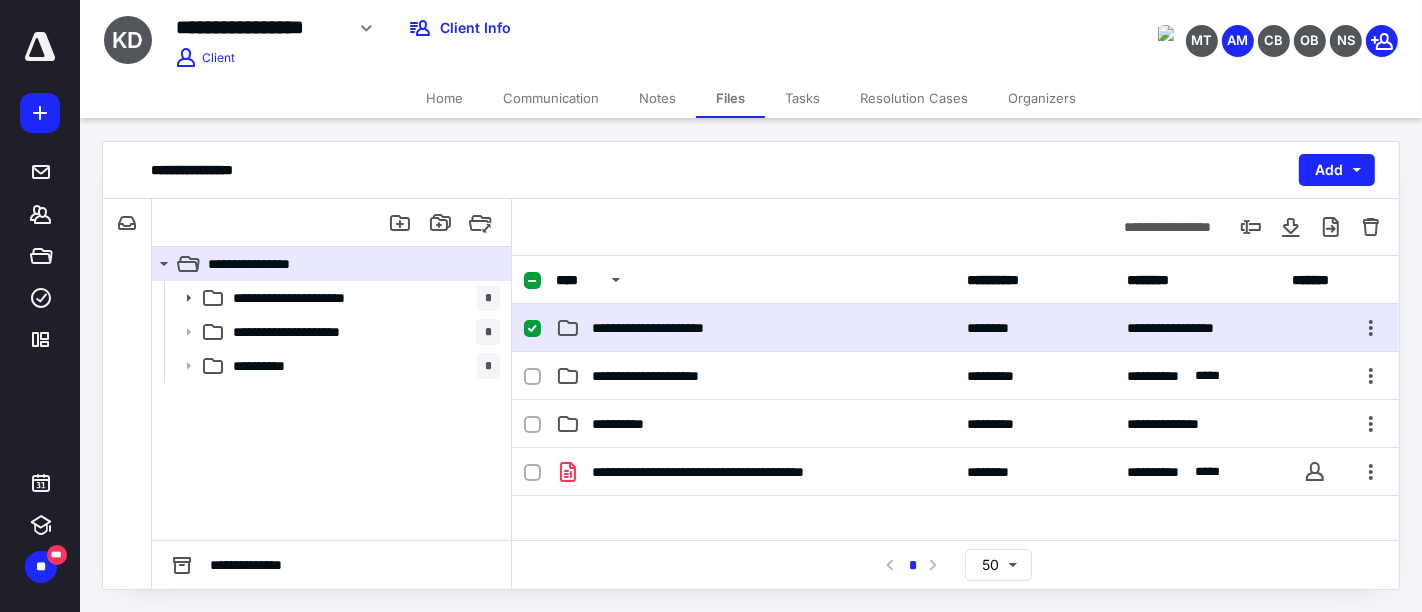 checkbox on "true" 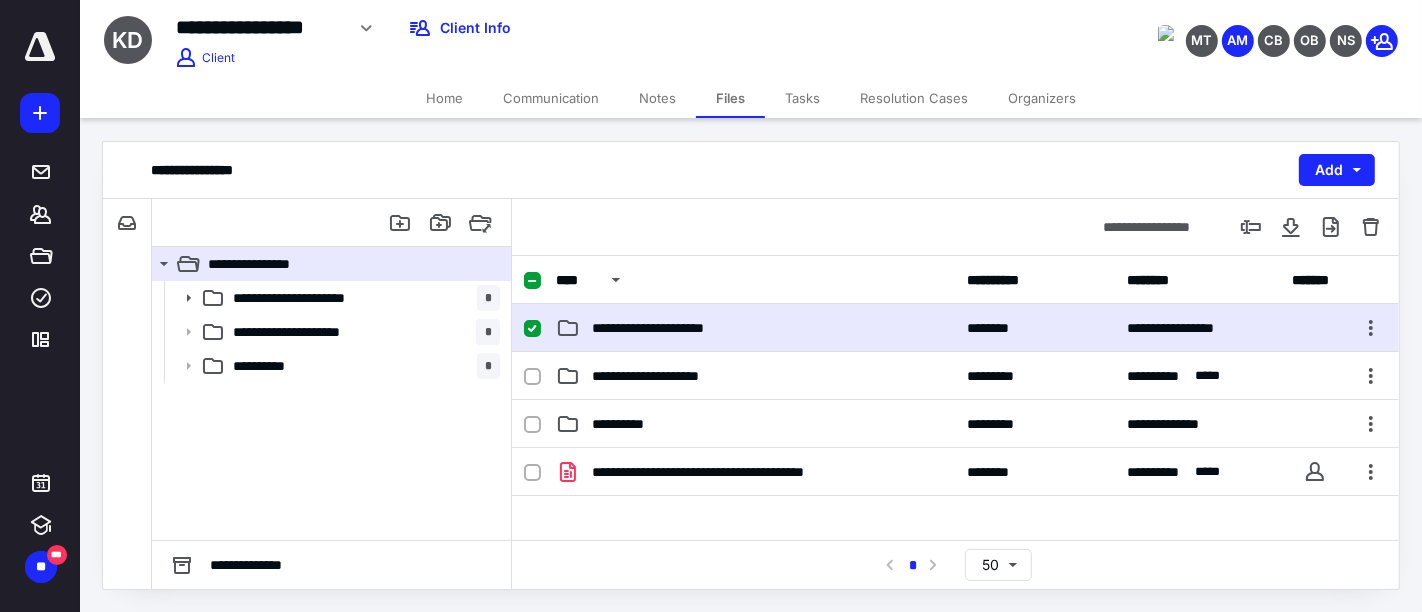 click on "**********" at bounding box center (756, 328) 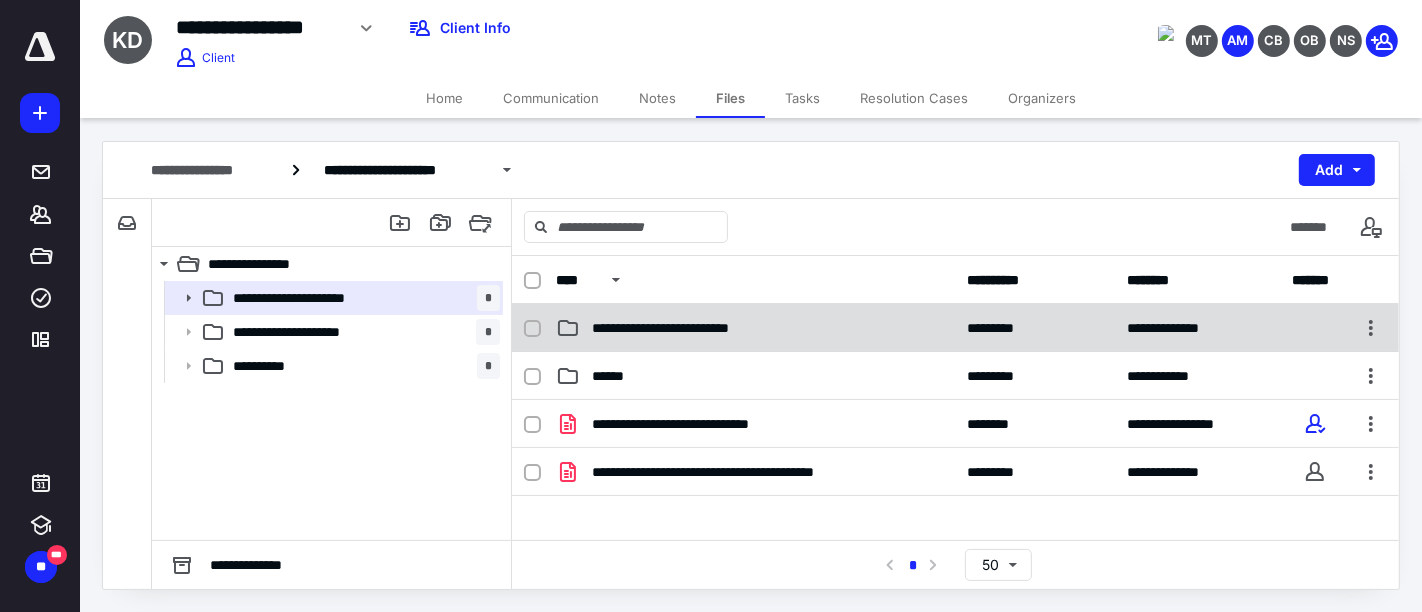 click on "**********" at bounding box center [695, 328] 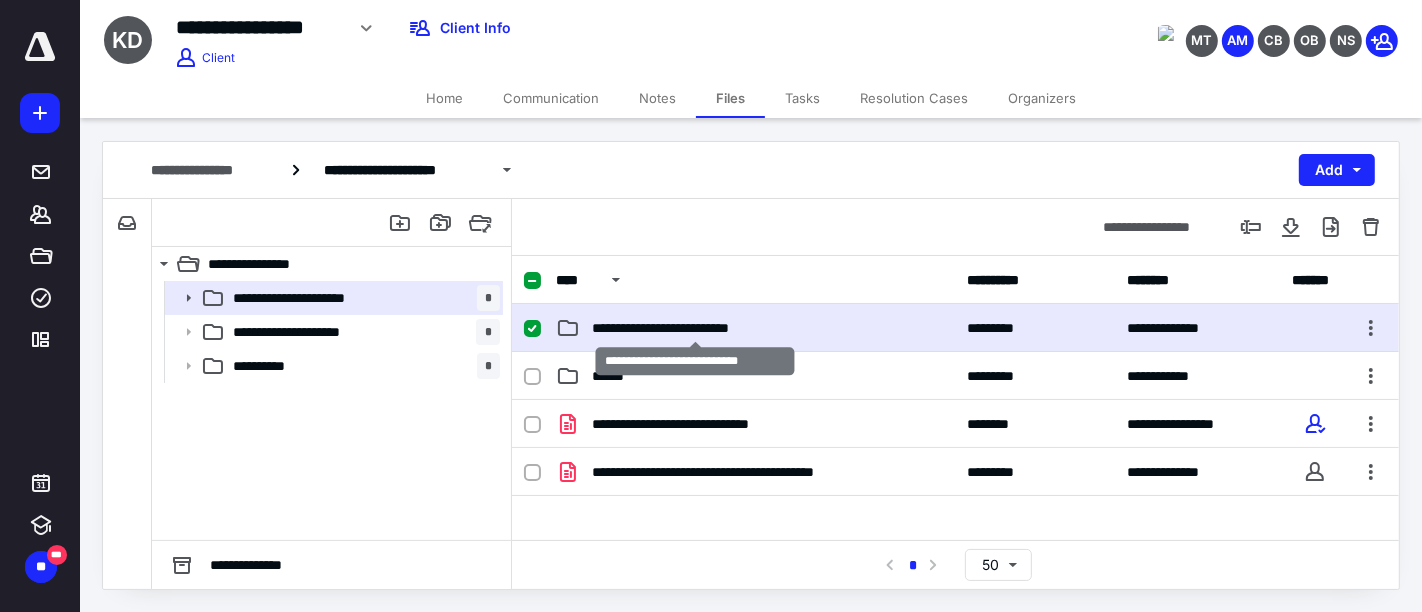 click on "**********" at bounding box center [695, 328] 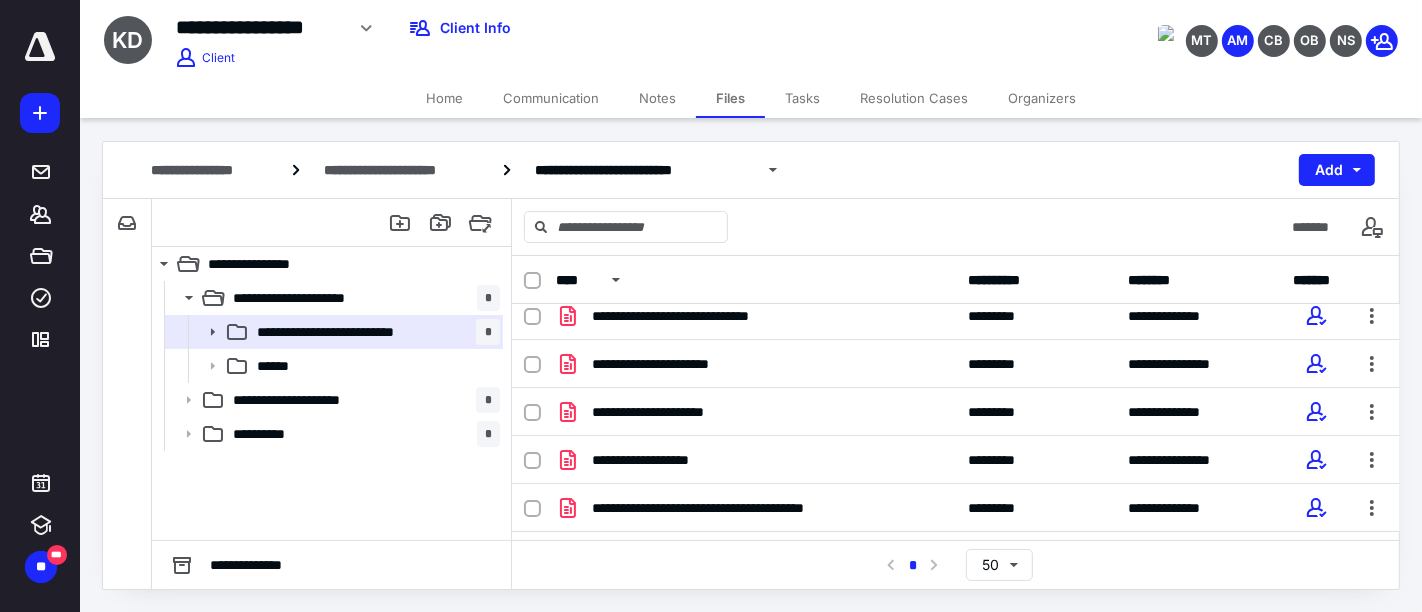scroll, scrollTop: 109, scrollLeft: 0, axis: vertical 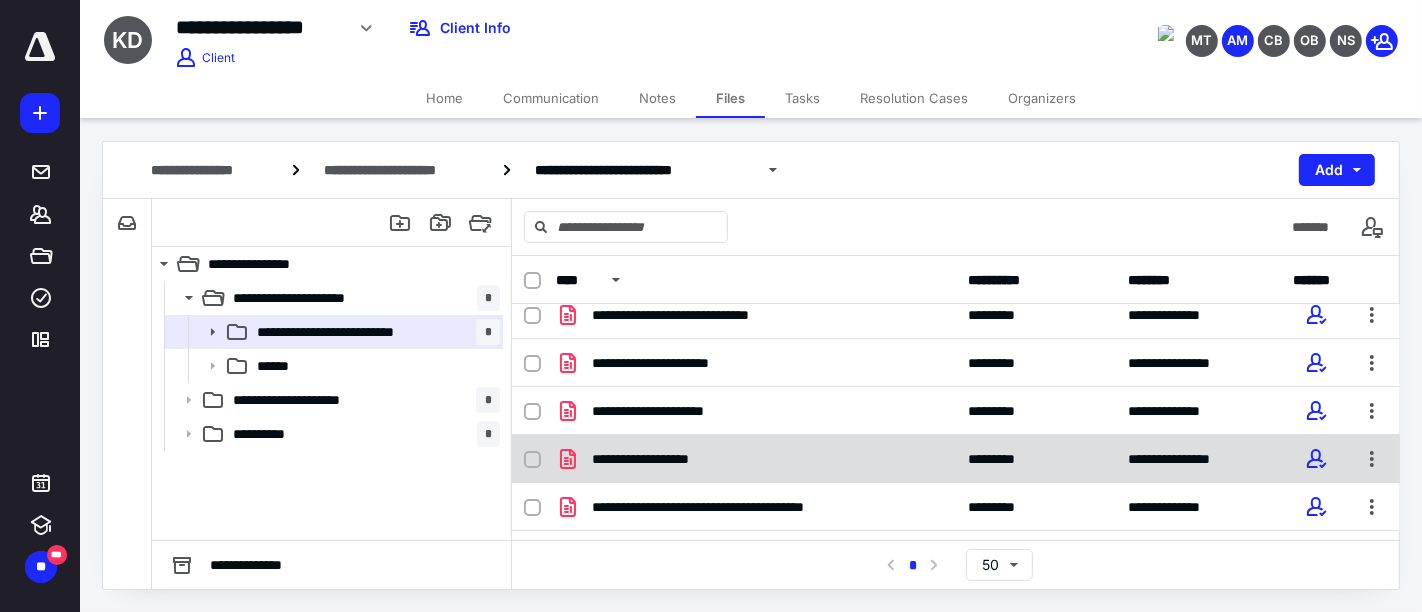 click on "**********" at bounding box center (756, 459) 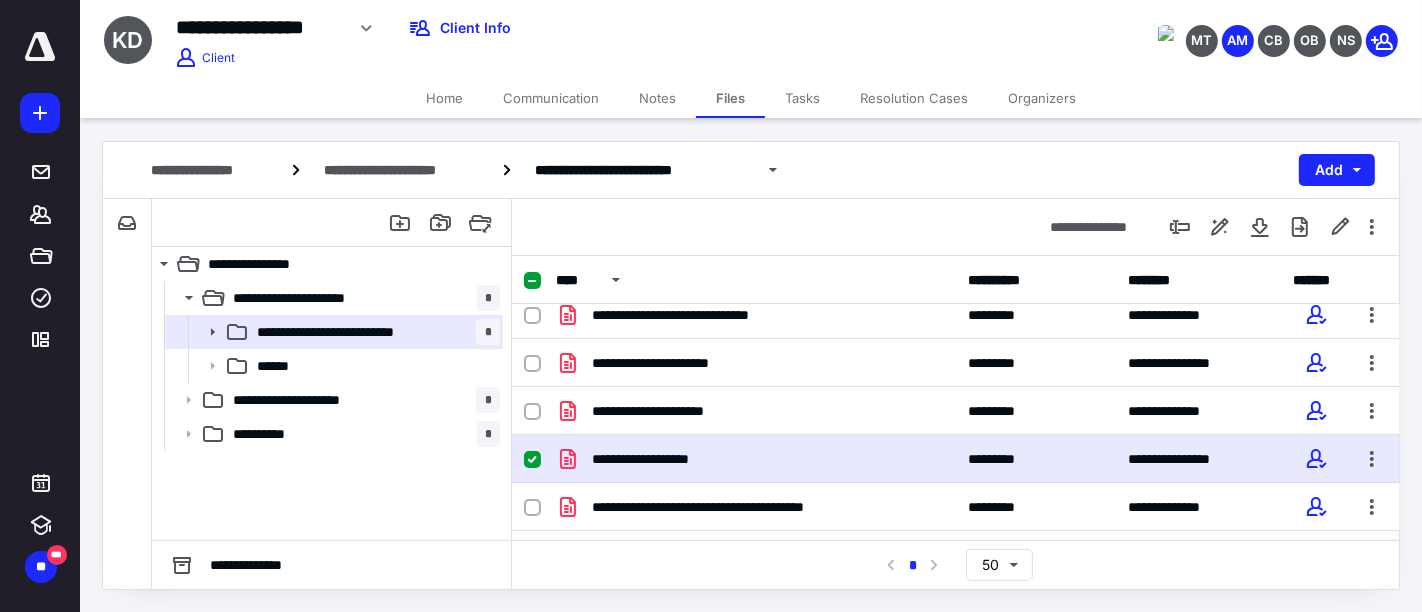 click on "**********" at bounding box center [756, 459] 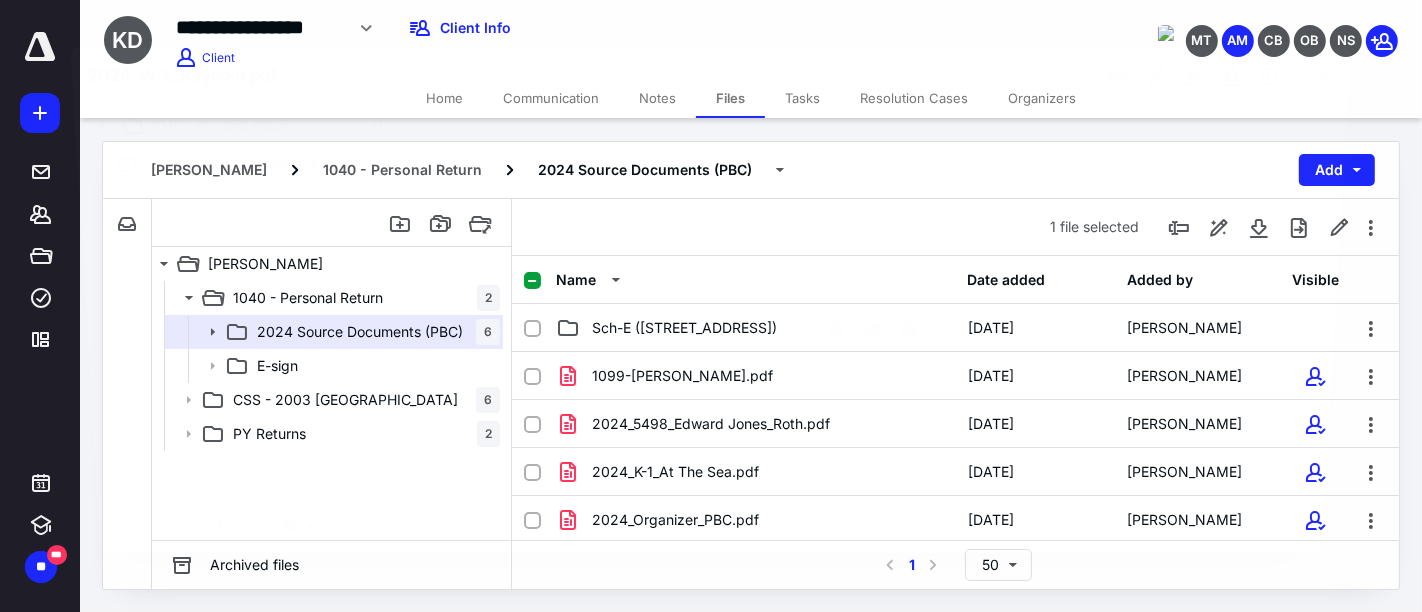 scroll, scrollTop: 109, scrollLeft: 0, axis: vertical 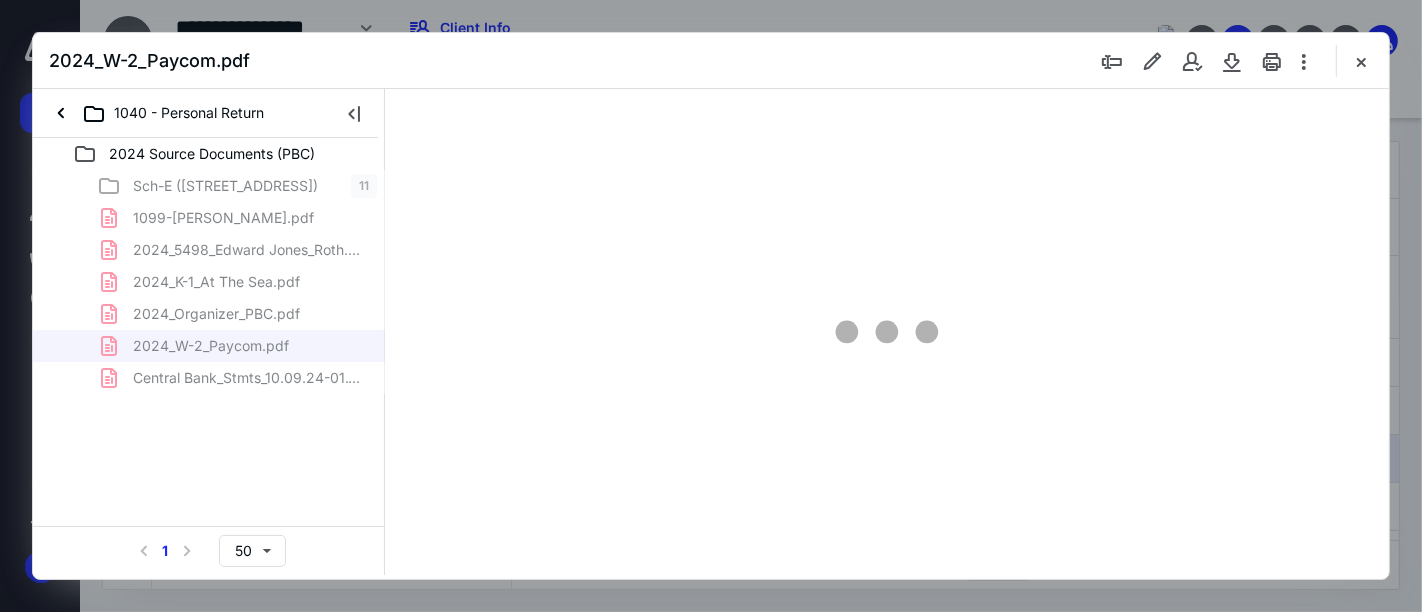 type on "161" 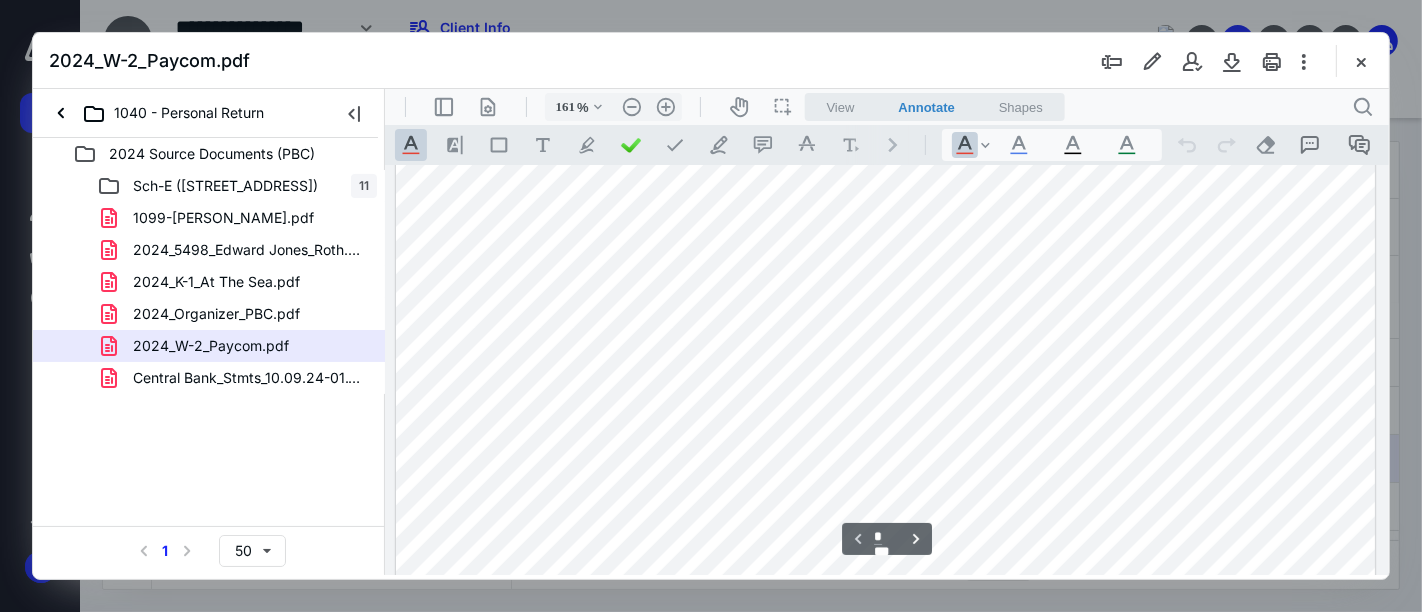 scroll, scrollTop: 860, scrollLeft: 0, axis: vertical 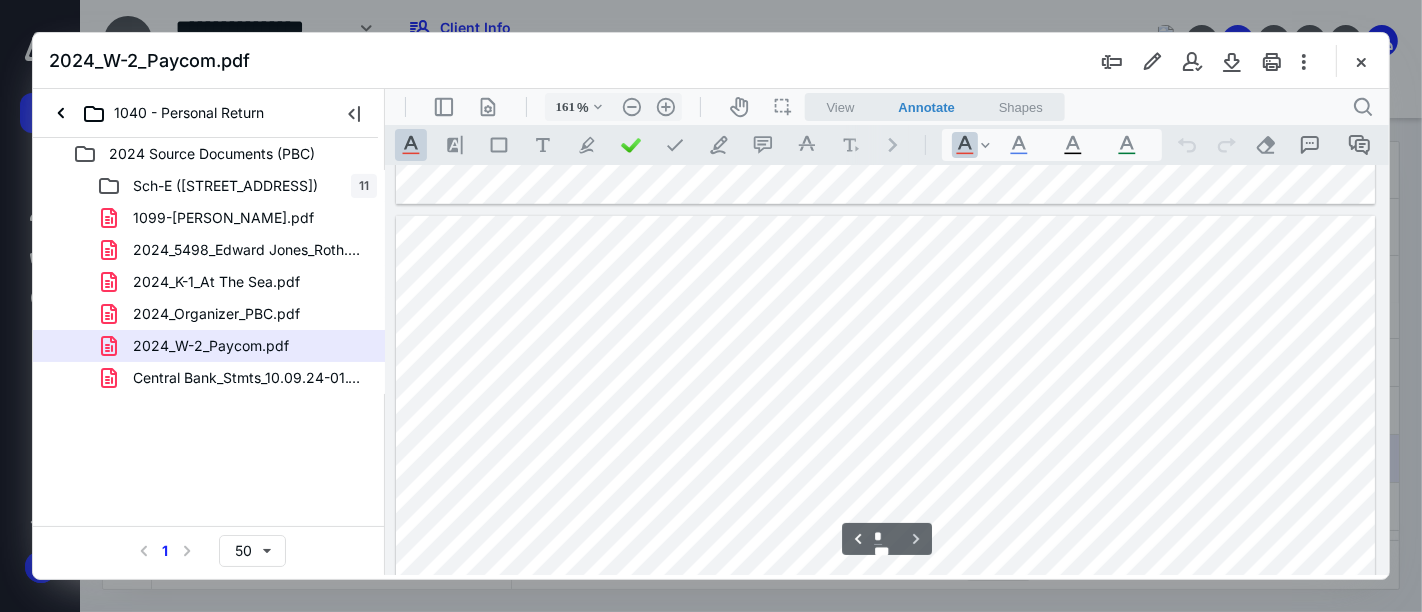 type on "*" 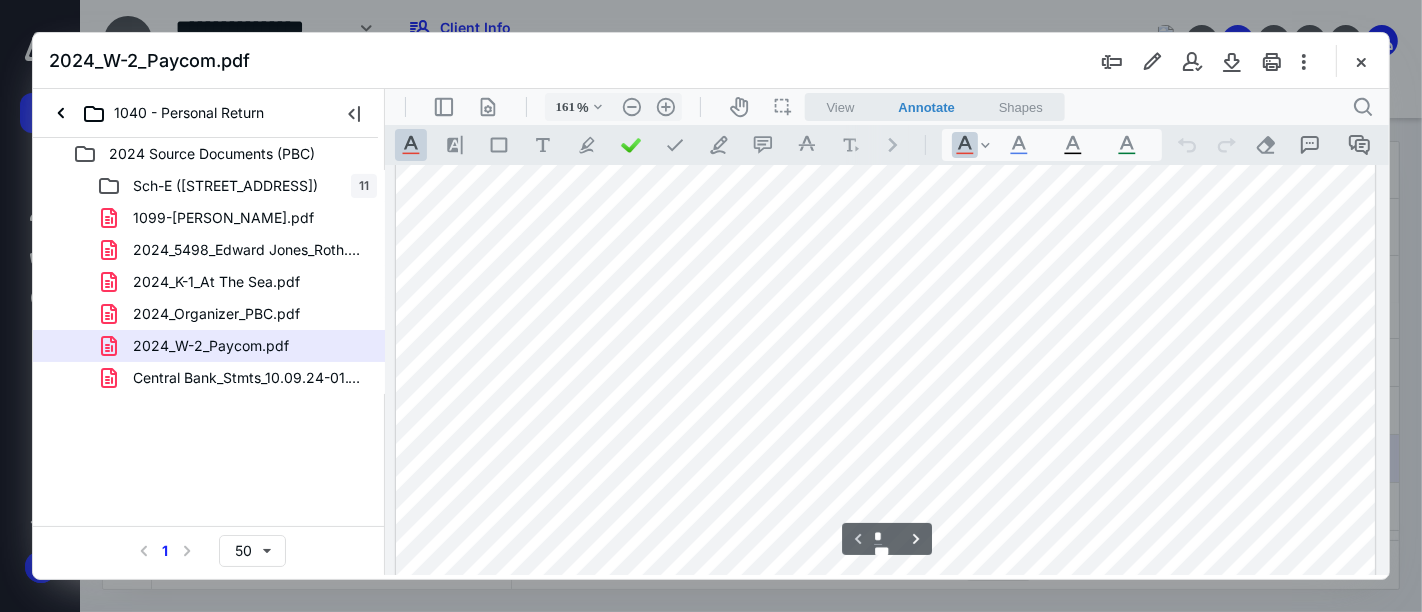 scroll, scrollTop: 444, scrollLeft: 0, axis: vertical 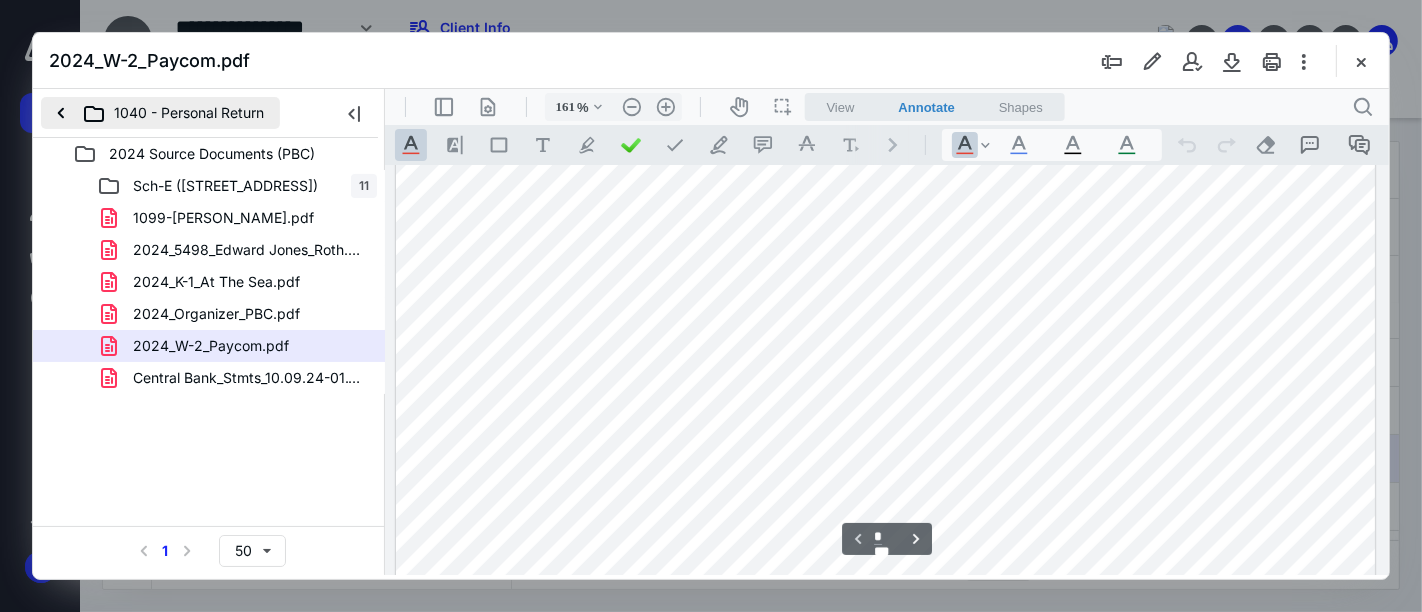click on "1040 - Personal Return" at bounding box center (160, 113) 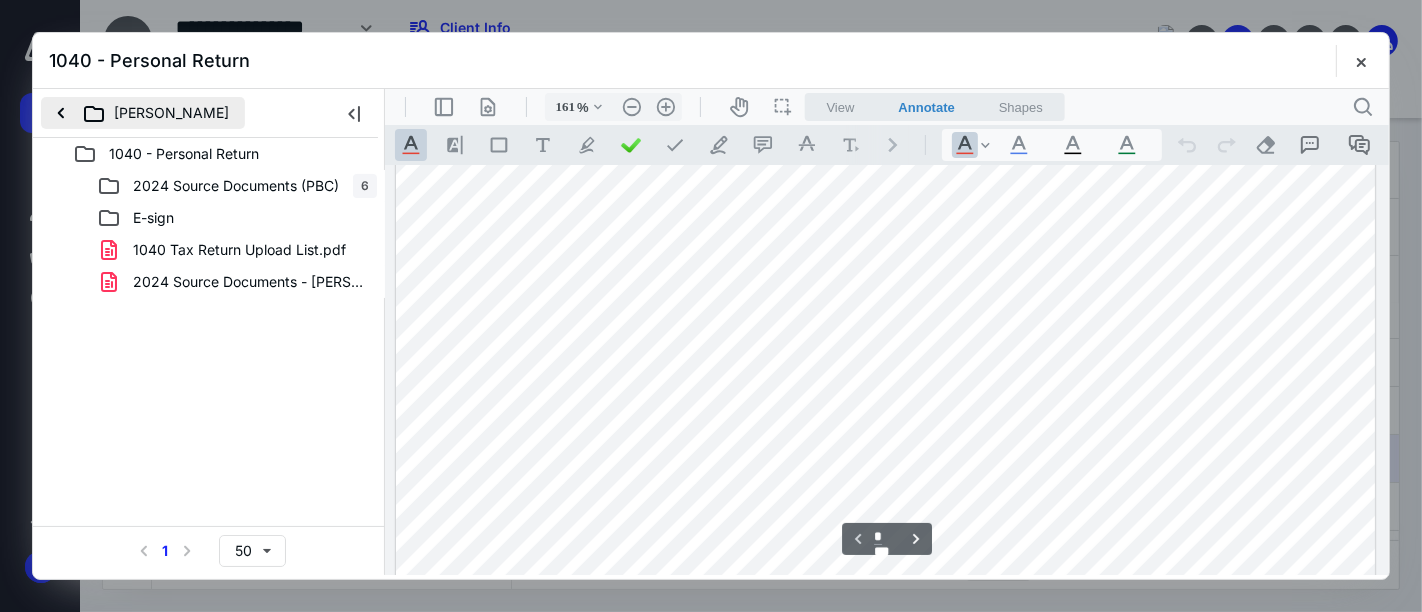 click on "[PERSON_NAME]" at bounding box center (143, 113) 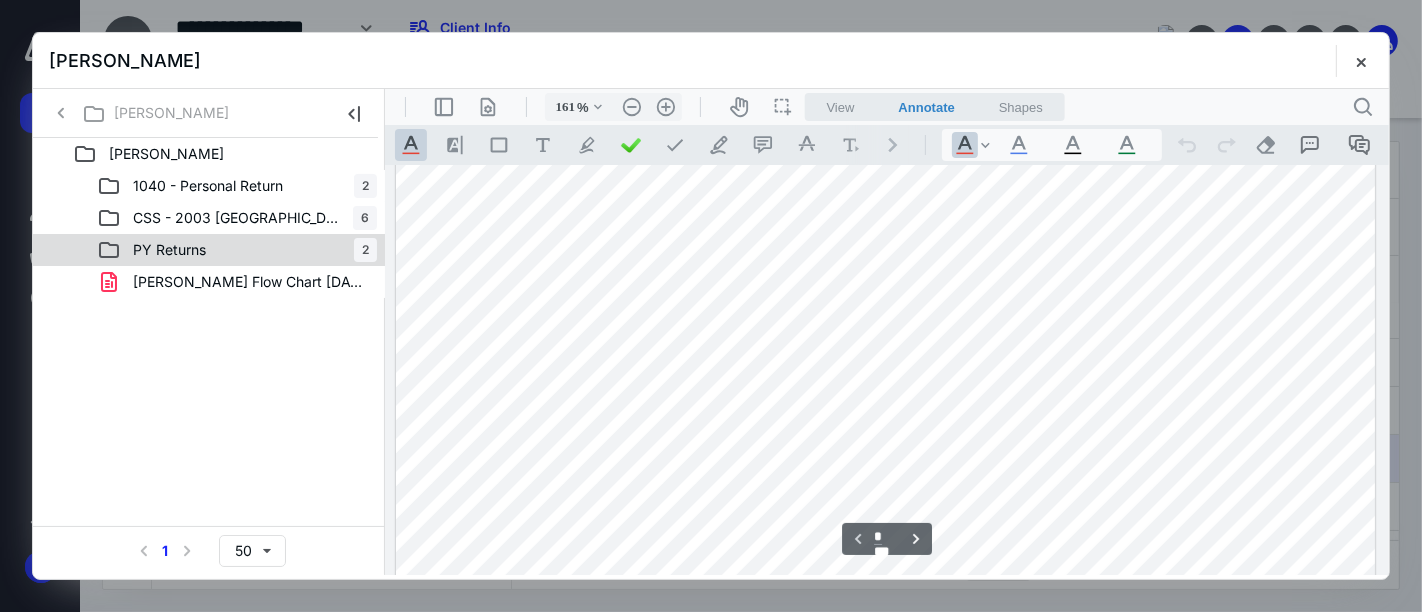 click on "PY Returns 2" at bounding box center (237, 250) 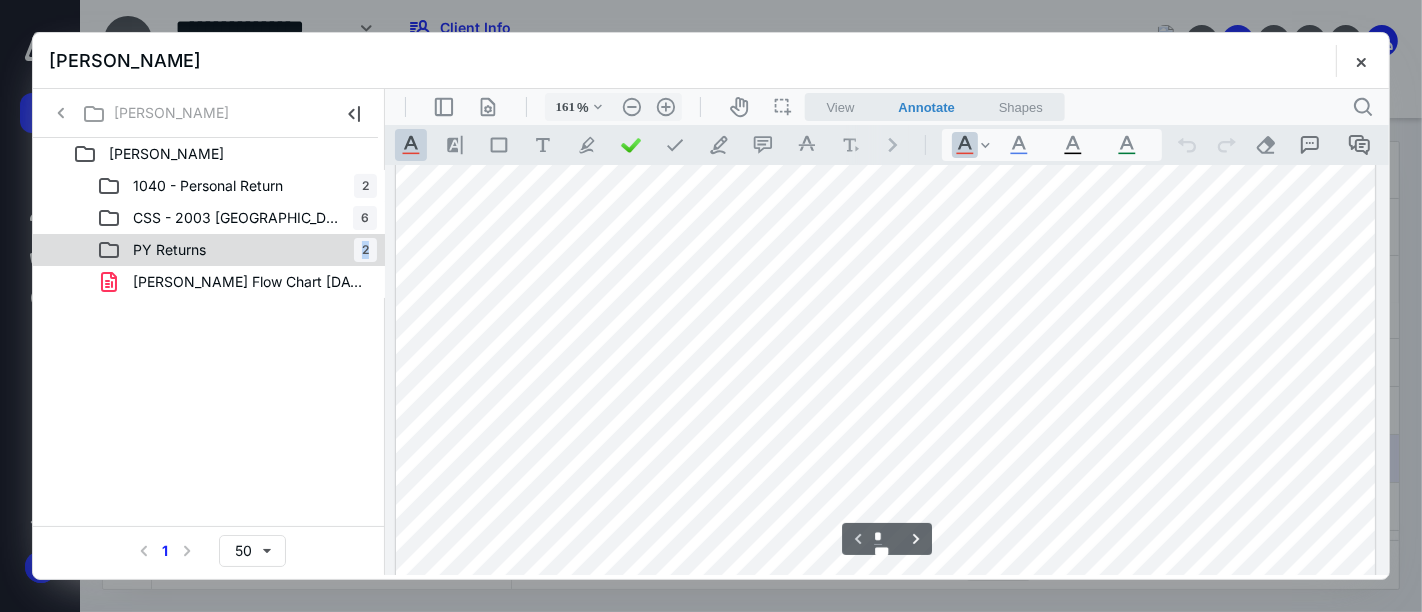 click on "PY Returns 2" at bounding box center (237, 250) 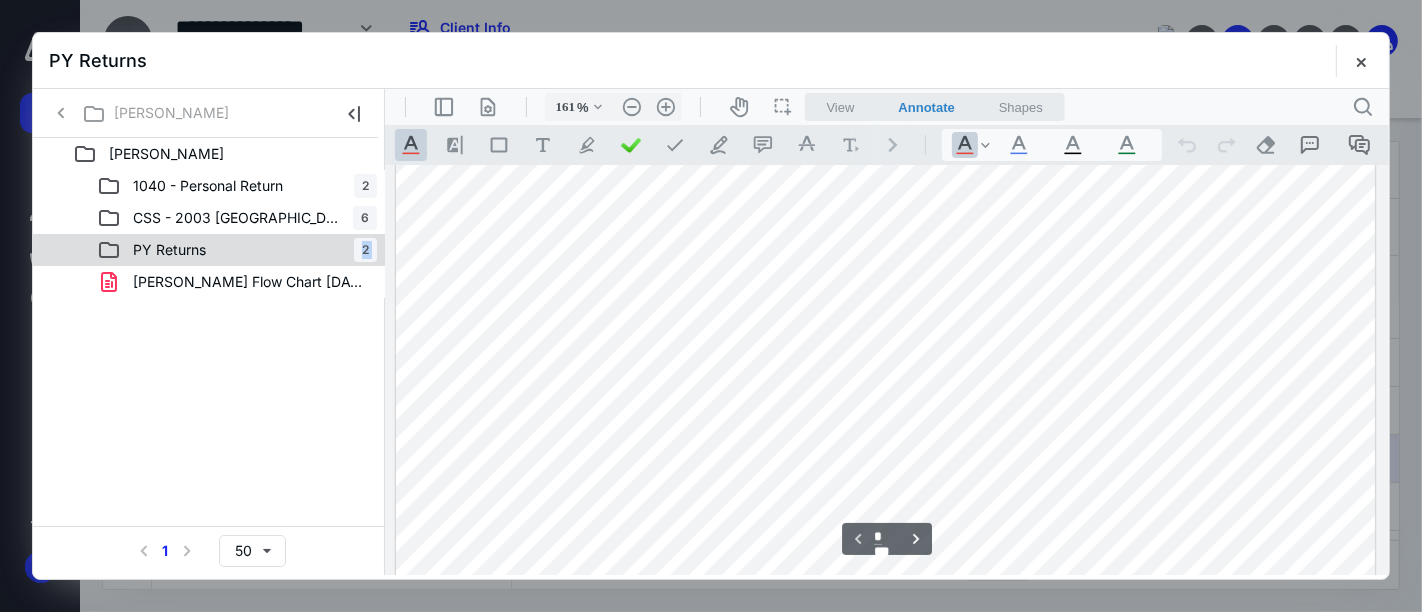 click on "PY Returns 2" at bounding box center (237, 250) 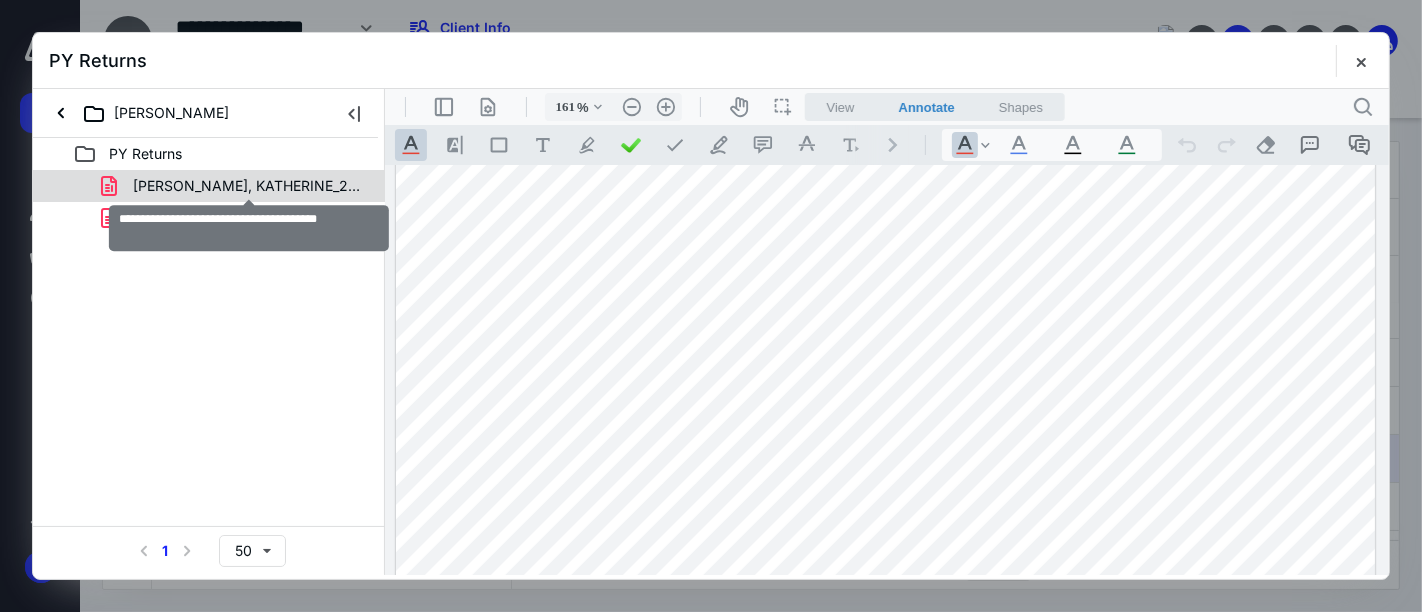 click on "[PERSON_NAME], KATHERINE_2023_TAX RETURN_MO.pdf" at bounding box center [249, 186] 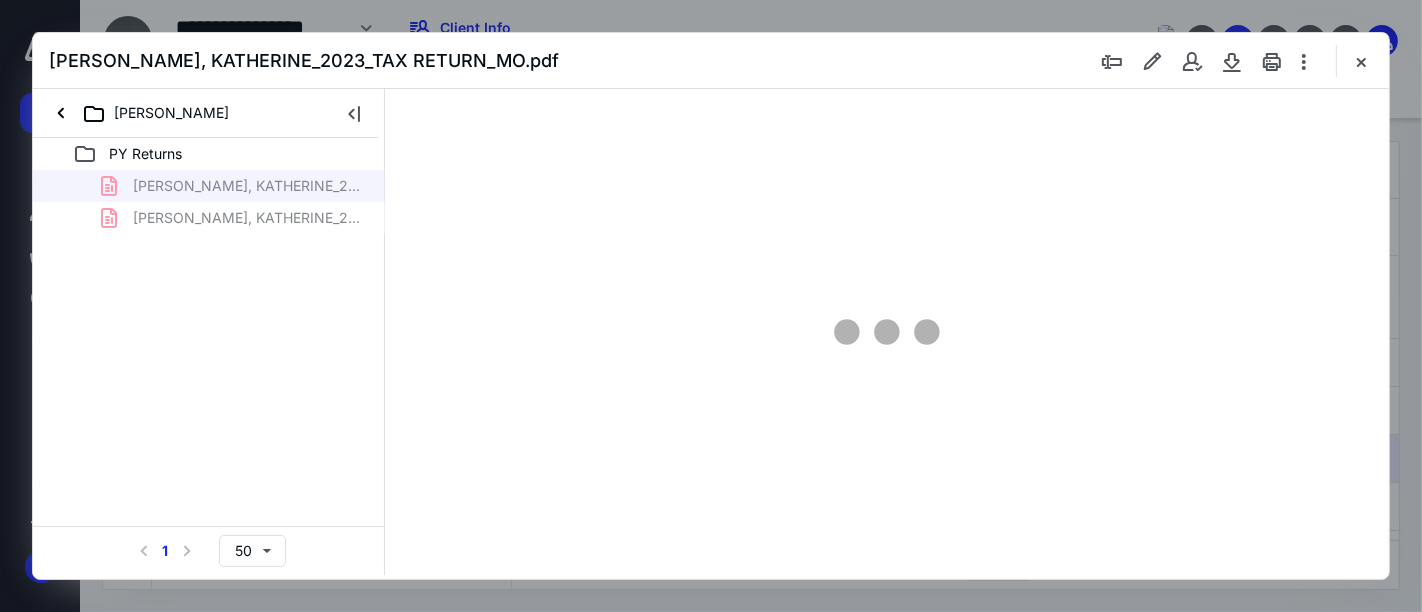 type on "161" 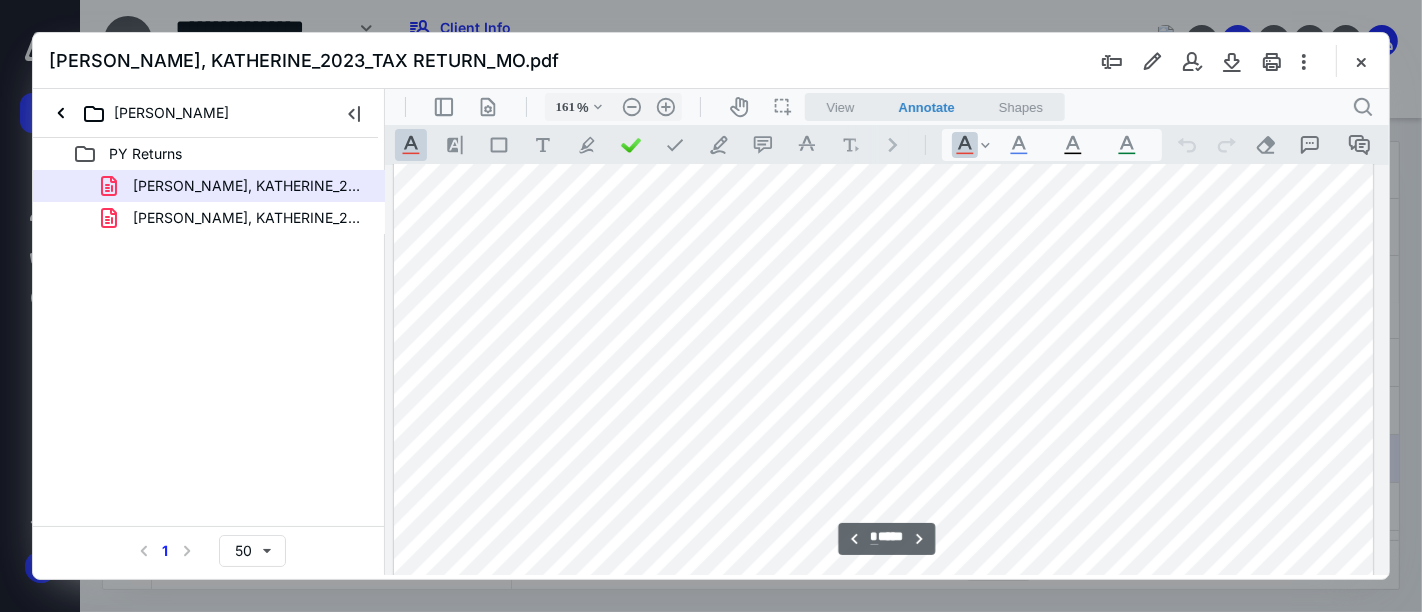 scroll, scrollTop: 4526, scrollLeft: 141, axis: both 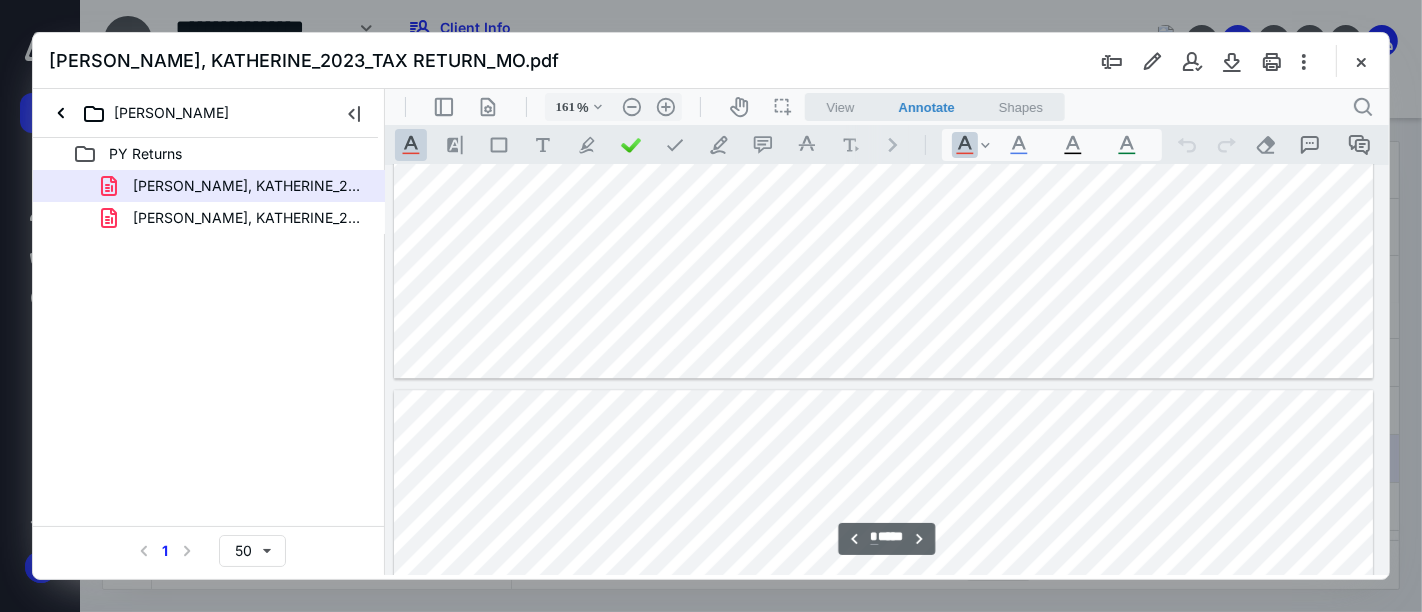 type on "*" 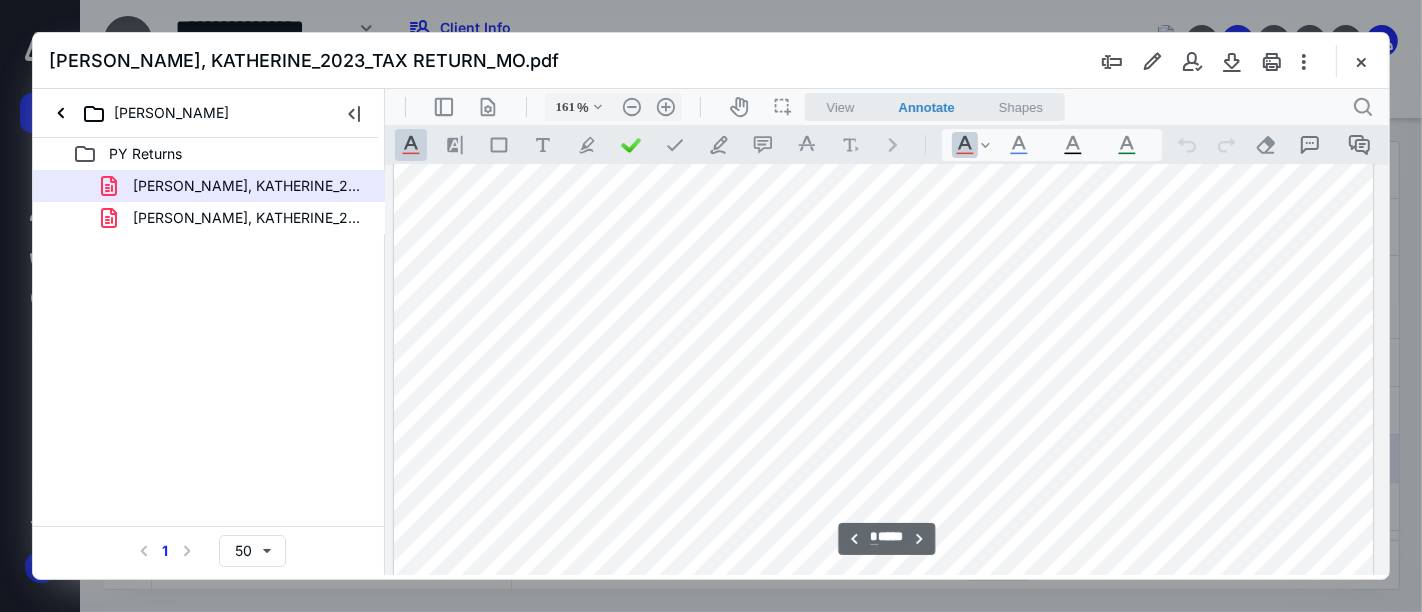 scroll, scrollTop: 5971, scrollLeft: 141, axis: both 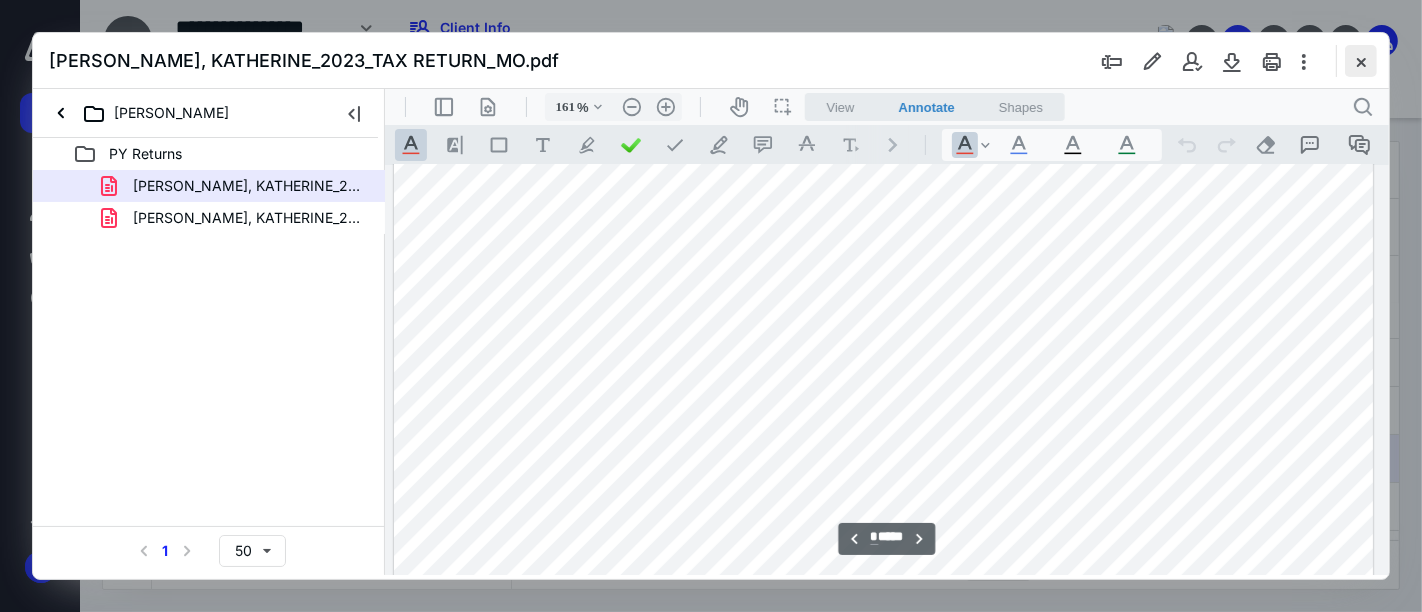 click at bounding box center [1361, 61] 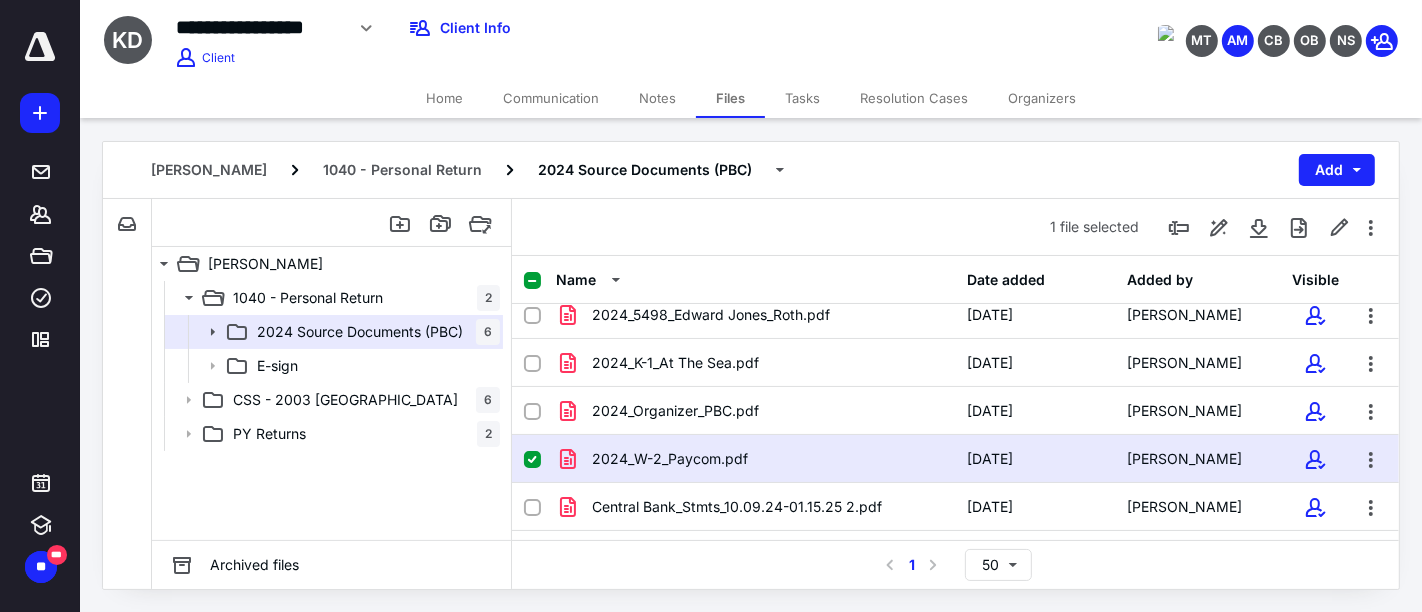 click at bounding box center [532, 460] 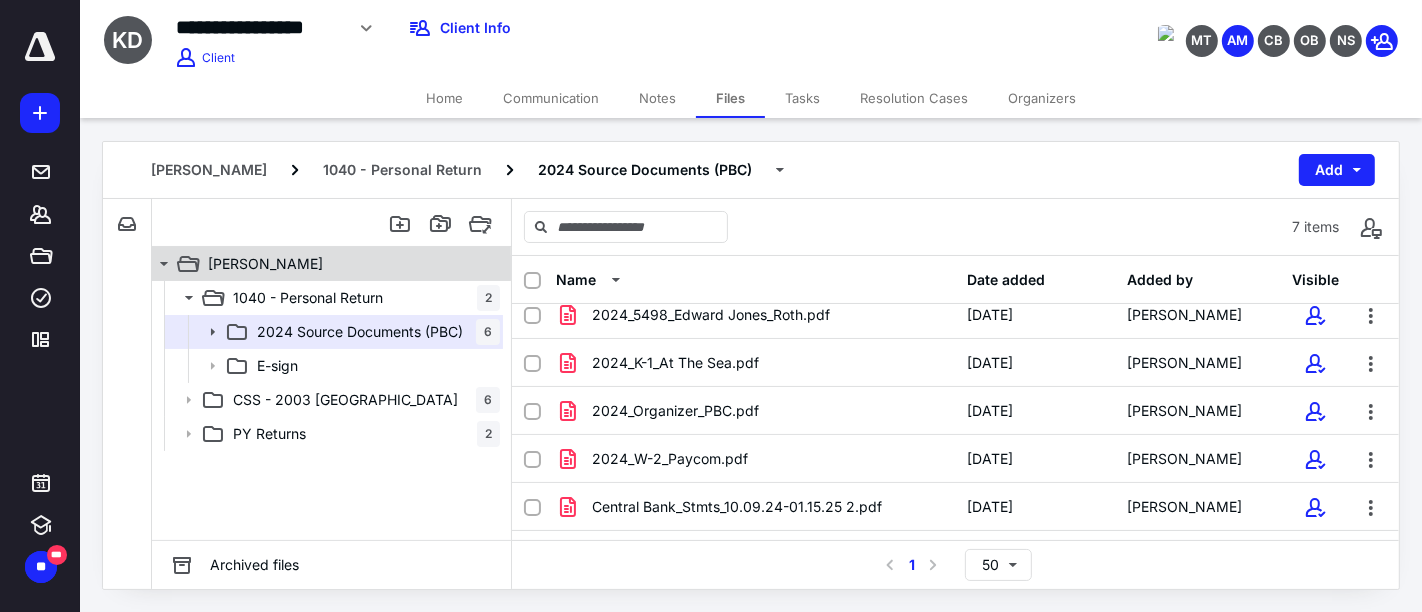 click on "[PERSON_NAME]" at bounding box center [344, 264] 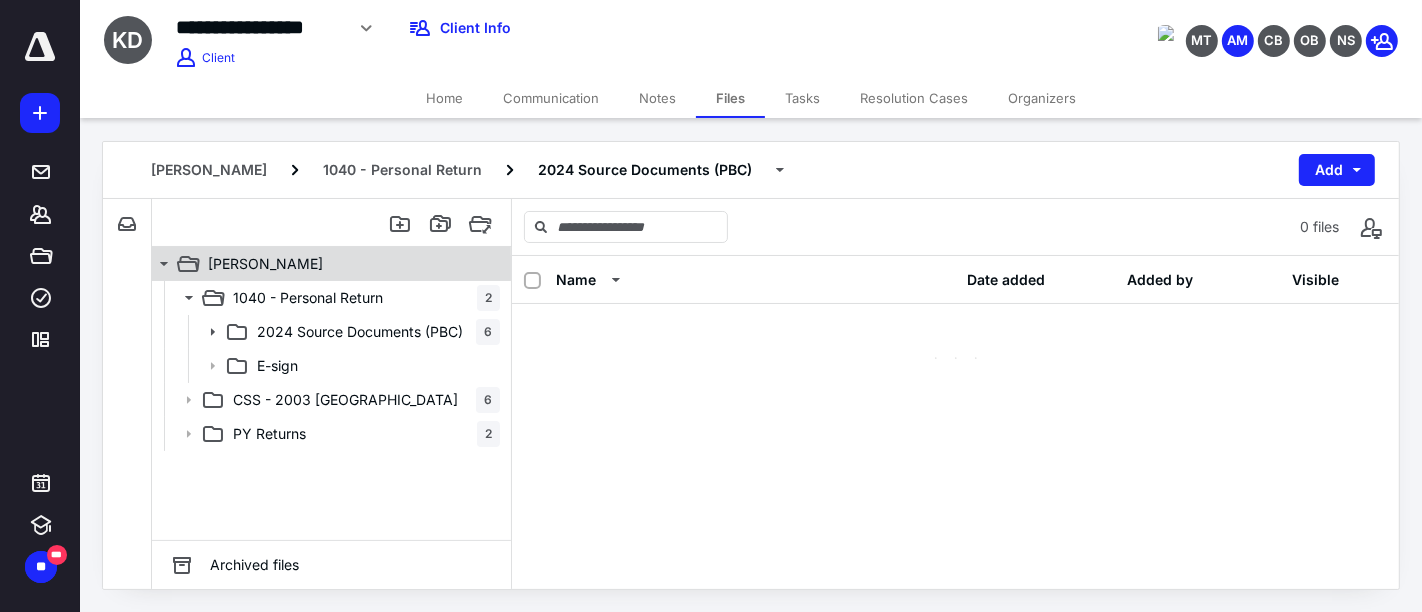 scroll, scrollTop: 0, scrollLeft: 0, axis: both 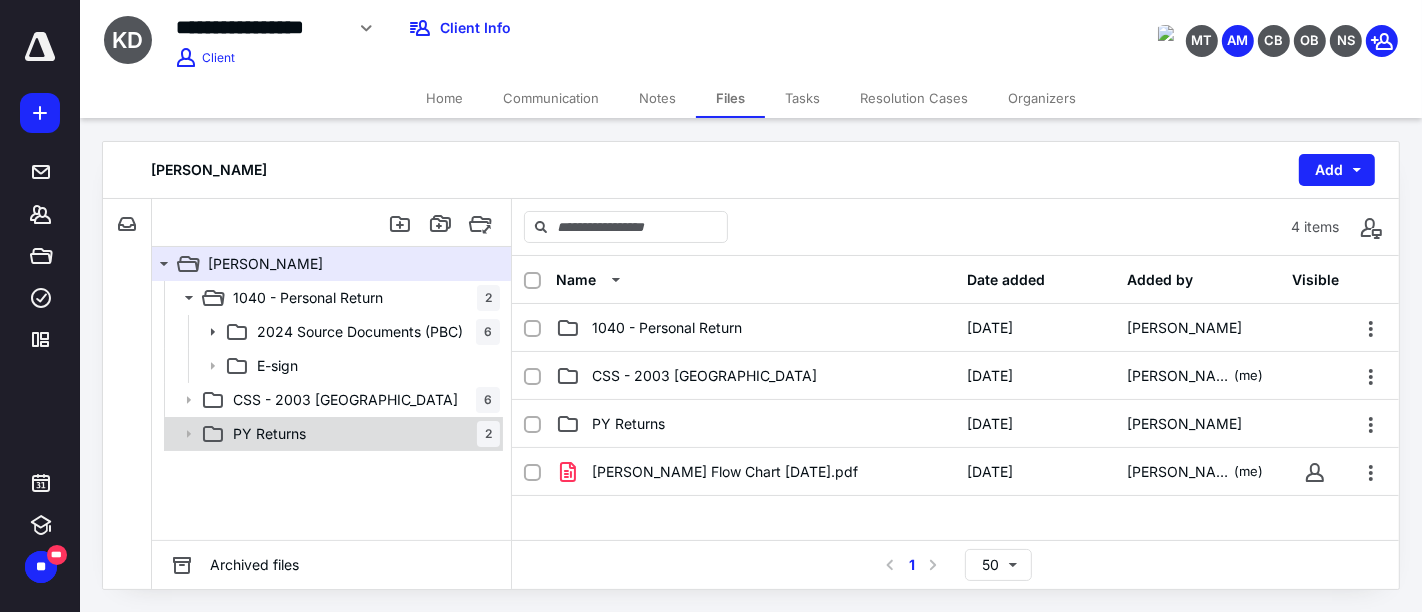 click on "PY Returns 2" at bounding box center [362, 434] 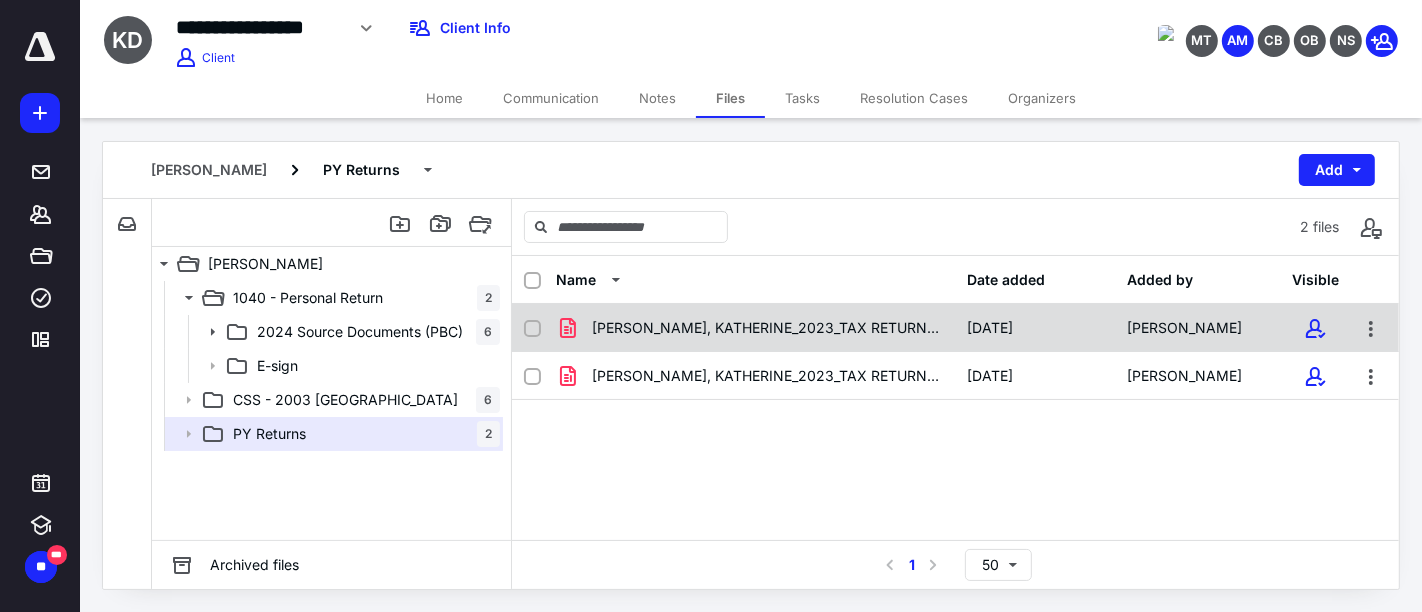 click on "[PERSON_NAME], KATHERINE_2023_TAX RETURN_US.pdf" at bounding box center [768, 376] 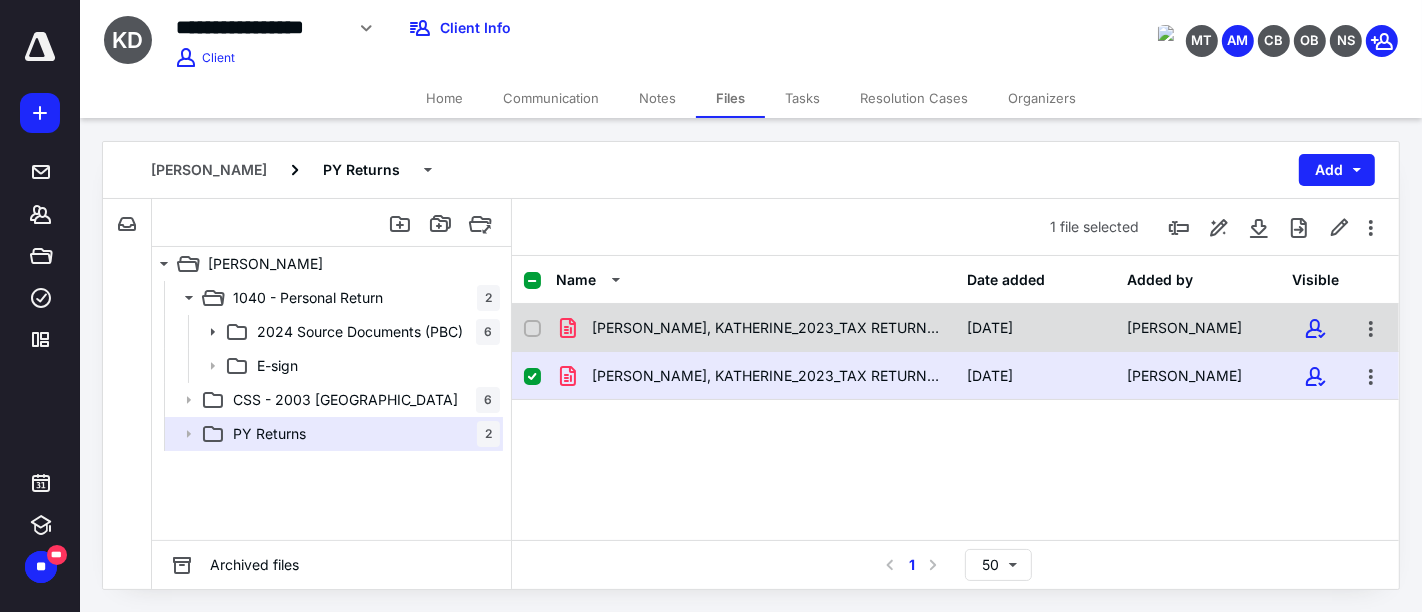 click on "[PERSON_NAME], KATHERINE_2023_TAX RETURN_US.pdf" at bounding box center [768, 376] 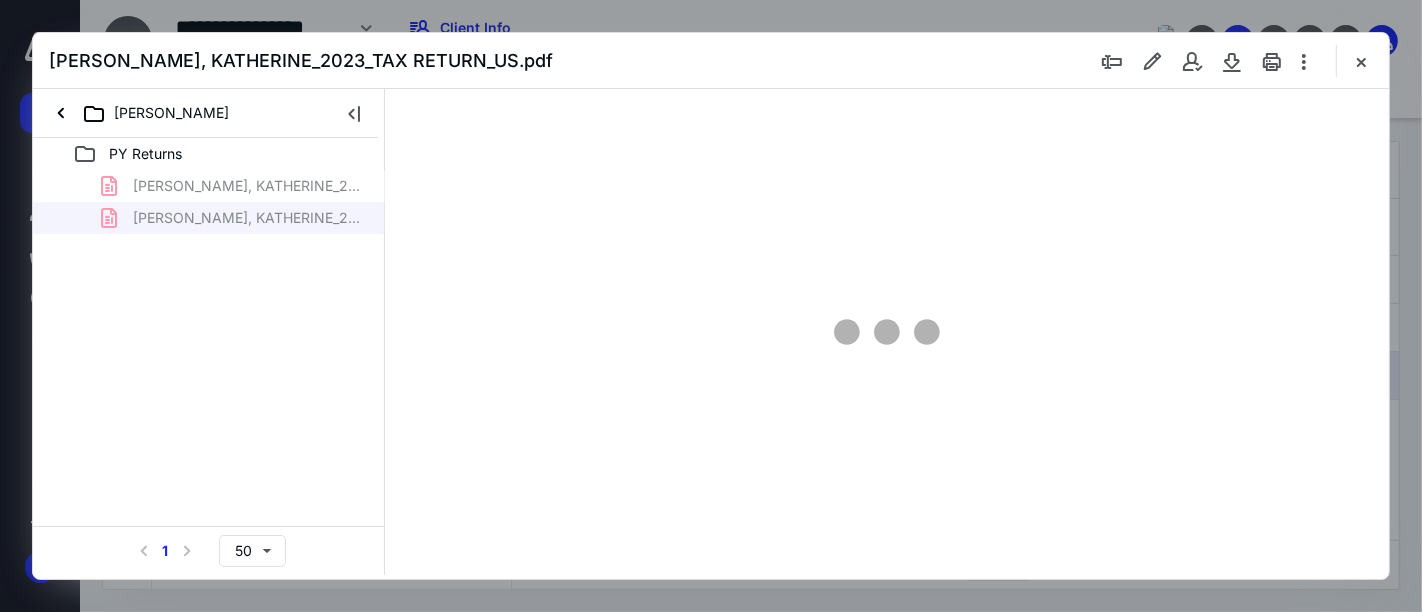 scroll, scrollTop: 0, scrollLeft: 0, axis: both 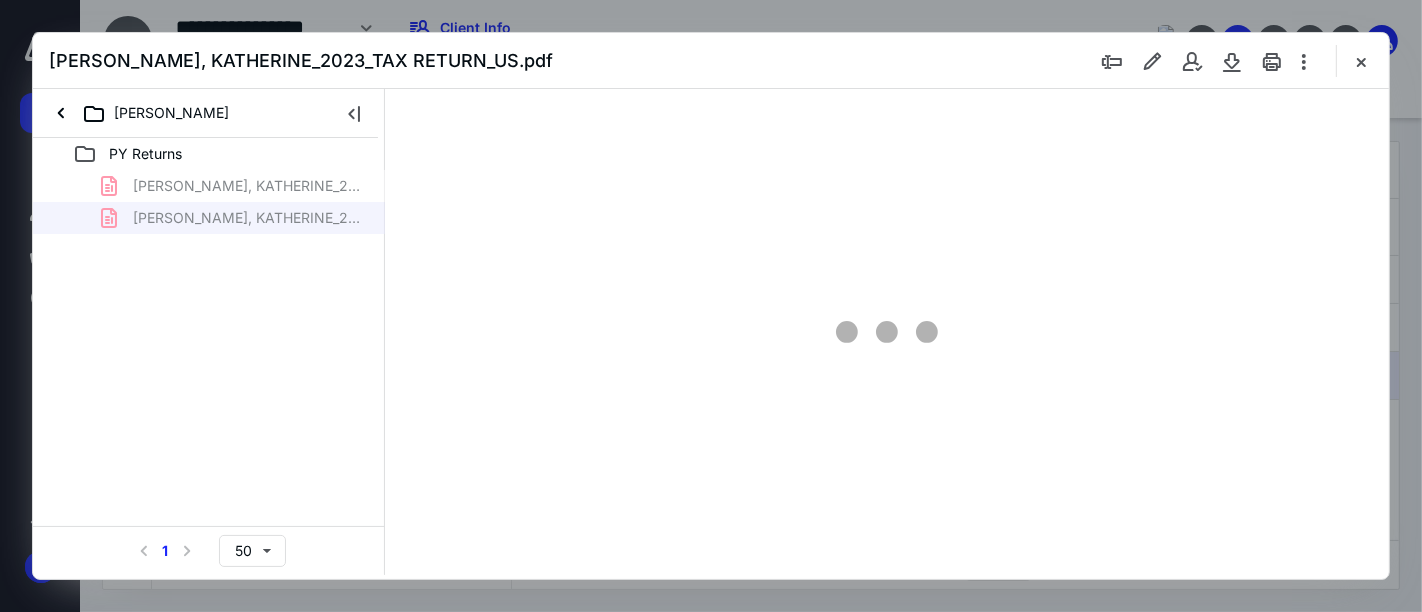 type on "161" 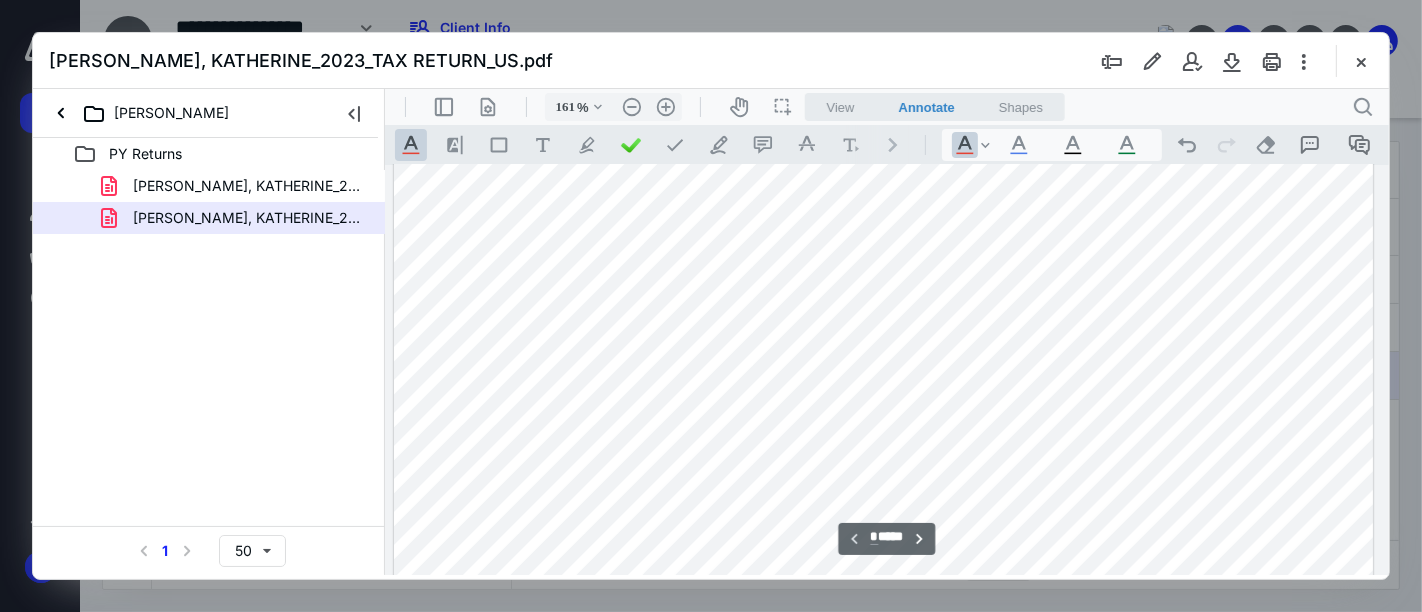 scroll, scrollTop: 304, scrollLeft: 141, axis: both 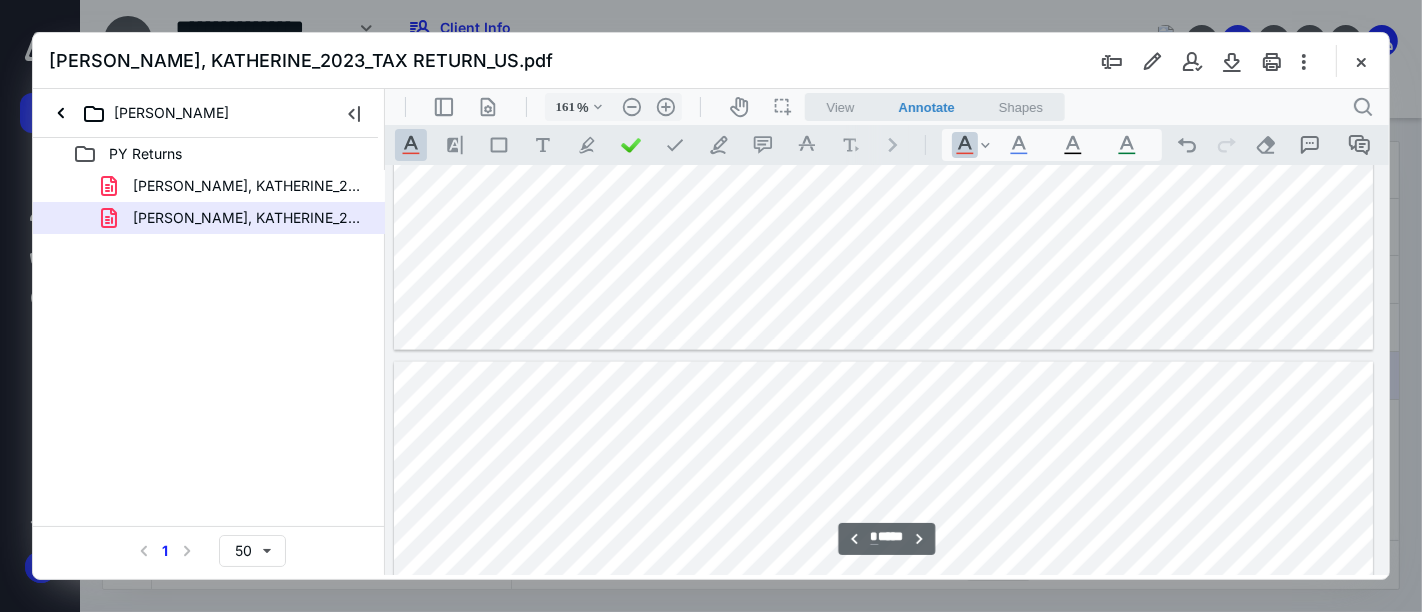 type on "*" 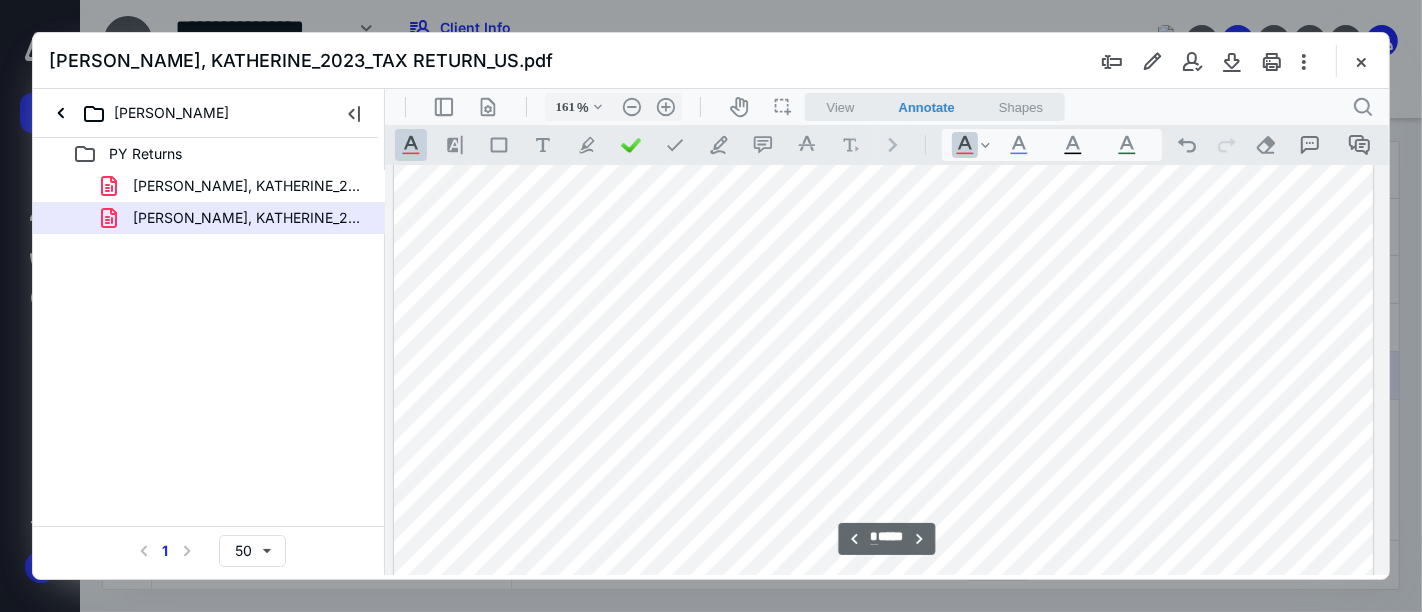 scroll, scrollTop: 2971, scrollLeft: 141, axis: both 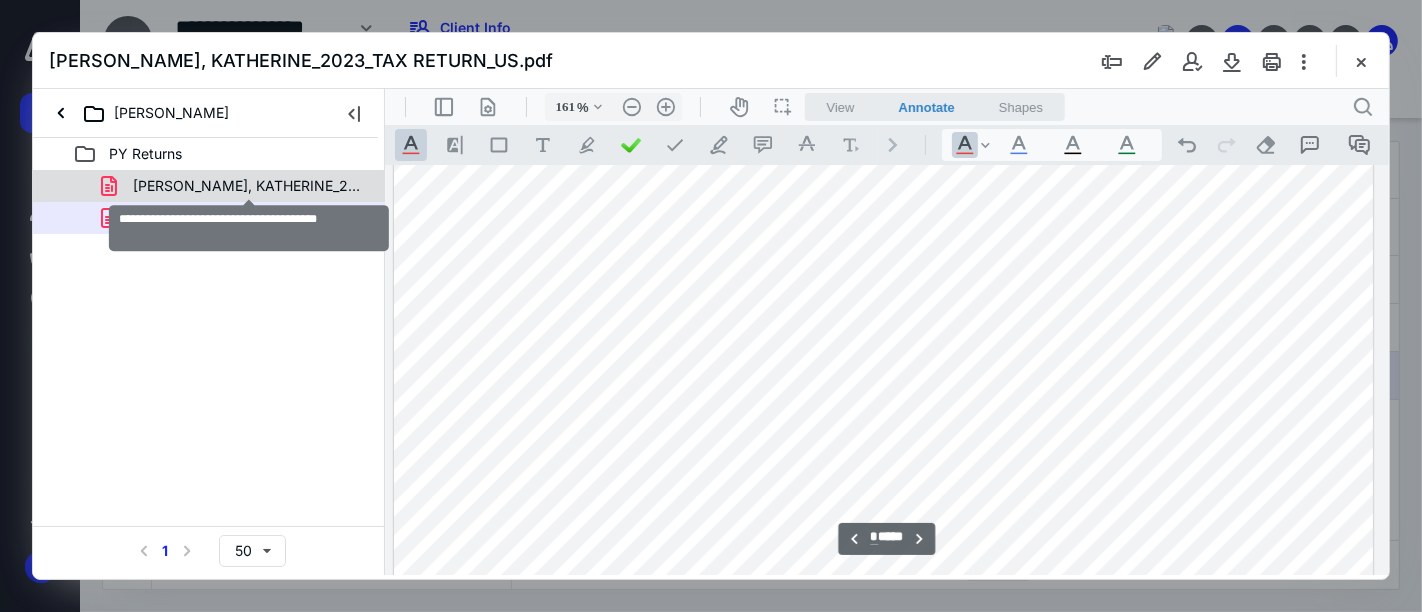 click on "[PERSON_NAME], KATHERINE_2023_TAX RETURN_MO.pdf" at bounding box center [249, 186] 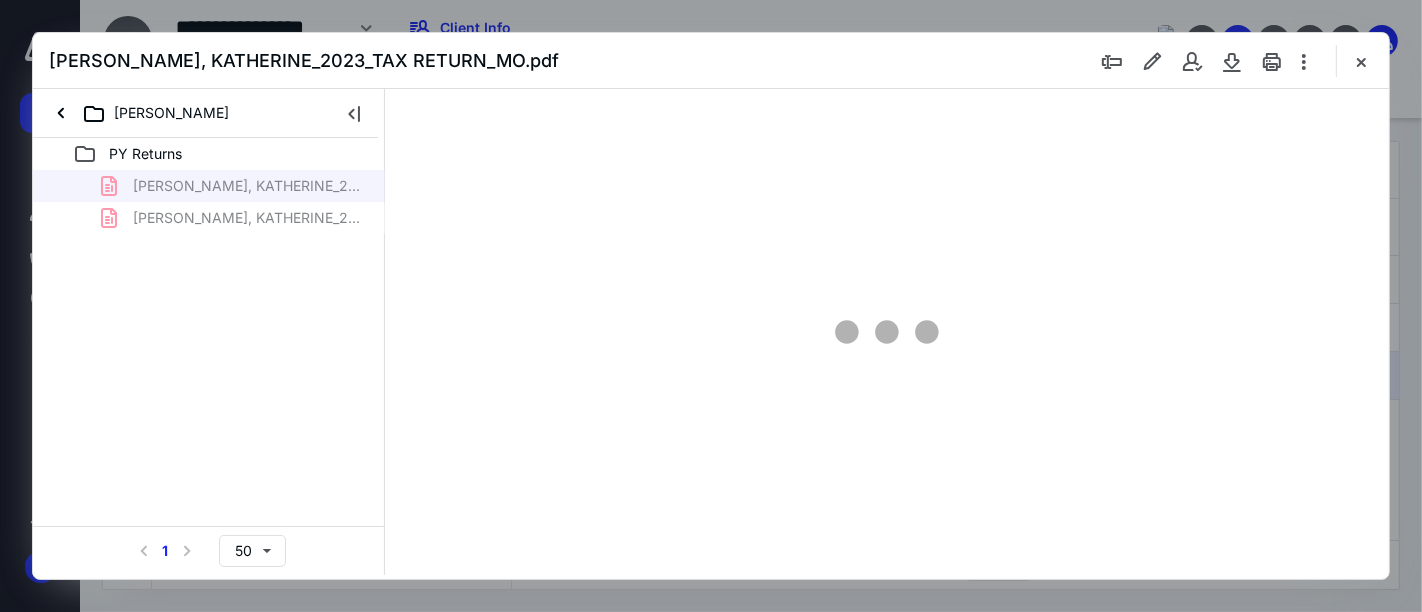 type on "161" 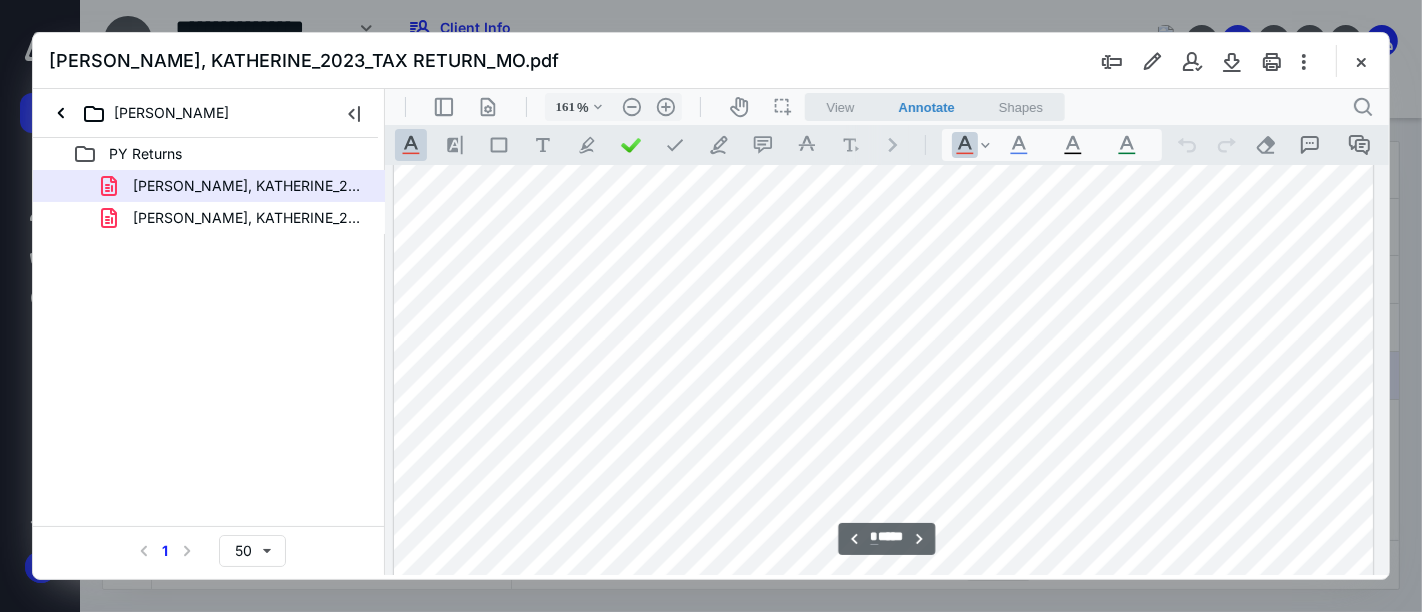 scroll, scrollTop: 8971, scrollLeft: 141, axis: both 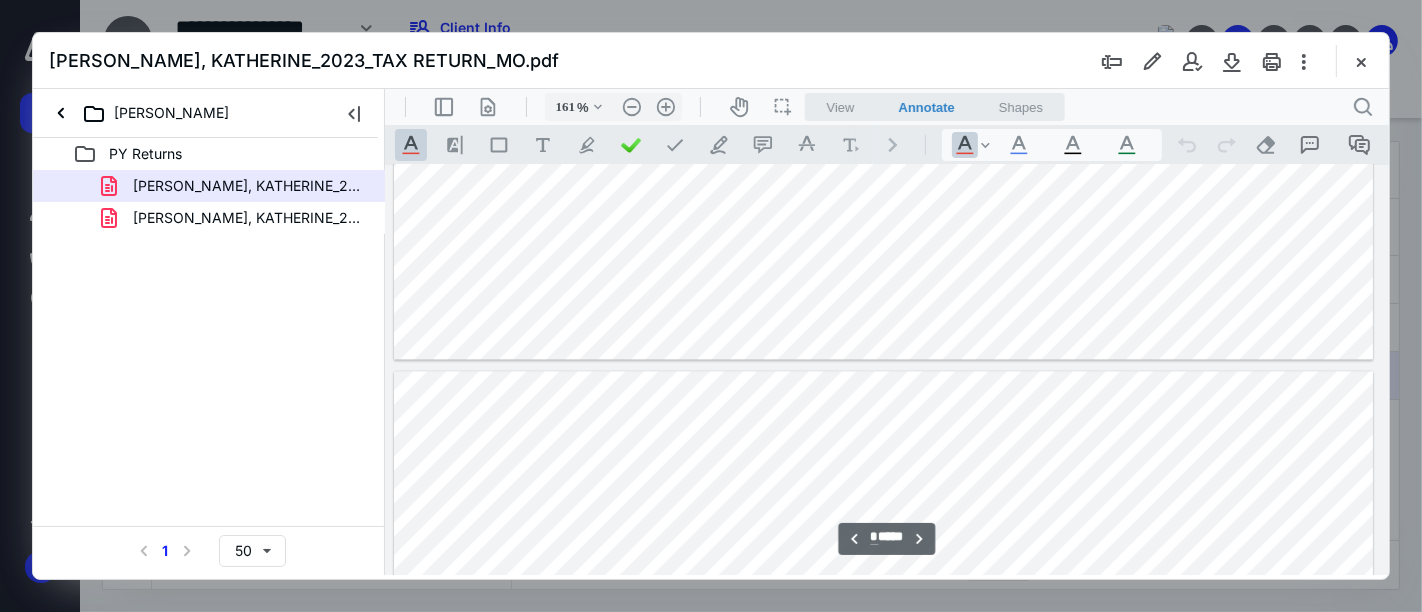 type on "*" 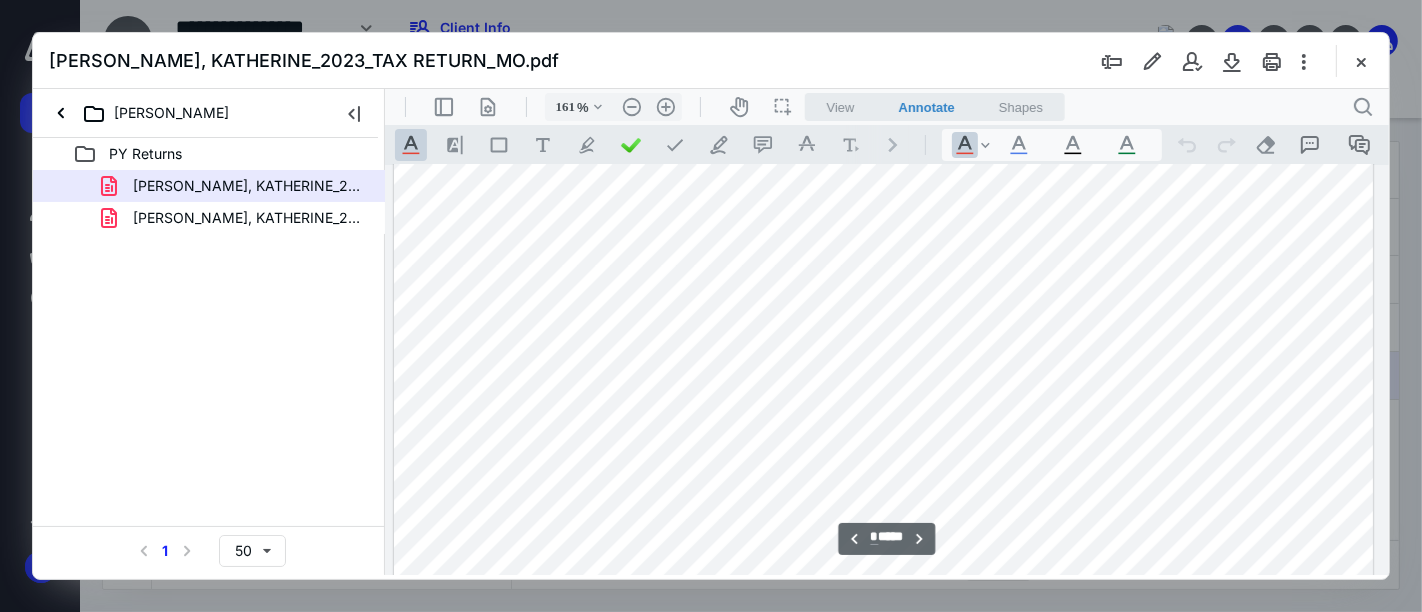 scroll, scrollTop: 11082, scrollLeft: 141, axis: both 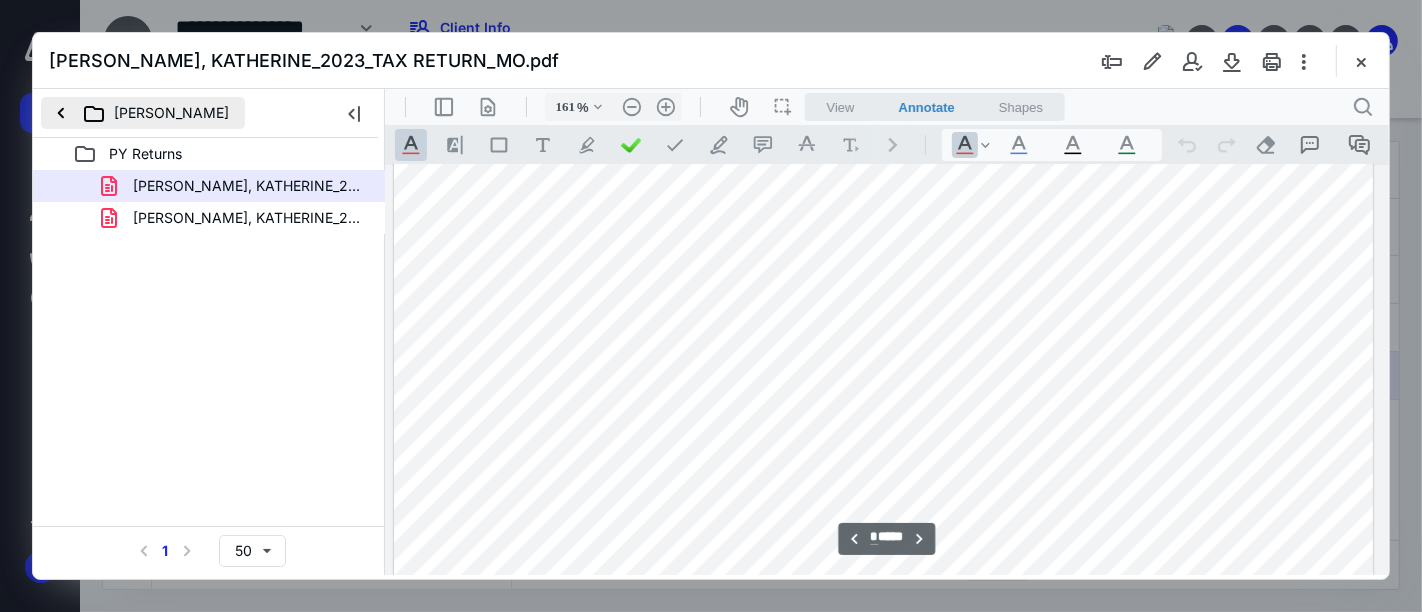 click on "[PERSON_NAME]" at bounding box center [143, 113] 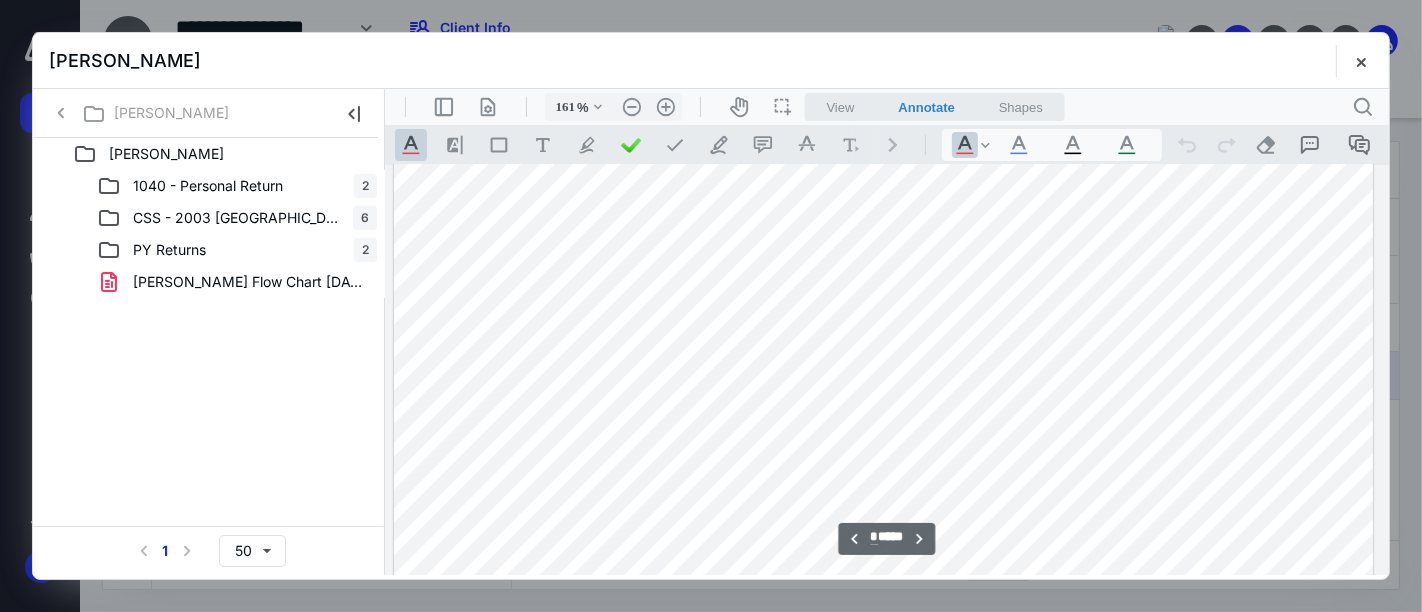 scroll, scrollTop: 10526, scrollLeft: 141, axis: both 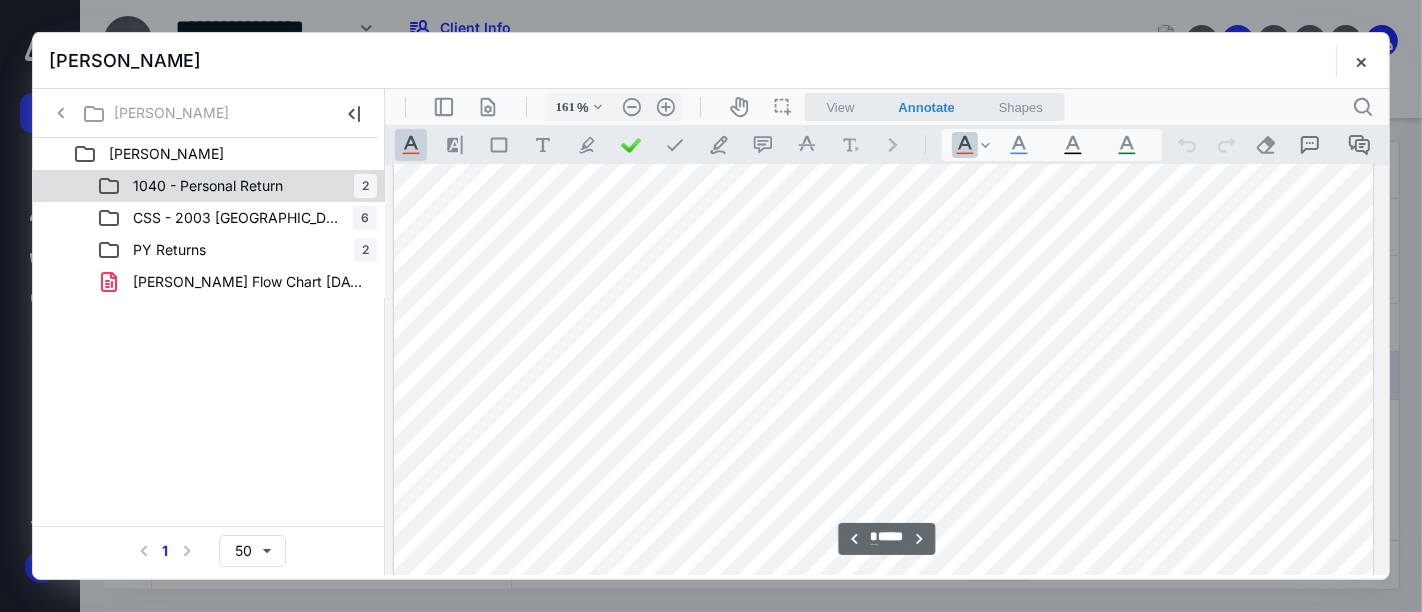 click on "1040 - Personal Return" at bounding box center [196, 186] 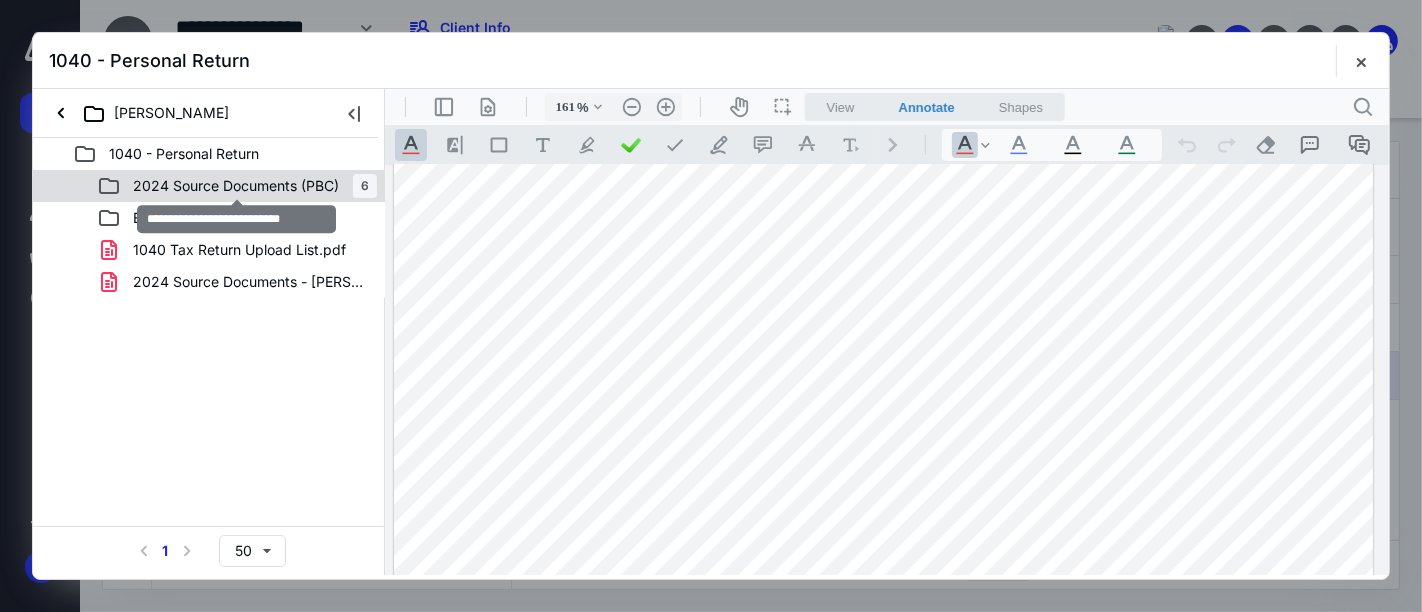 click on "2024 Source Documents (PBC)" at bounding box center [236, 186] 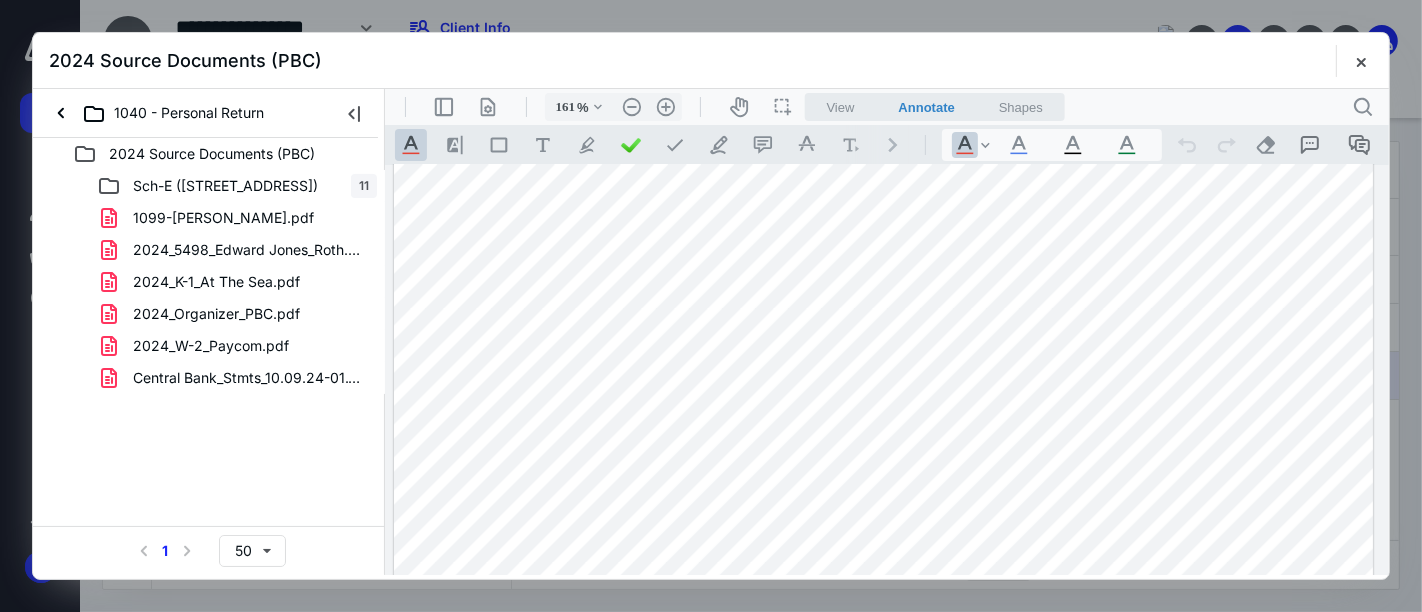 click on "Central Bank_Stmts_10.09.24-01.15.25 2.pdf" at bounding box center [209, 378] 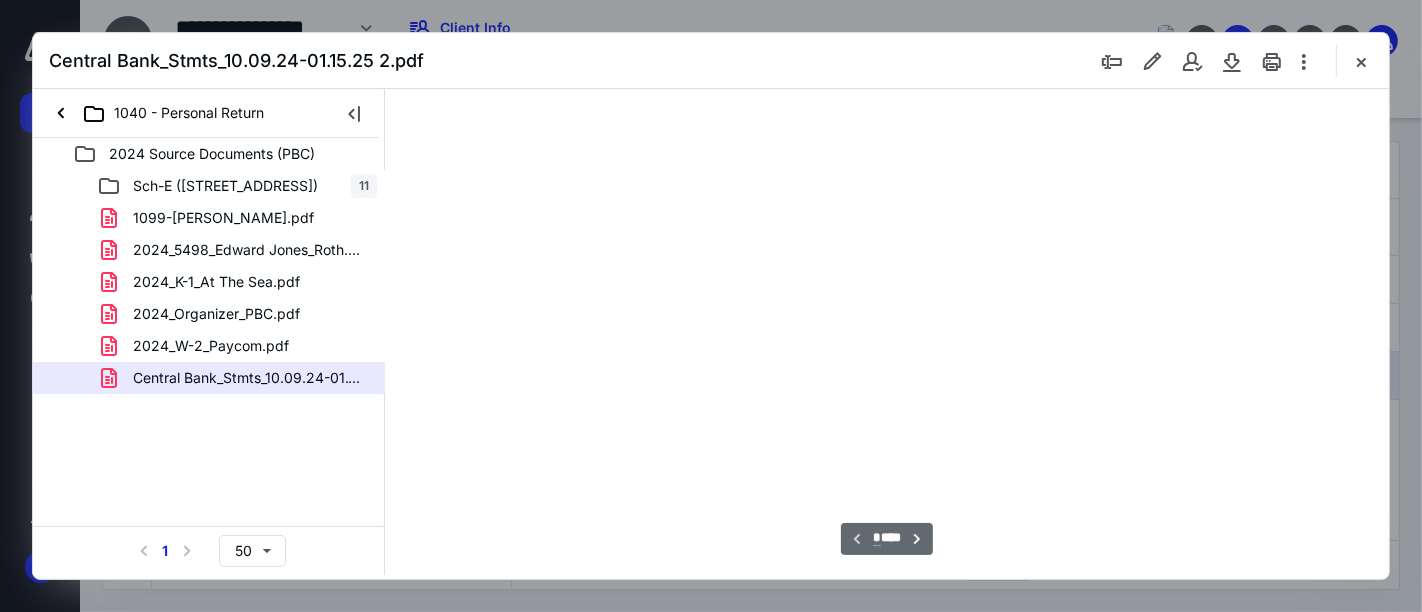 scroll, scrollTop: 82, scrollLeft: 0, axis: vertical 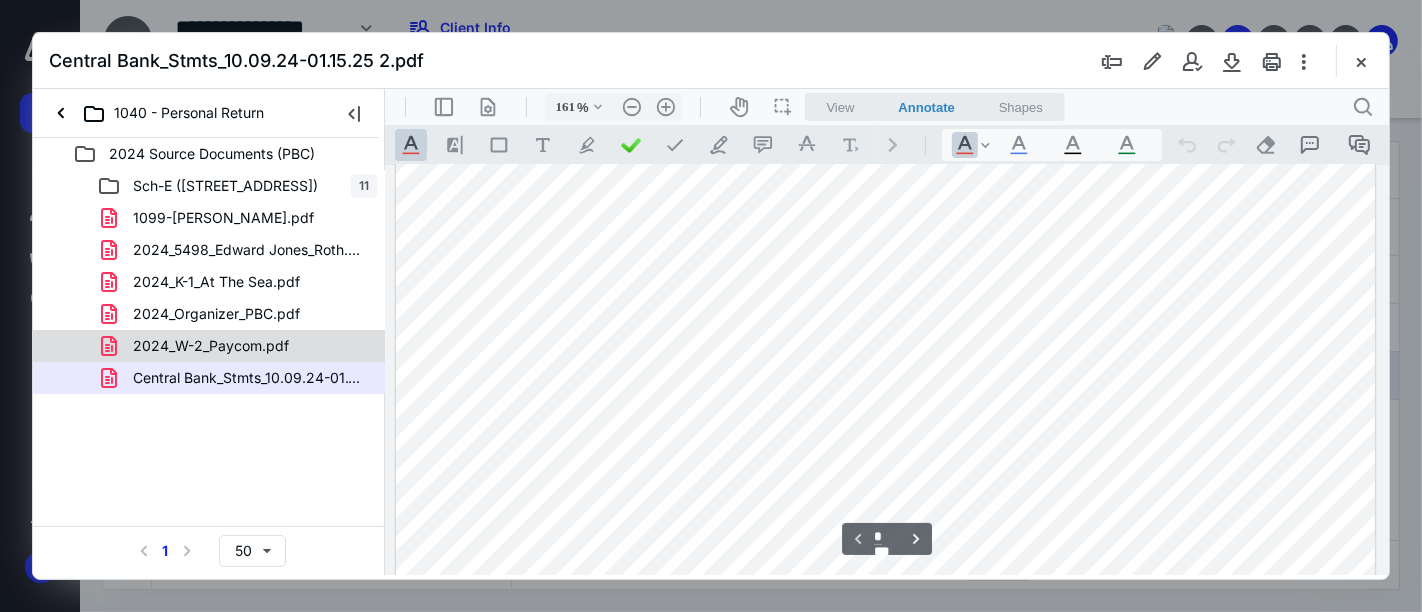 click on "2024_W-2_Paycom.pdf" at bounding box center (199, 346) 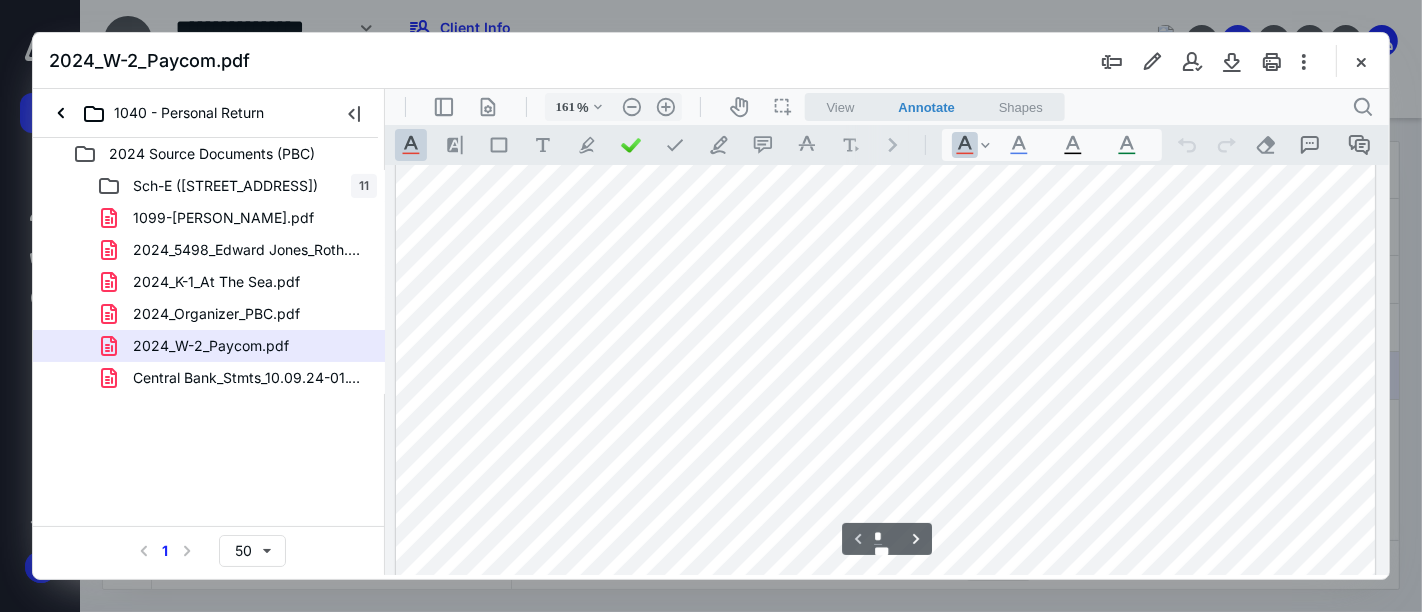 scroll, scrollTop: 444, scrollLeft: 0, axis: vertical 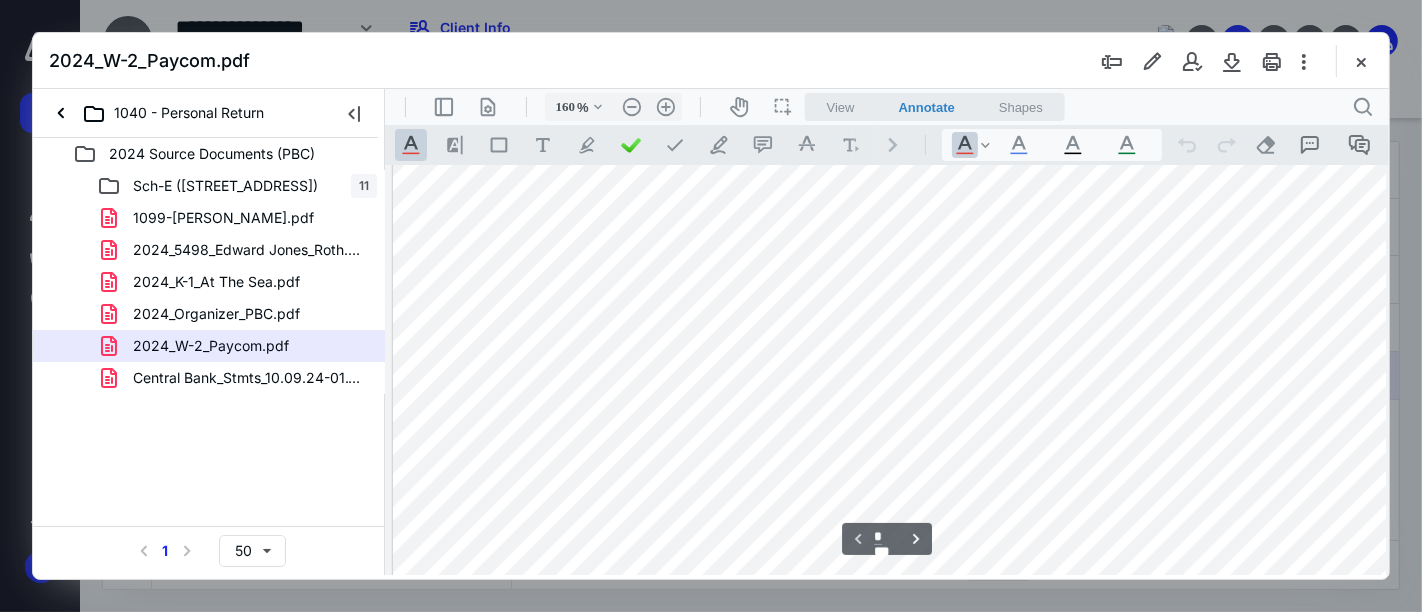 type on "206" 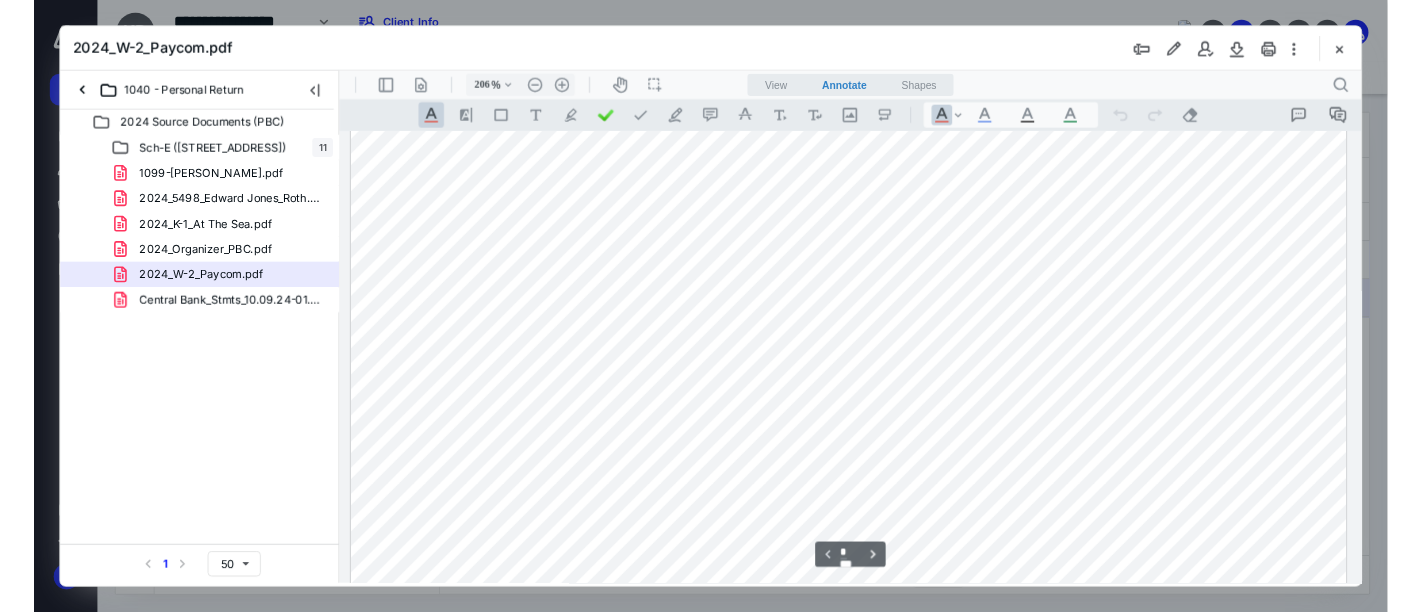 scroll, scrollTop: 1, scrollLeft: 0, axis: vertical 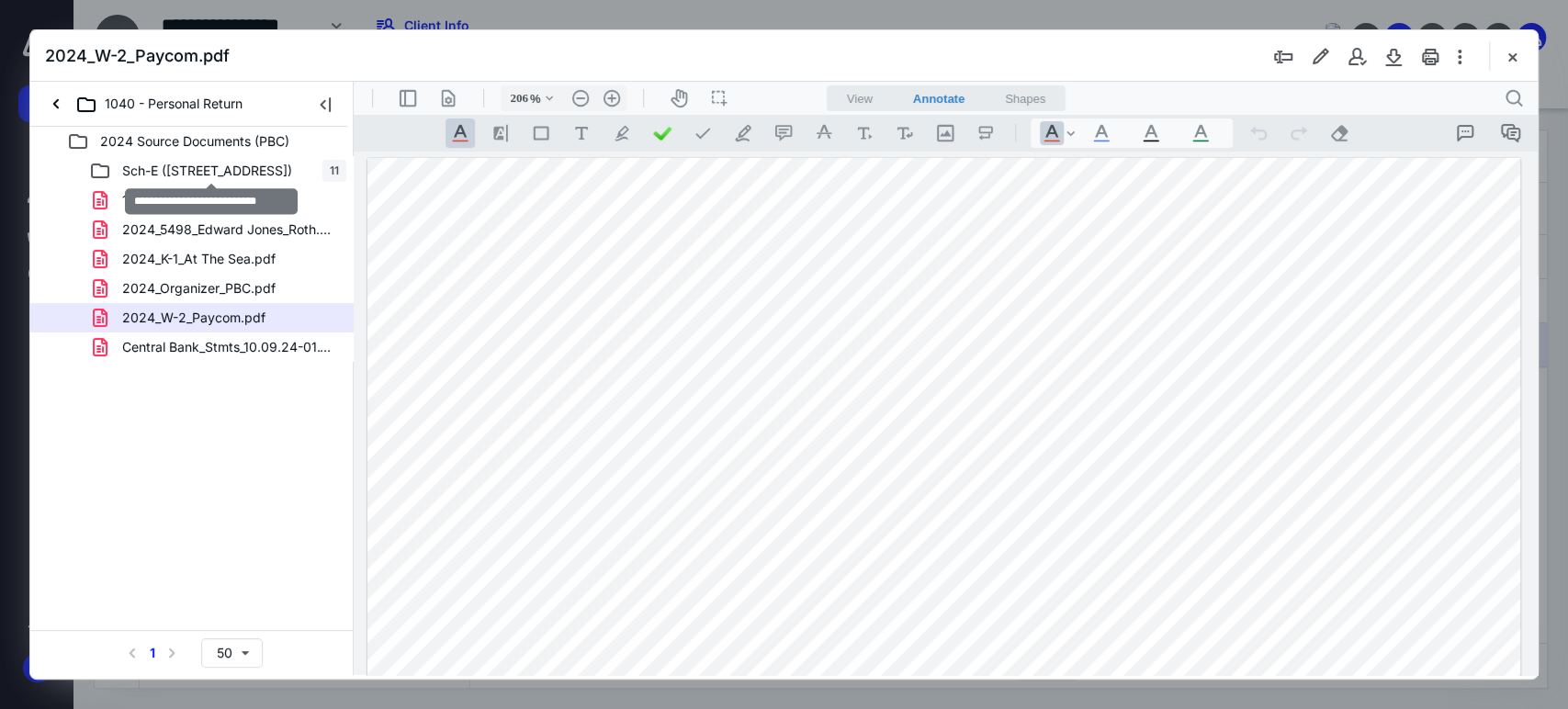 click on "Sch-E ([STREET_ADDRESS])" at bounding box center (207, 171) 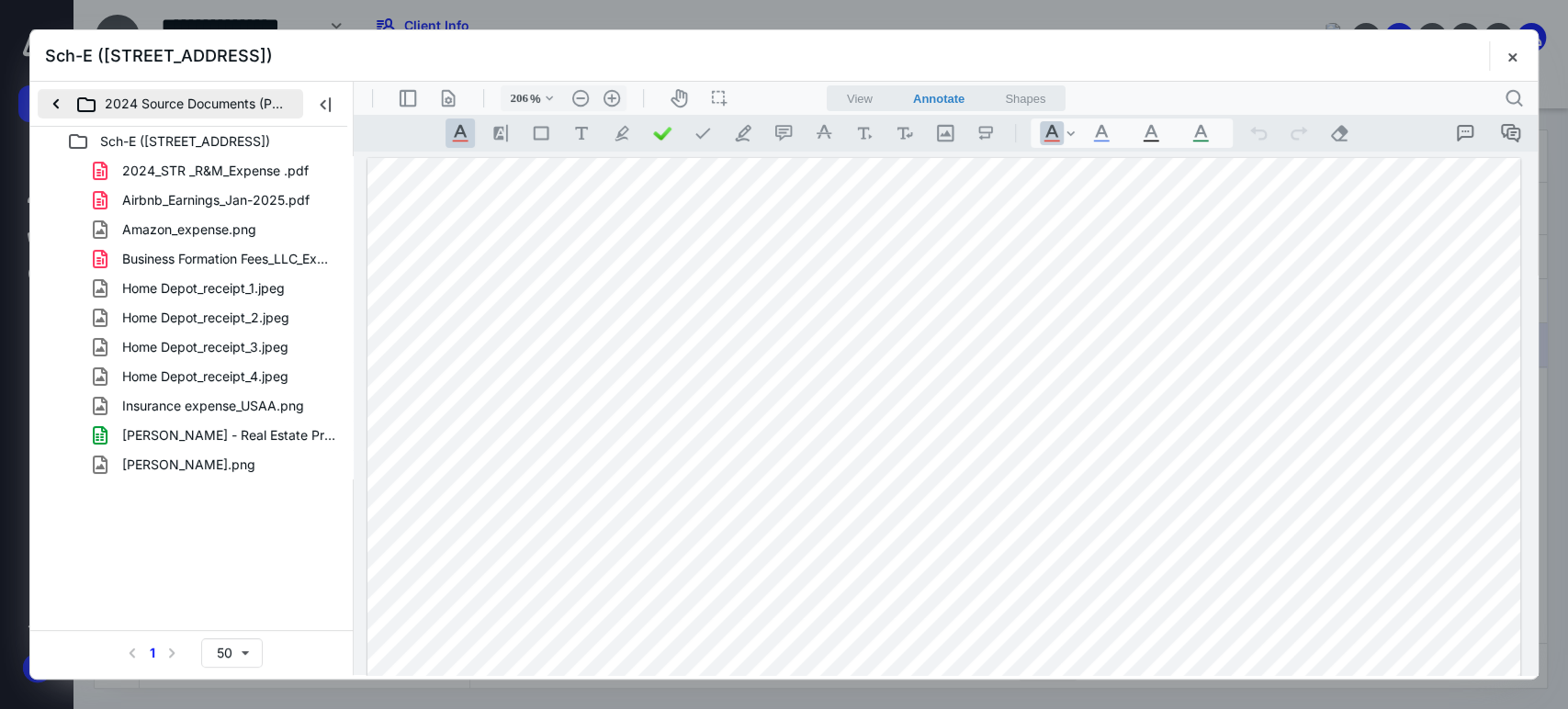 click on "2024 Source Documents (PBC)" at bounding box center (170, 104) 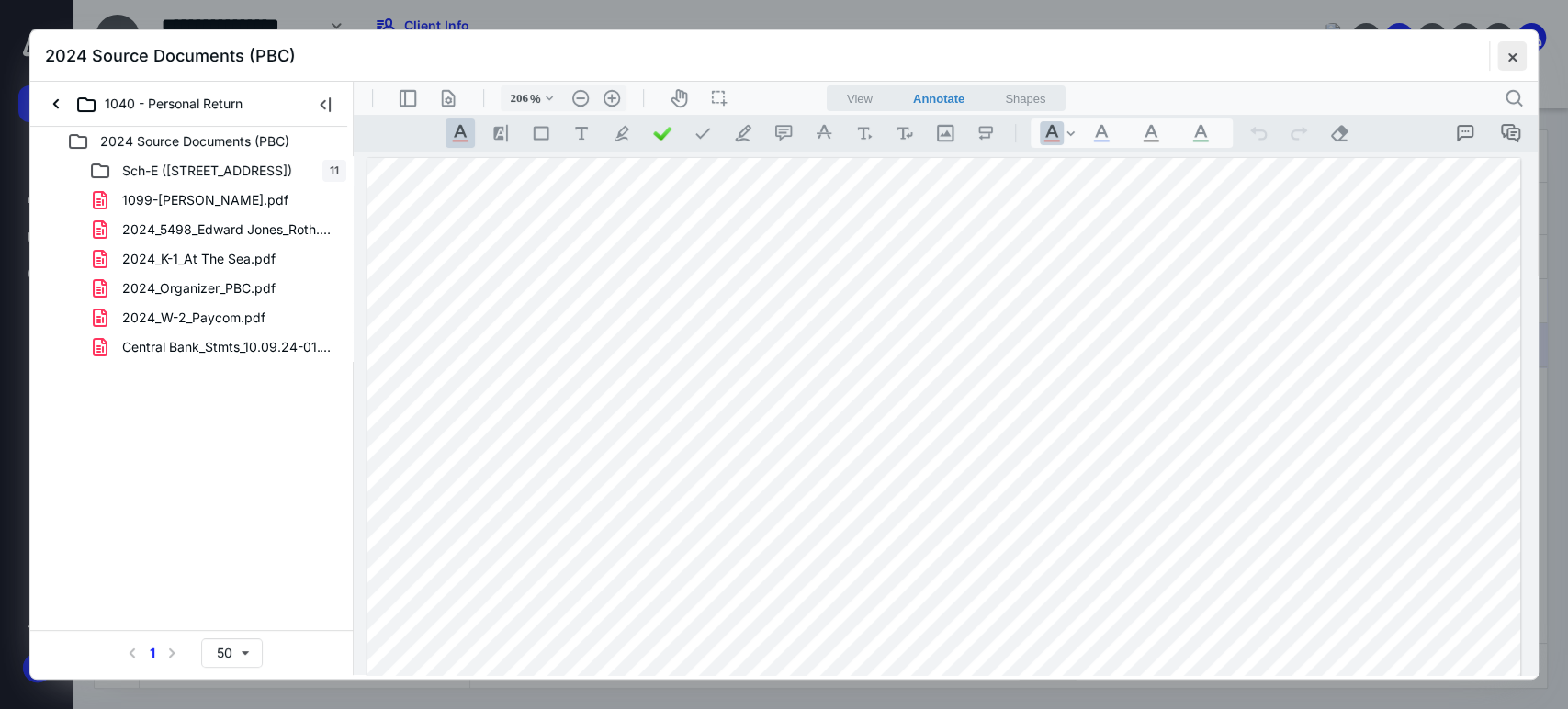 click at bounding box center [1512, 56] 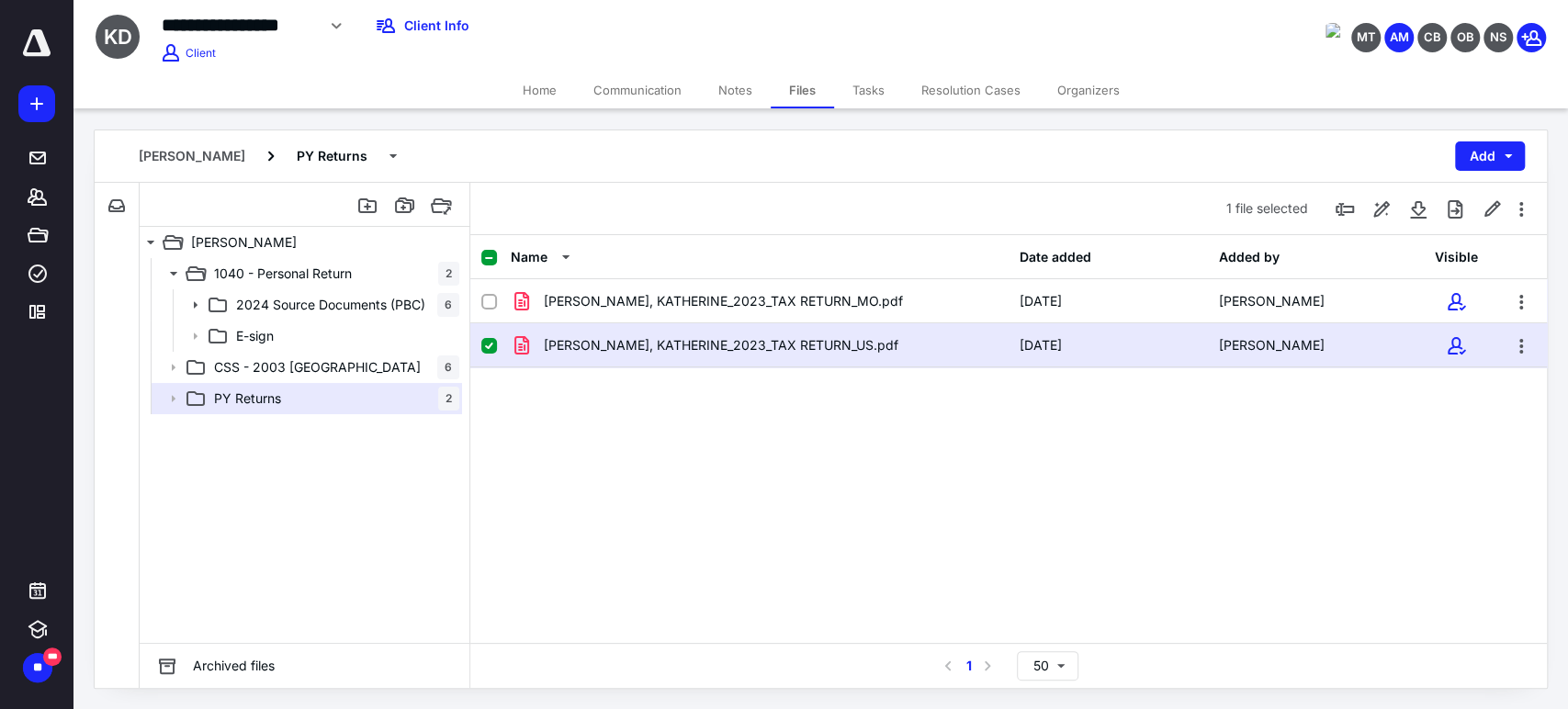 click on "Organizers" at bounding box center [1089, 90] 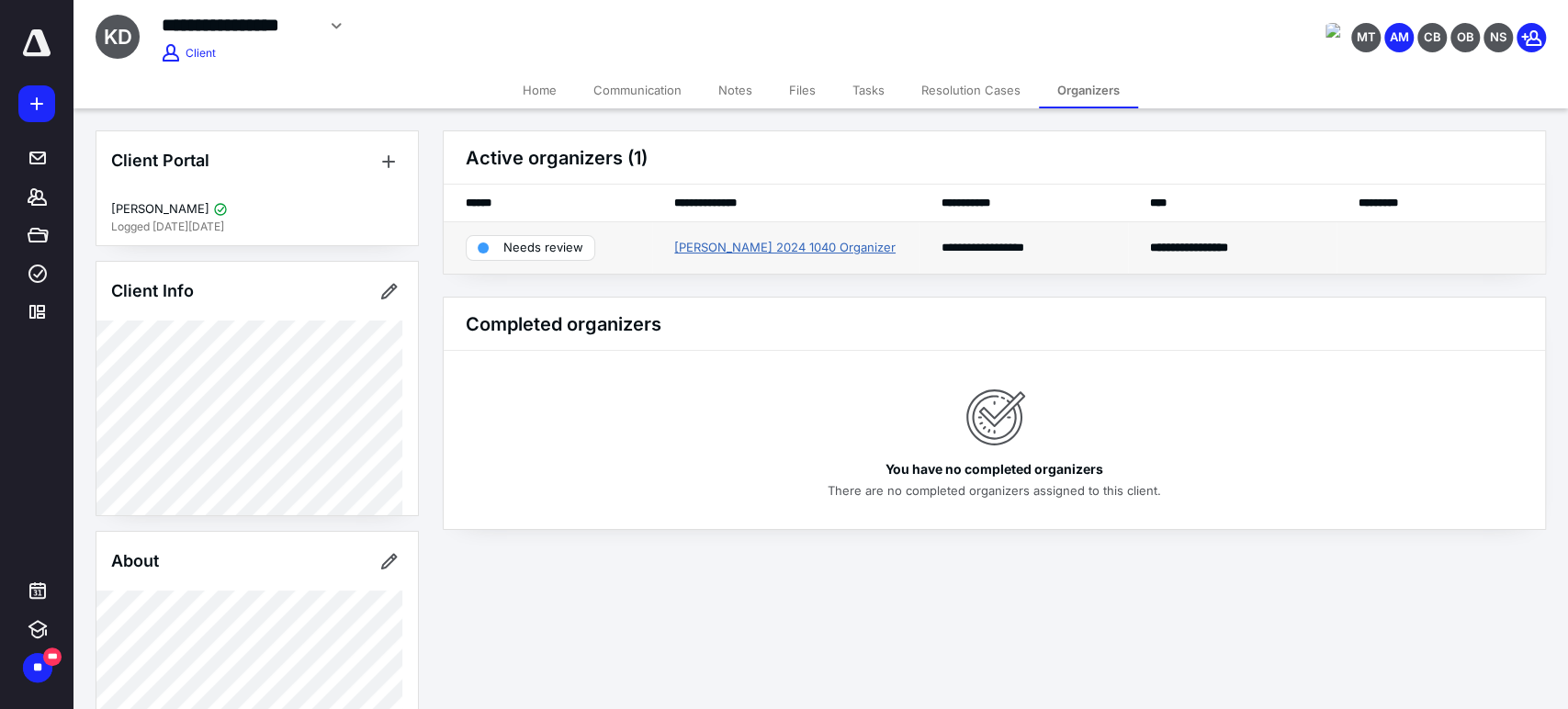 click on "[PERSON_NAME] 2024 1040 Organizer" at bounding box center (784, 248) 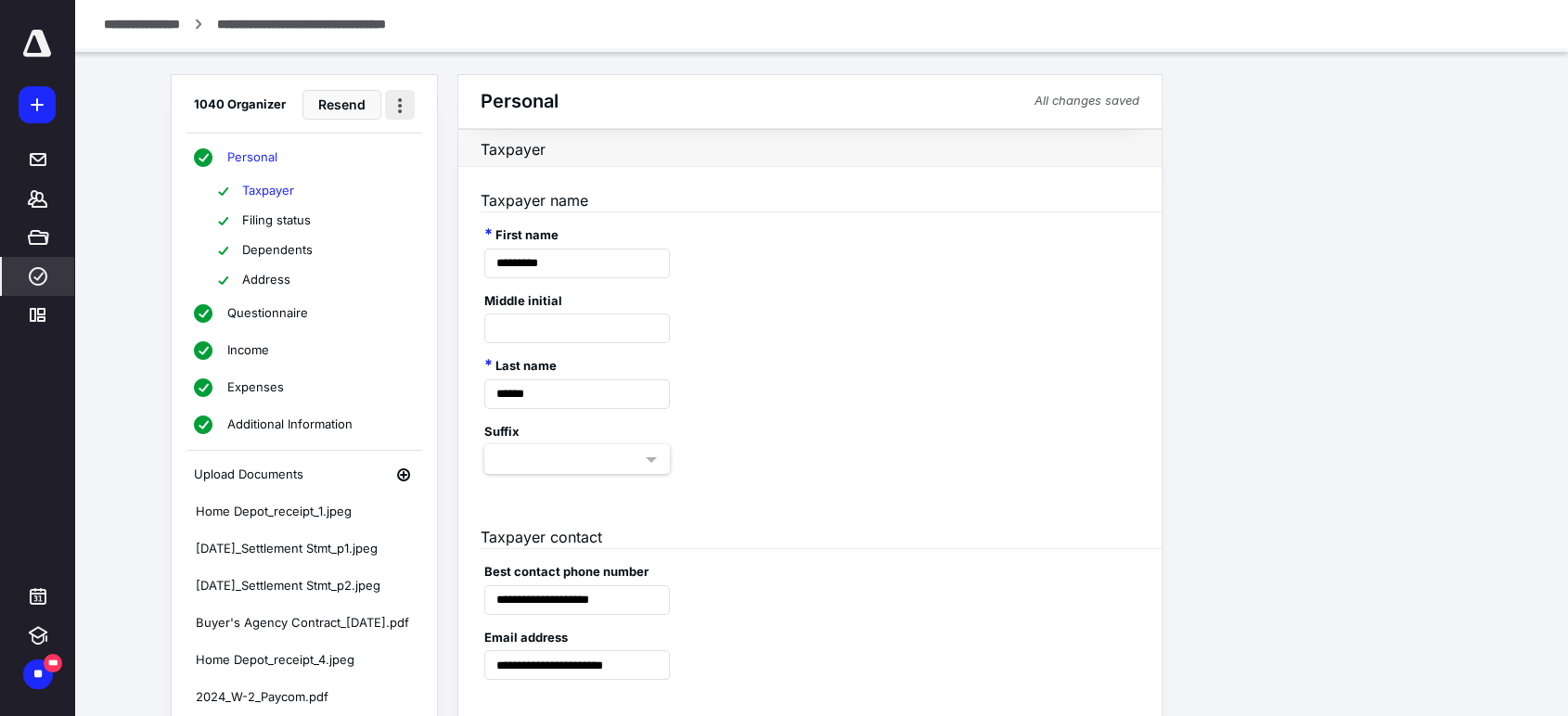 click at bounding box center (400, 105) 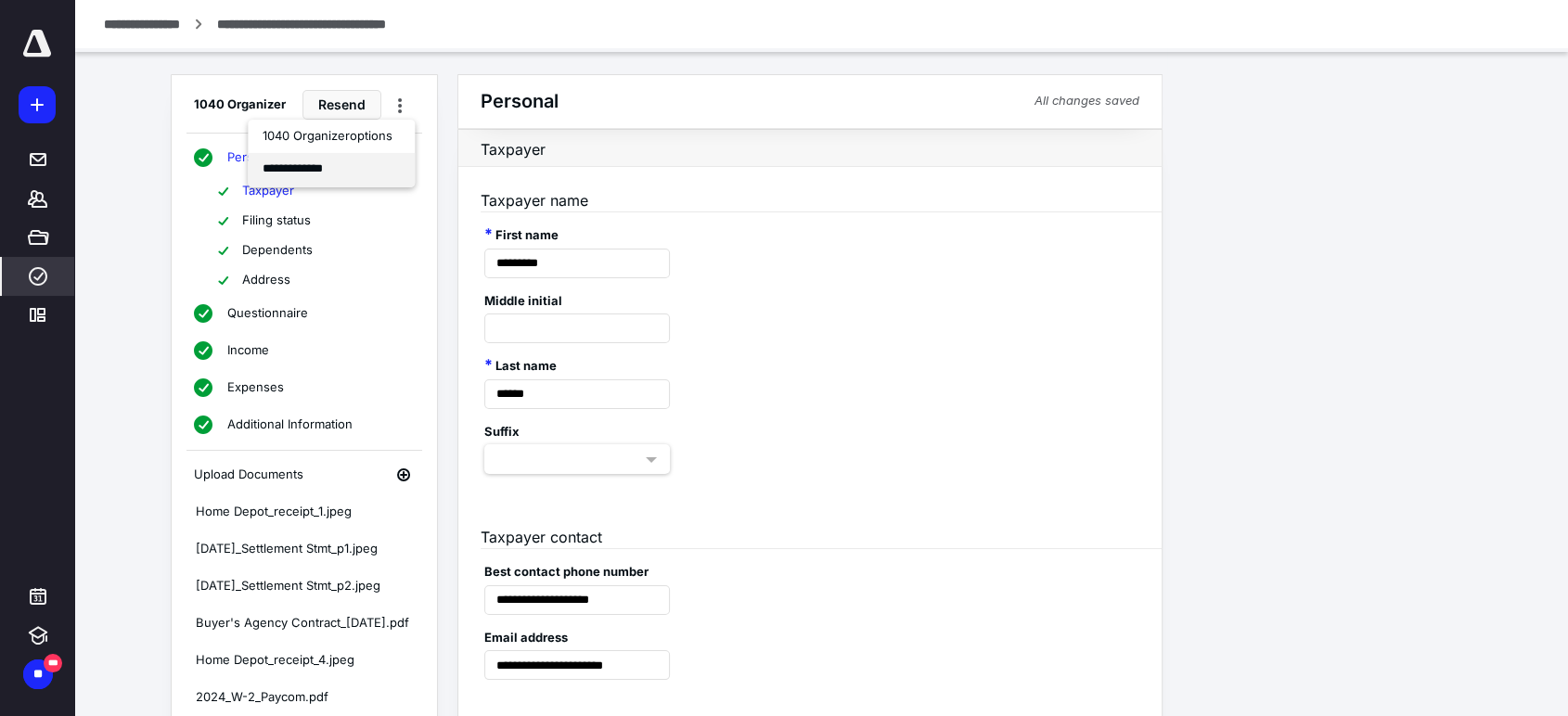 click on "**********" at bounding box center [331, 169] 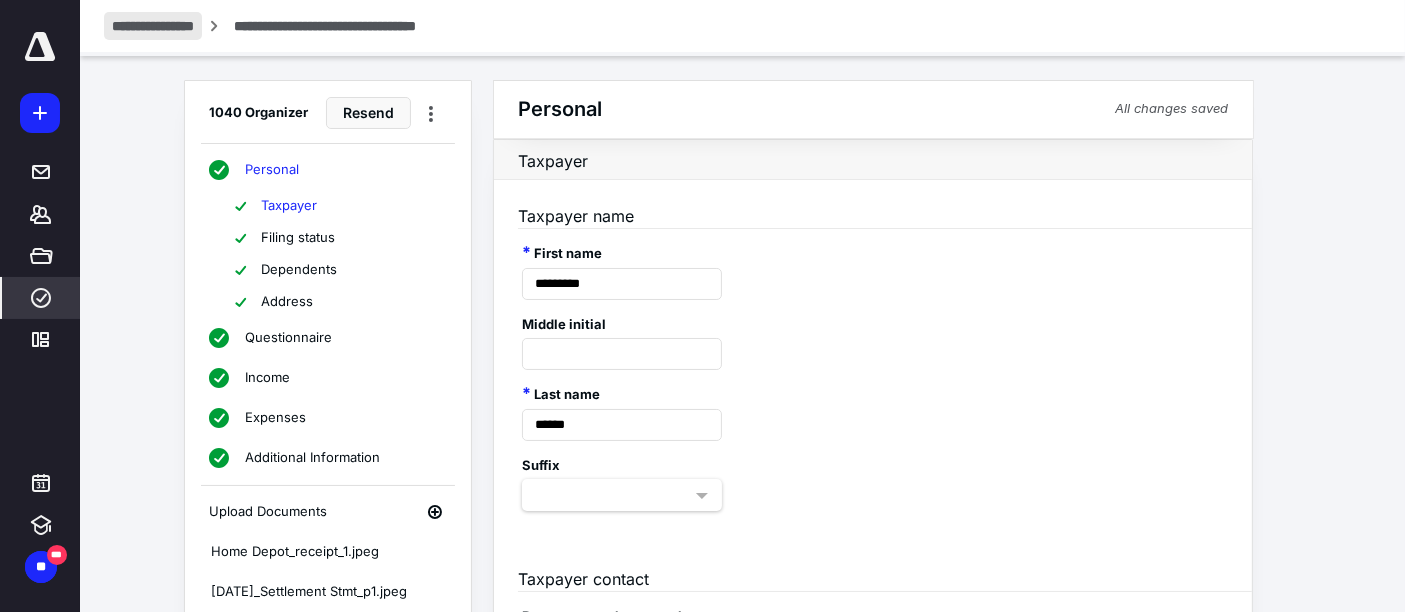 click on "**********" at bounding box center [153, 26] 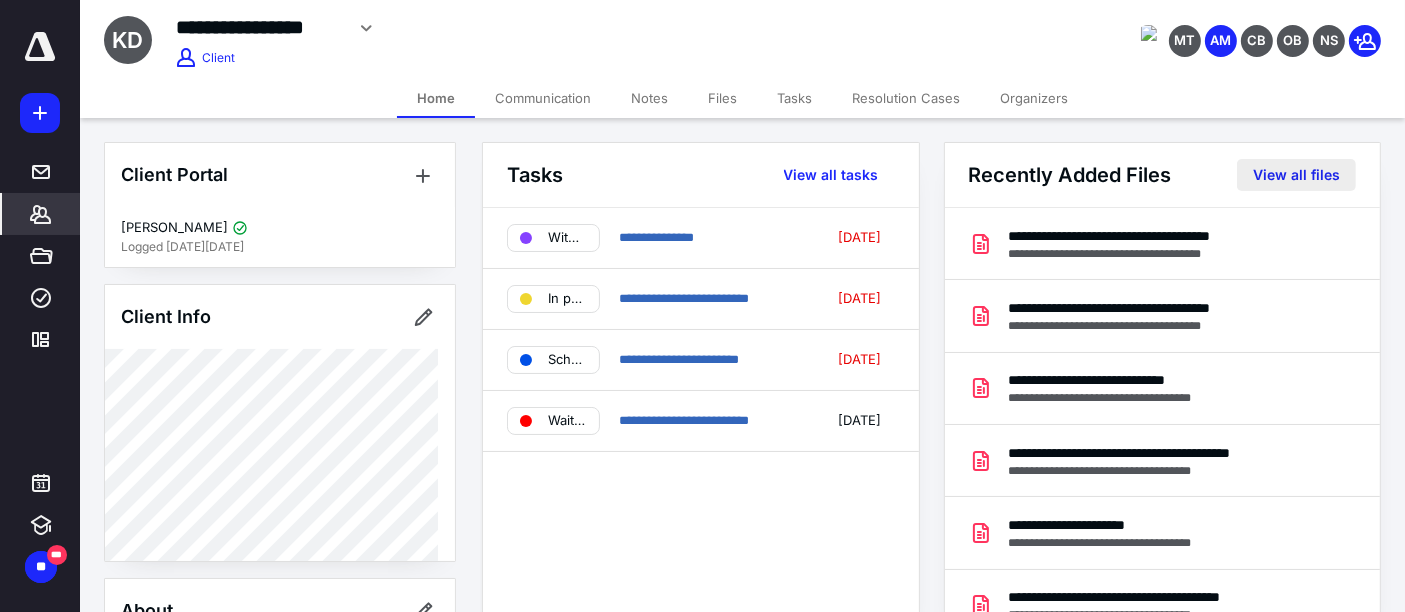 click on "View all files" at bounding box center (1296, 175) 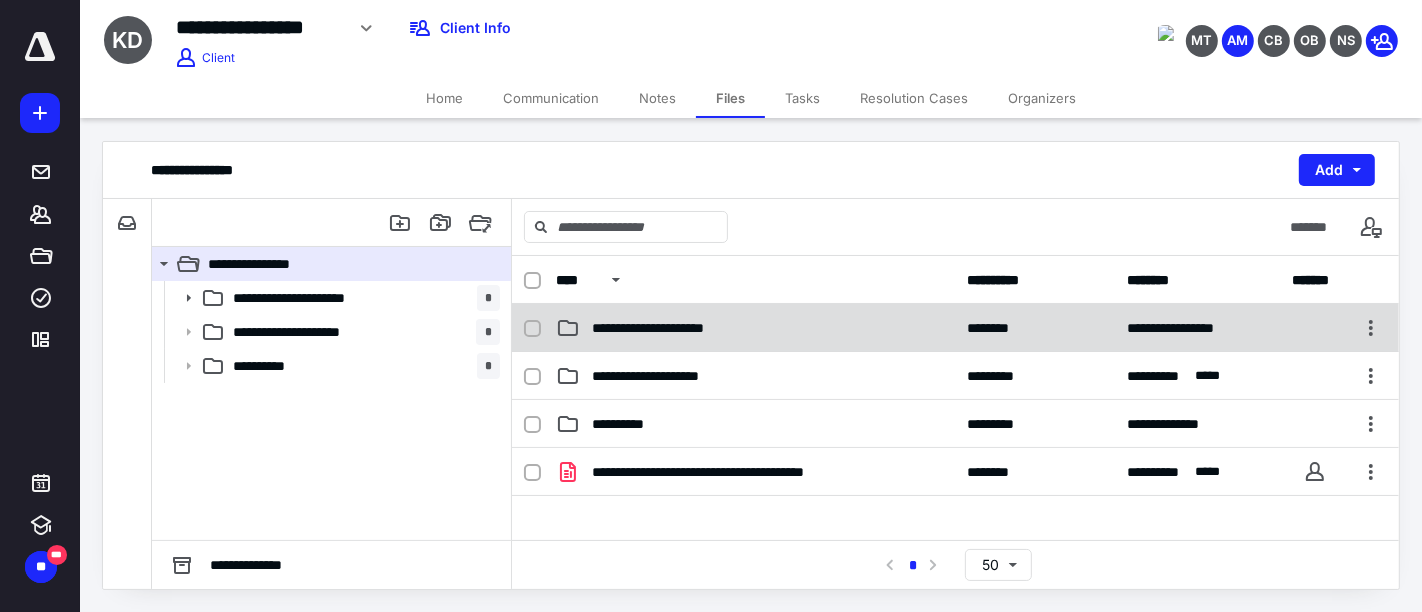 click on "**********" at bounding box center [668, 328] 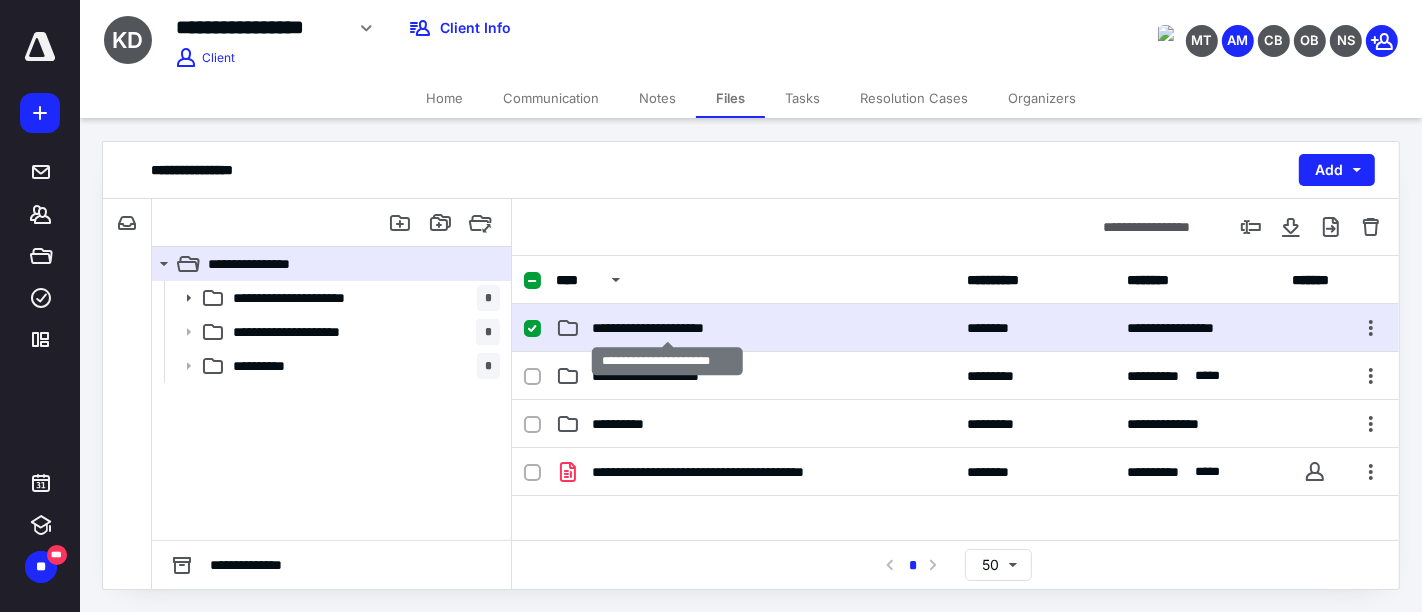 click on "**********" at bounding box center (668, 328) 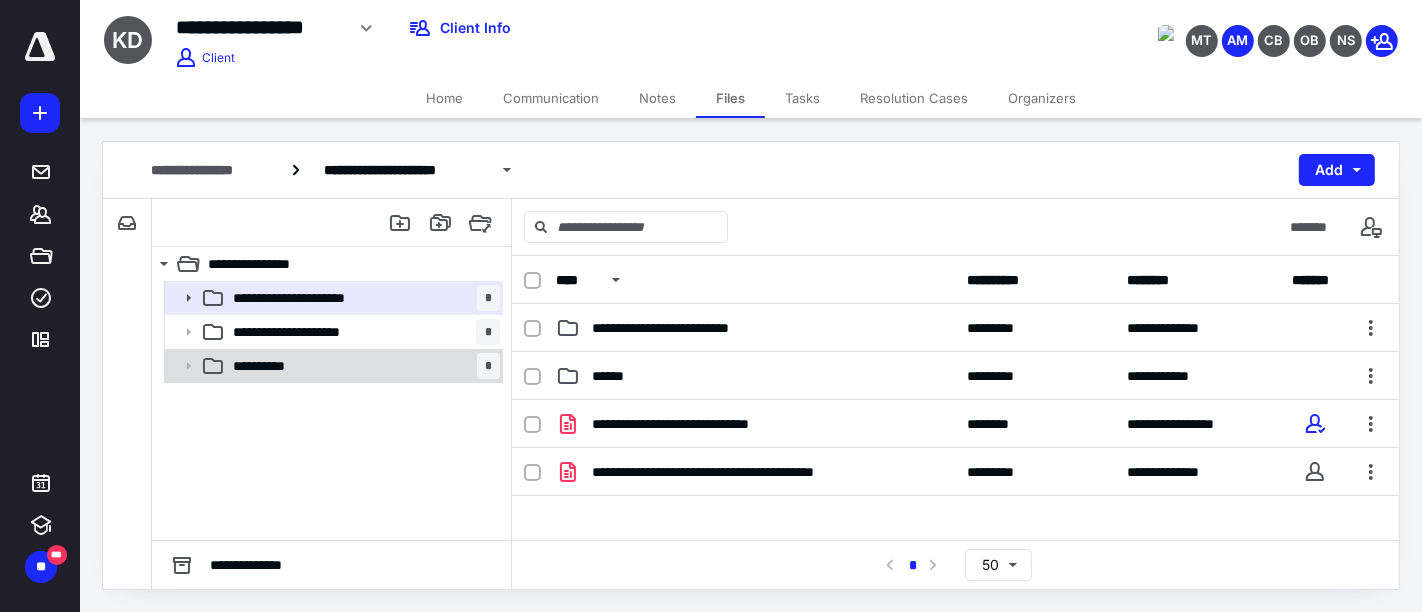 click on "**********" at bounding box center (362, 366) 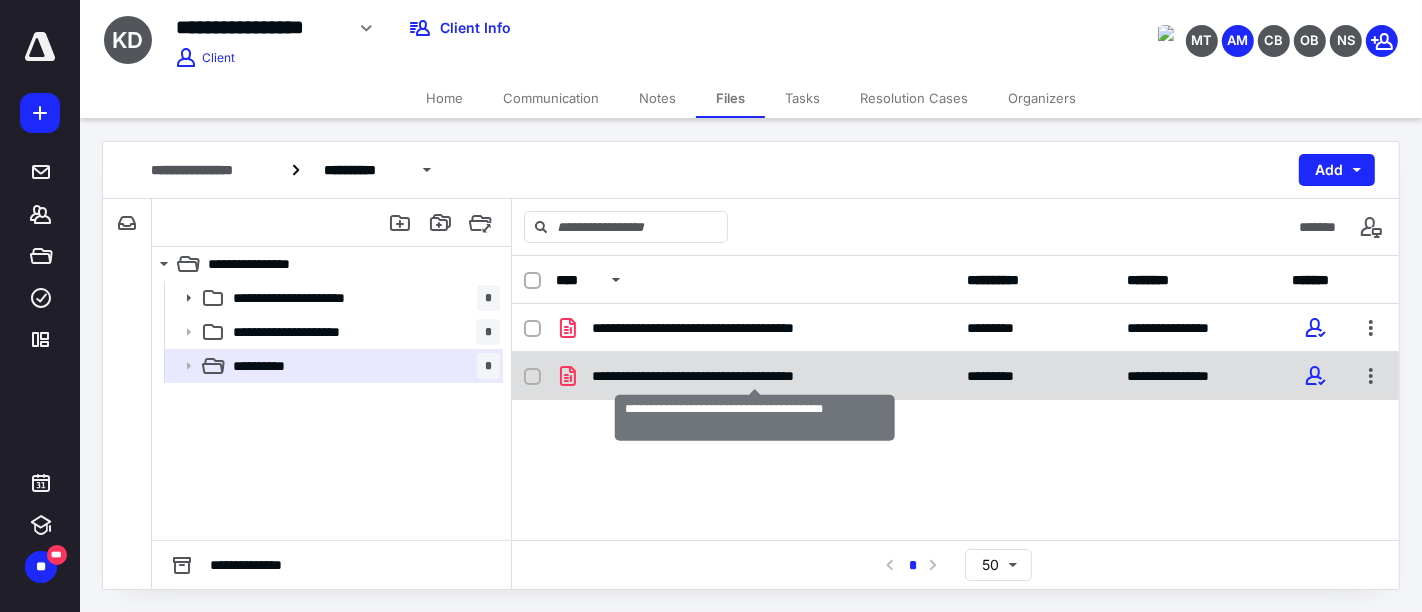 click on "**********" at bounding box center (755, 376) 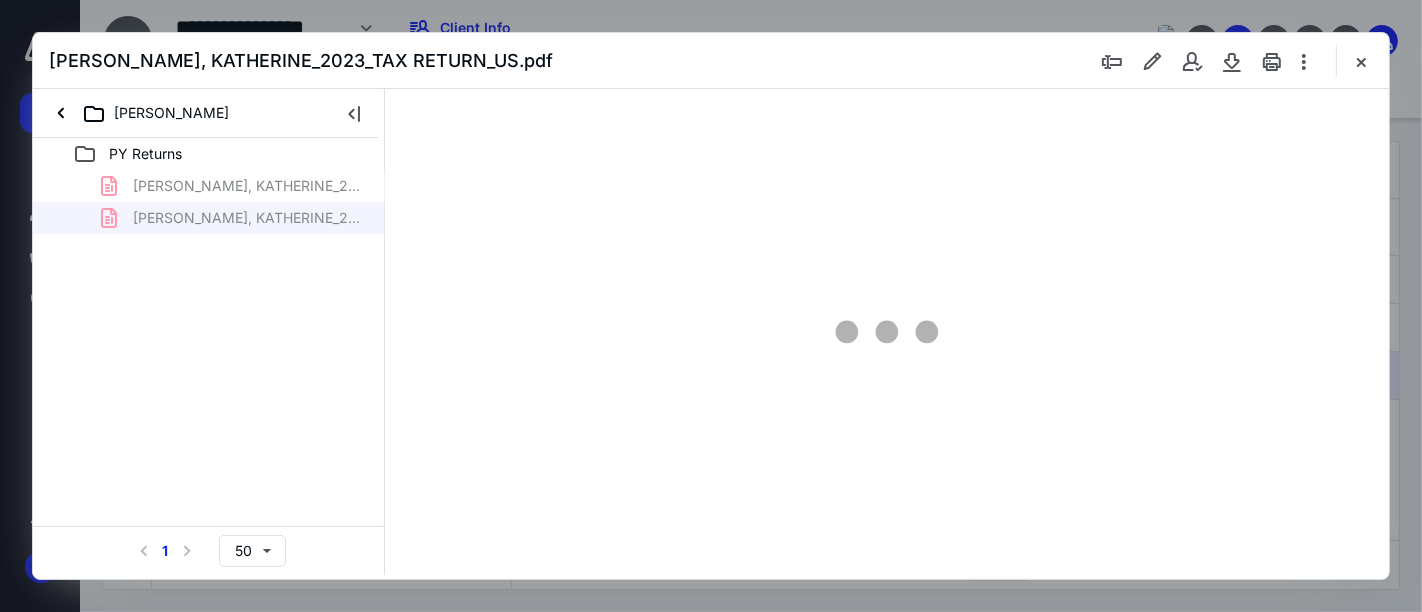 scroll, scrollTop: 0, scrollLeft: 0, axis: both 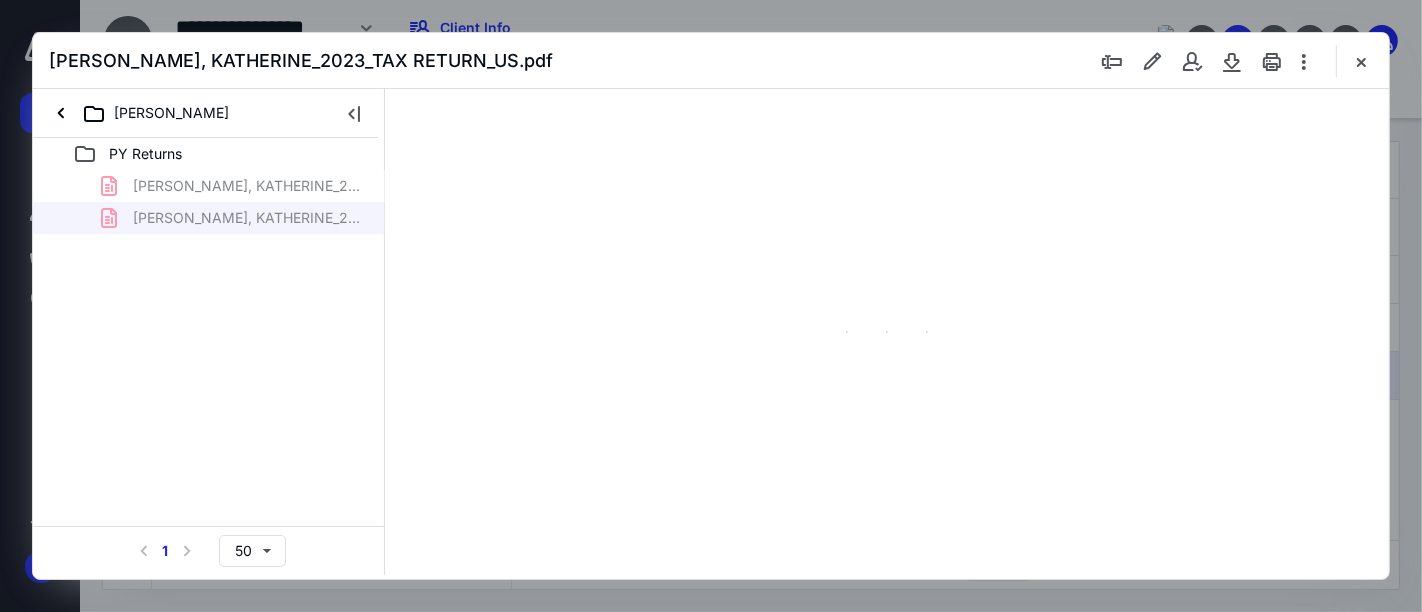 type on "161" 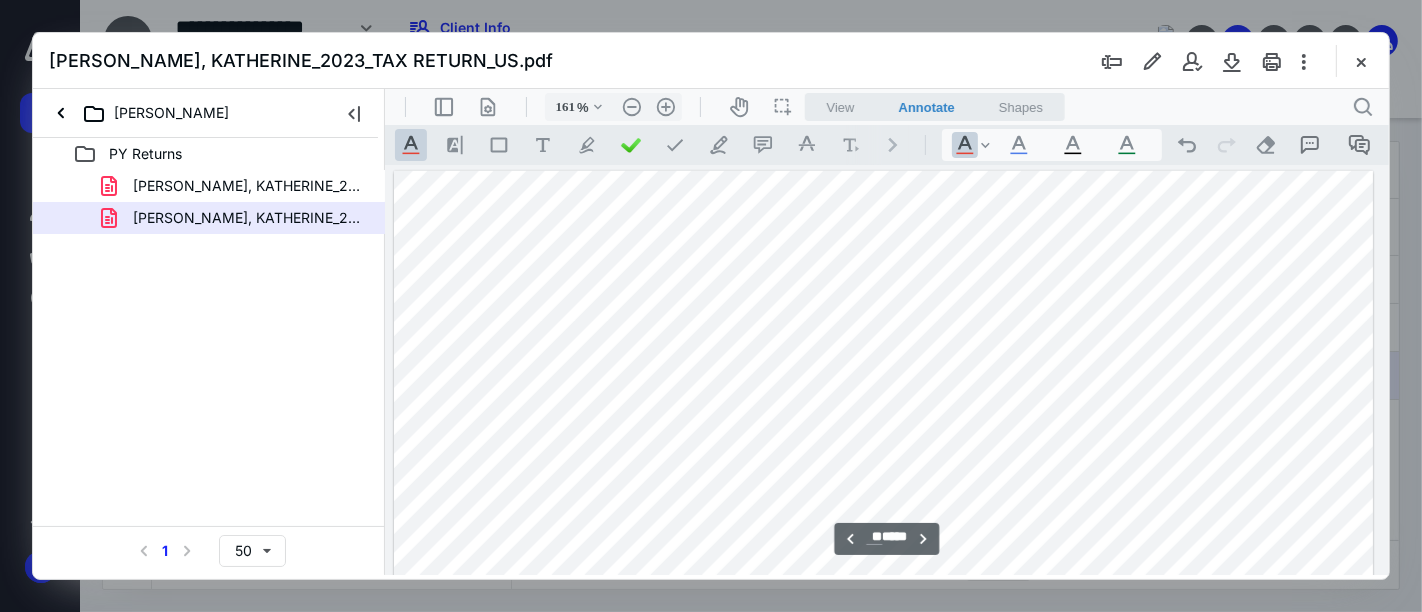 scroll, scrollTop: 14193, scrollLeft: 141, axis: both 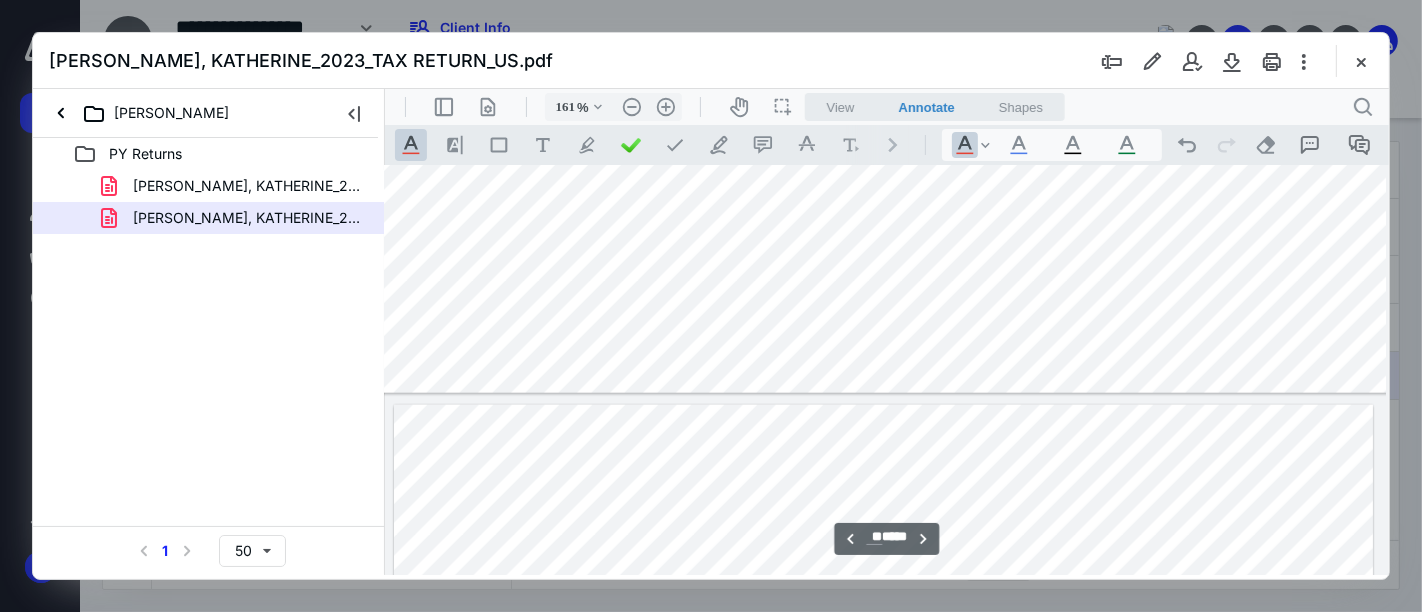 type on "**" 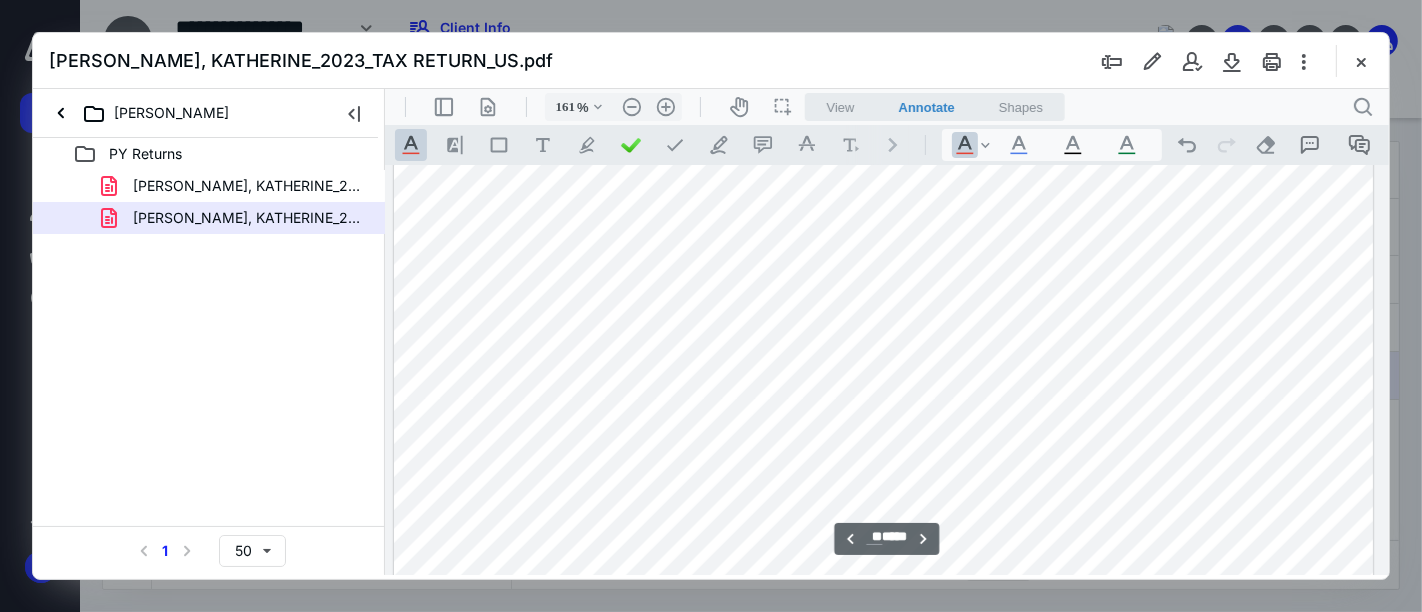 scroll, scrollTop: 21637, scrollLeft: 141, axis: both 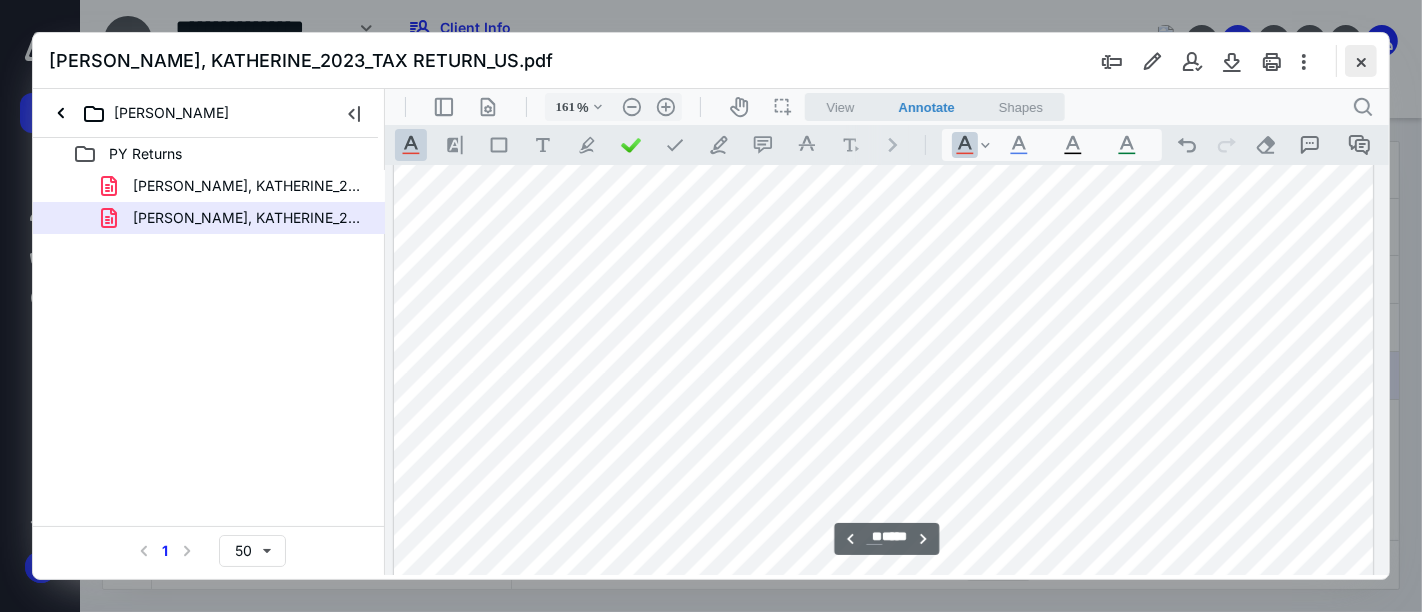click at bounding box center (1361, 61) 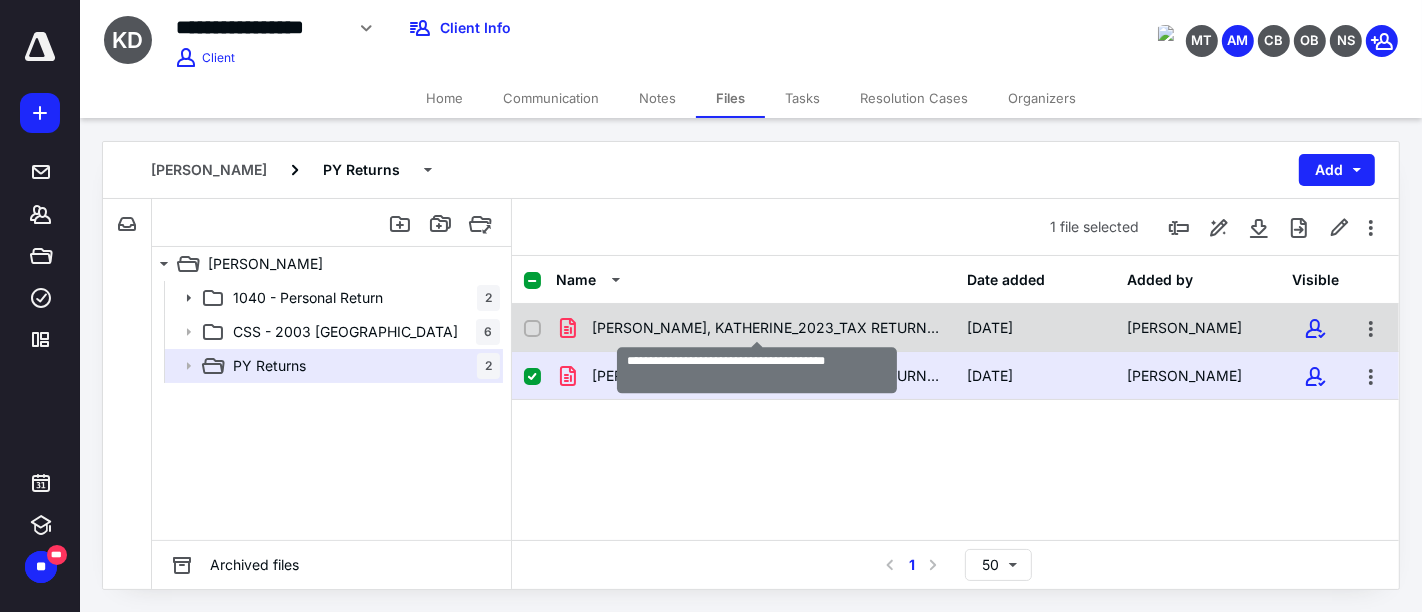 click on "[PERSON_NAME], KATHERINE_2023_TAX RETURN_MO.pdf" at bounding box center (768, 328) 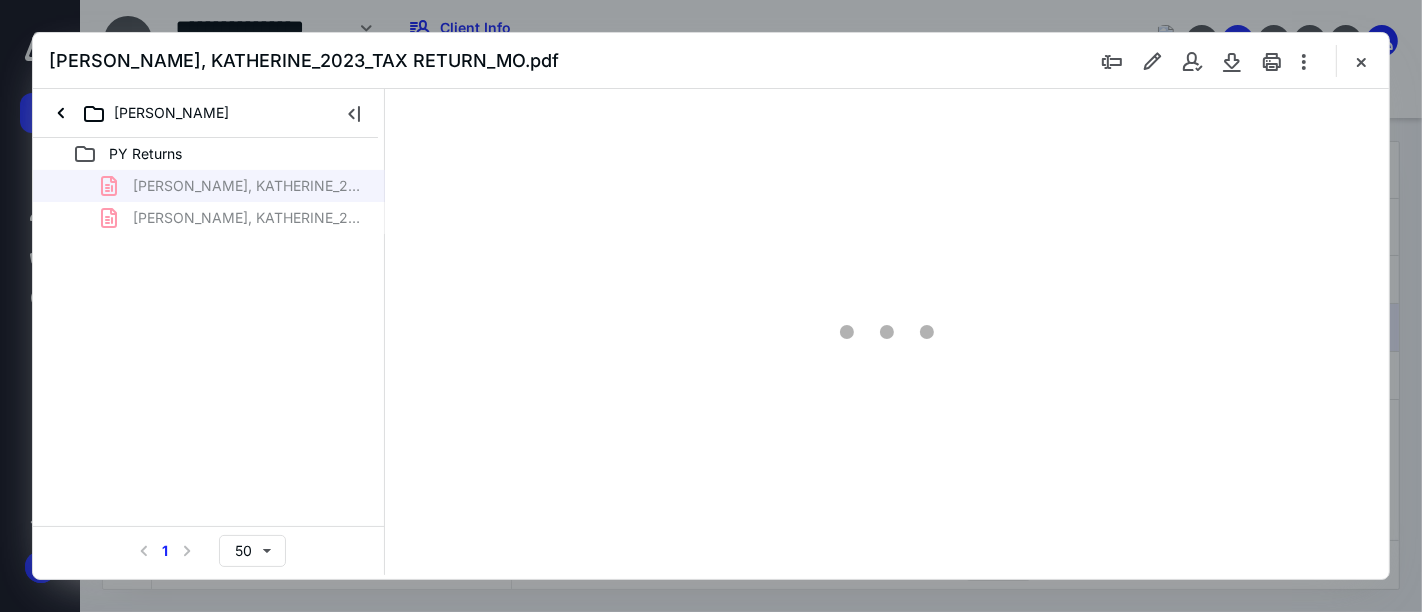 scroll, scrollTop: 0, scrollLeft: 0, axis: both 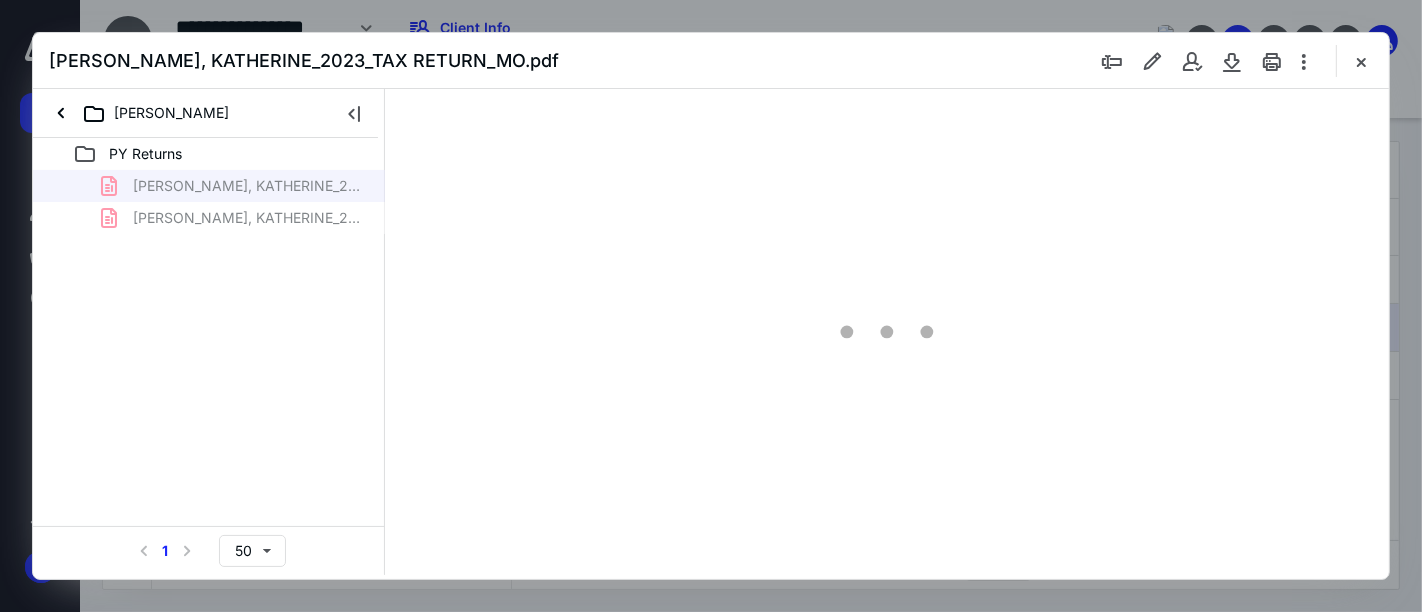 type on "161" 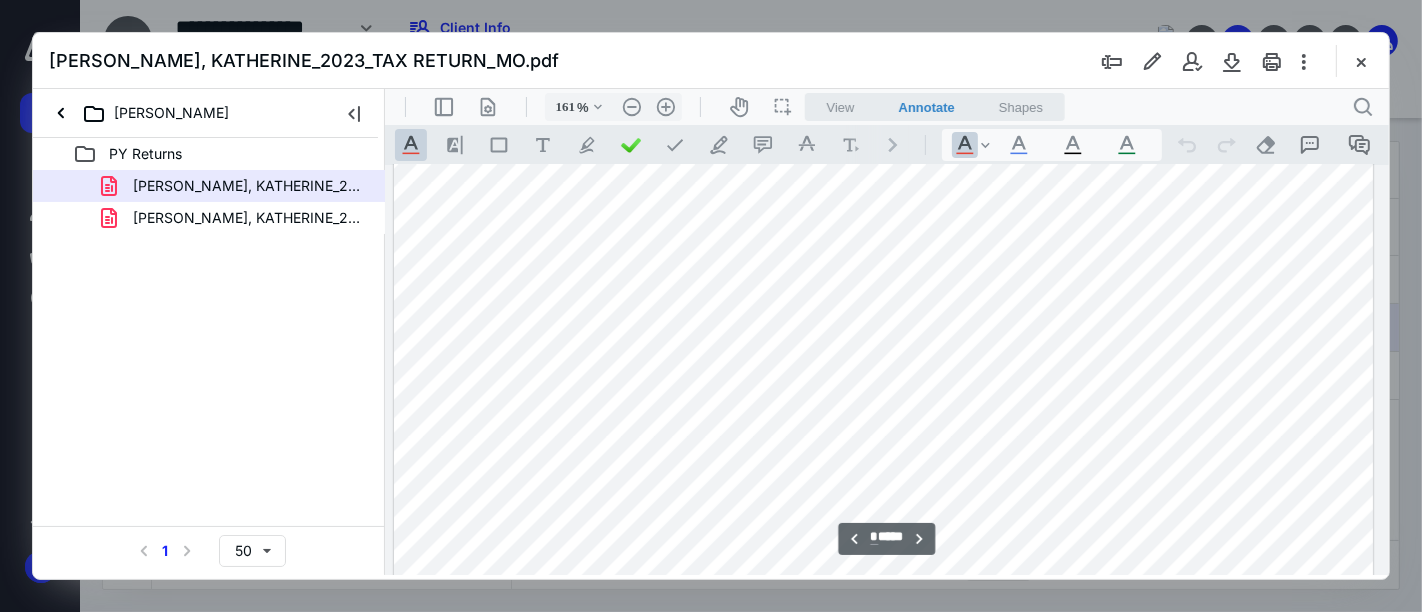 scroll, scrollTop: 4304, scrollLeft: 141, axis: both 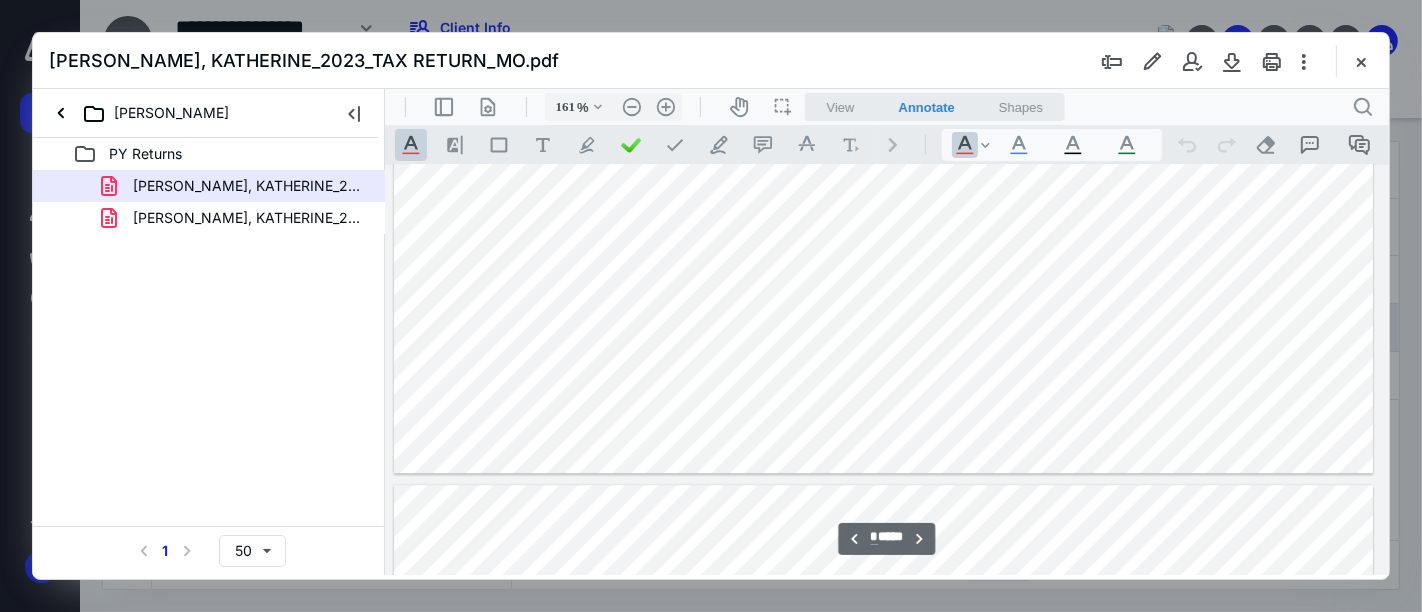 type on "*" 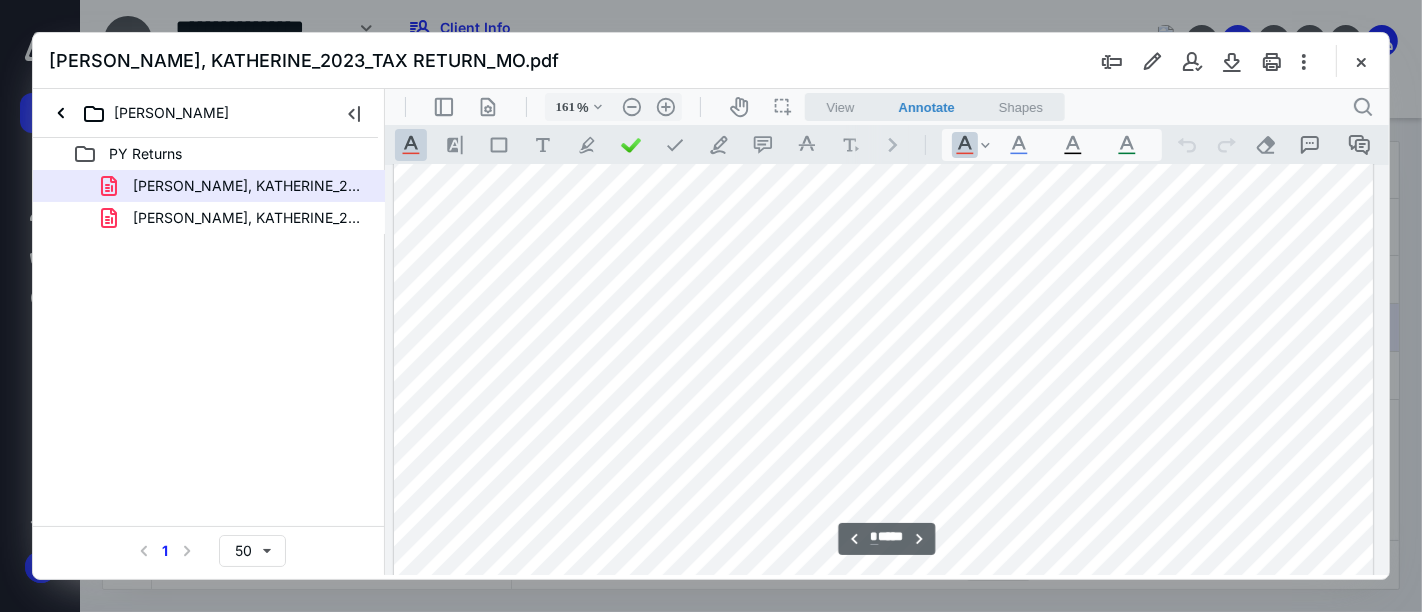 scroll, scrollTop: 5748, scrollLeft: 141, axis: both 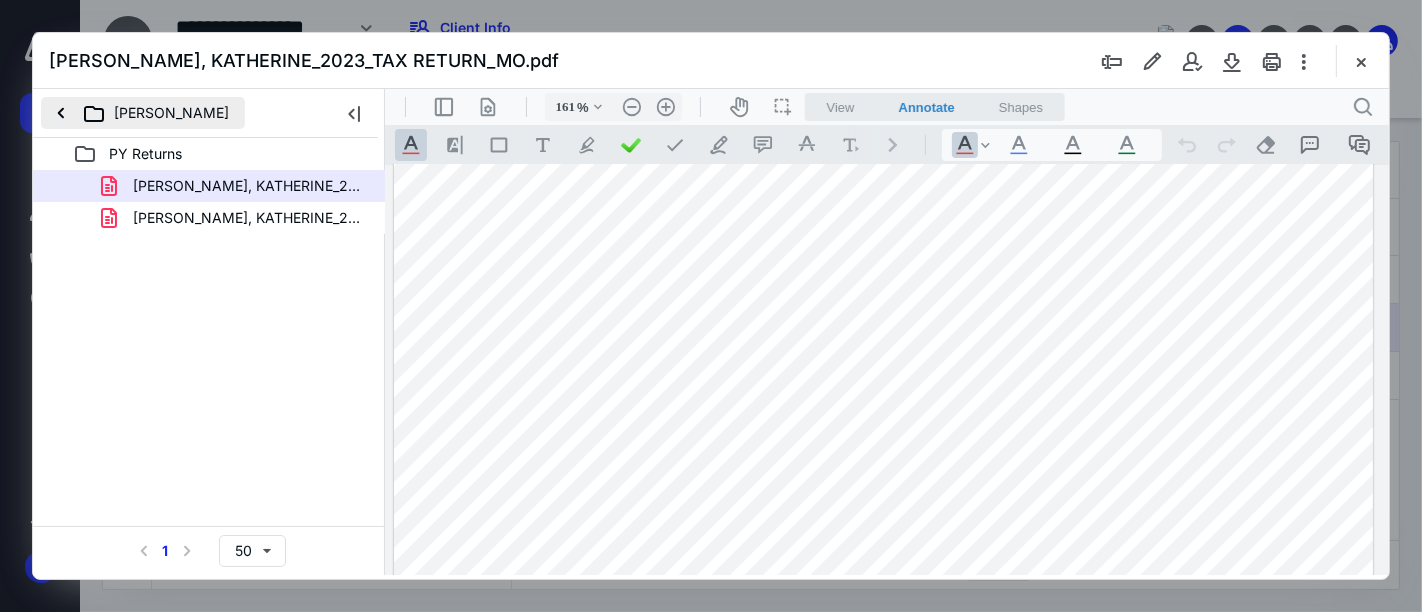 drag, startPoint x: 87, startPoint y: 105, endPoint x: 107, endPoint y: 111, distance: 20.880613 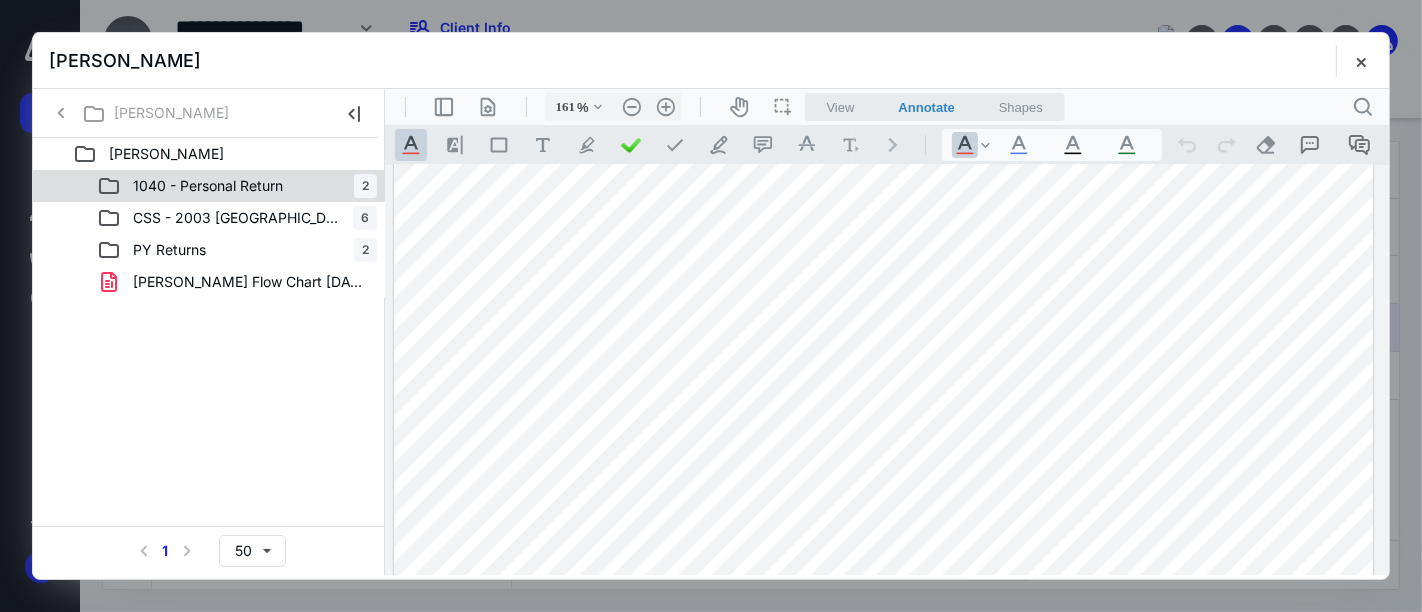 click on "1040 - Personal Return" at bounding box center (196, 186) 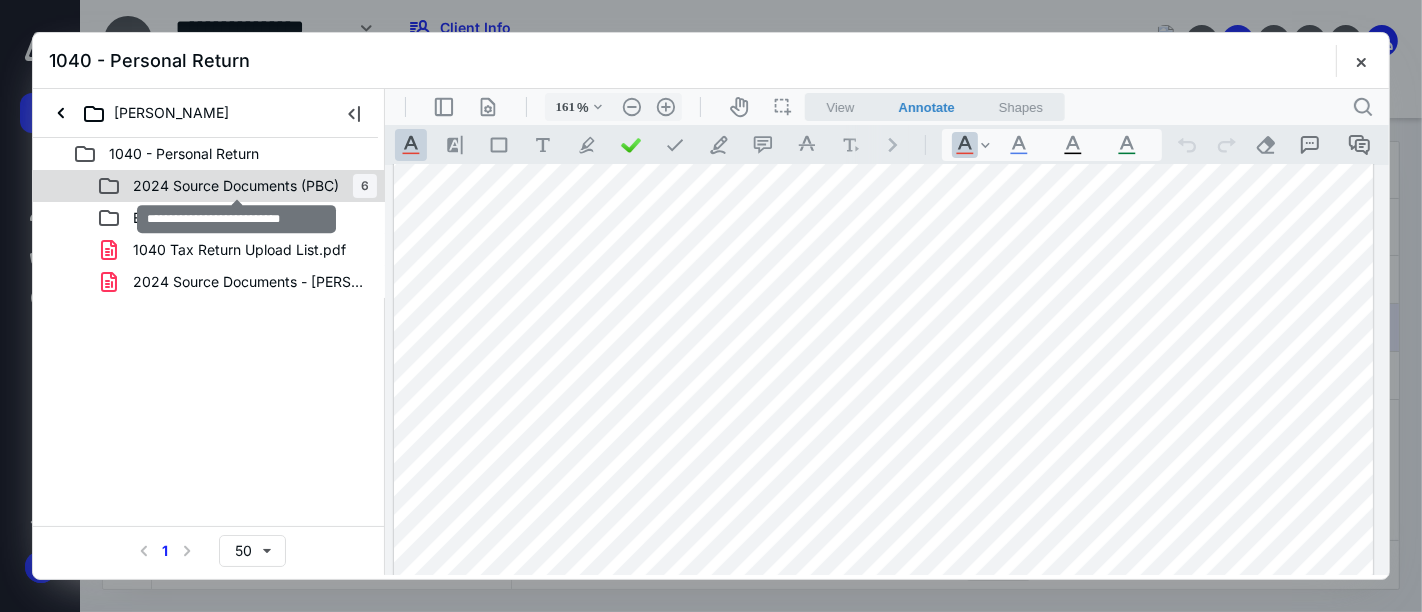 click on "2024 Source Documents (PBC)" at bounding box center (236, 186) 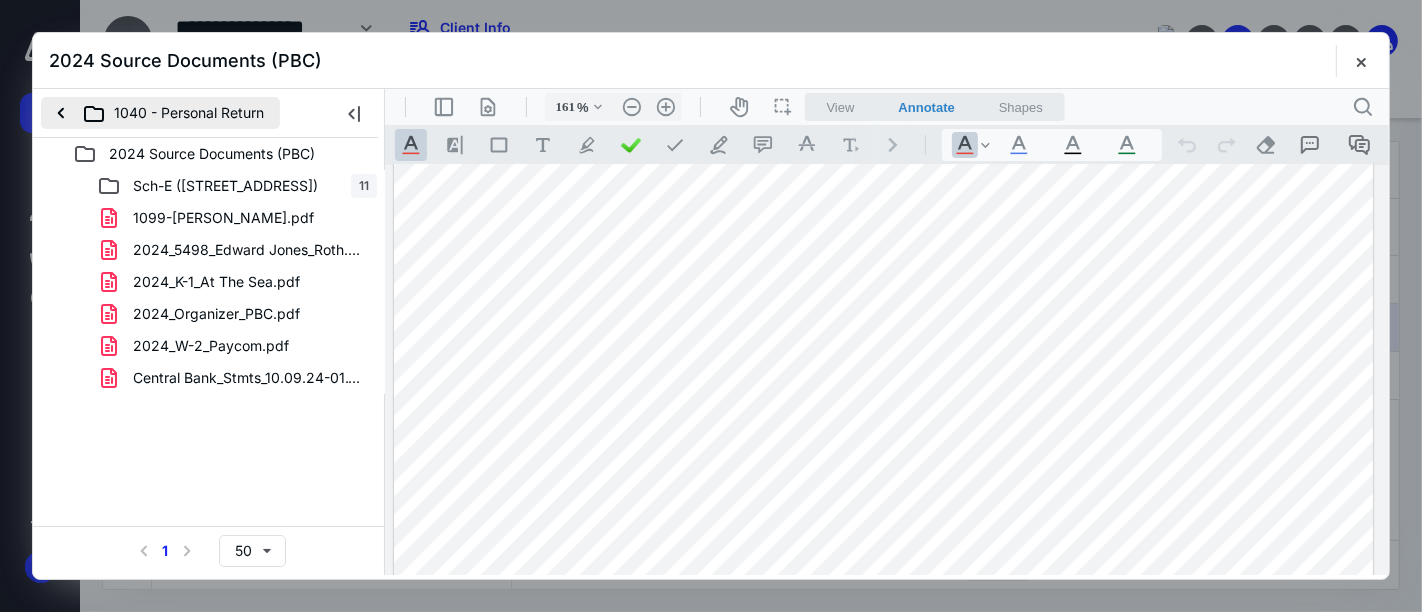 click on "1040 - Personal Return" at bounding box center (160, 113) 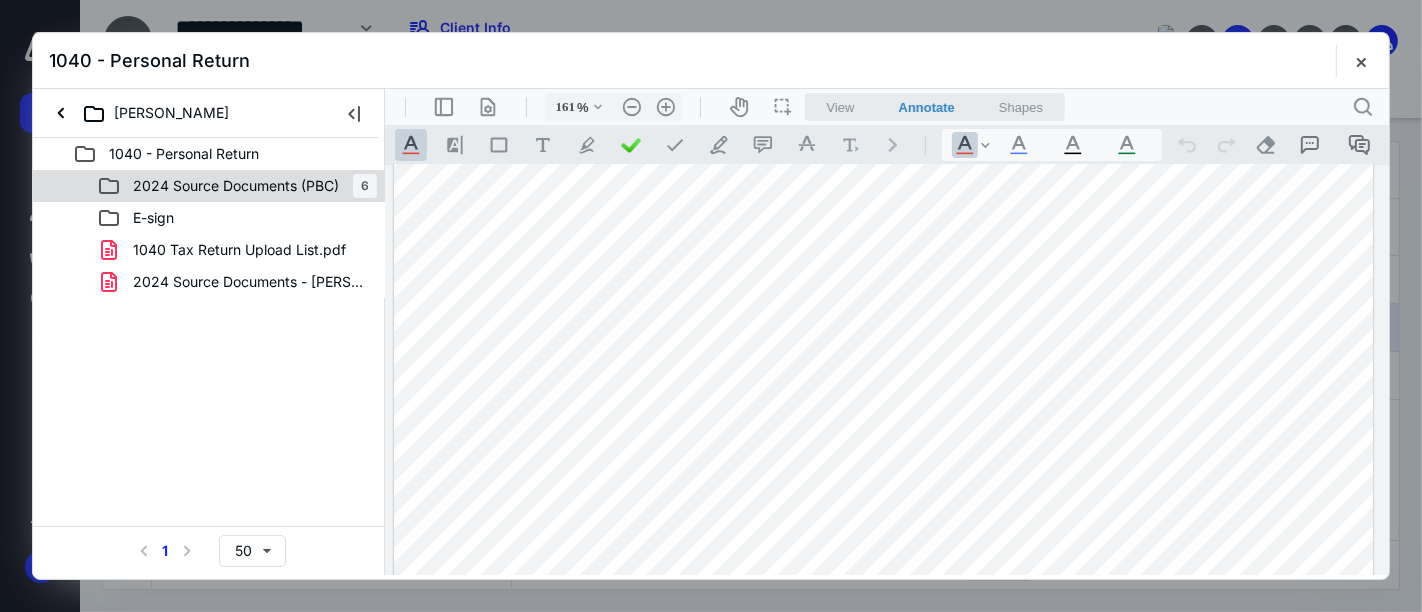 click on "2024 Source Documents (PBC)" at bounding box center [236, 186] 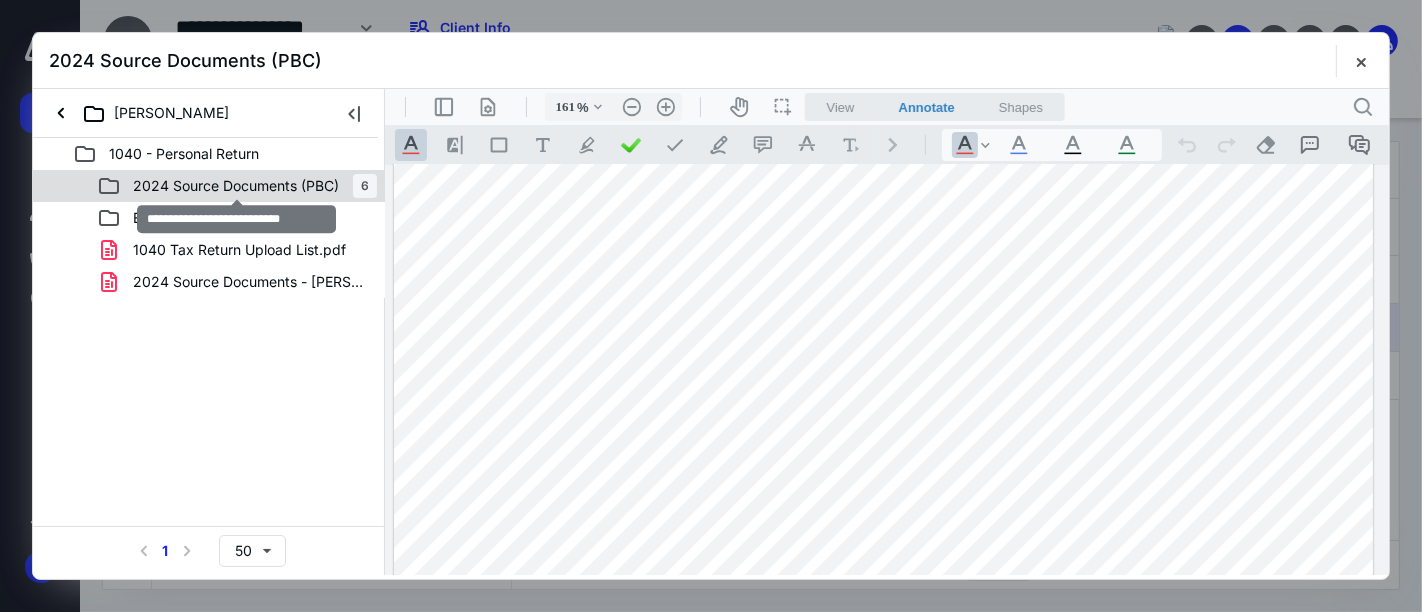 click on "2024 Source Documents (PBC)" at bounding box center (236, 186) 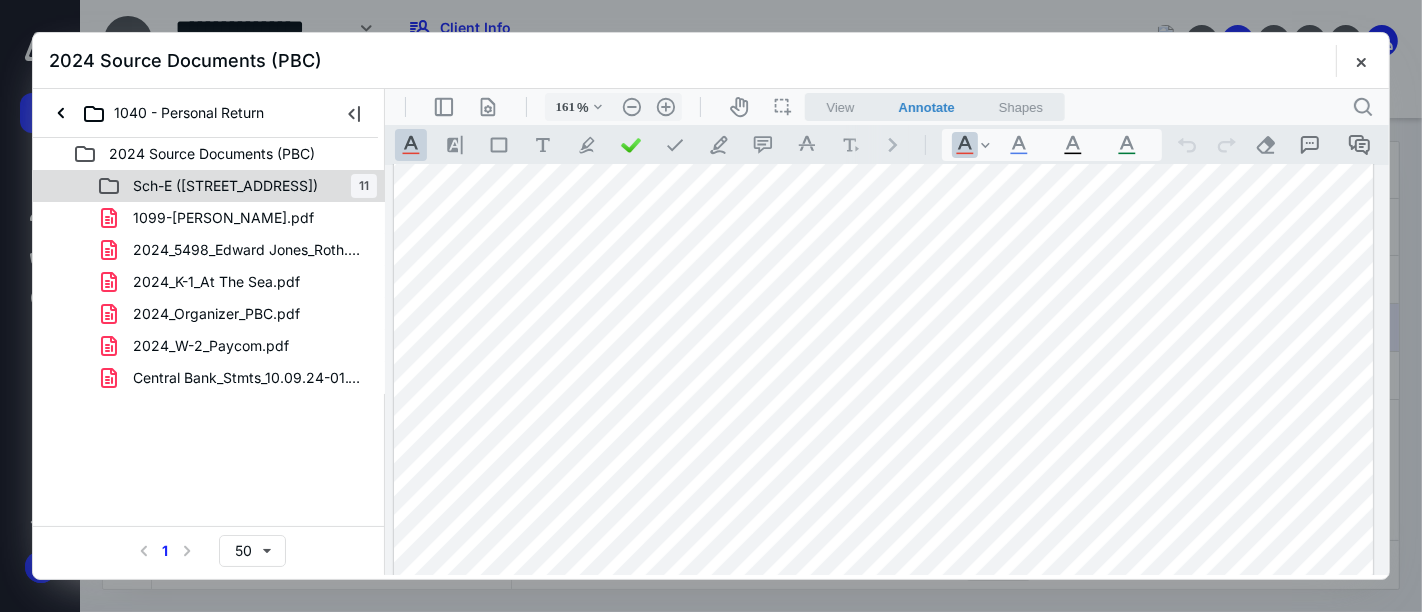 click on "Sch-E ([STREET_ADDRESS])" at bounding box center (213, 186) 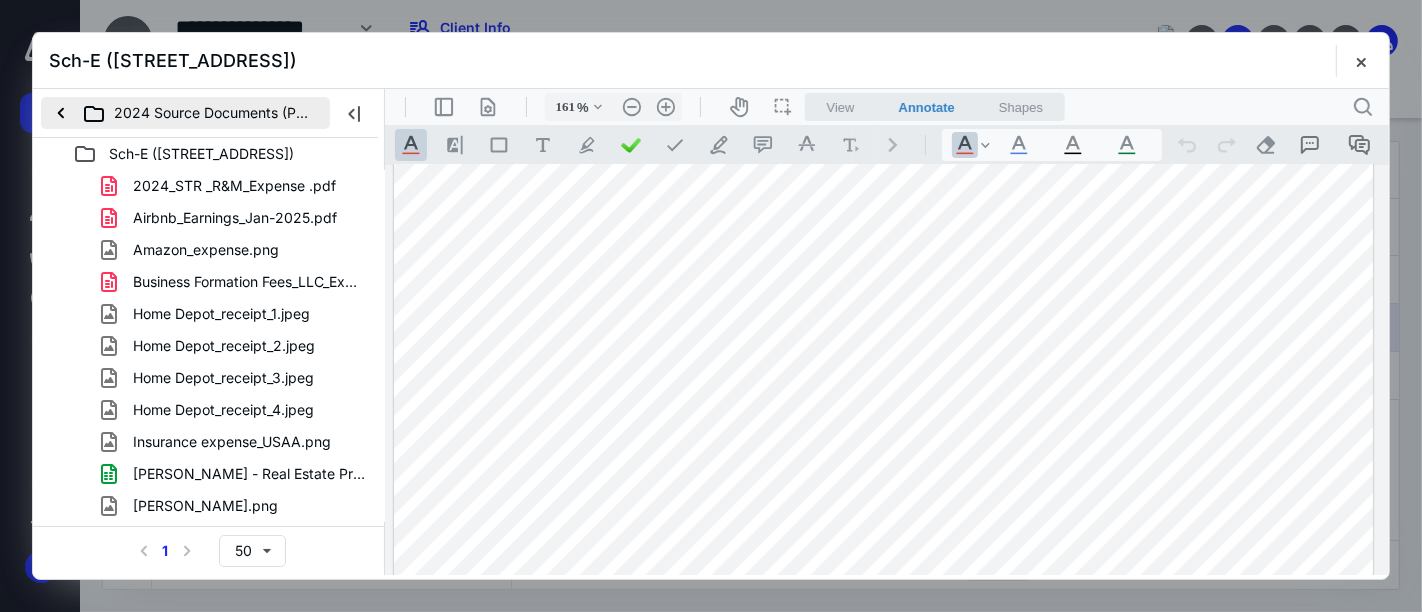drag, startPoint x: 238, startPoint y: 142, endPoint x: 149, endPoint y: 106, distance: 96.00521 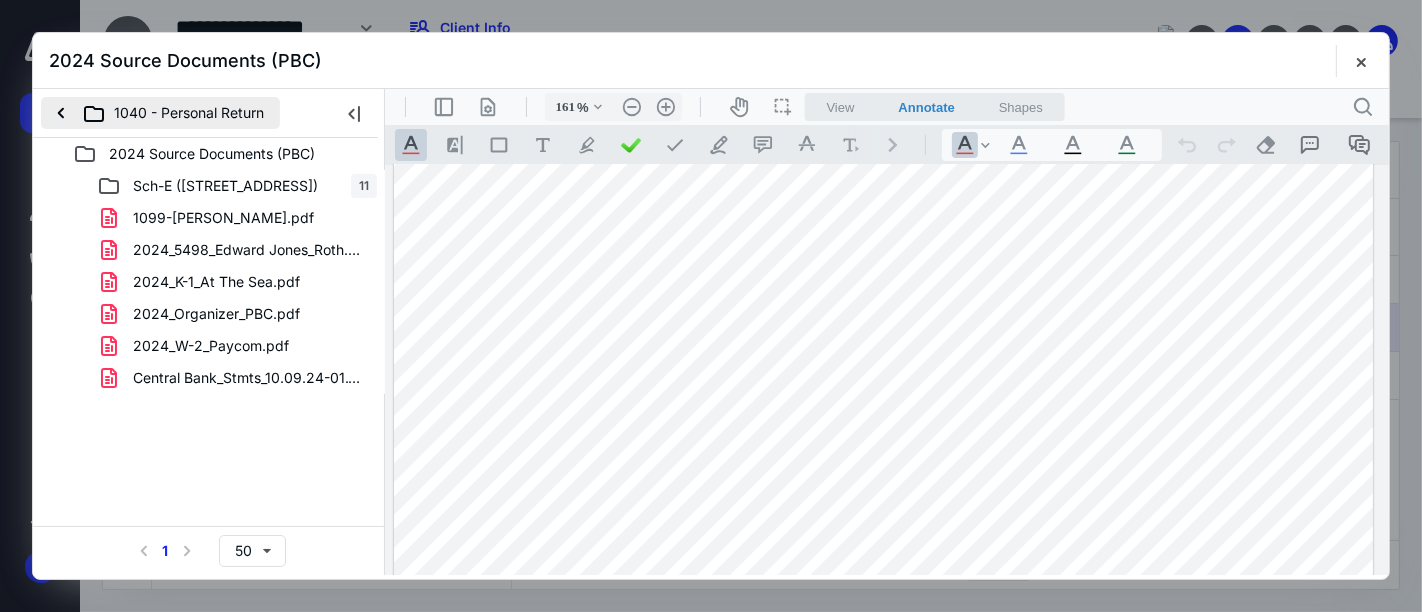 click on "1040 - Personal Return" at bounding box center (160, 113) 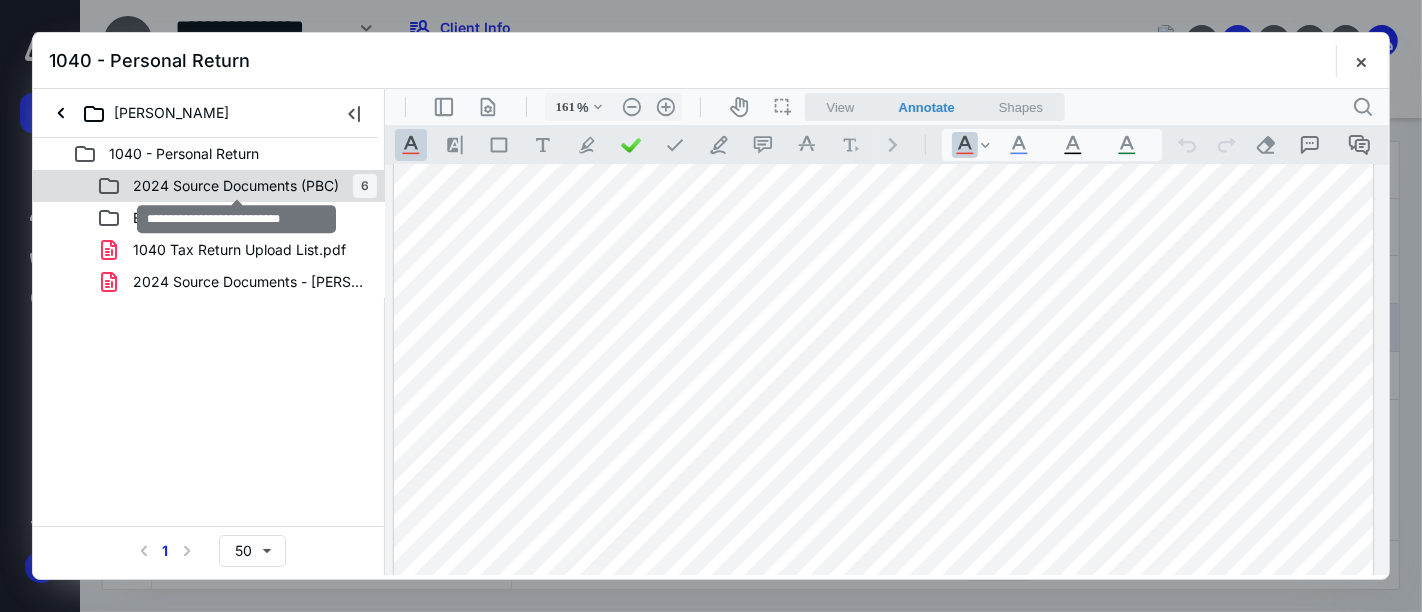 click on "2024 Source Documents (PBC)" at bounding box center (236, 186) 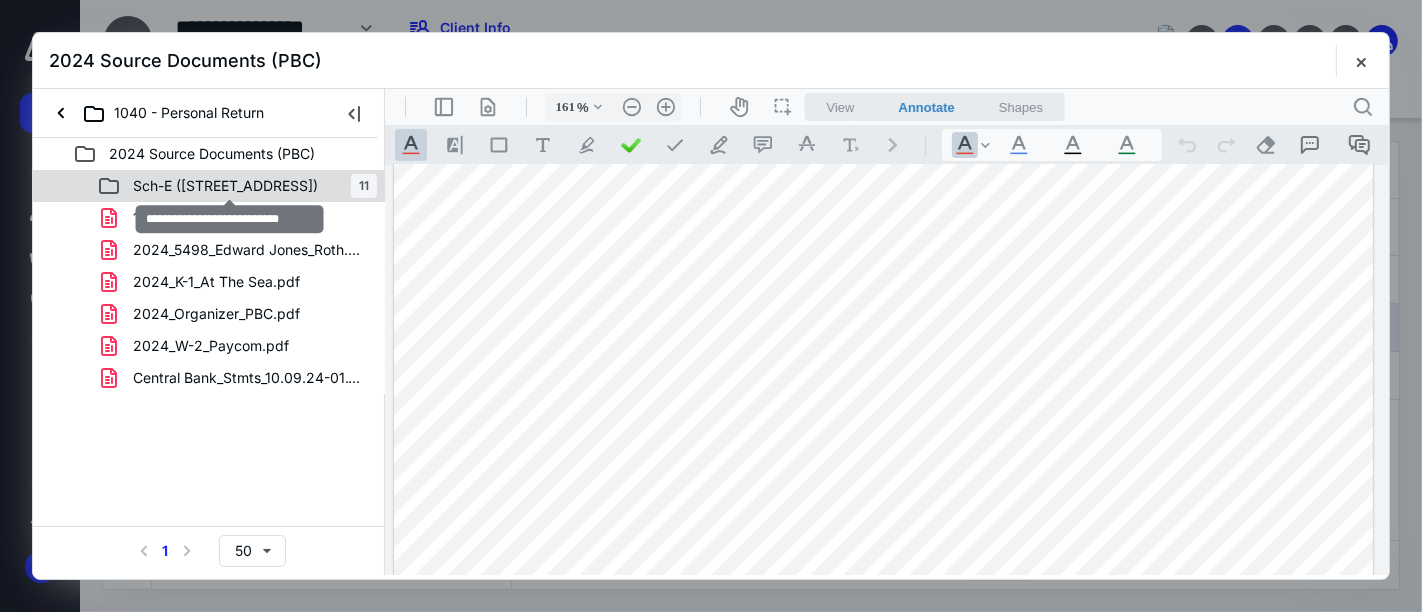 click on "Sch-E ([STREET_ADDRESS])" at bounding box center (225, 186) 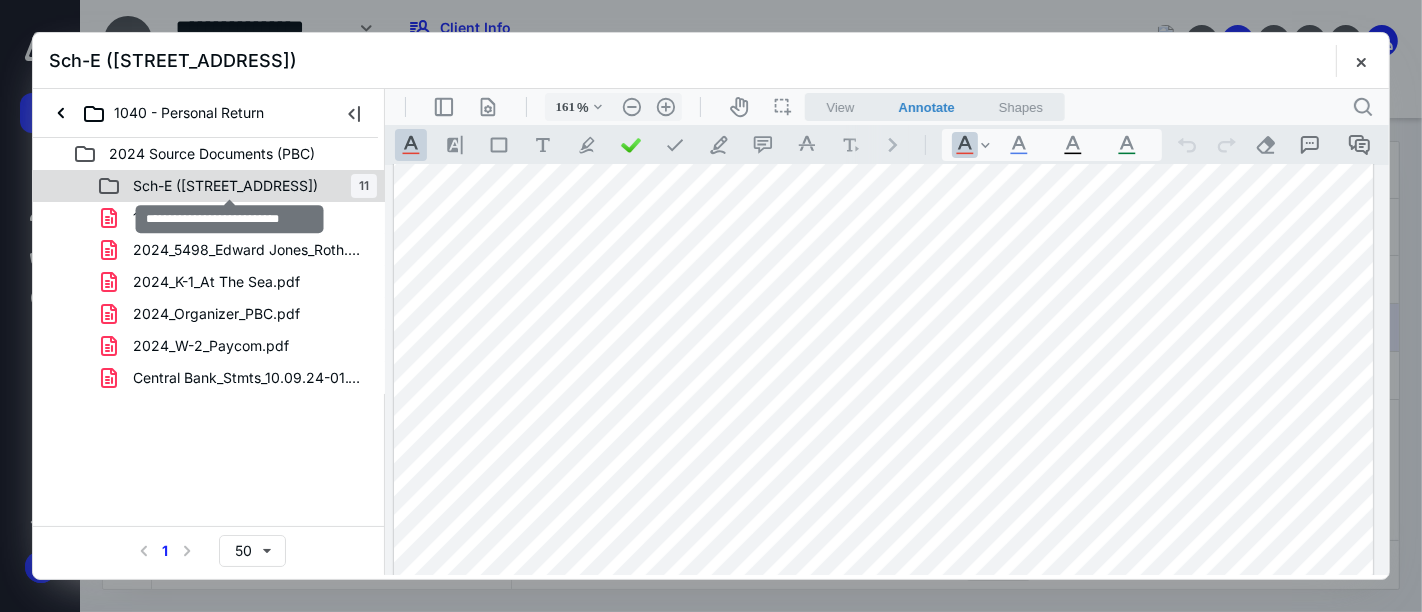 click on "Sch-E ([STREET_ADDRESS])" at bounding box center [225, 186] 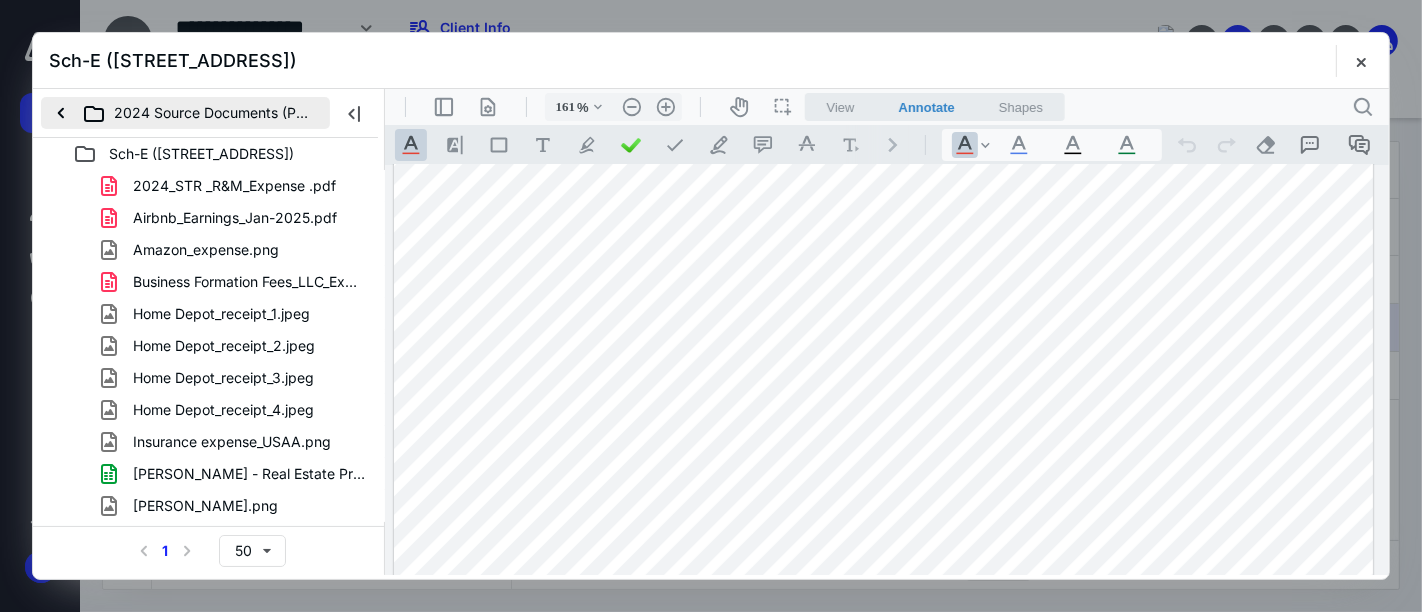 drag, startPoint x: 117, startPoint y: 121, endPoint x: 103, endPoint y: 125, distance: 14.56022 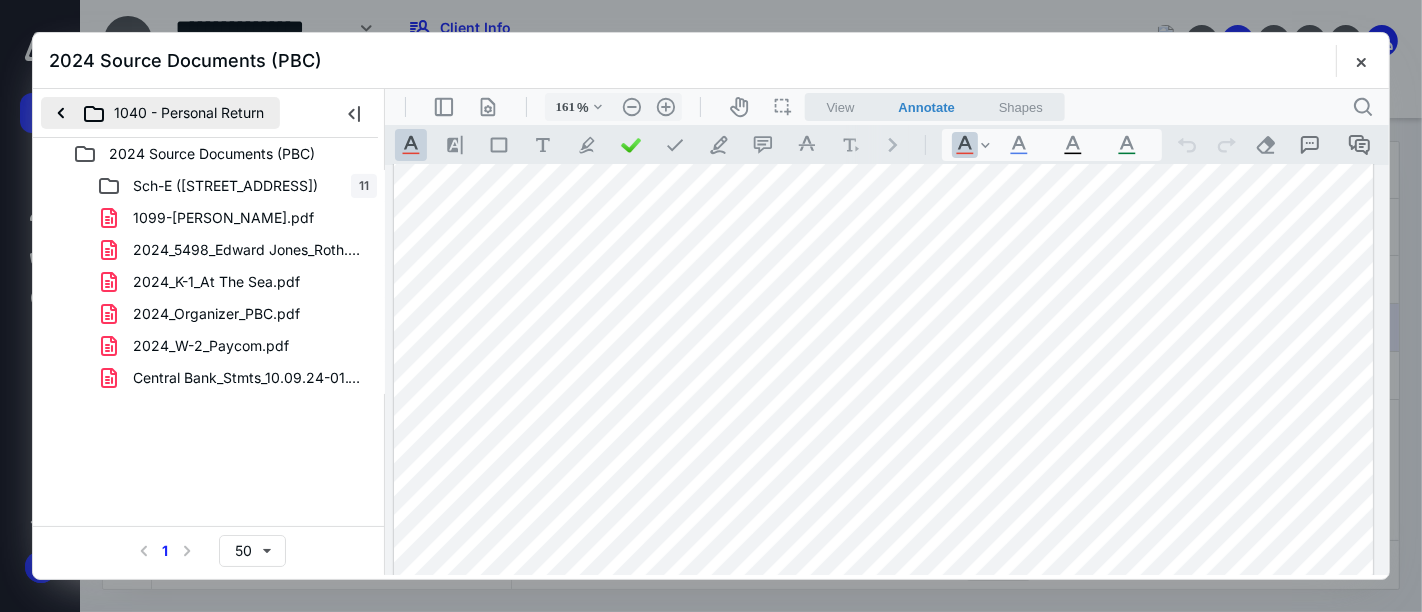 click on "1040 - Personal Return" at bounding box center [160, 113] 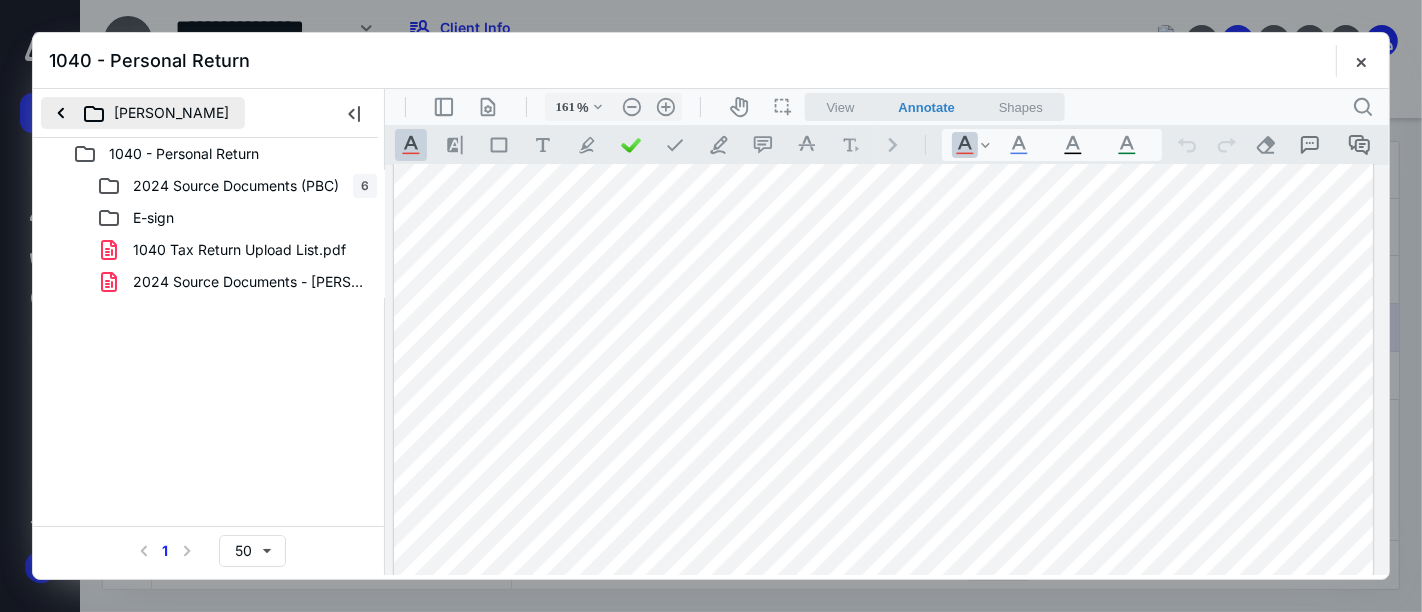 click on "[PERSON_NAME]" at bounding box center [143, 113] 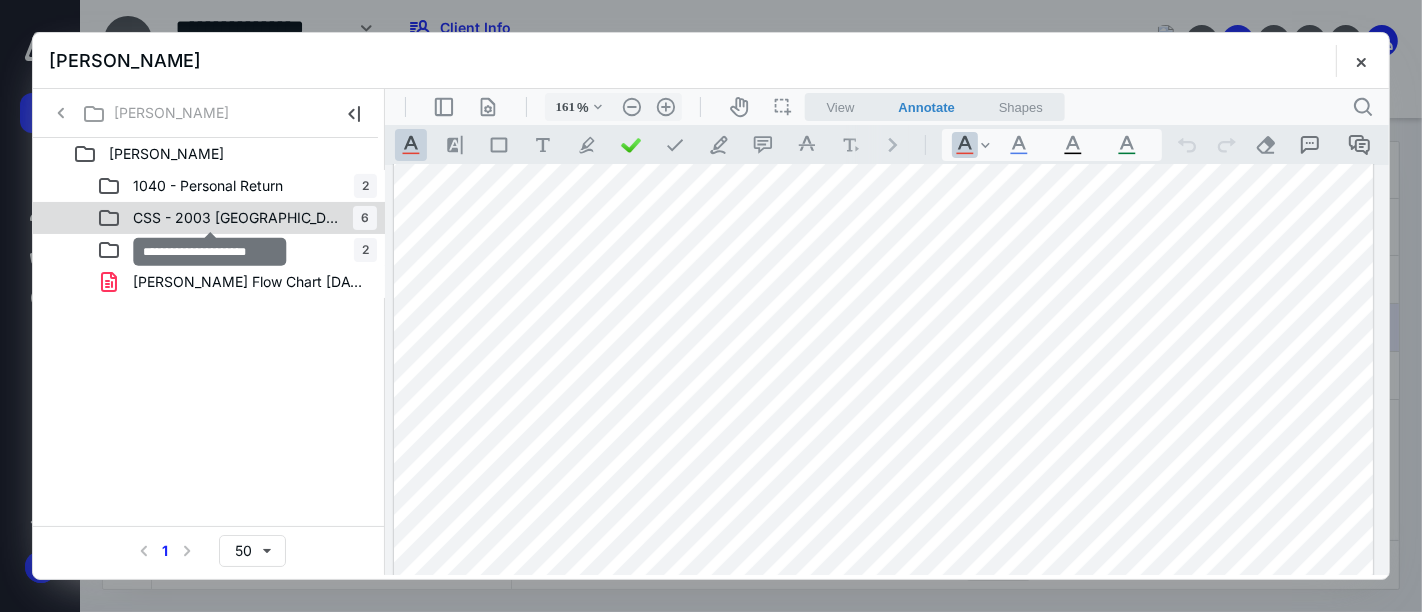 click on "CSS - 2003 [GEOGRAPHIC_DATA]" at bounding box center [237, 218] 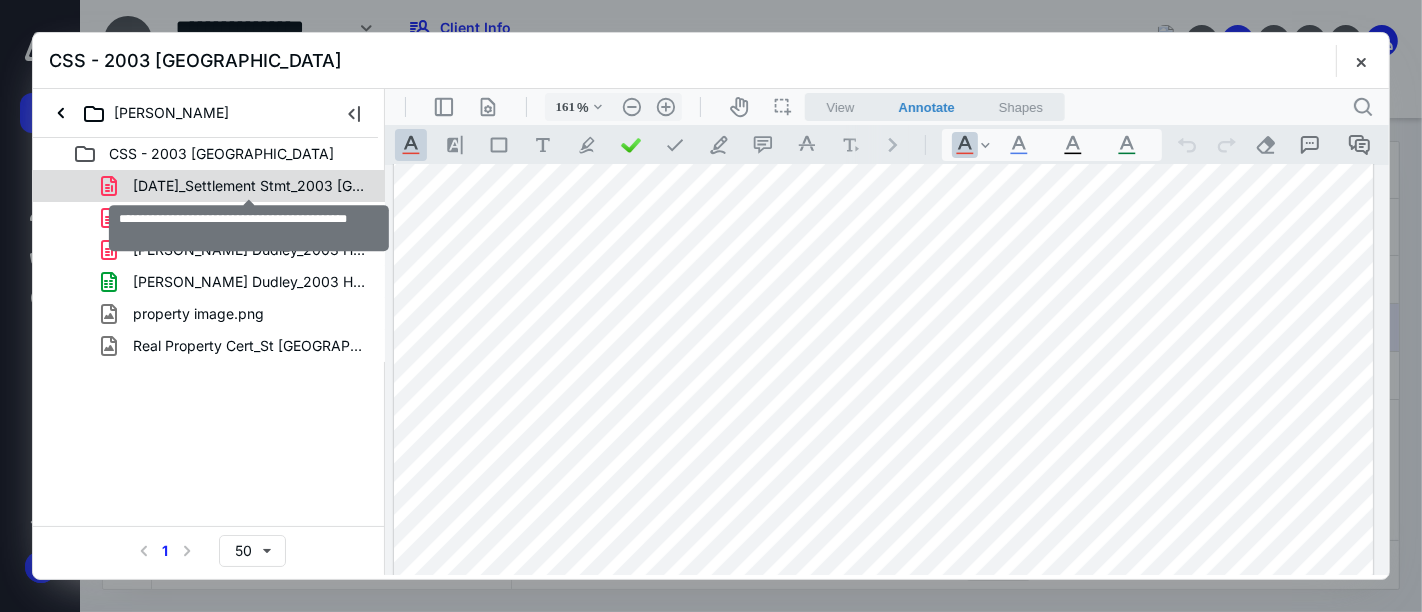 click on "[DATE]_Settlement Stmt_2003 [GEOGRAPHIC_DATA]pdf" at bounding box center [249, 186] 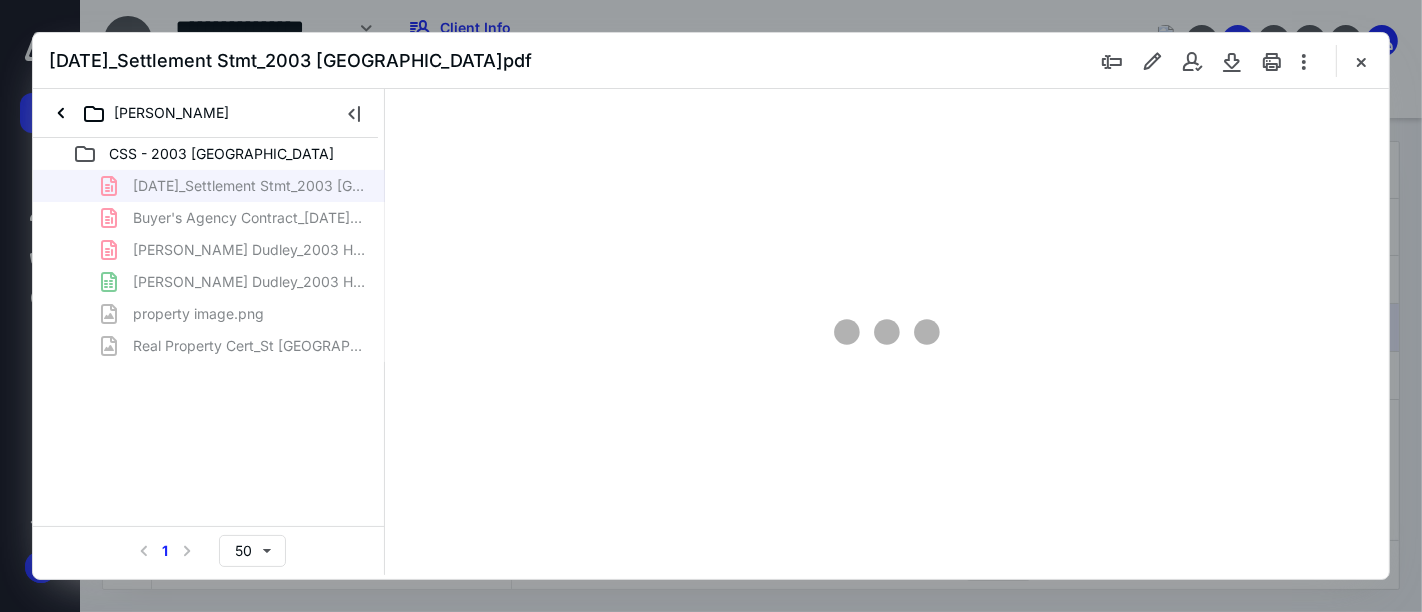 type on "33" 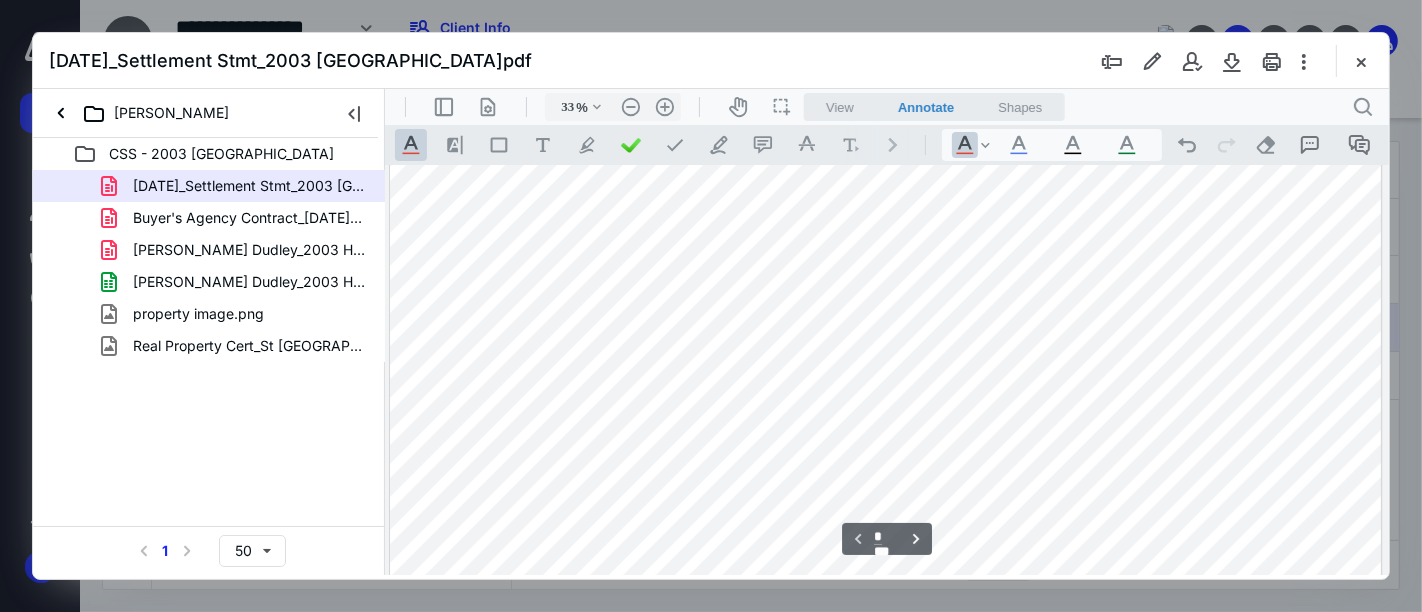 scroll, scrollTop: 743, scrollLeft: 0, axis: vertical 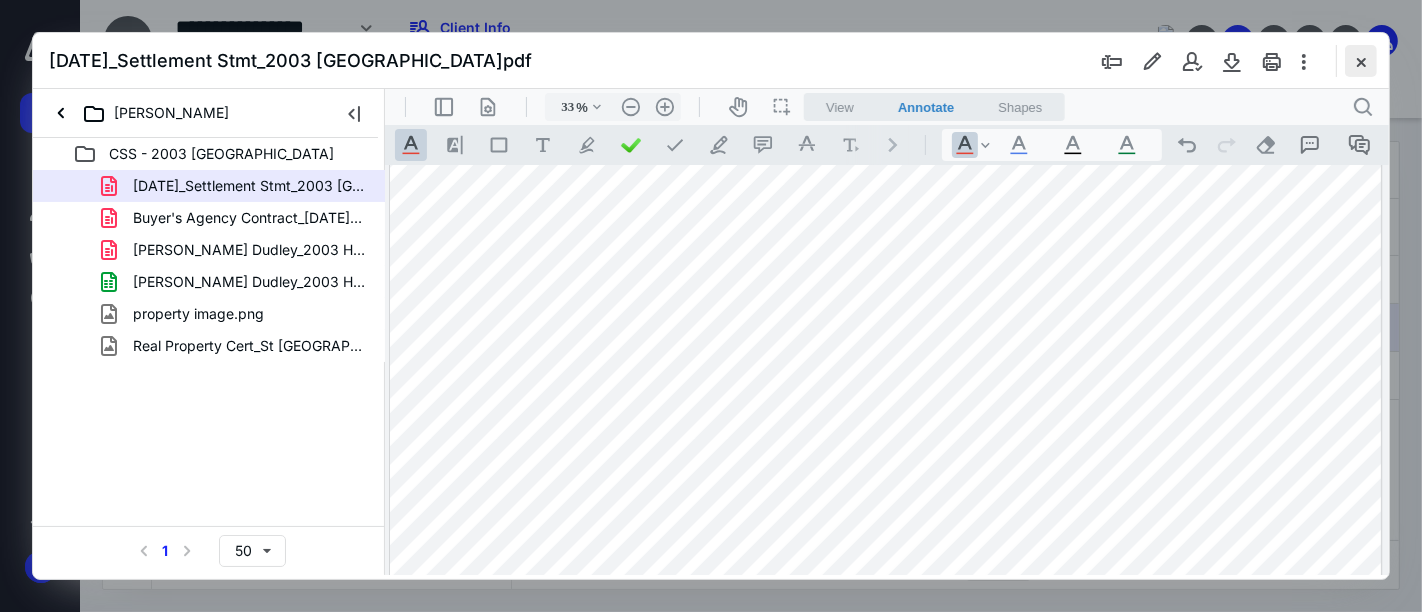 click at bounding box center [1361, 61] 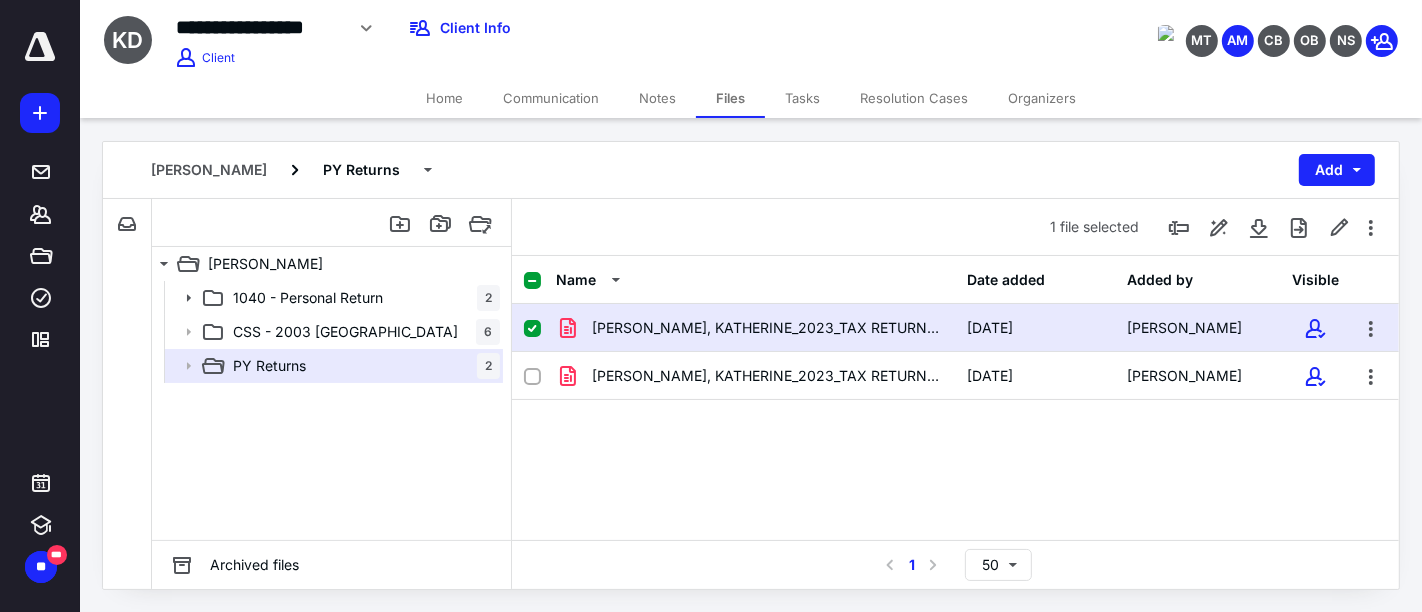 click on "Home" at bounding box center (444, 98) 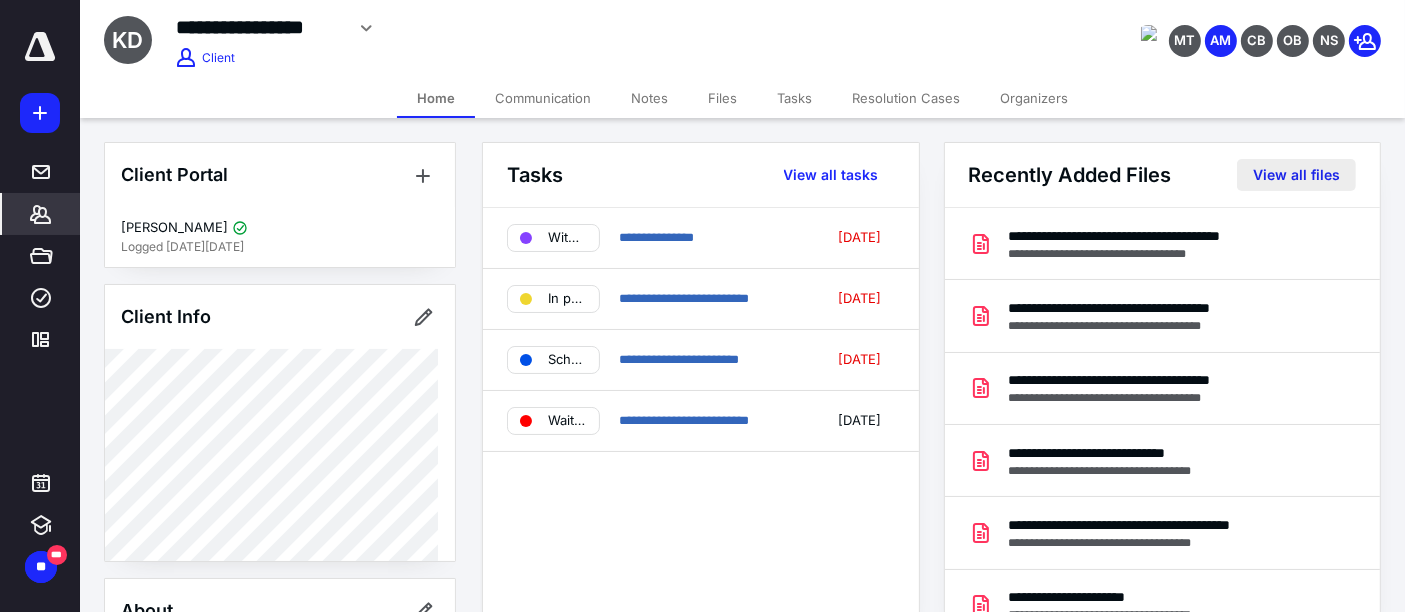 click on "View all files" at bounding box center [1296, 175] 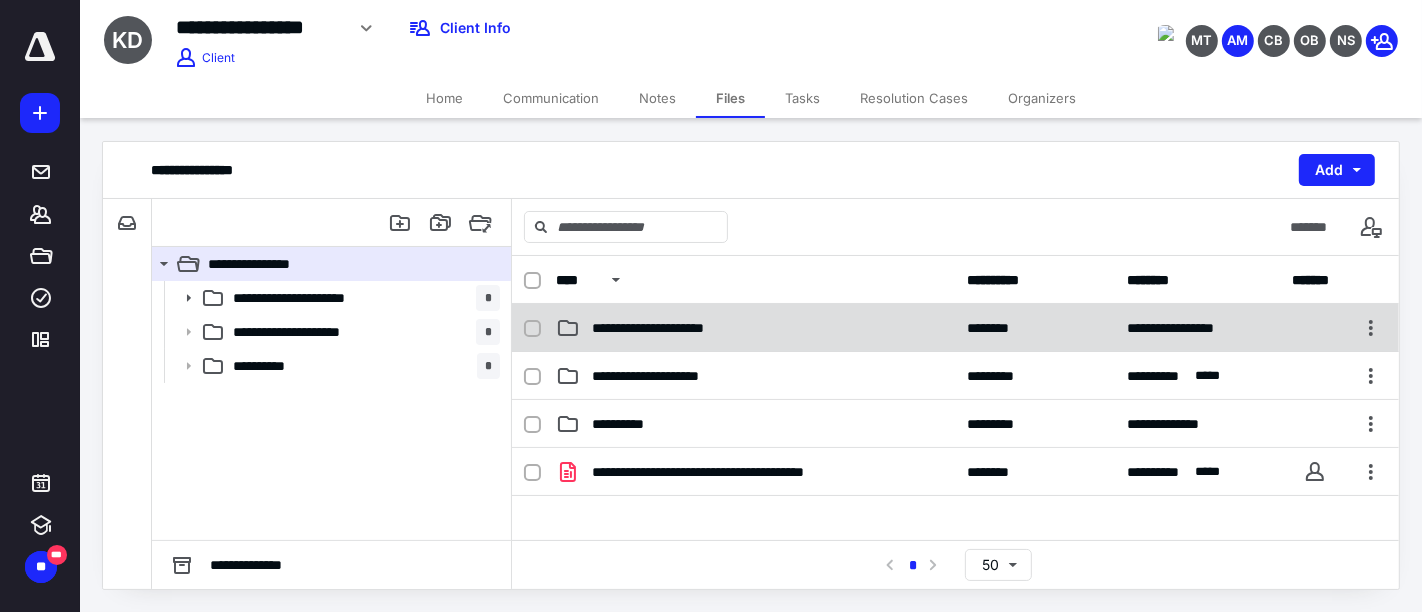 click on "**********" at bounding box center [756, 328] 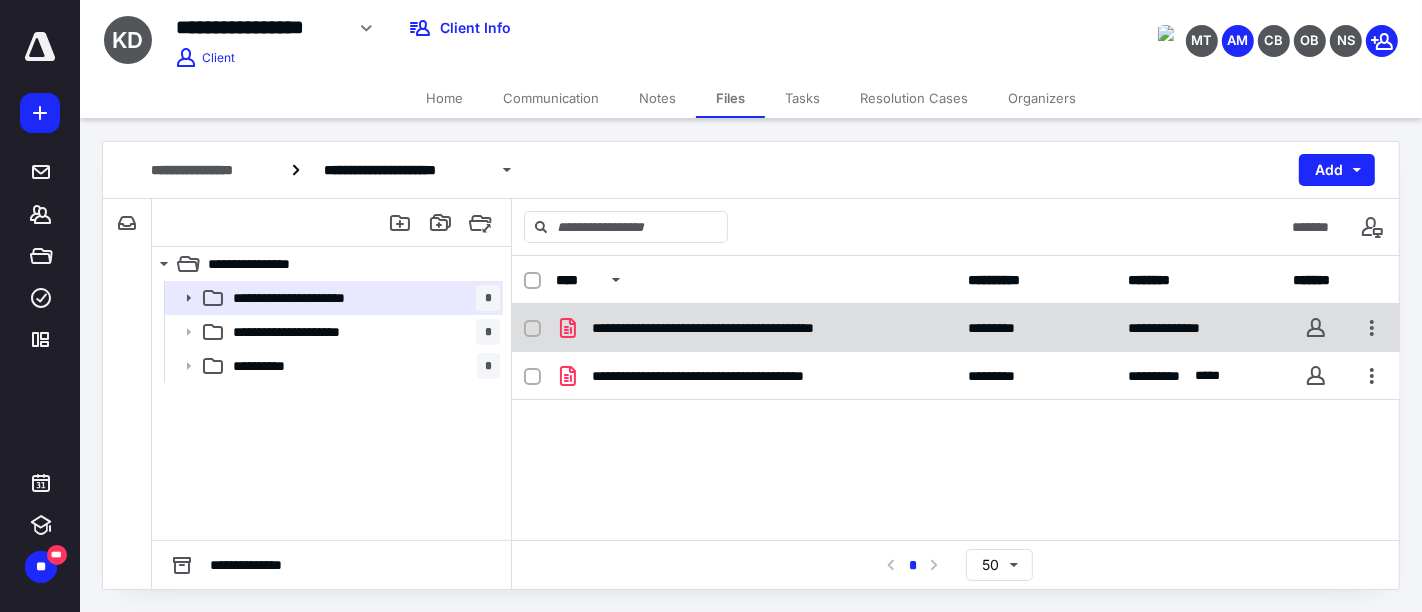 scroll, scrollTop: 157, scrollLeft: 0, axis: vertical 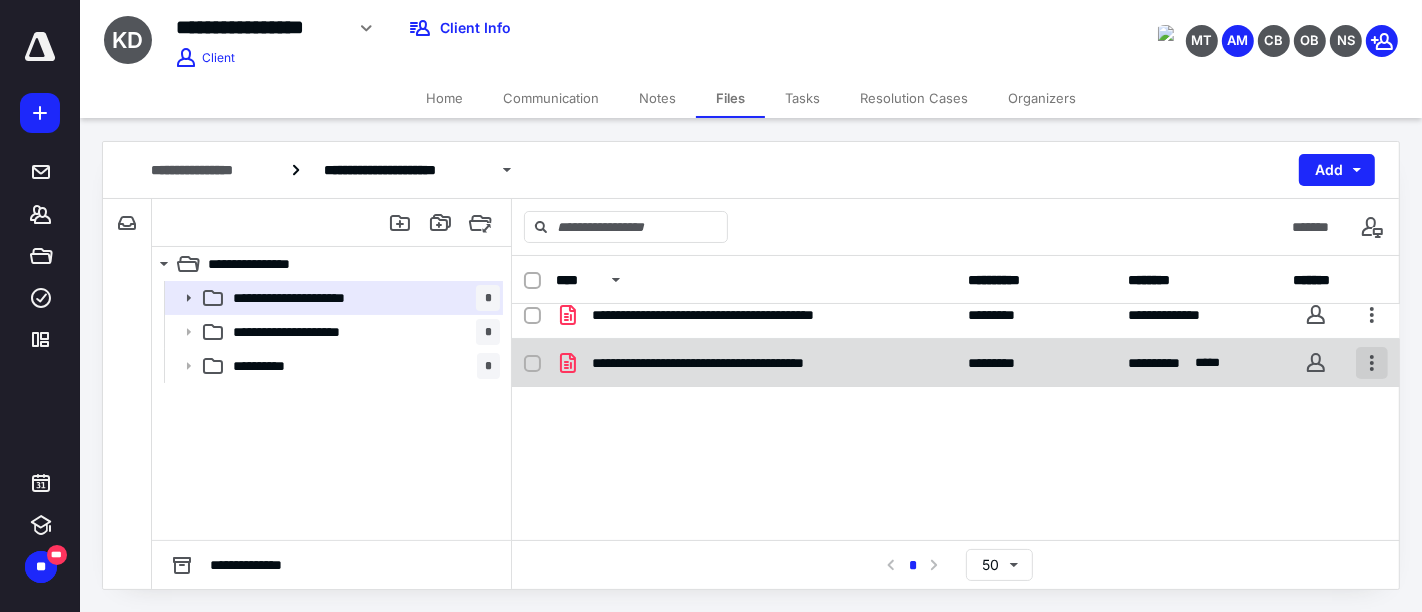 click at bounding box center [1372, 363] 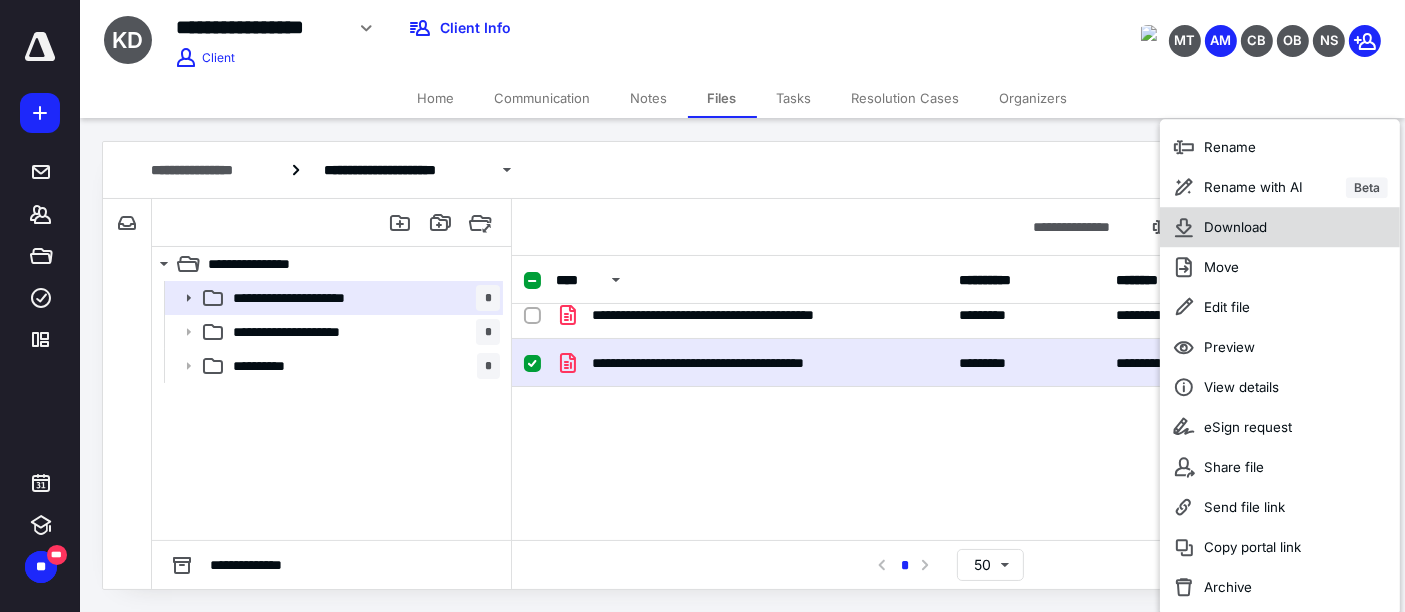 click on "Download" at bounding box center [1235, 227] 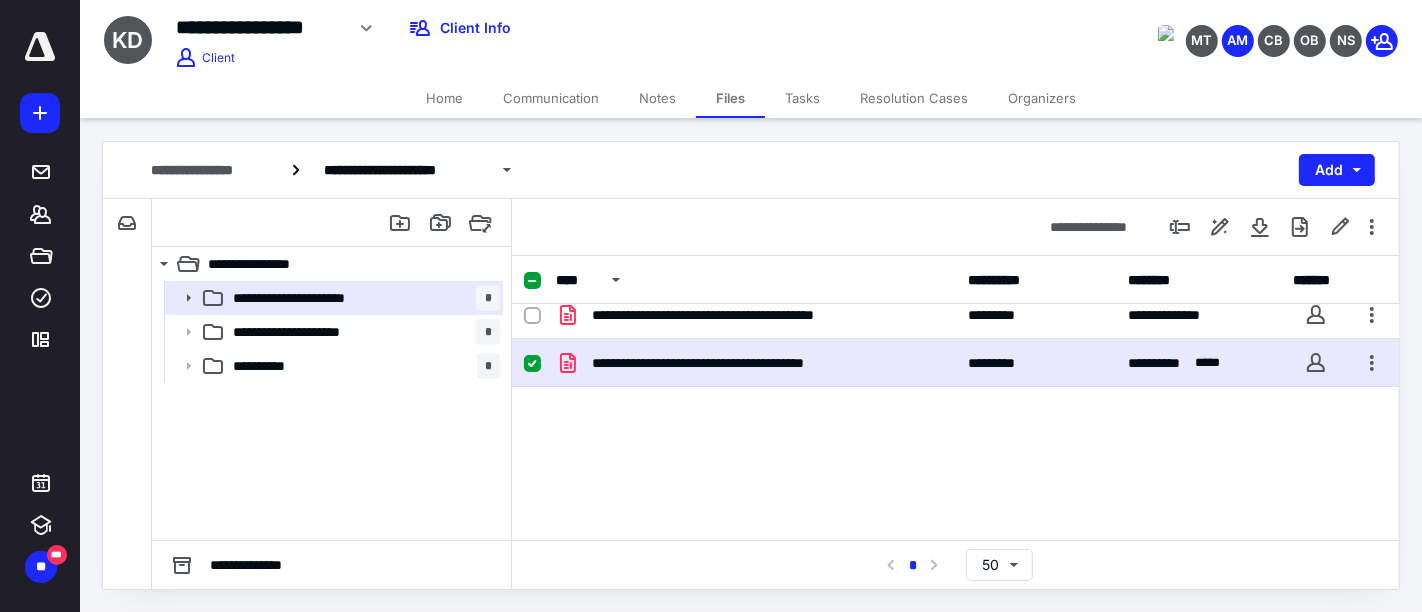 click on "Notes" at bounding box center (657, 98) 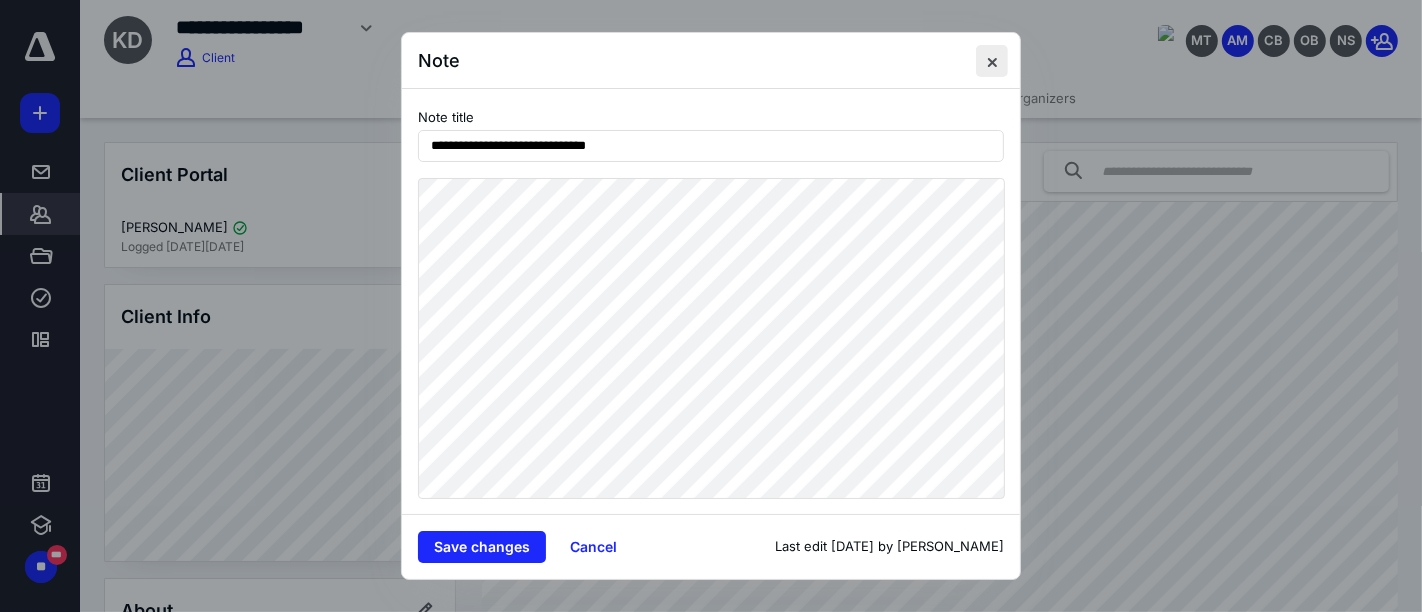 click at bounding box center [992, 61] 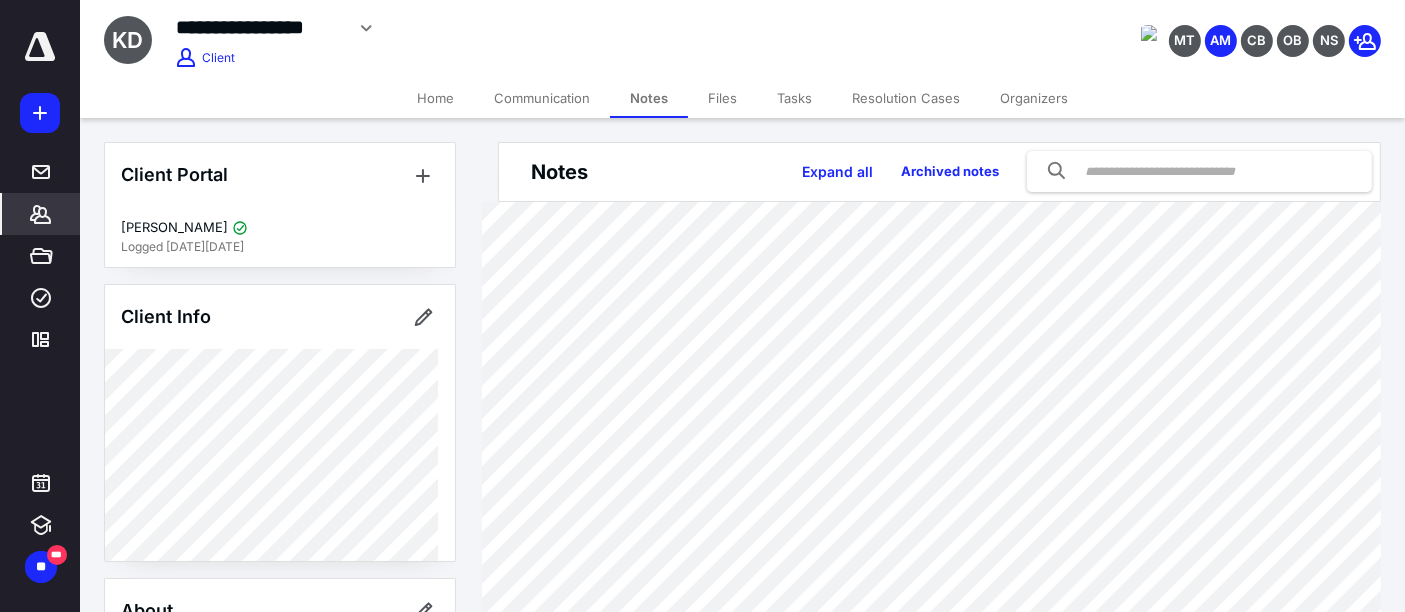 click on "Files" at bounding box center [722, 98] 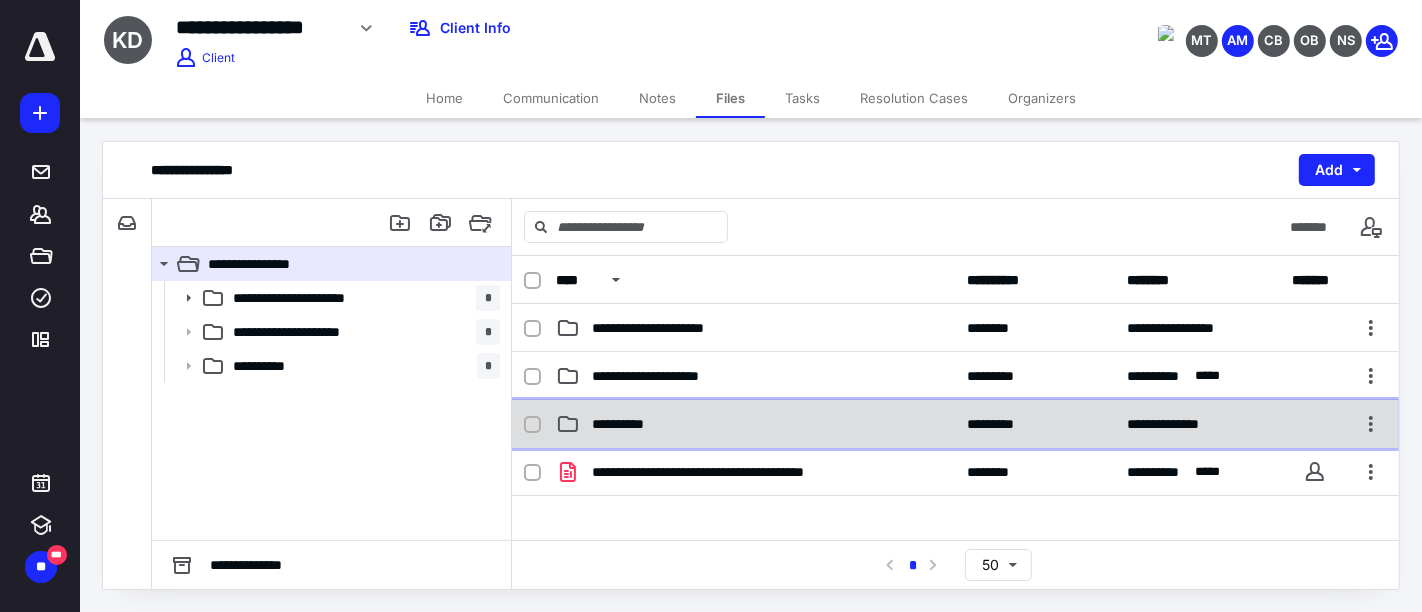click on "**********" at bounding box center [756, 424] 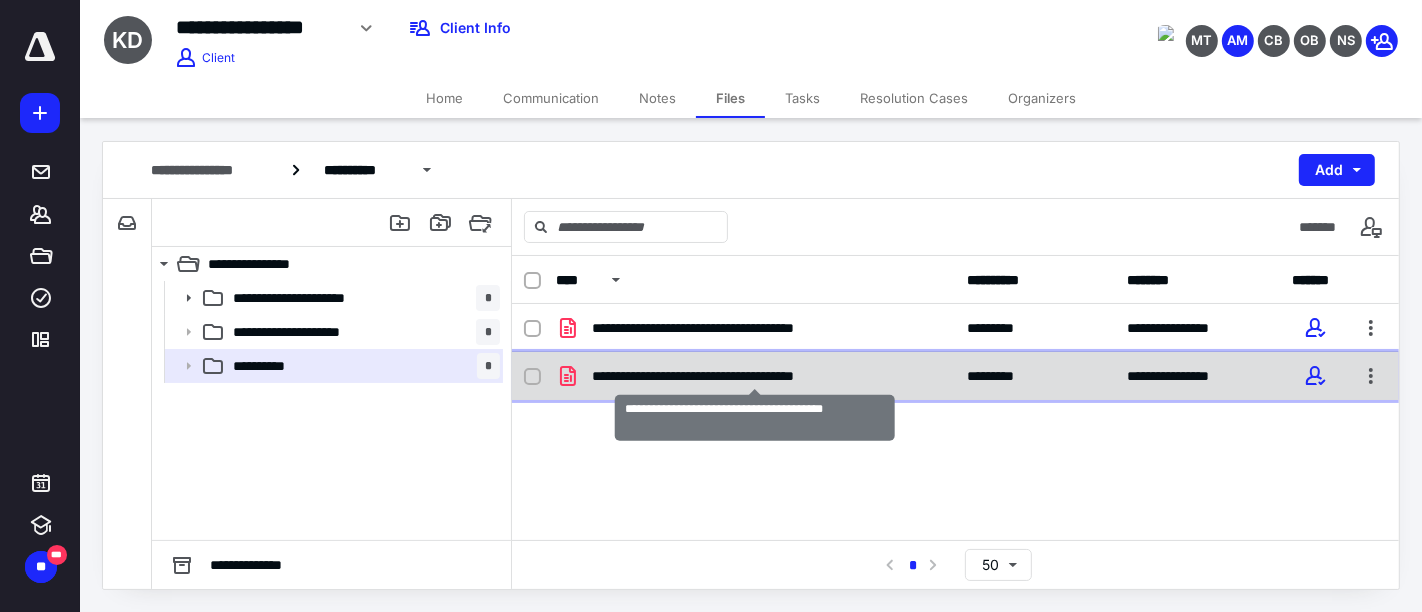 click on "**********" at bounding box center (755, 376) 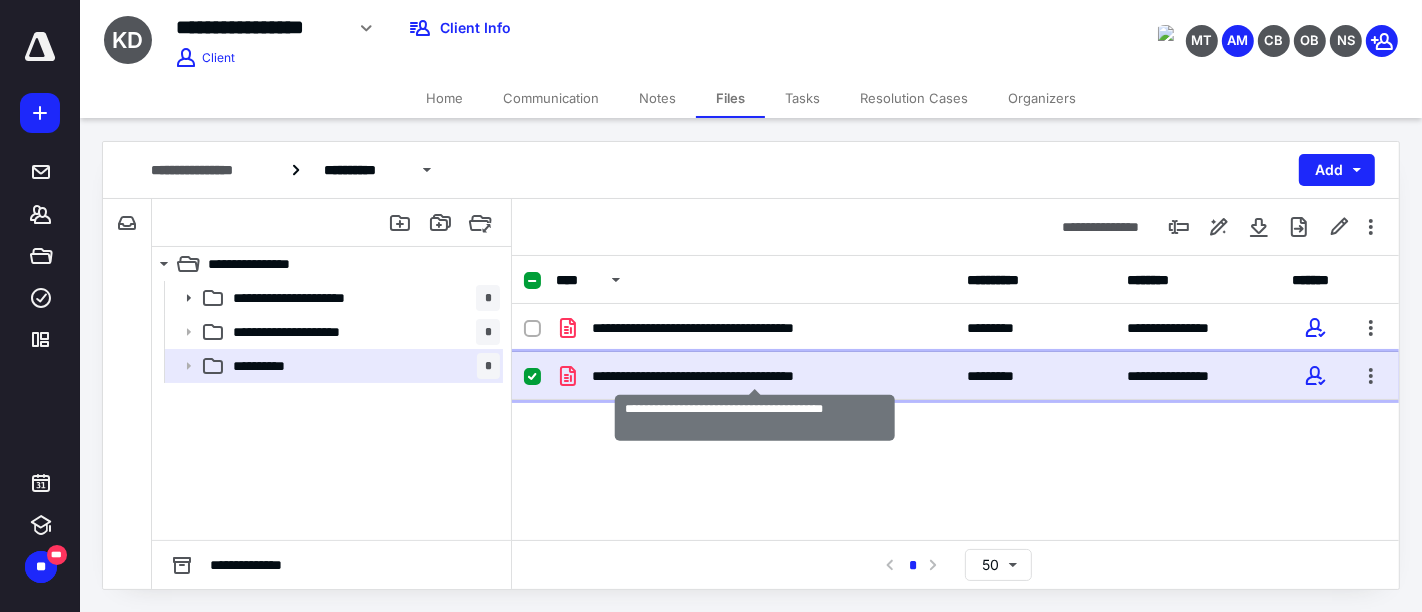click on "**********" at bounding box center (755, 376) 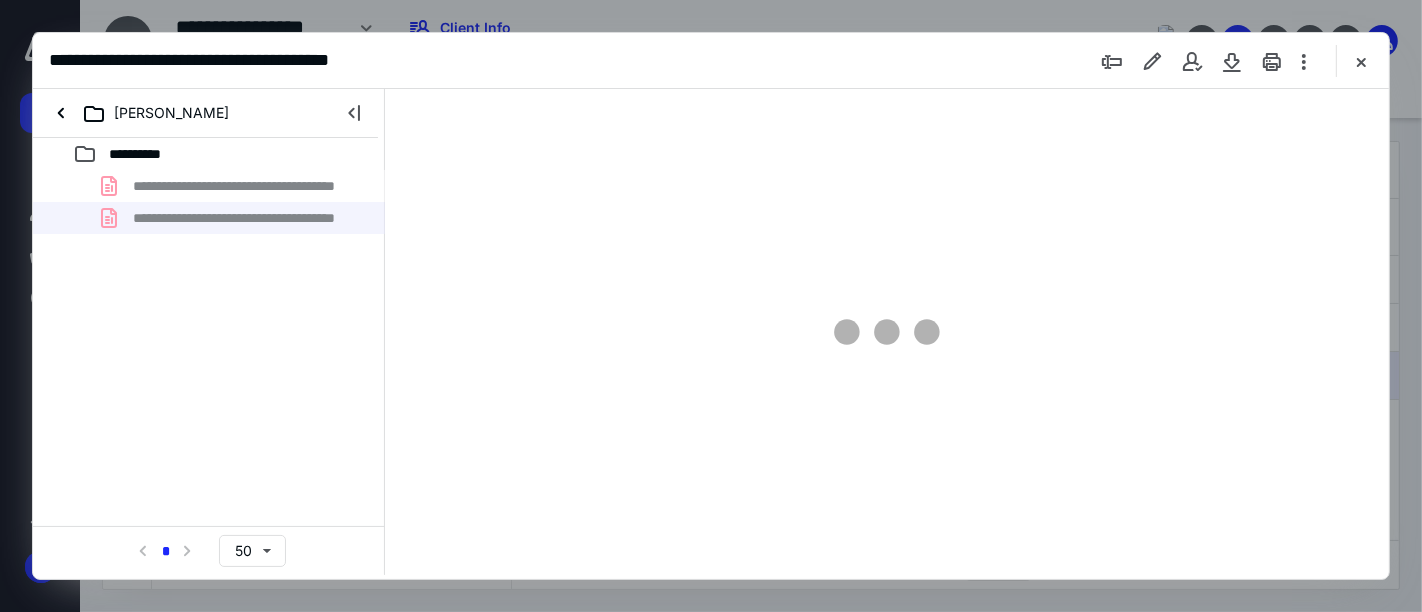 scroll, scrollTop: 0, scrollLeft: 0, axis: both 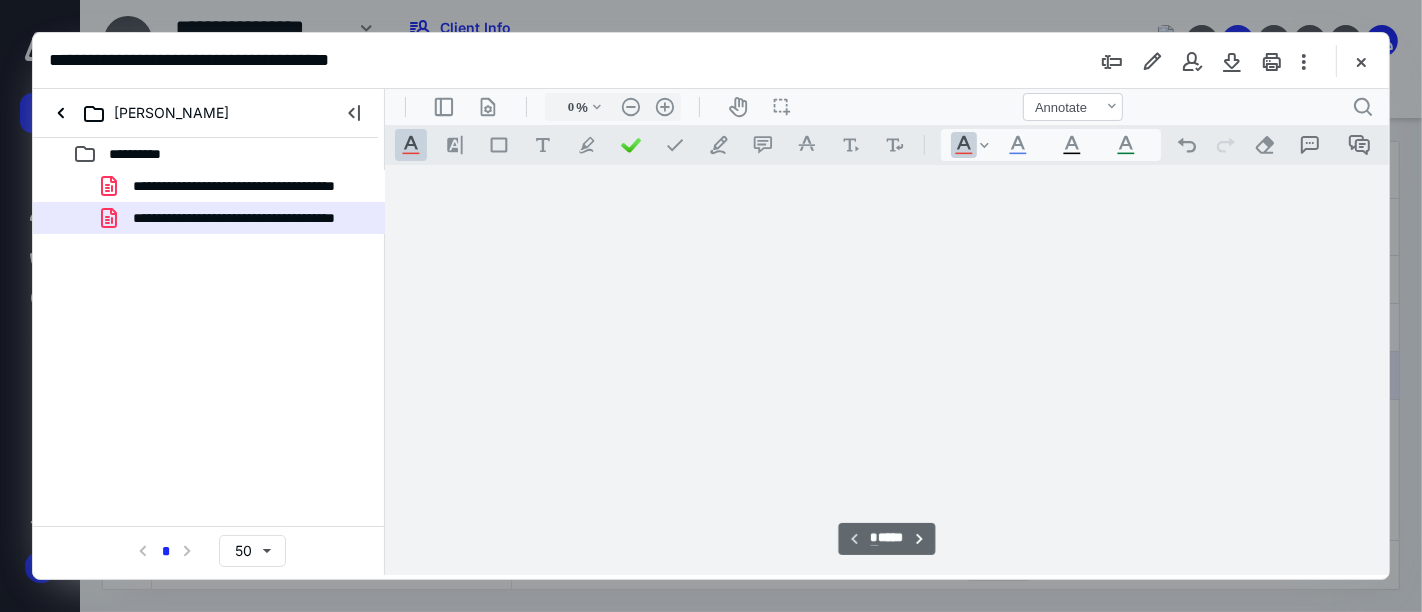 type on "161" 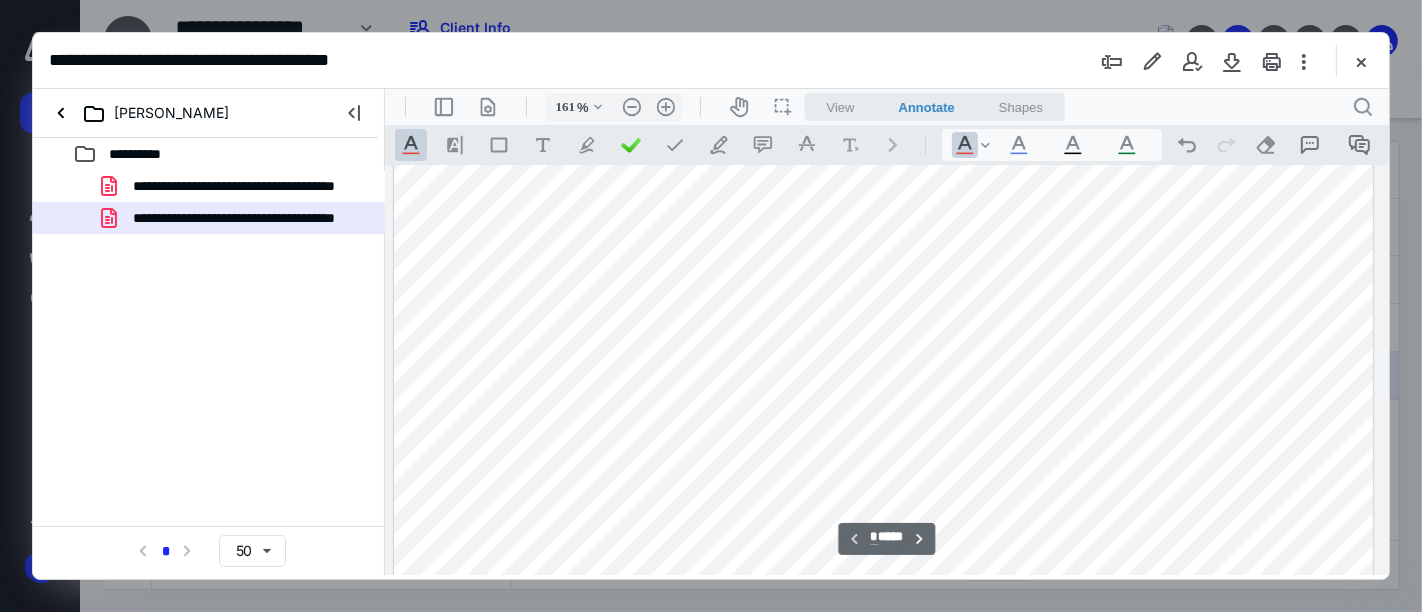 scroll, scrollTop: 0, scrollLeft: 141, axis: horizontal 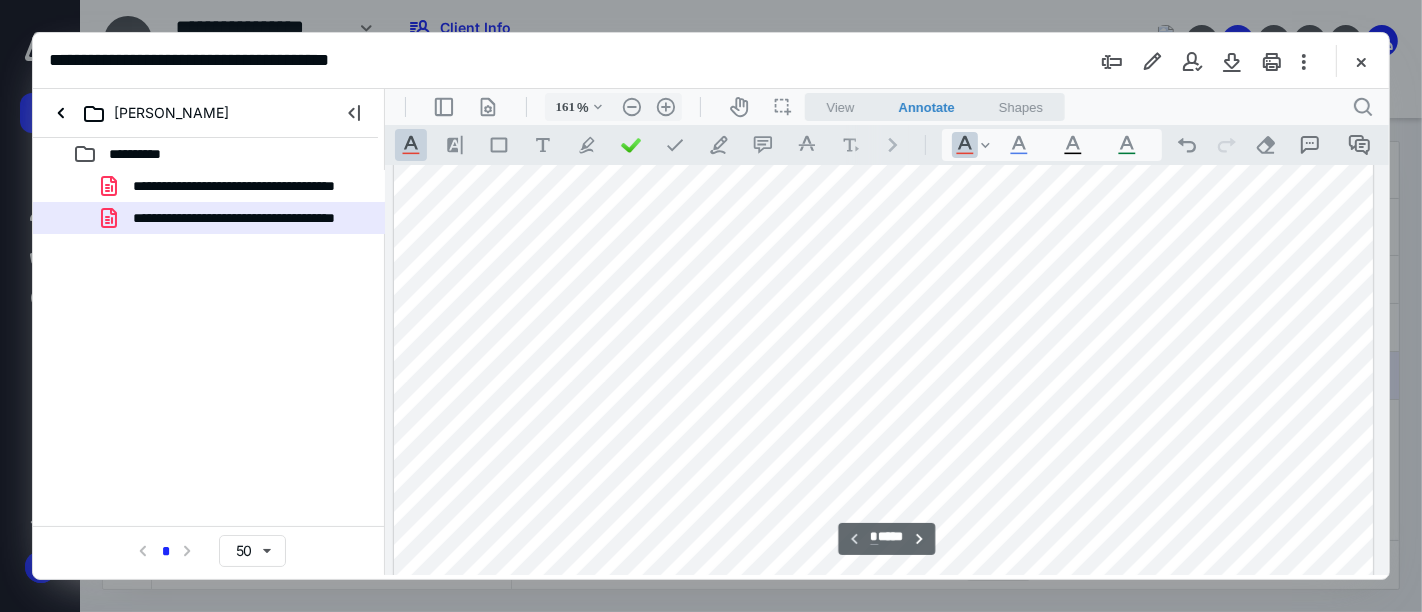 type on "*" 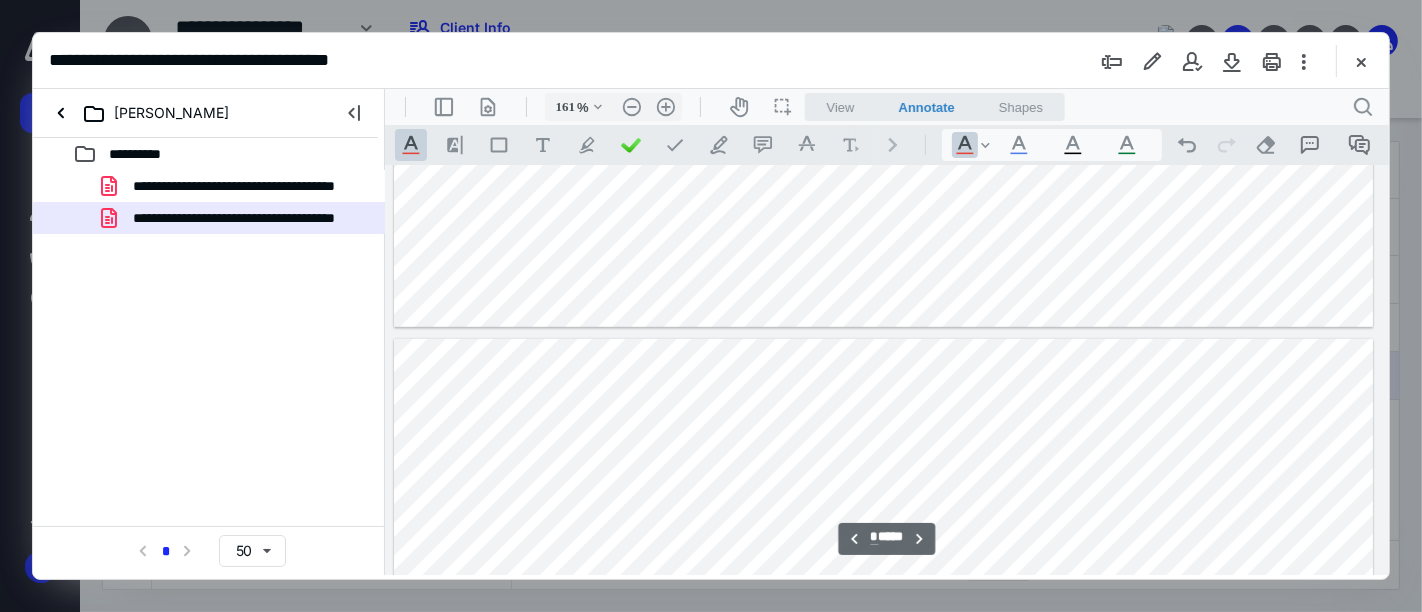 scroll, scrollTop: 1222, scrollLeft: 141, axis: both 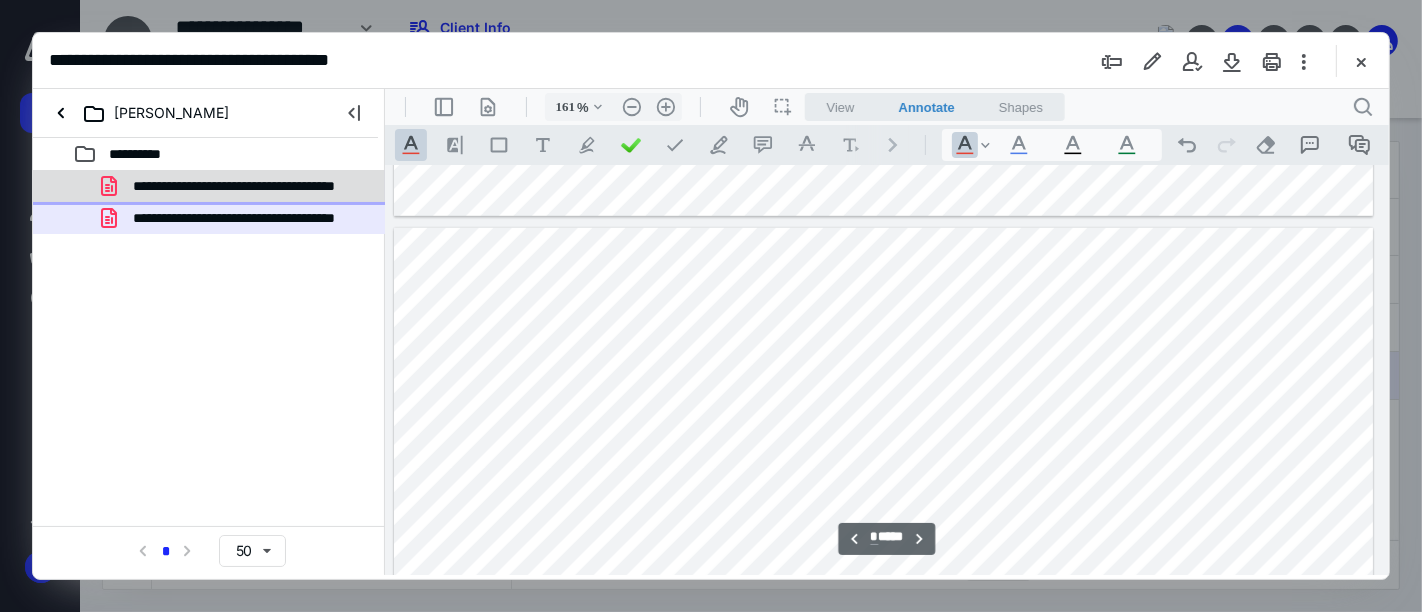 click on "**********" at bounding box center (249, 186) 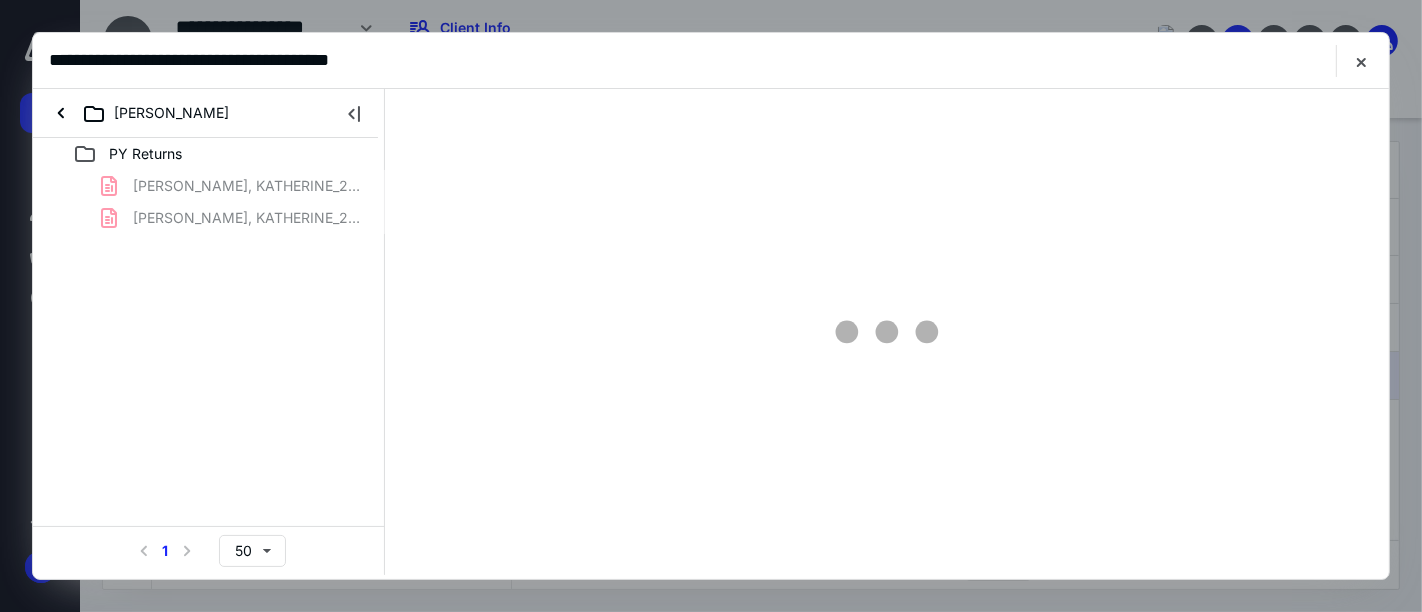 scroll, scrollTop: 0, scrollLeft: 0, axis: both 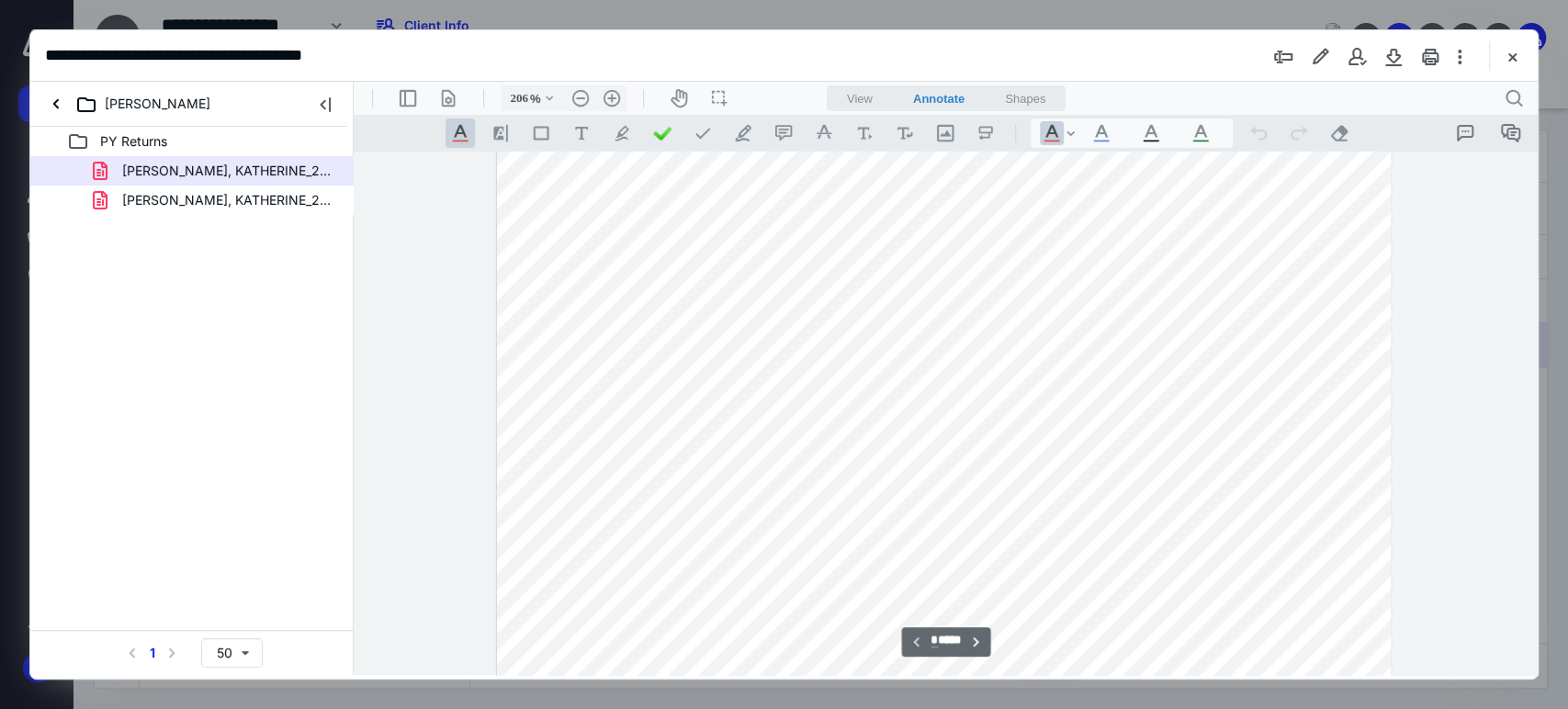 type on "160" 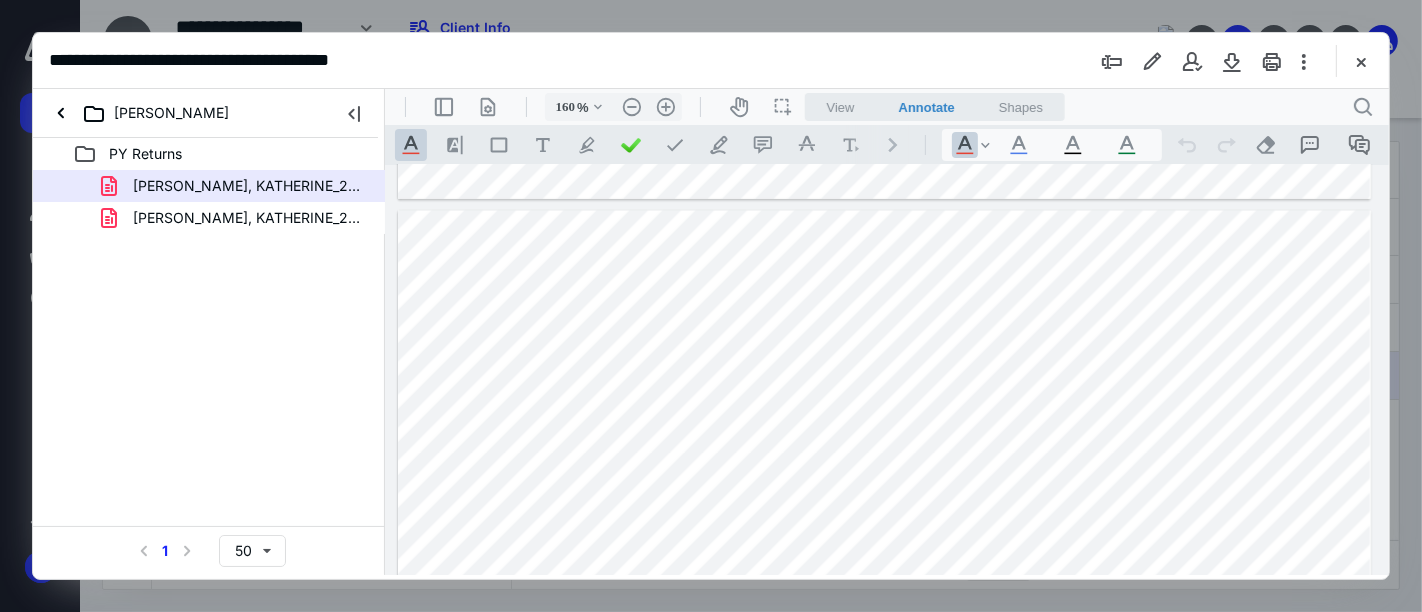 scroll, scrollTop: 3888, scrollLeft: 137, axis: both 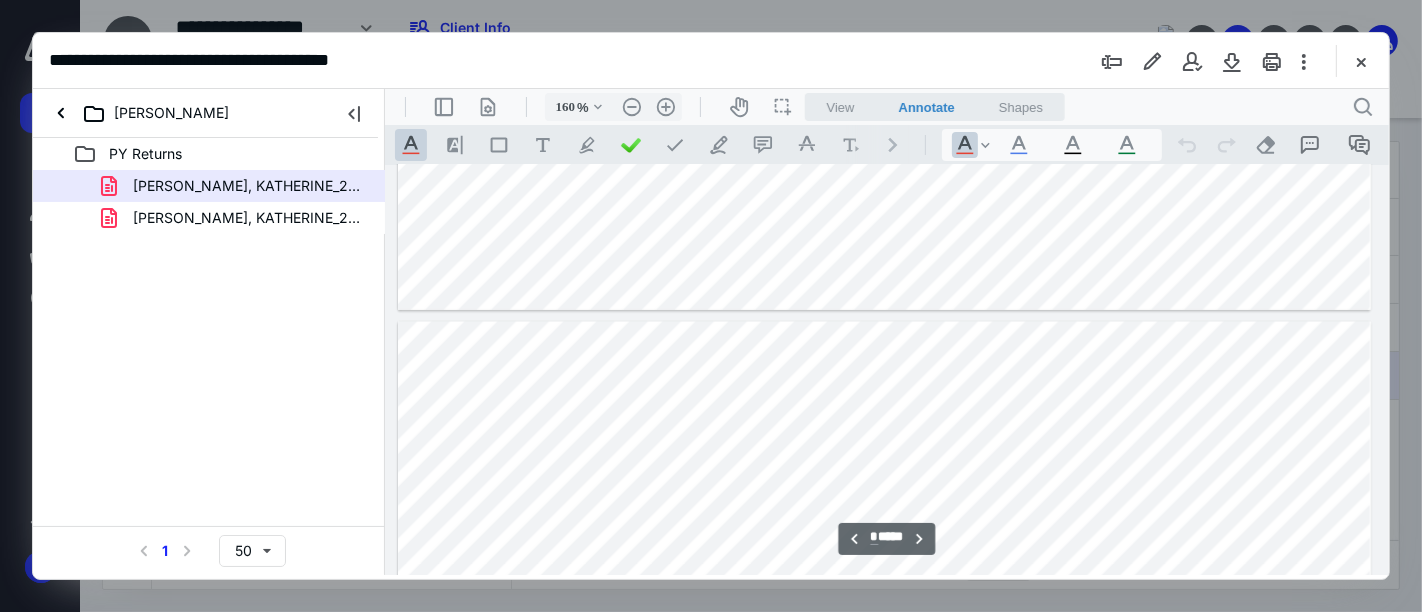 type on "*" 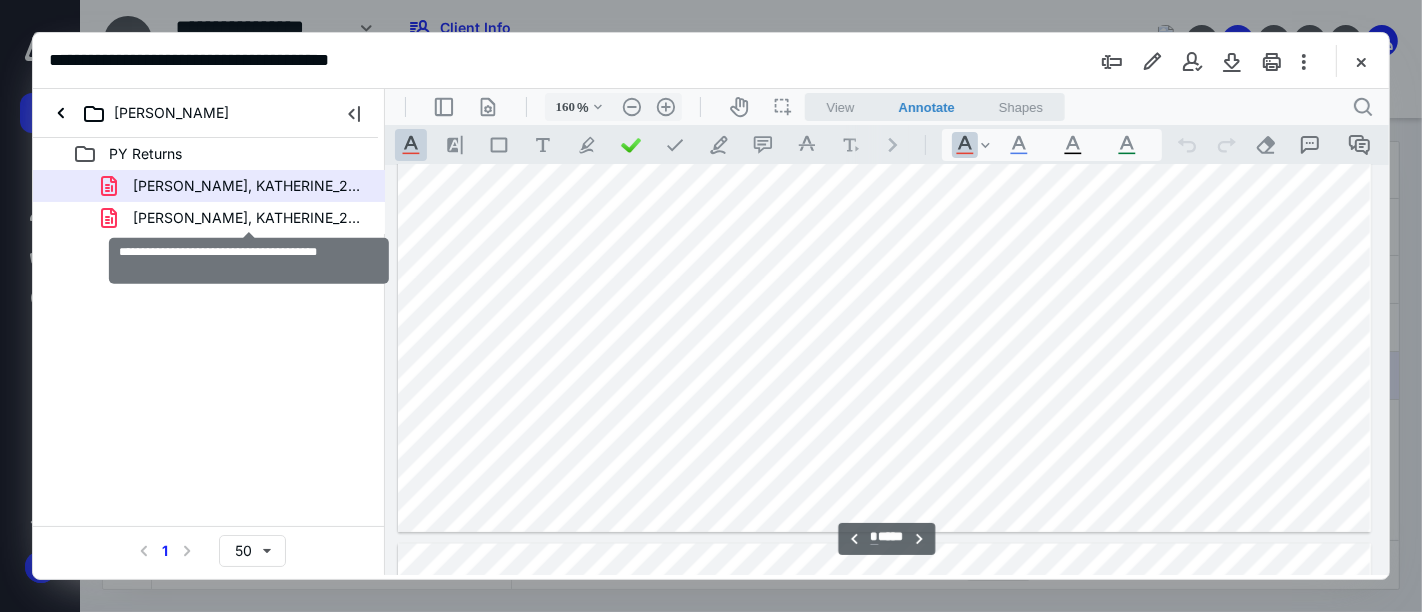 drag, startPoint x: 344, startPoint y: 227, endPoint x: 1182, endPoint y: 325, distance: 843.7109 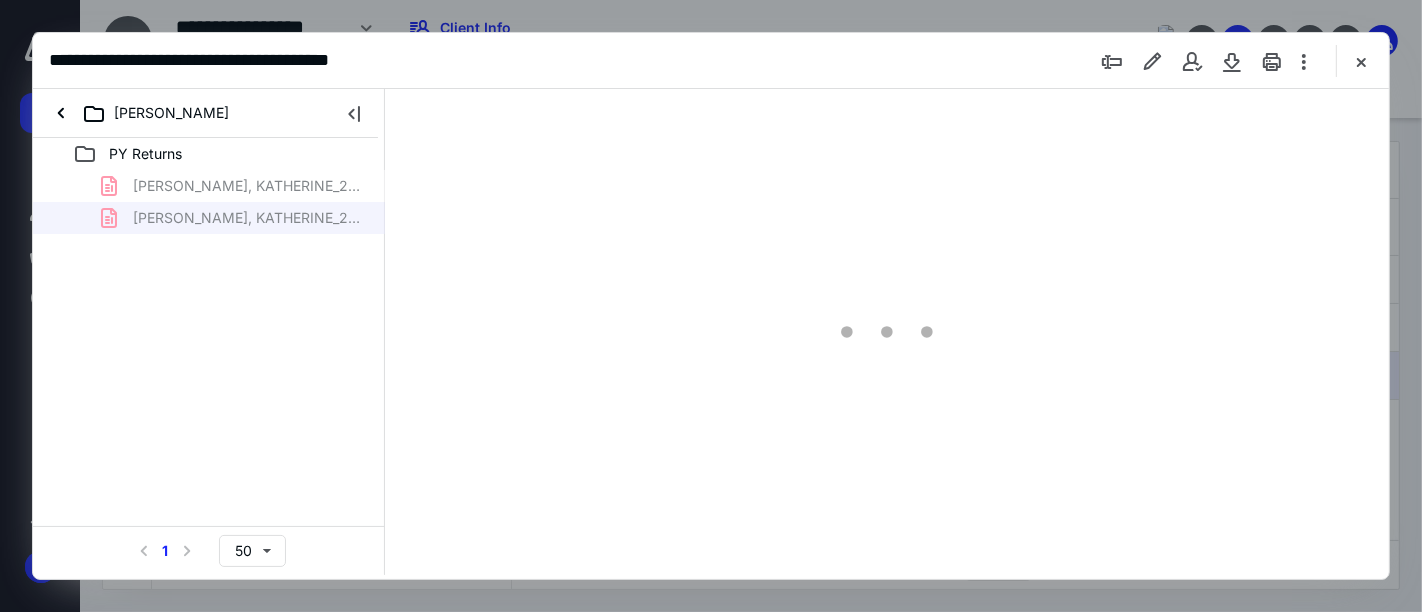 type on "161" 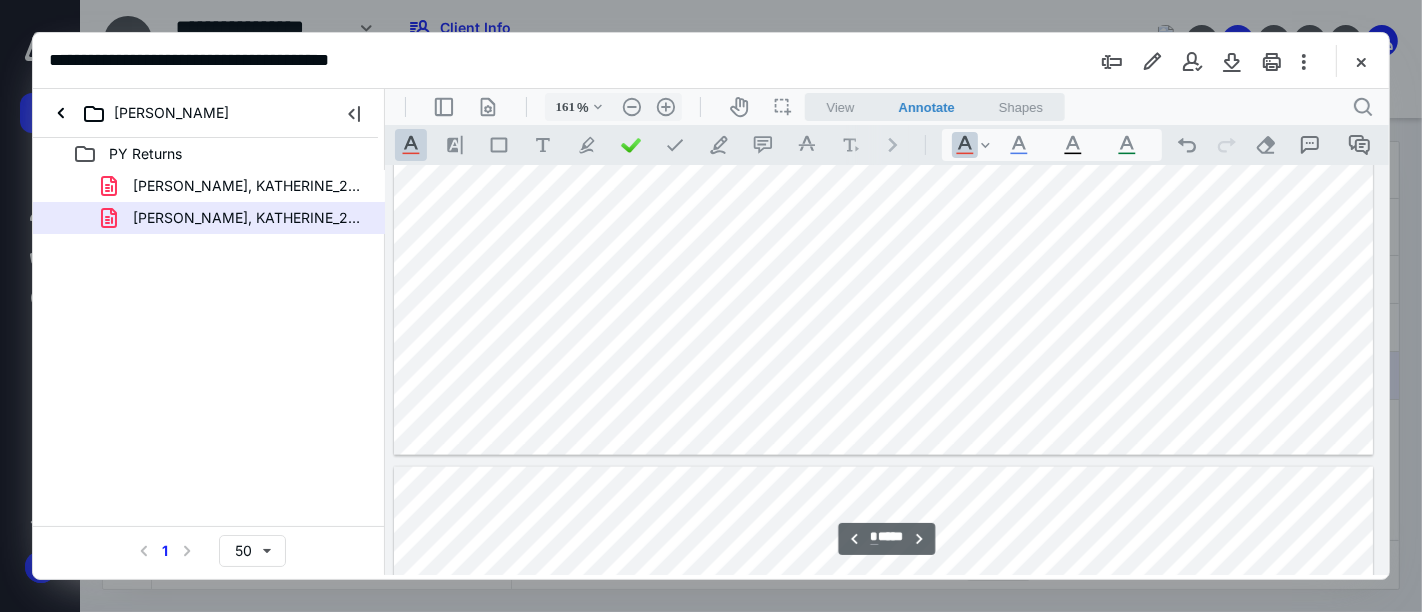 scroll, scrollTop: 2304, scrollLeft: 141, axis: both 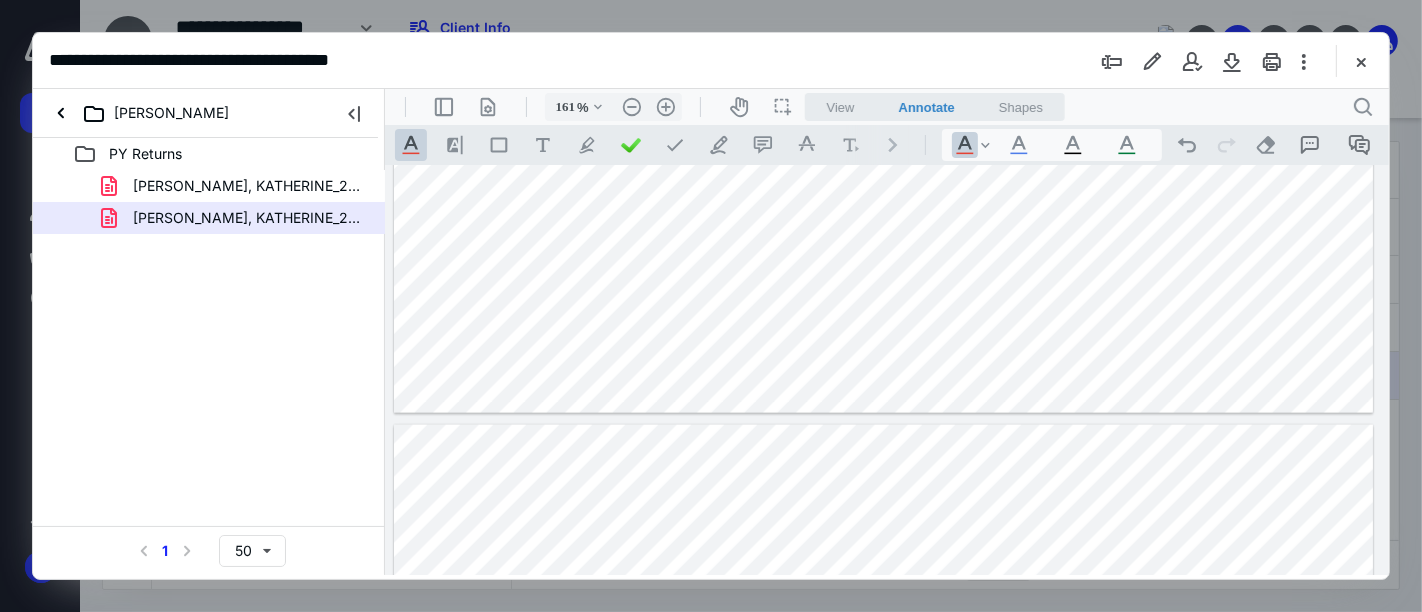 type on "*" 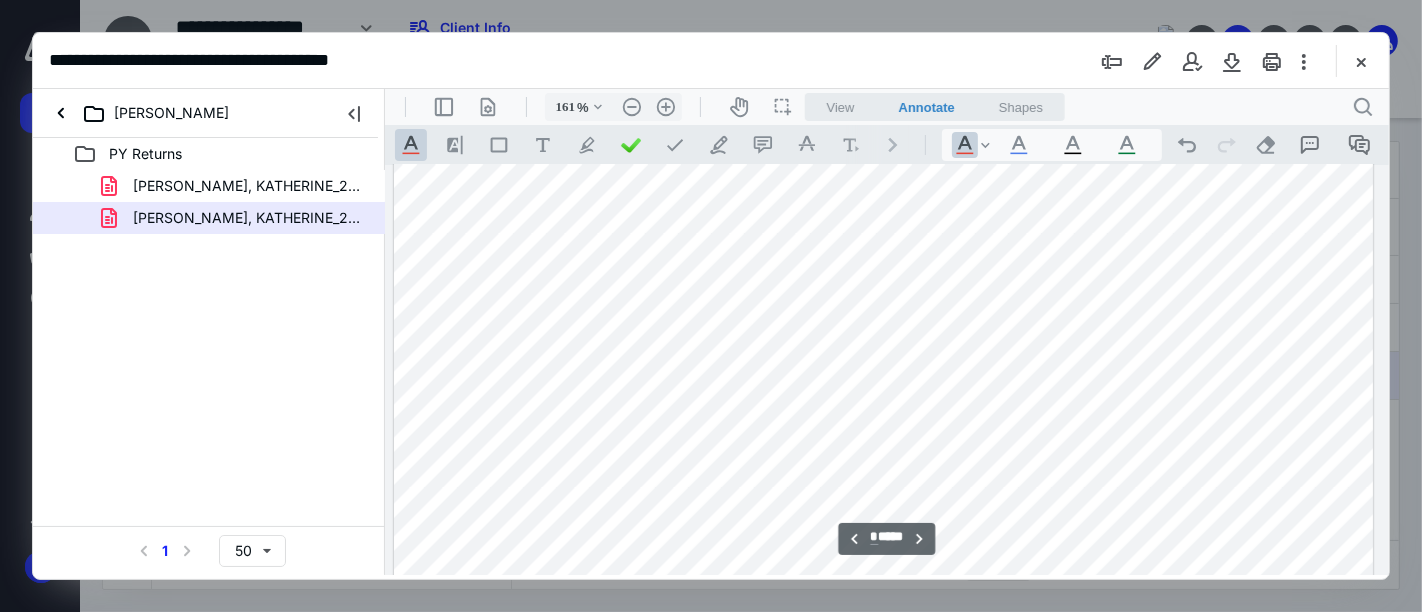 scroll, scrollTop: 3304, scrollLeft: 141, axis: both 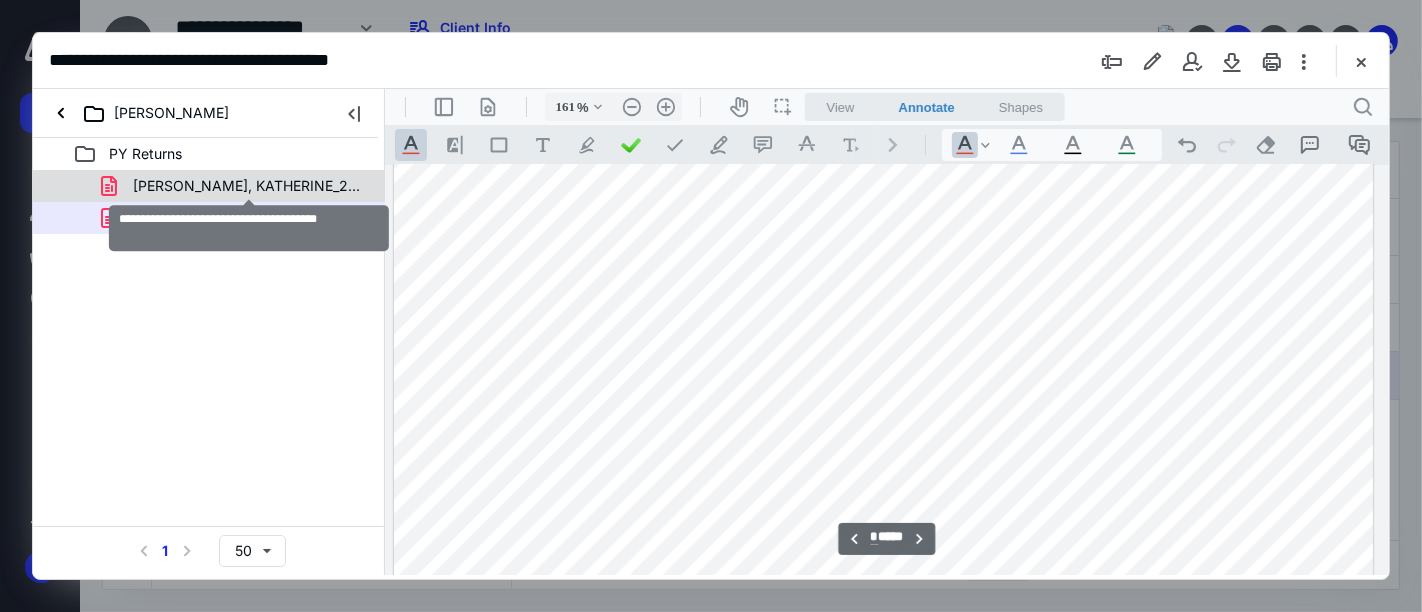 click on "[PERSON_NAME], KATHERINE_2023_TAX RETURN_MO.pdf" at bounding box center (249, 186) 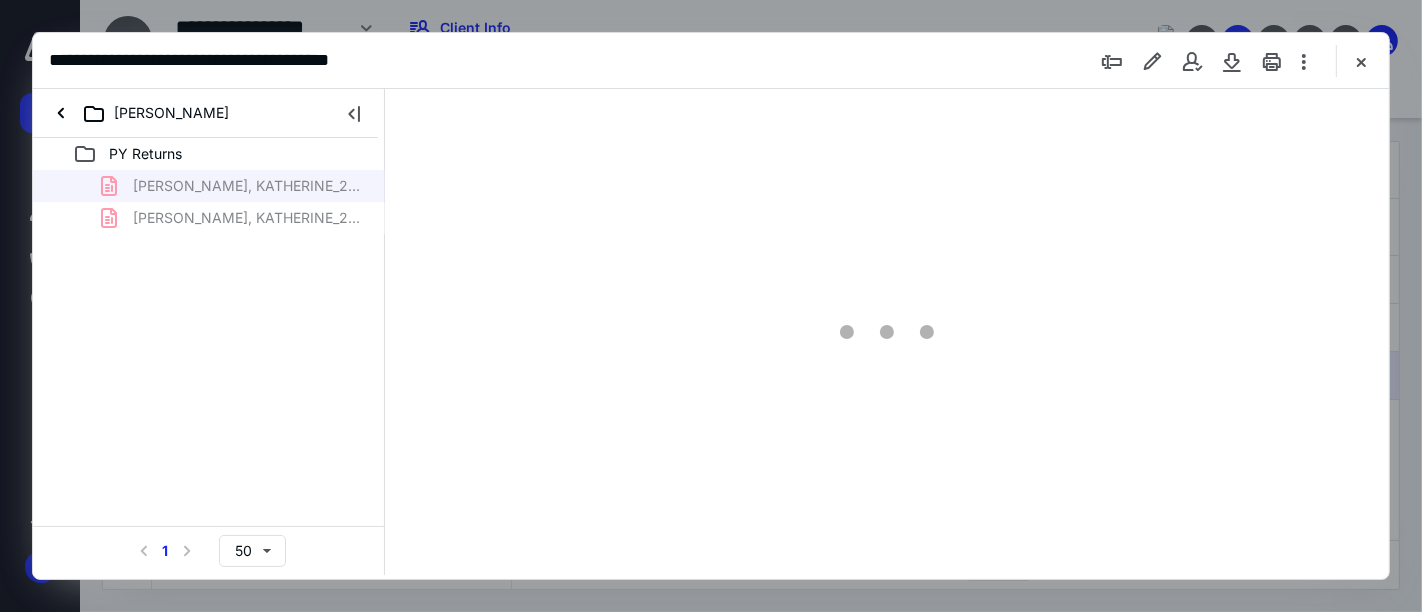 type on "161" 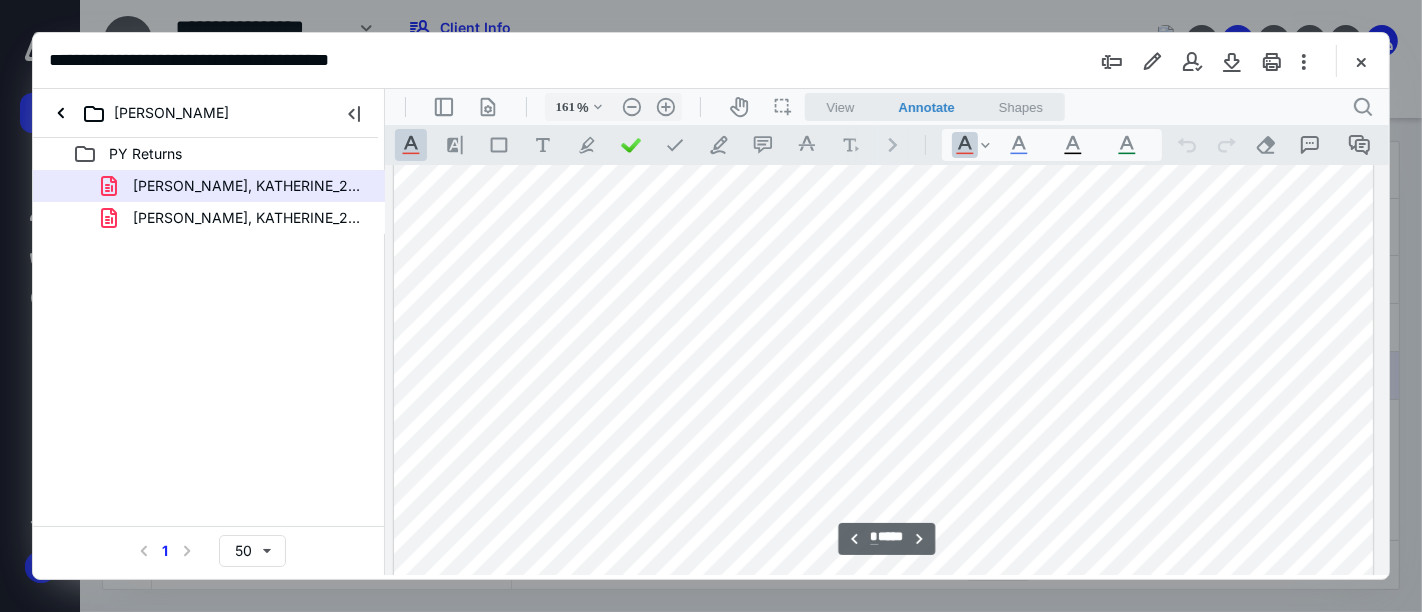 scroll, scrollTop: 2526, scrollLeft: 141, axis: both 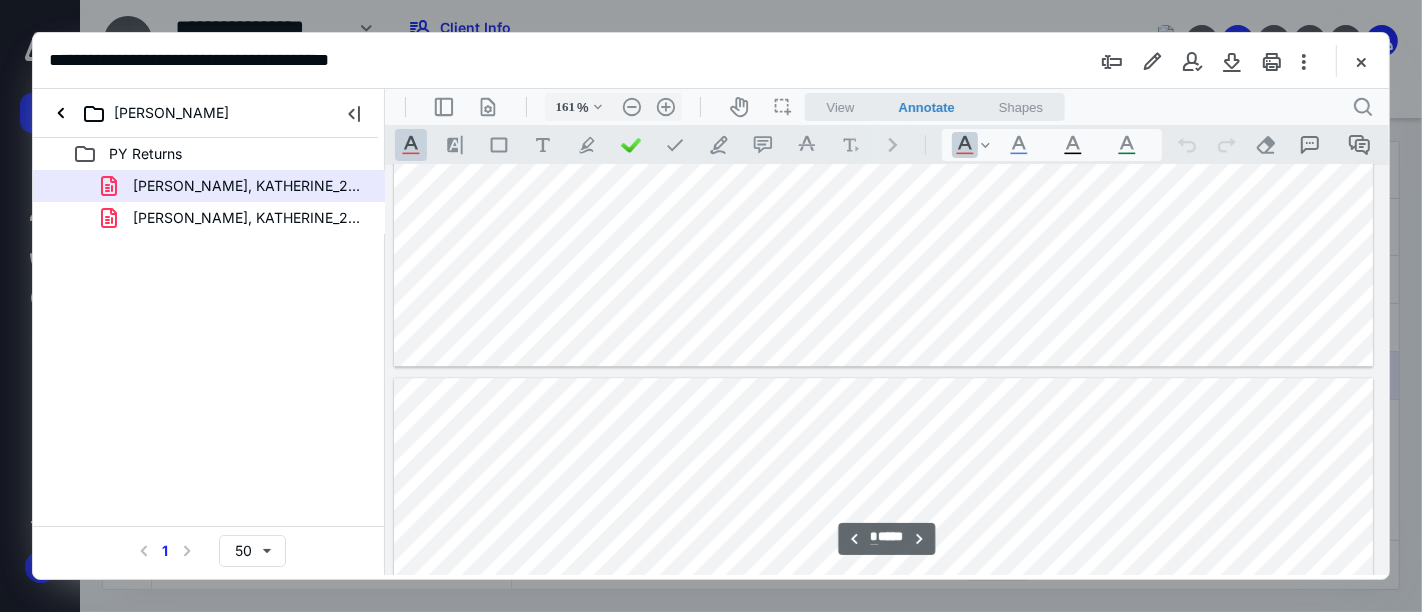type on "*" 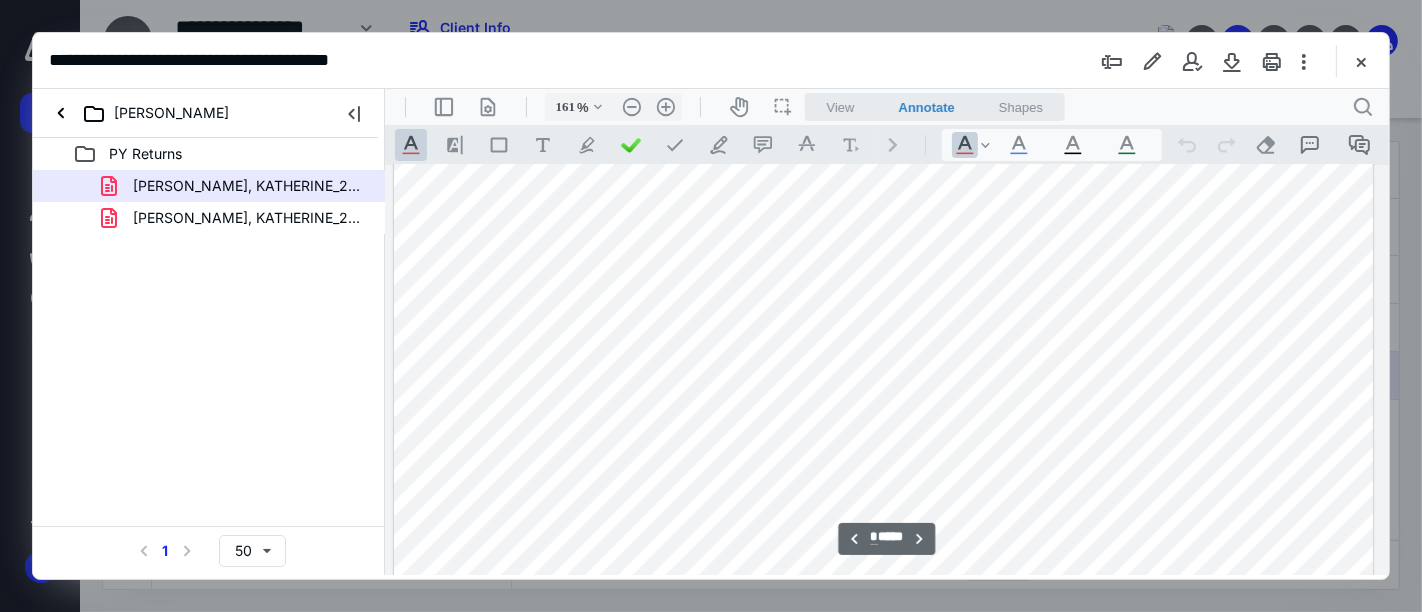 scroll, scrollTop: 3777, scrollLeft: 141, axis: both 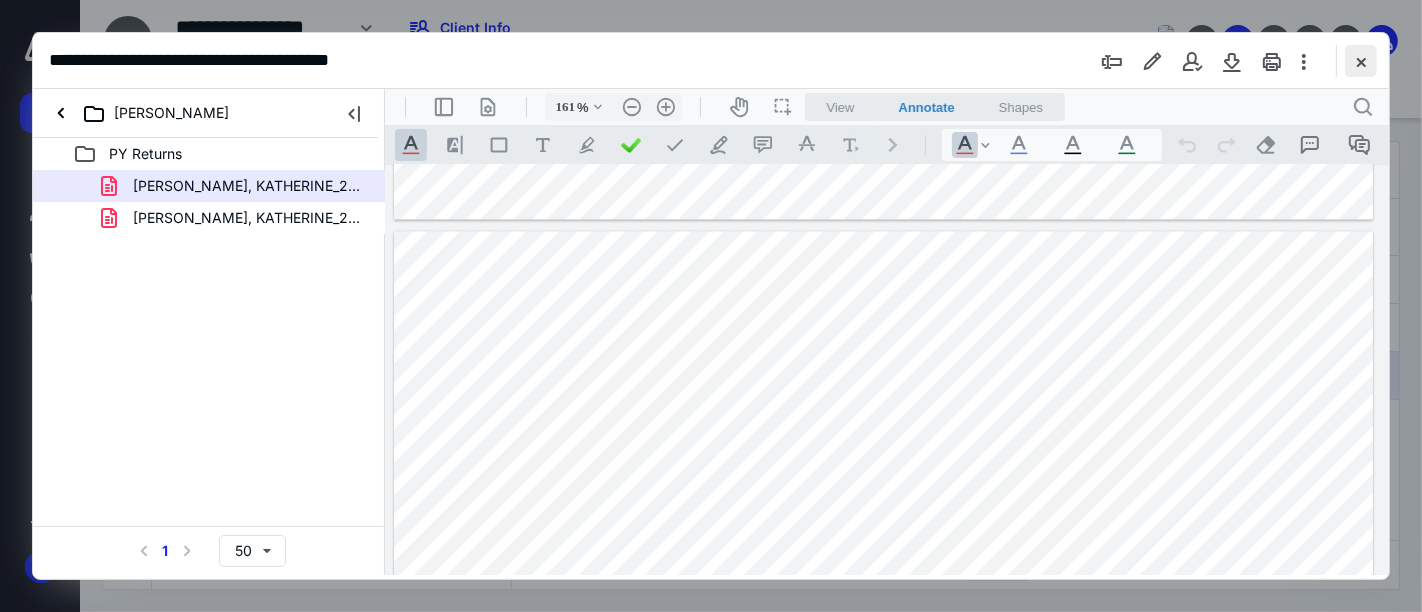 click at bounding box center [1361, 61] 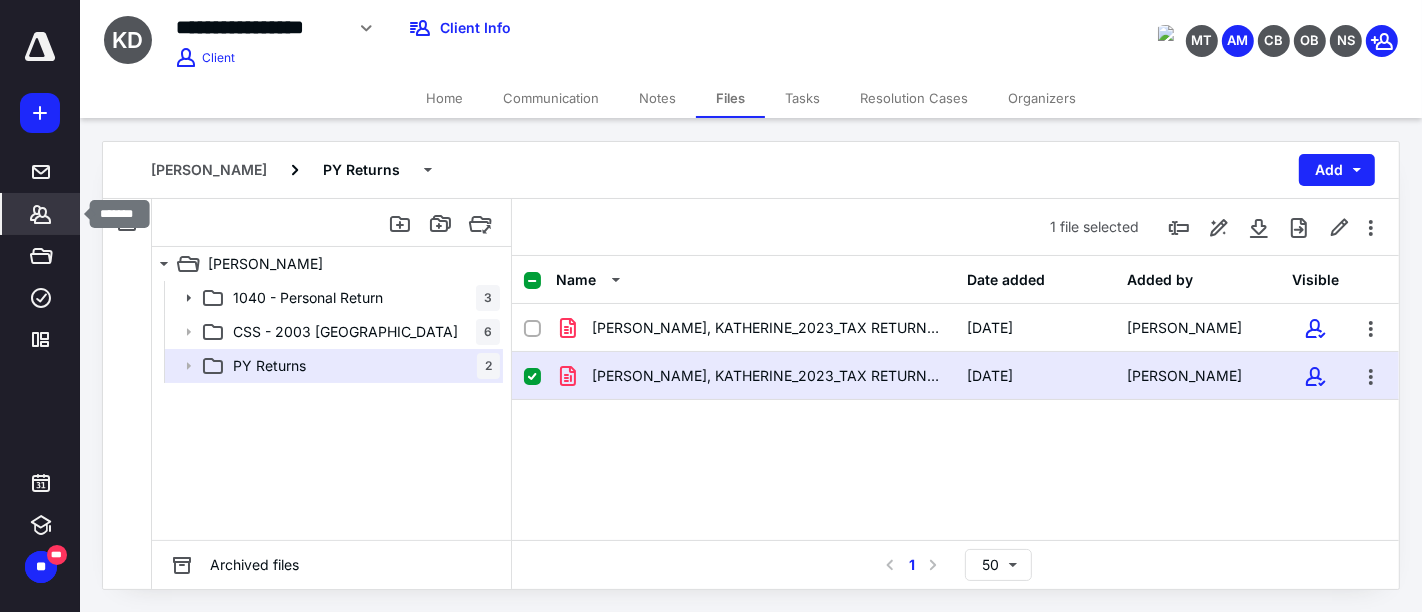 click 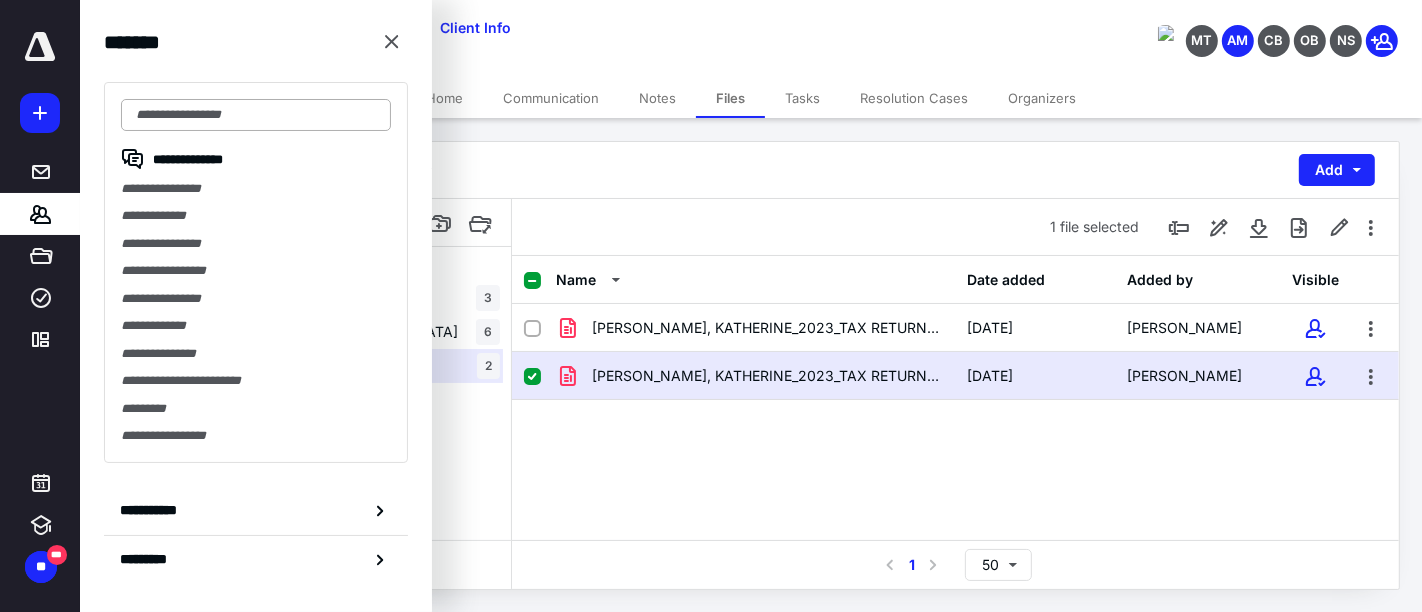 click at bounding box center (256, 115) 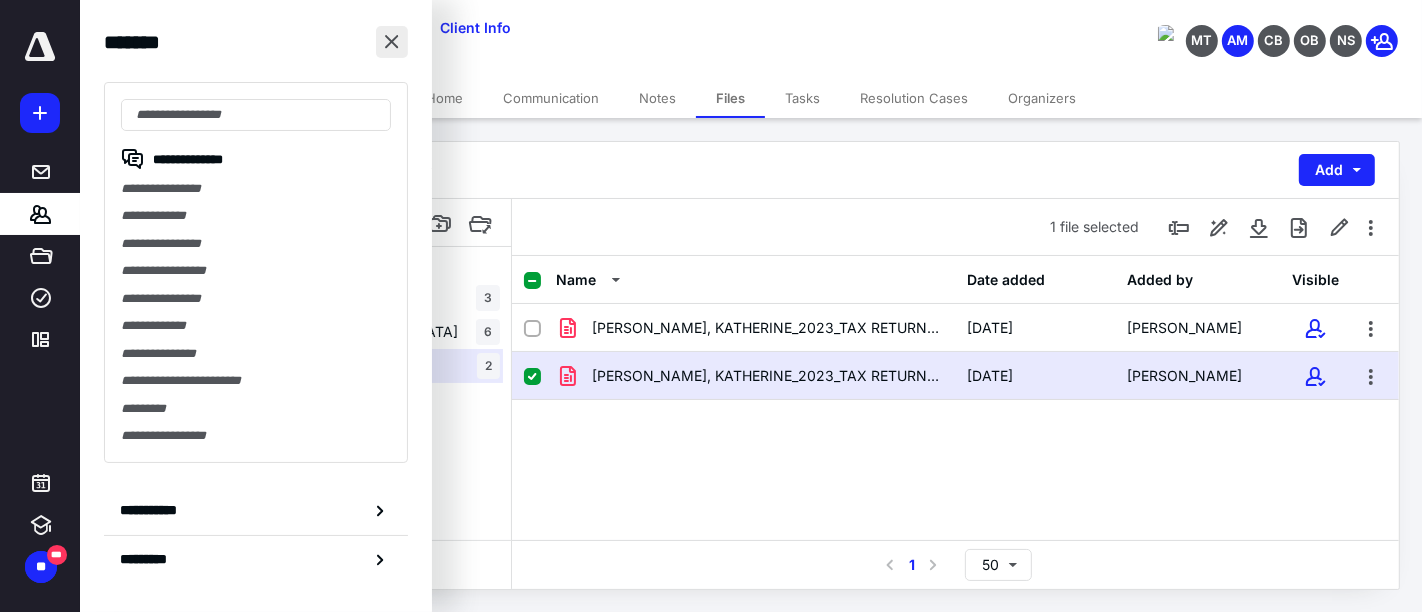 click at bounding box center (392, 42) 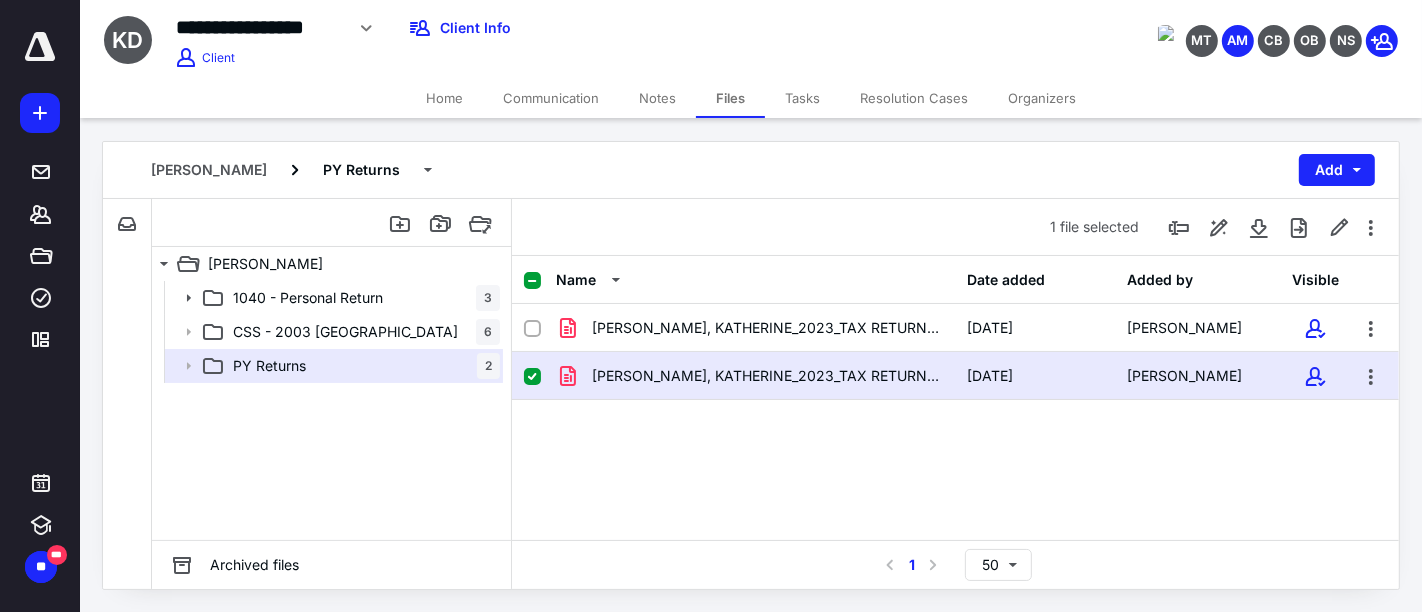 click on "Home" at bounding box center [444, 98] 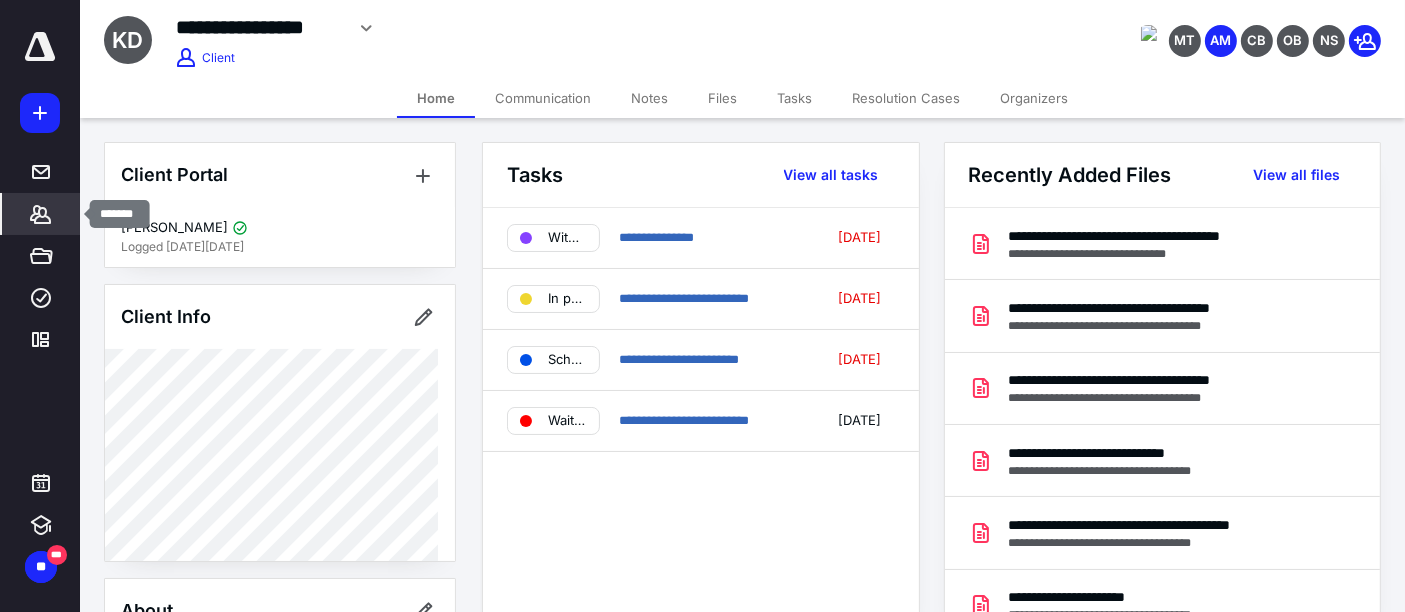 click 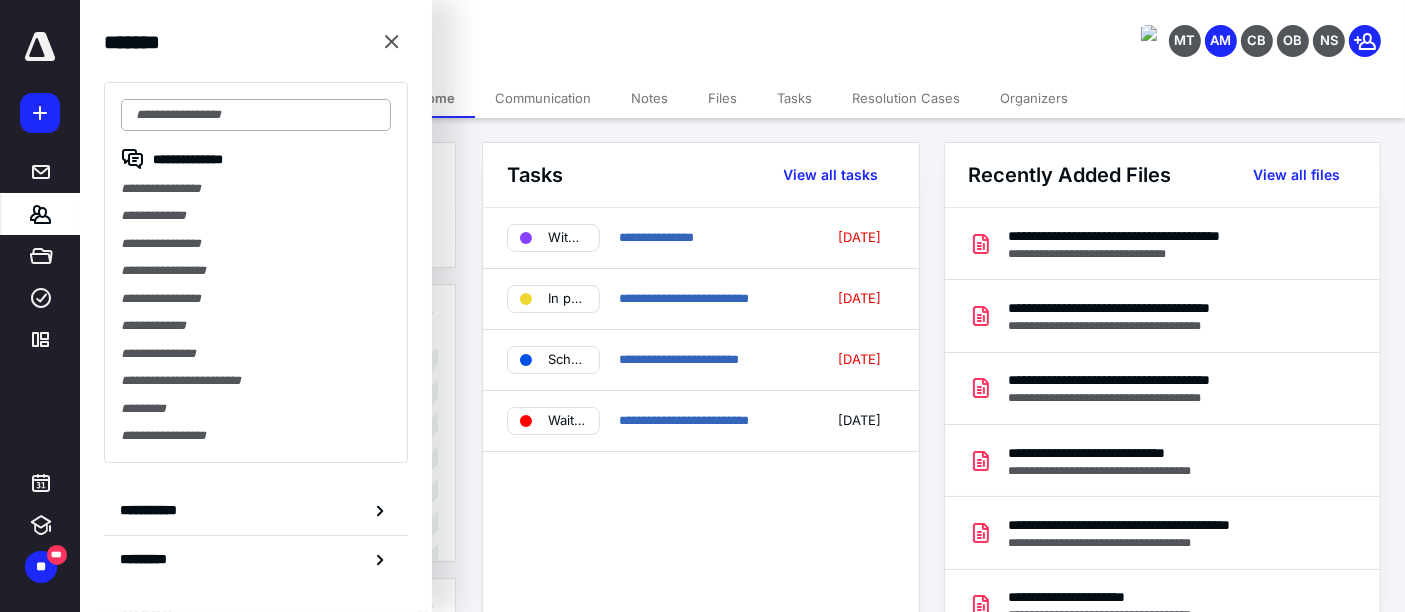 click at bounding box center (256, 115) 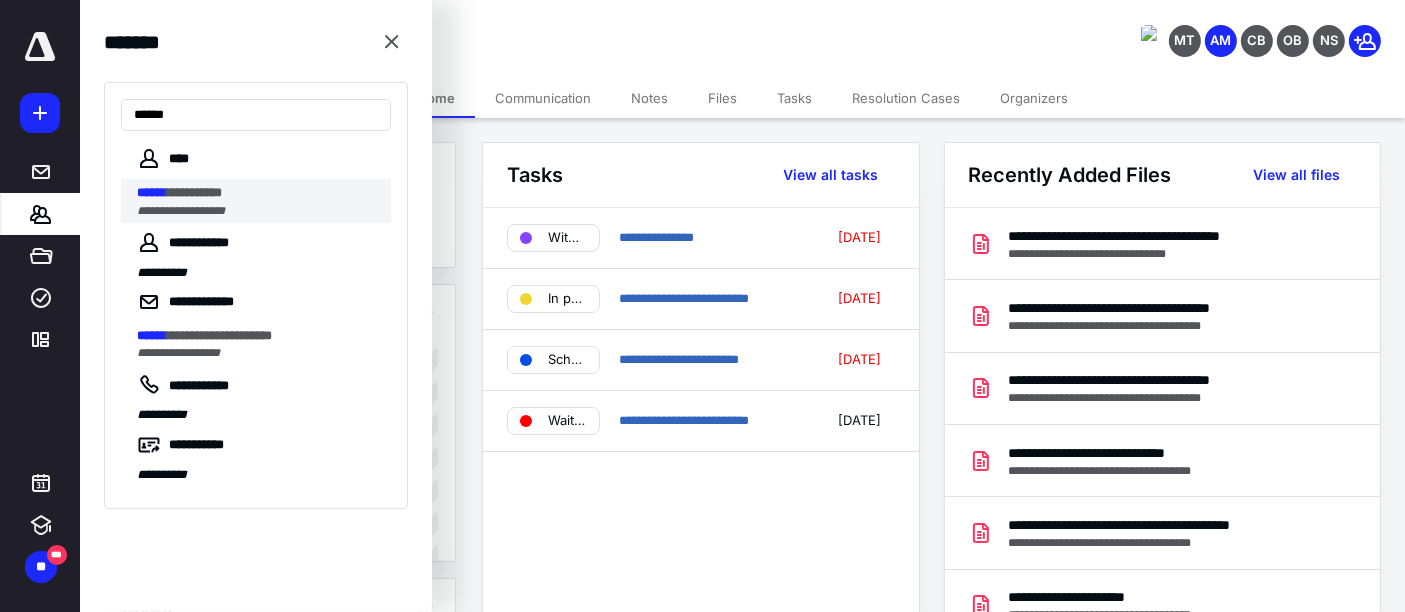 type on "******" 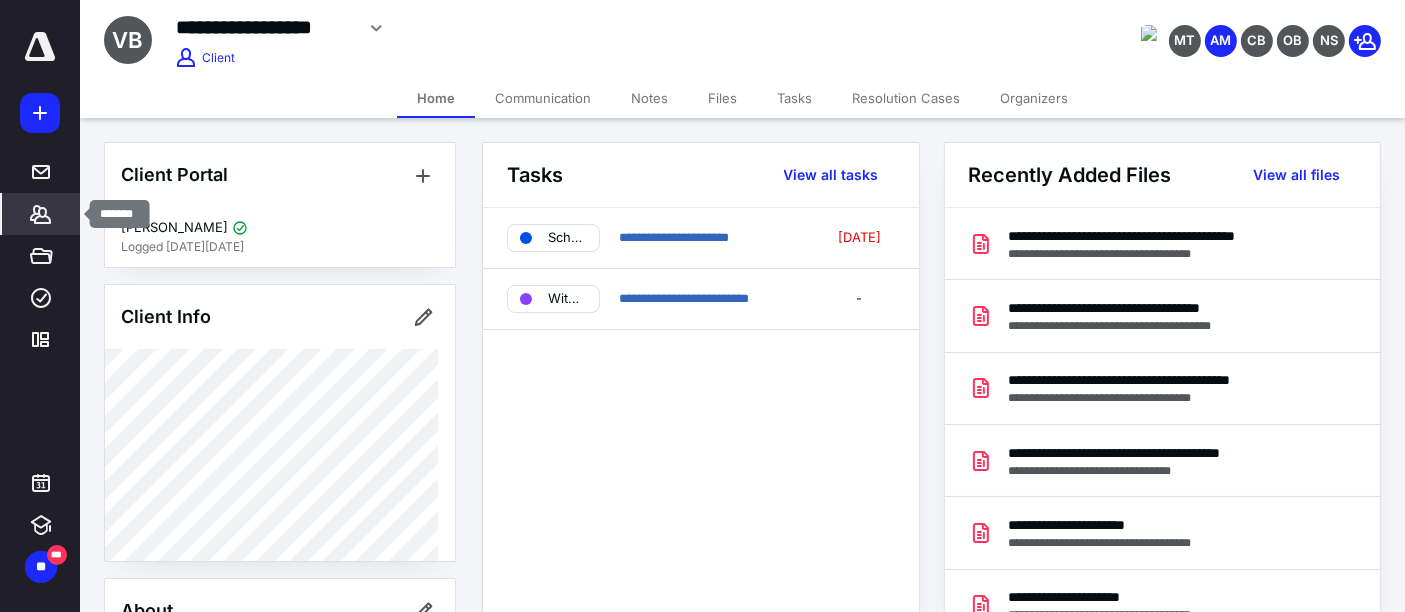 click 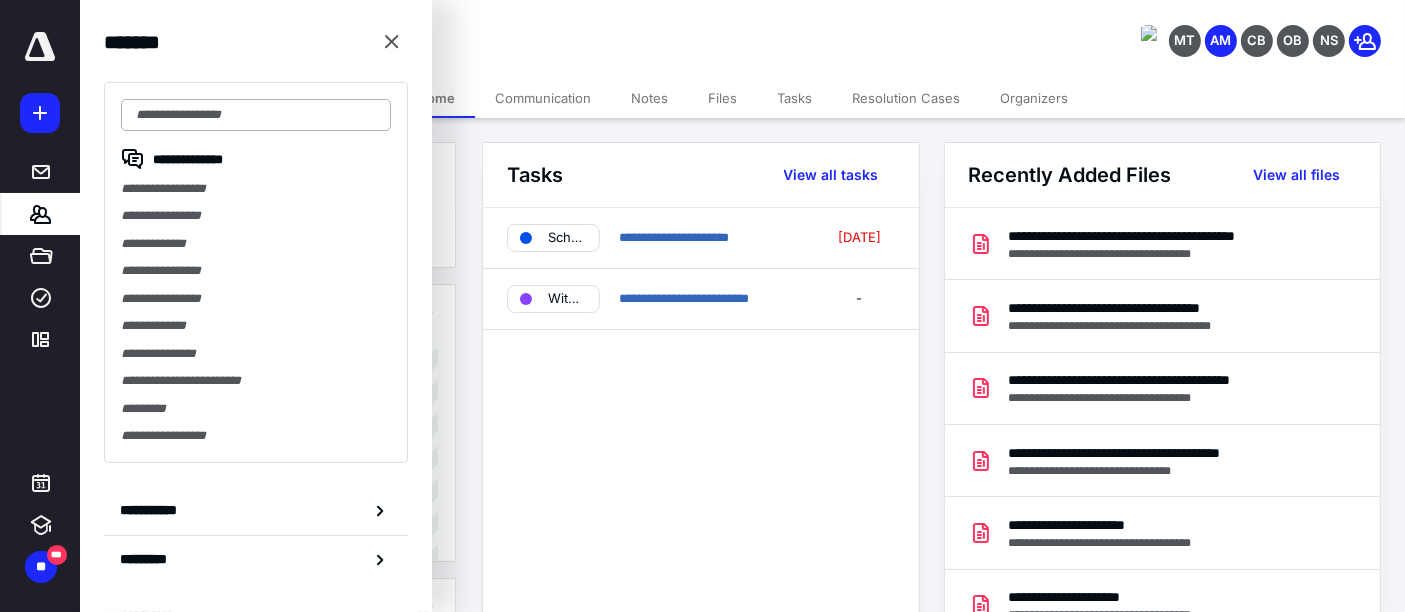 click at bounding box center [256, 115] 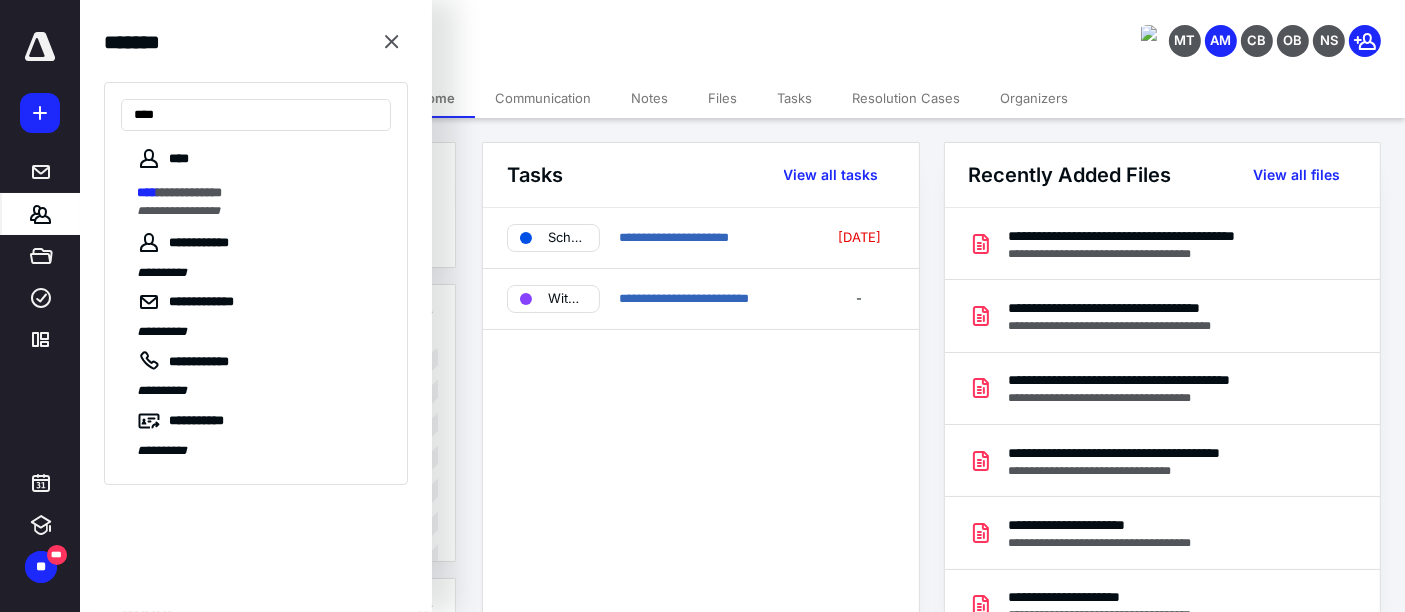 type on "****" 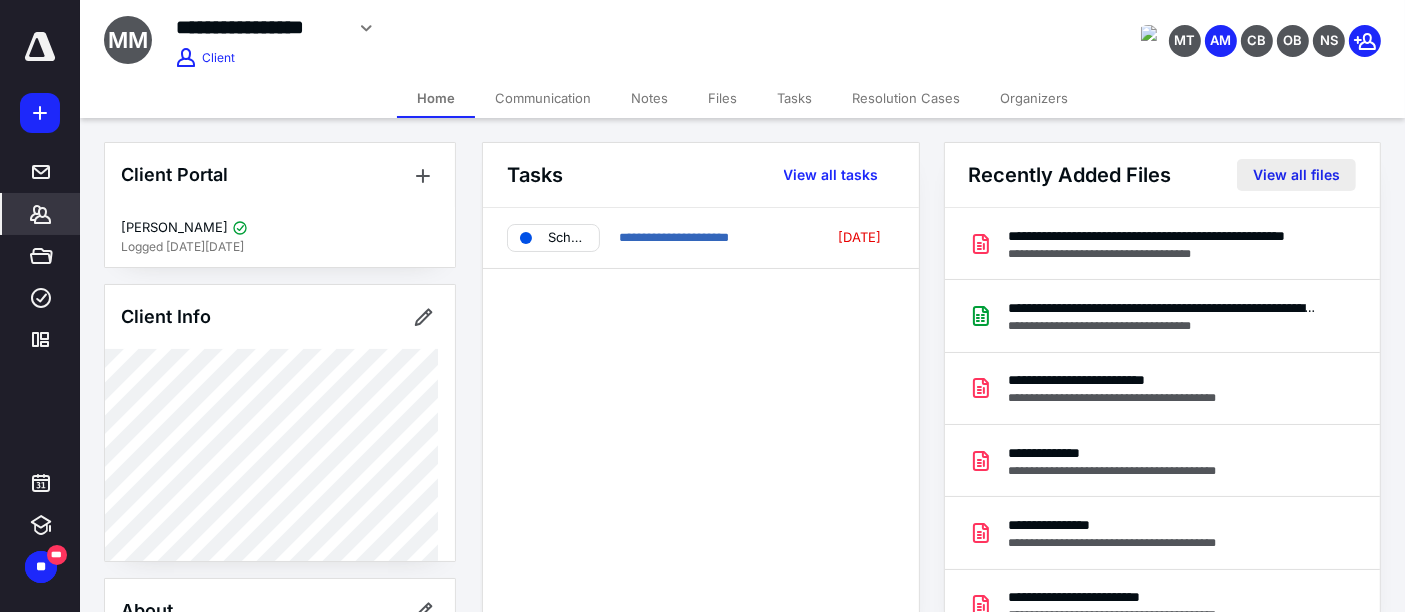 click on "View all files" at bounding box center [1296, 175] 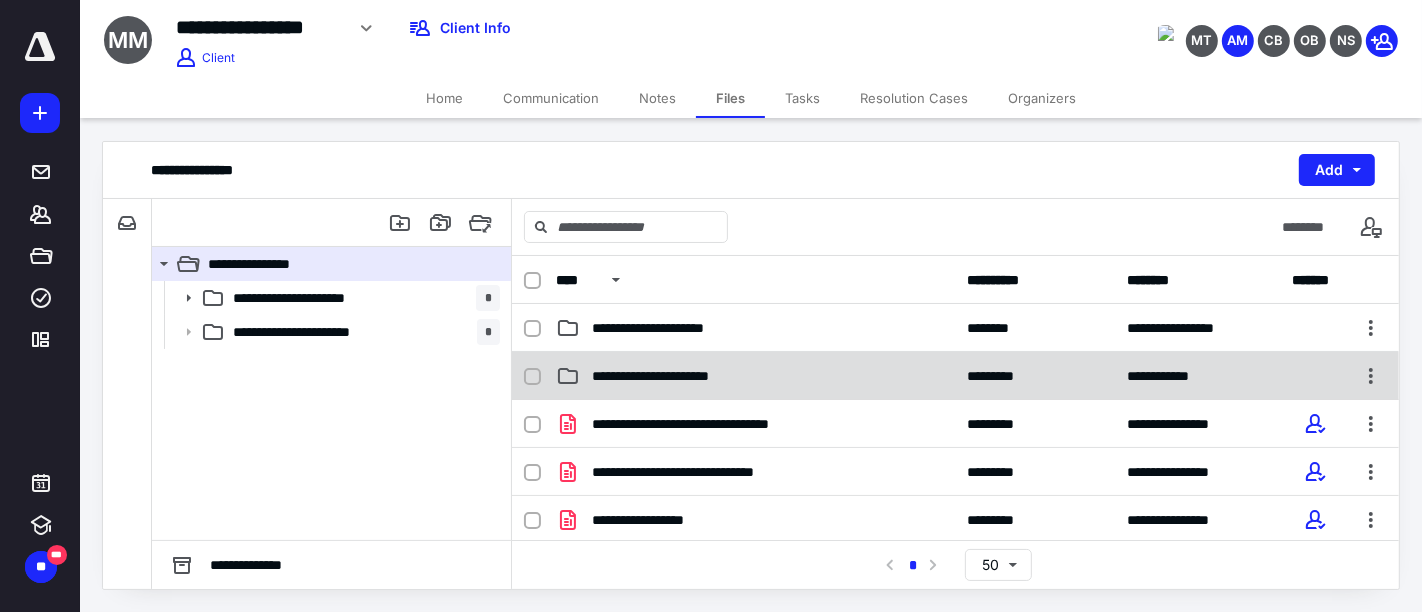 click on "**********" at bounding box center [756, 376] 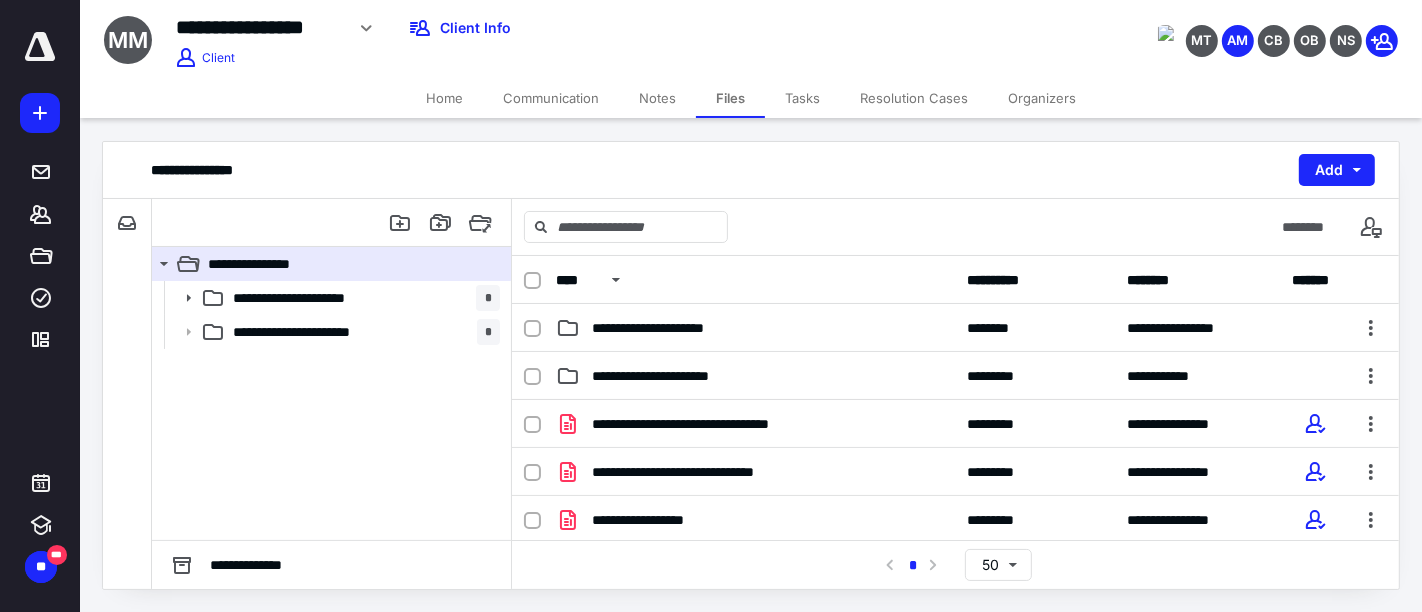 click on "**********" at bounding box center [756, 376] 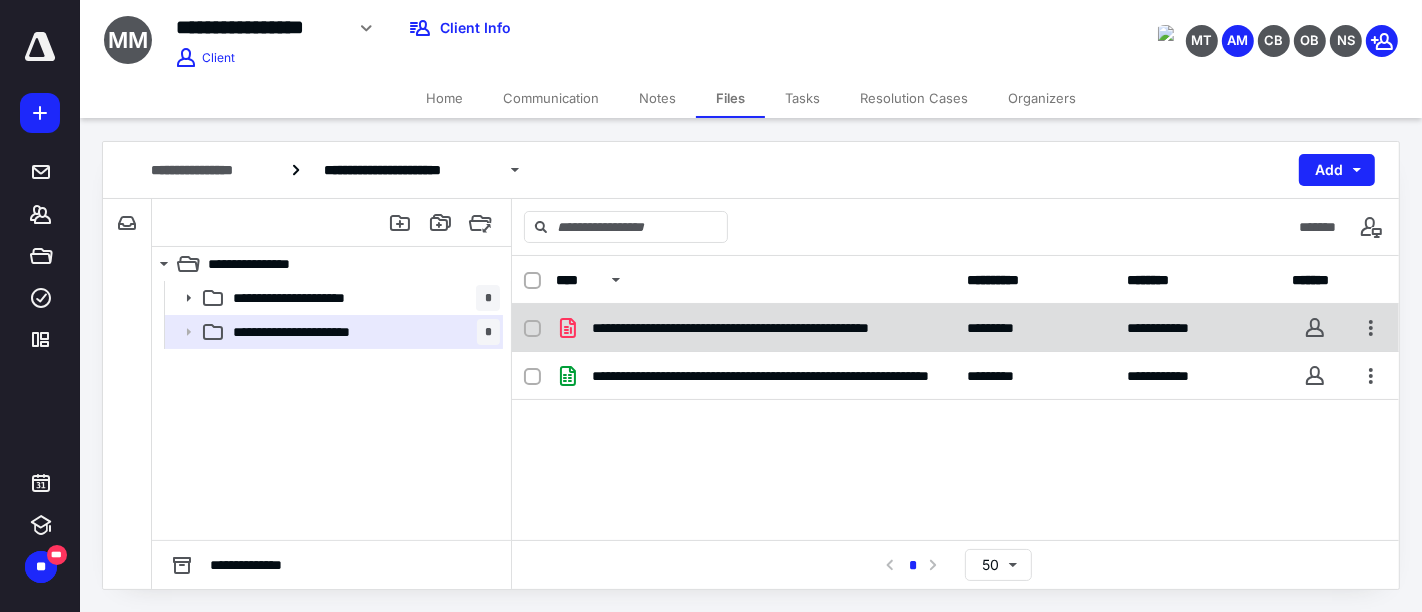 click on "**********" at bounding box center (764, 328) 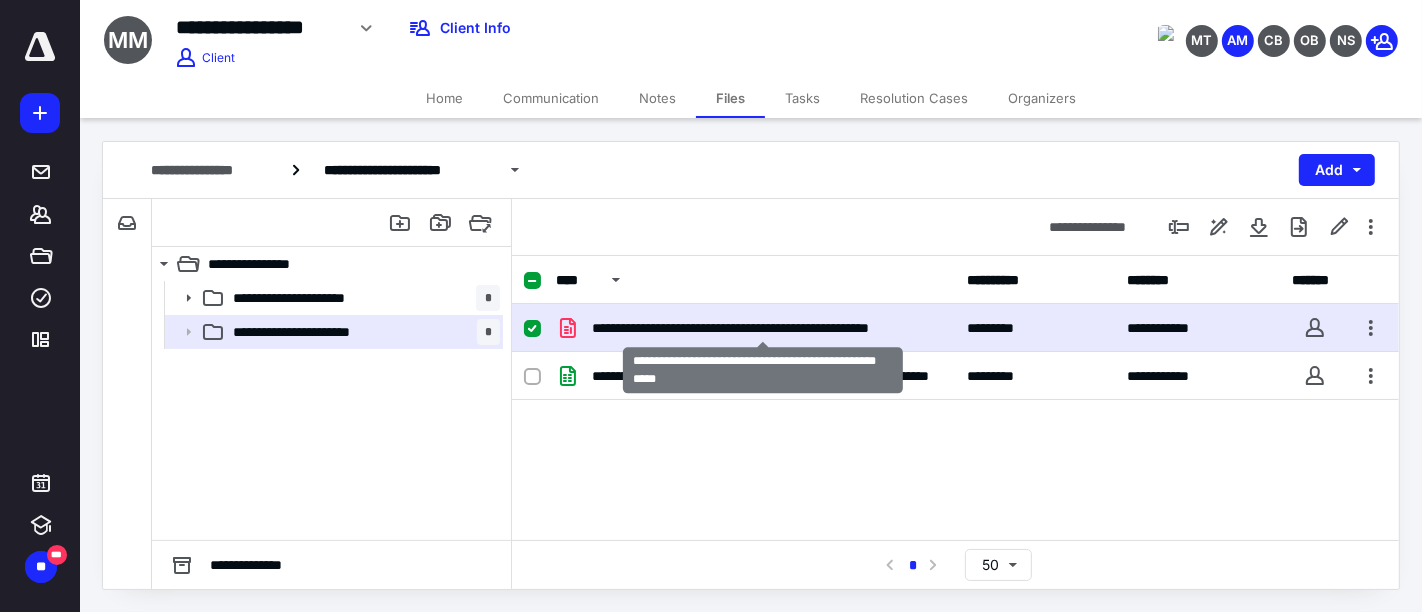 click on "**********" at bounding box center (764, 328) 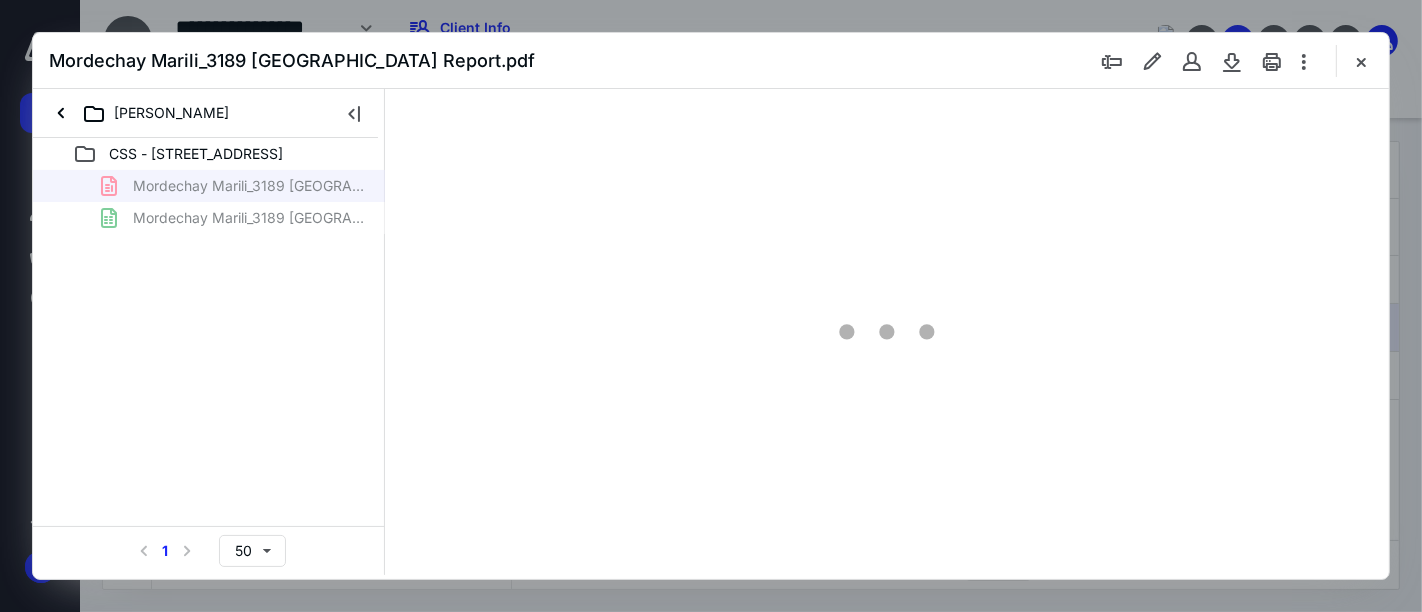 scroll, scrollTop: 0, scrollLeft: 0, axis: both 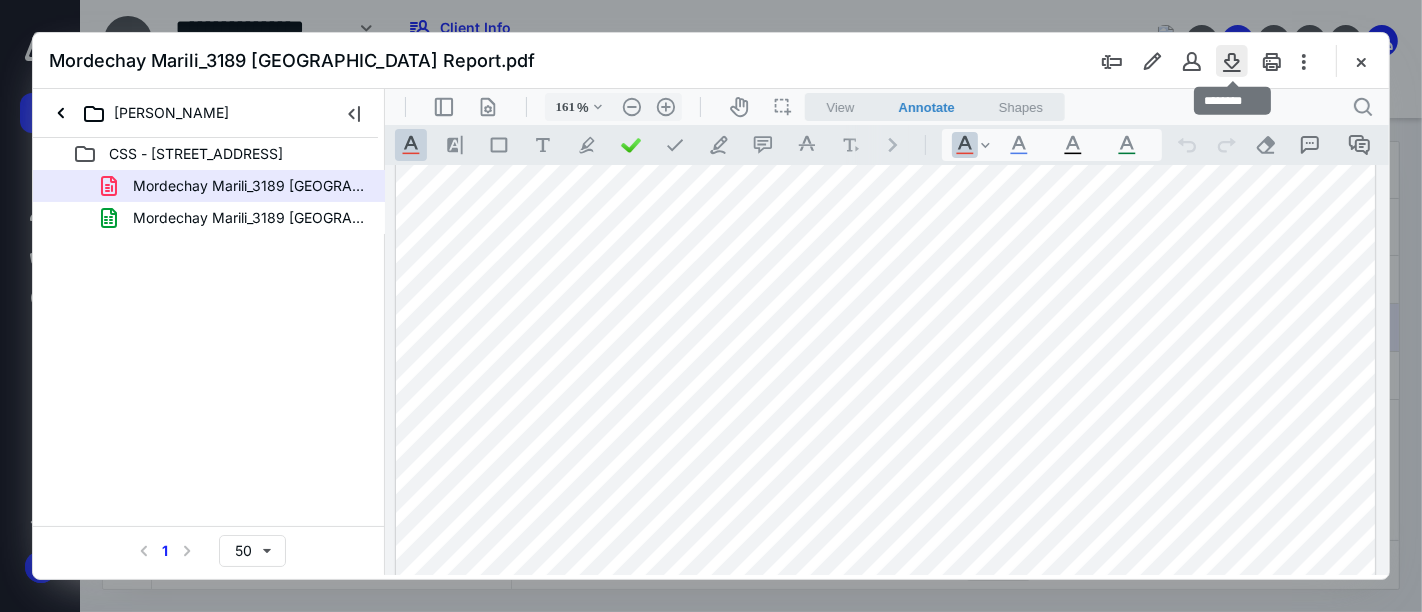 click at bounding box center (1232, 61) 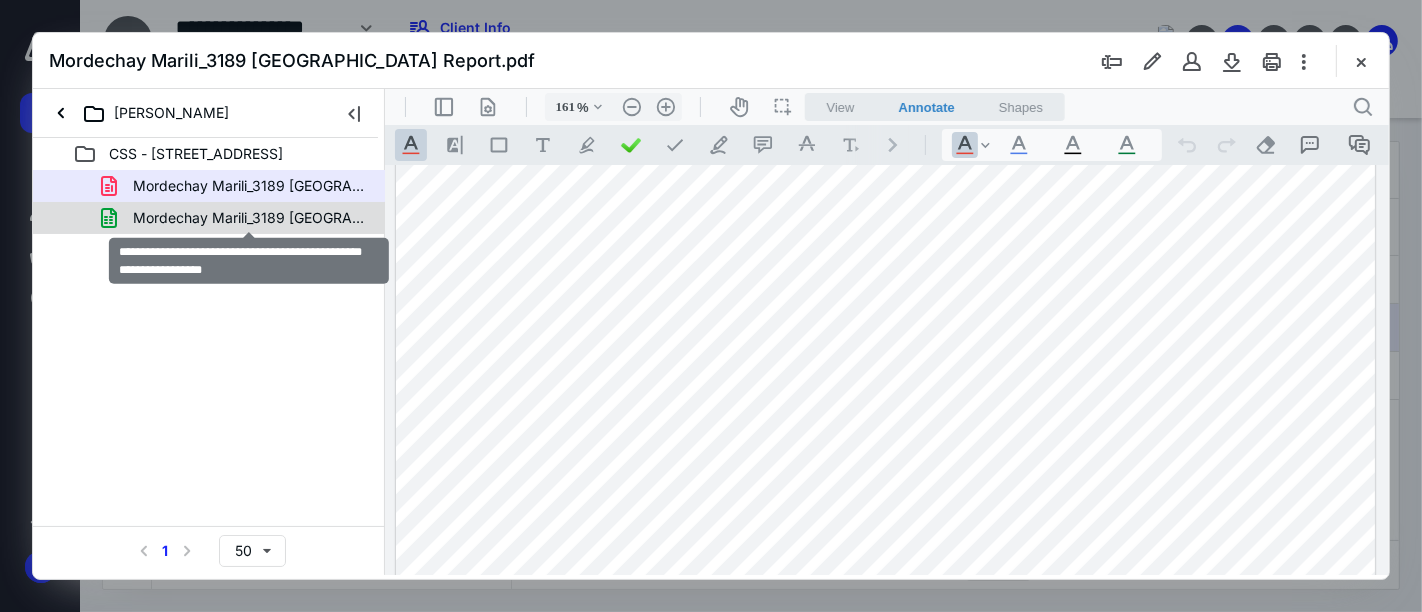 click on "Mordechay Marili_3189 [GEOGRAPHIC_DATA] Asset & Depre (1).xlsx" at bounding box center (249, 218) 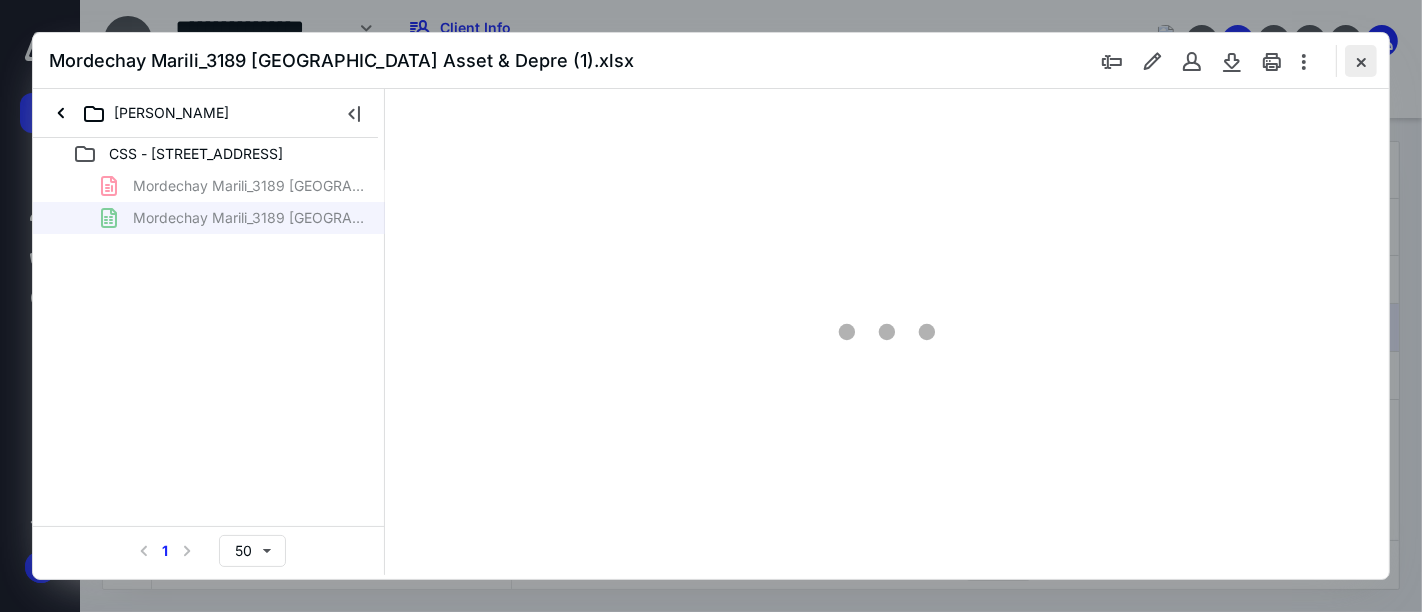 type on "80" 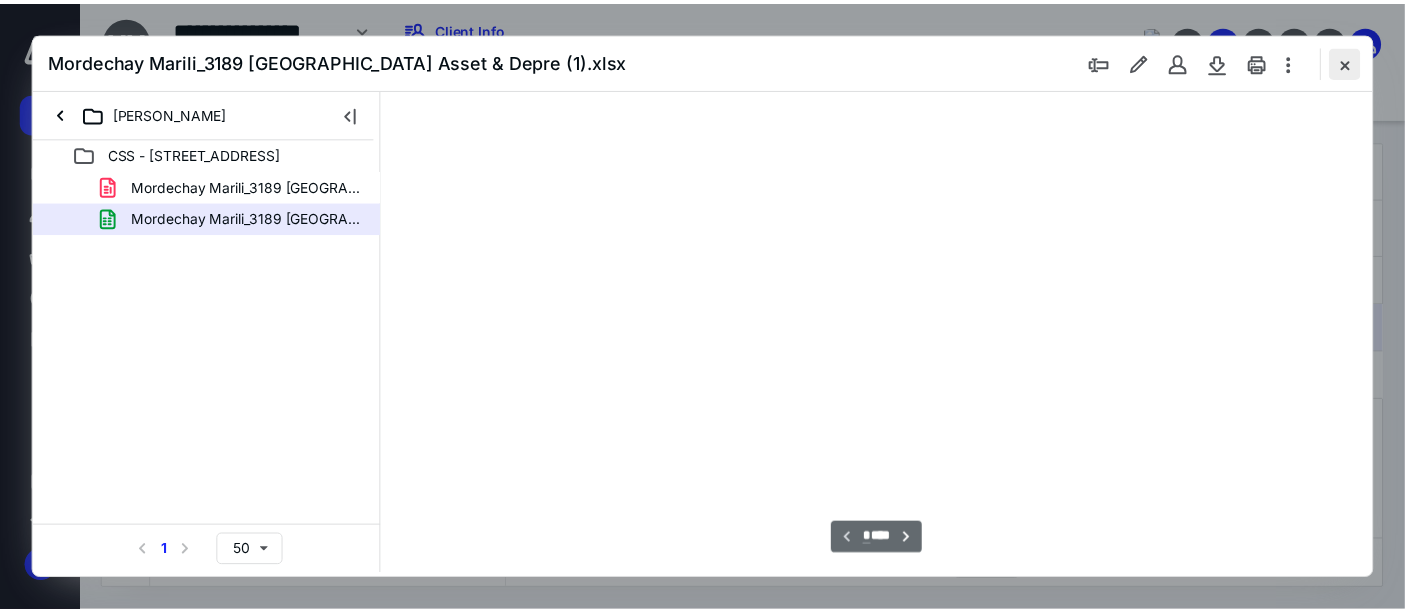scroll, scrollTop: 79, scrollLeft: 1433, axis: both 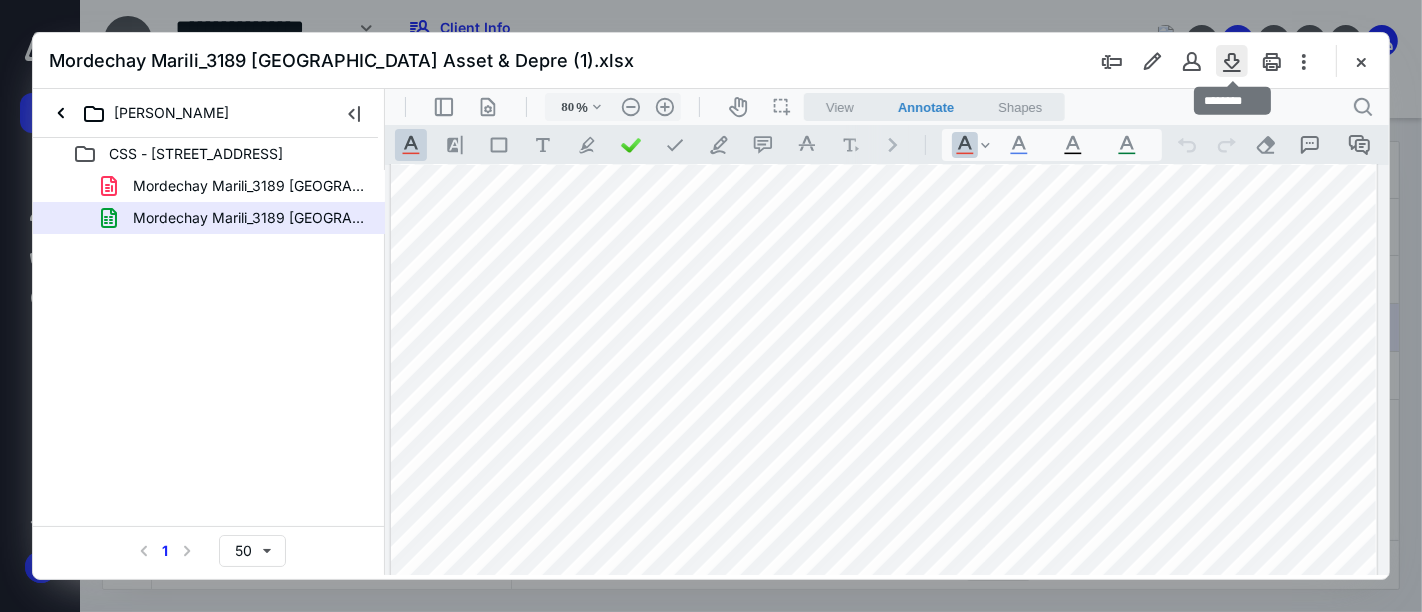 click at bounding box center (1232, 61) 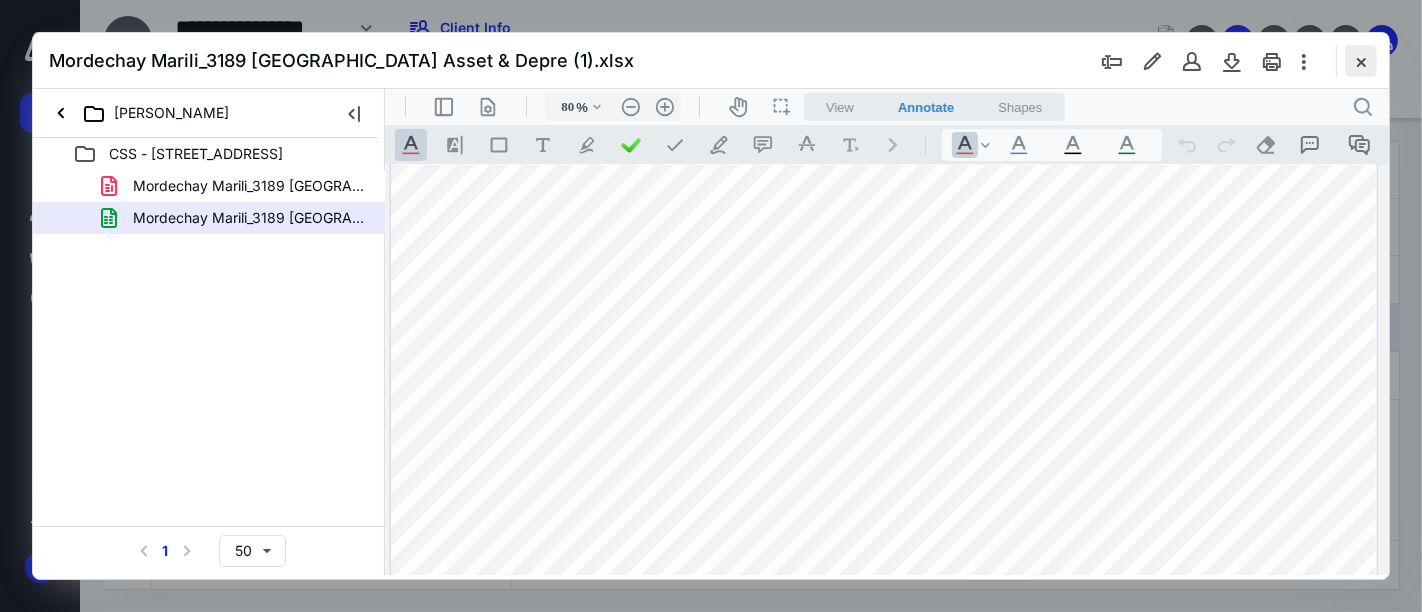 click at bounding box center [1361, 61] 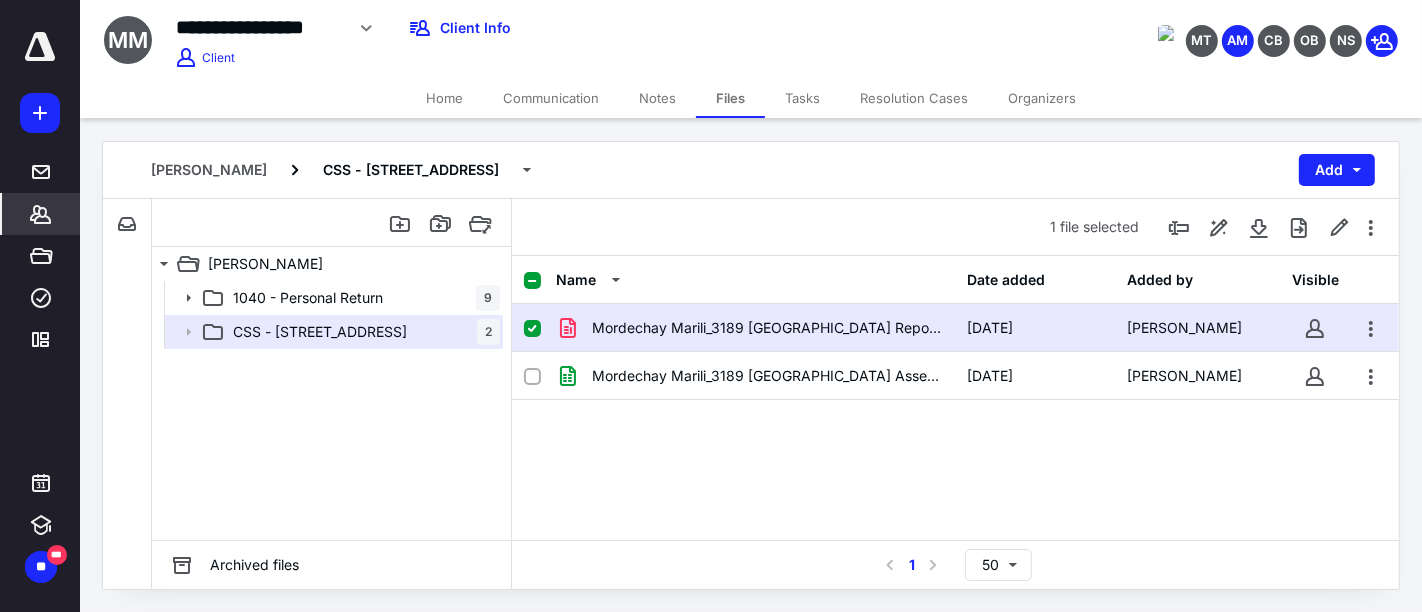 click 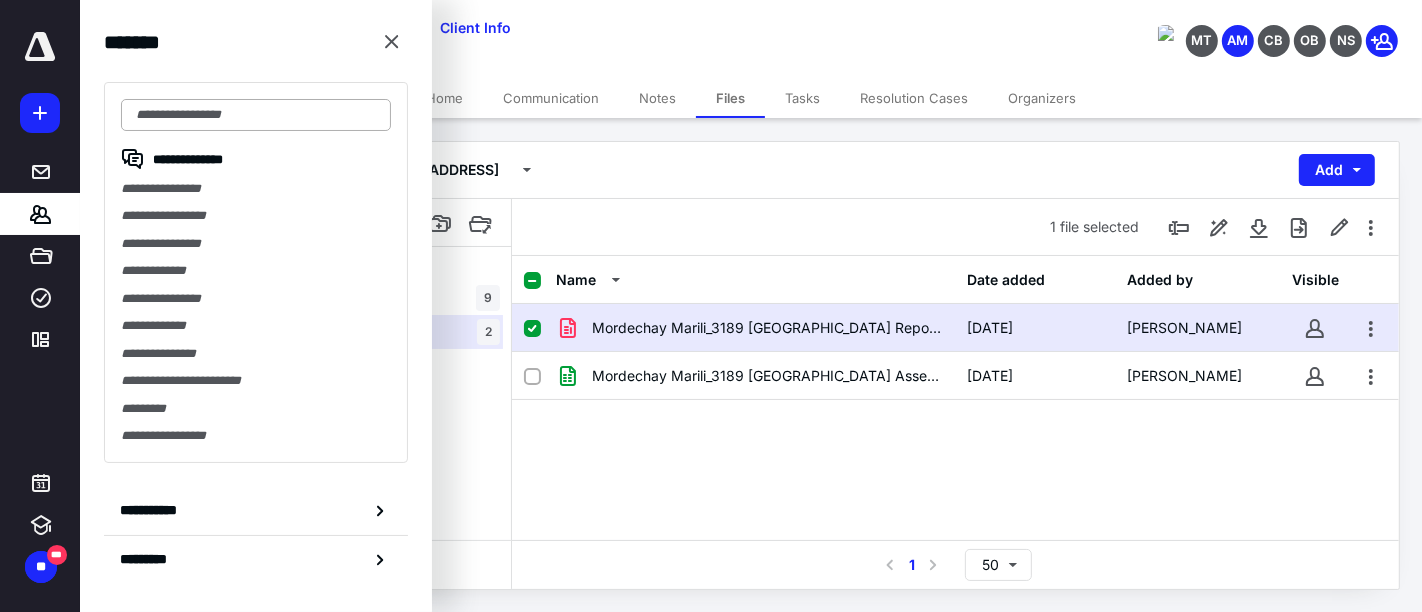 click at bounding box center [256, 115] 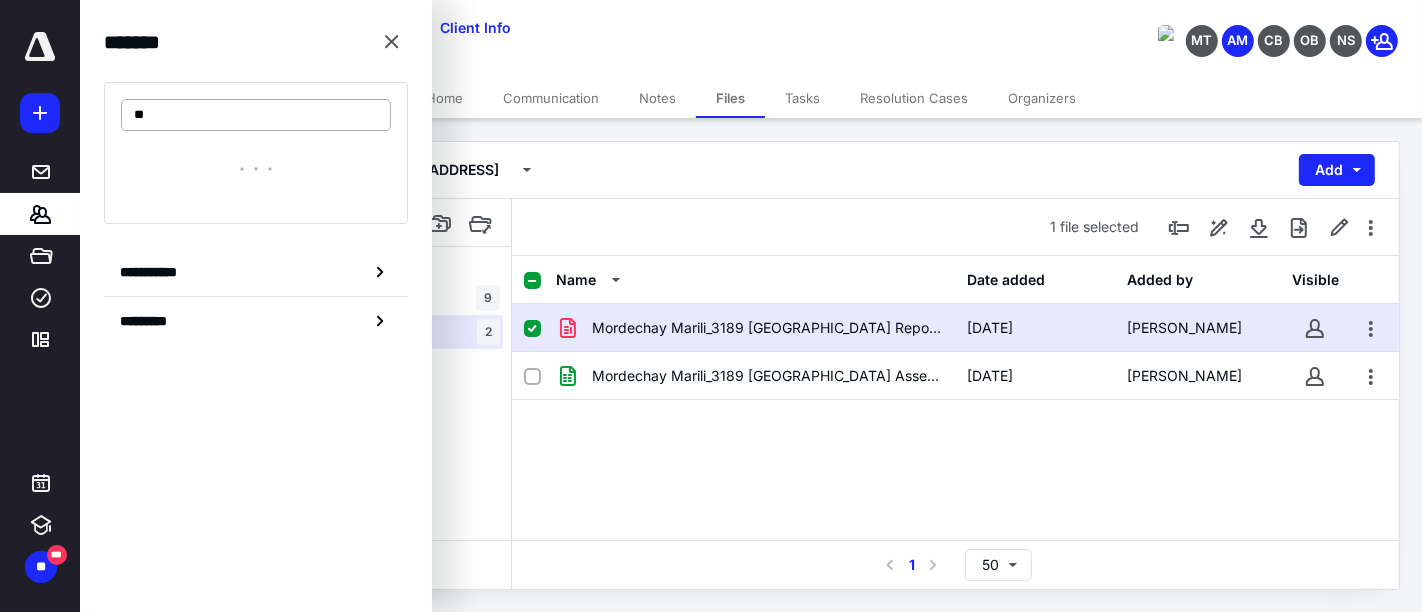 type on "*" 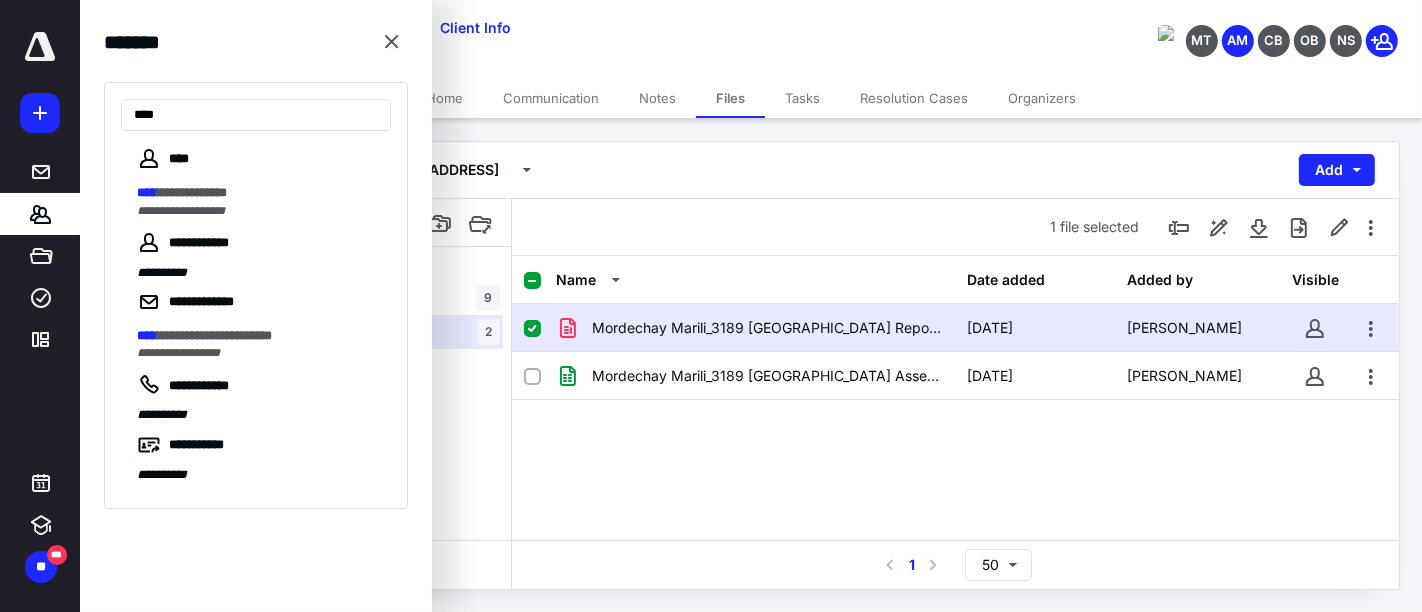 type on "****" 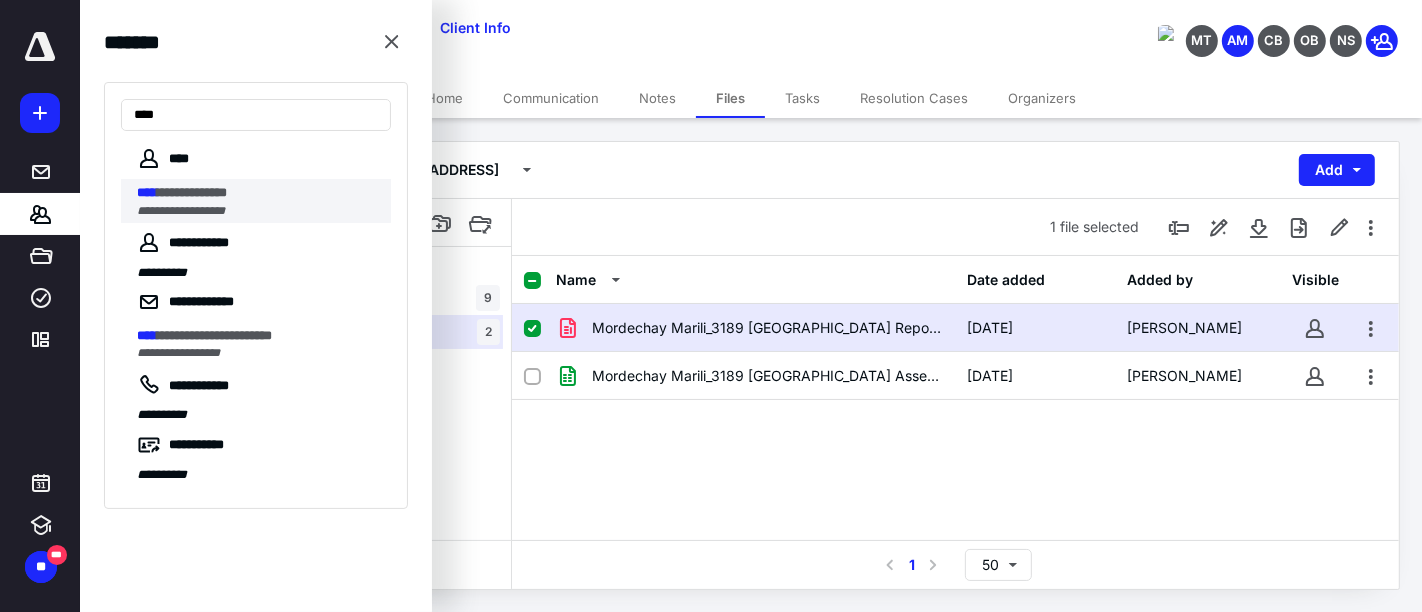 click on "**********" at bounding box center (258, 193) 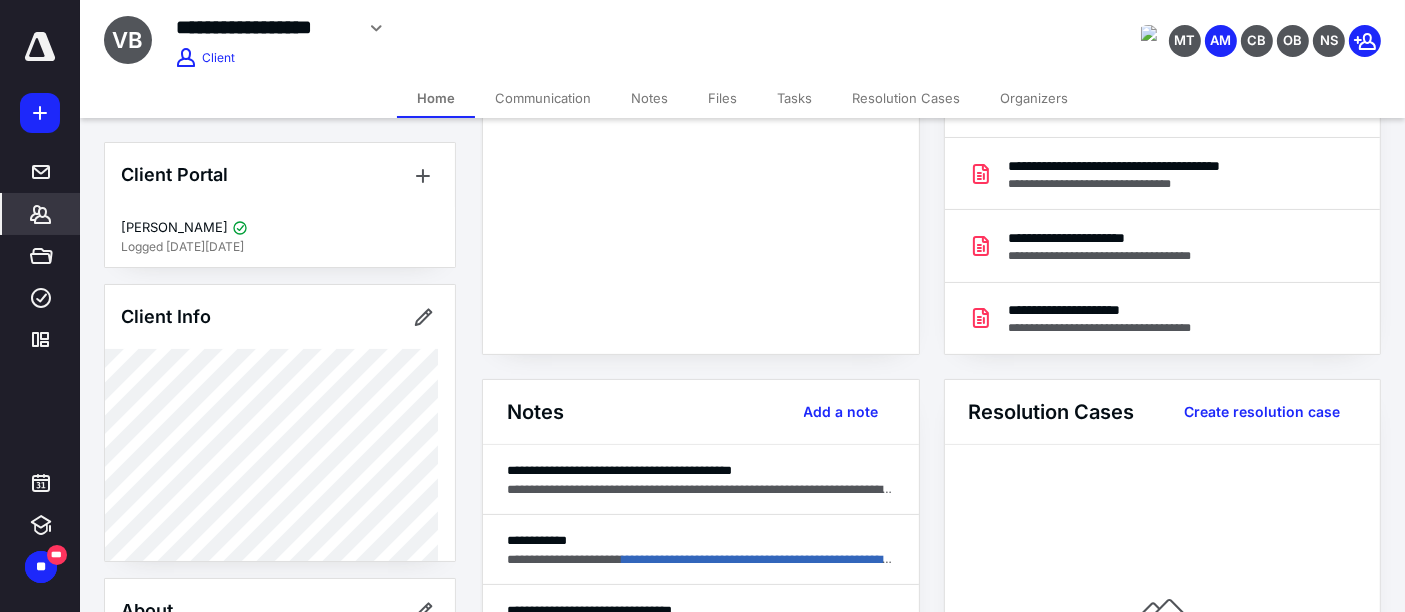 scroll, scrollTop: 555, scrollLeft: 0, axis: vertical 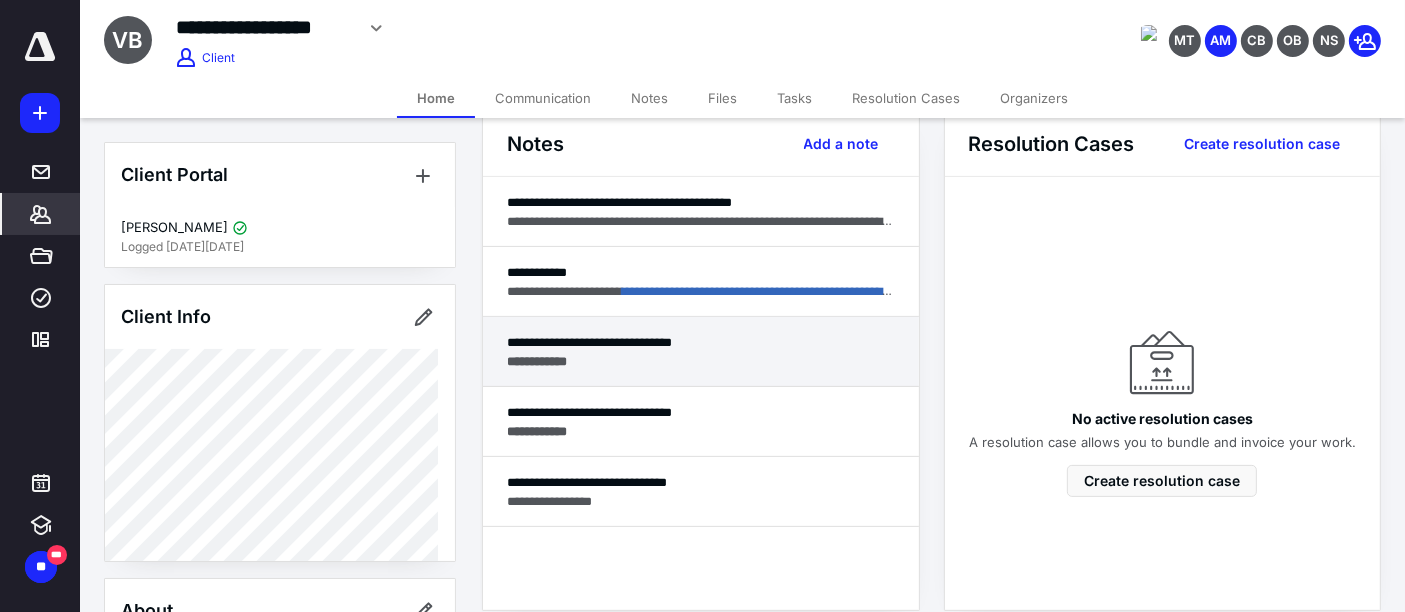 click on "**********" at bounding box center [701, 361] 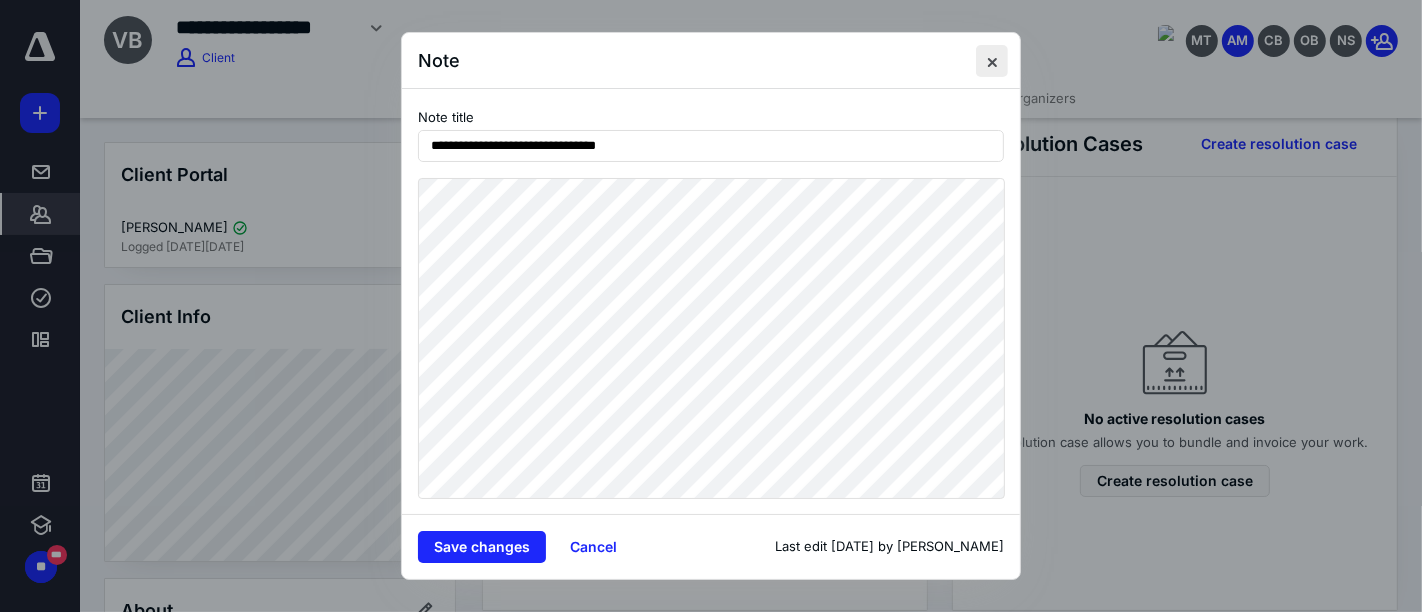 click at bounding box center [992, 61] 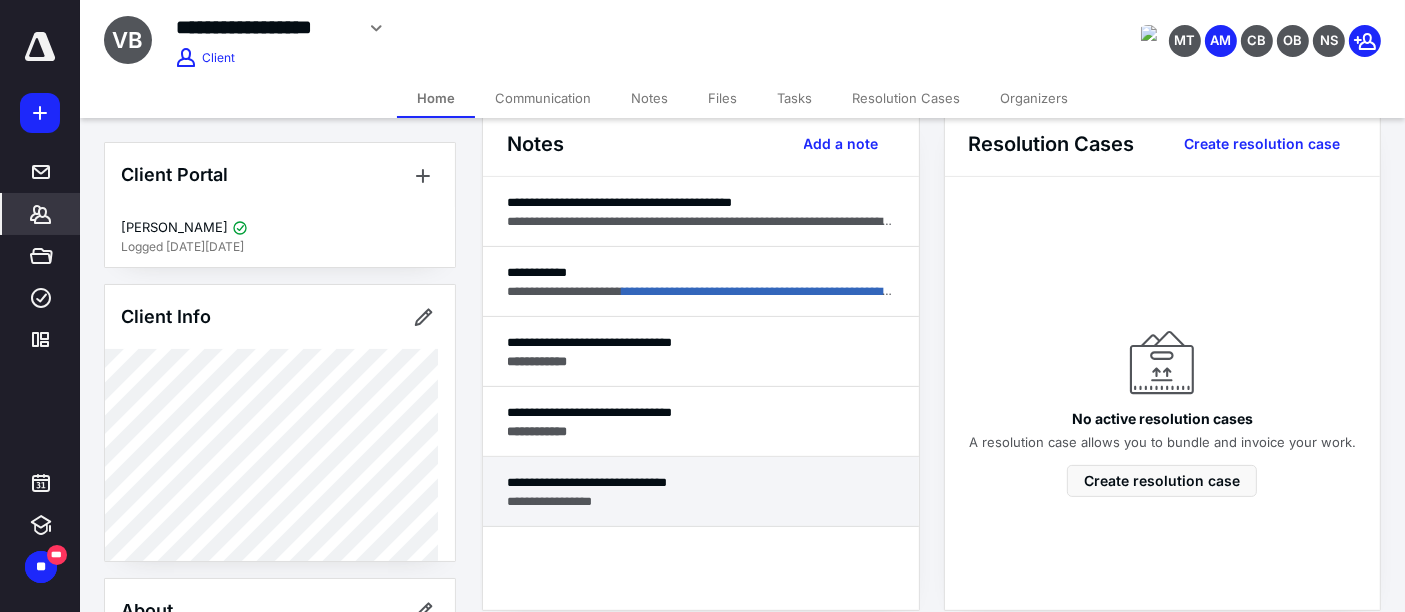 click on "**********" at bounding box center [701, 501] 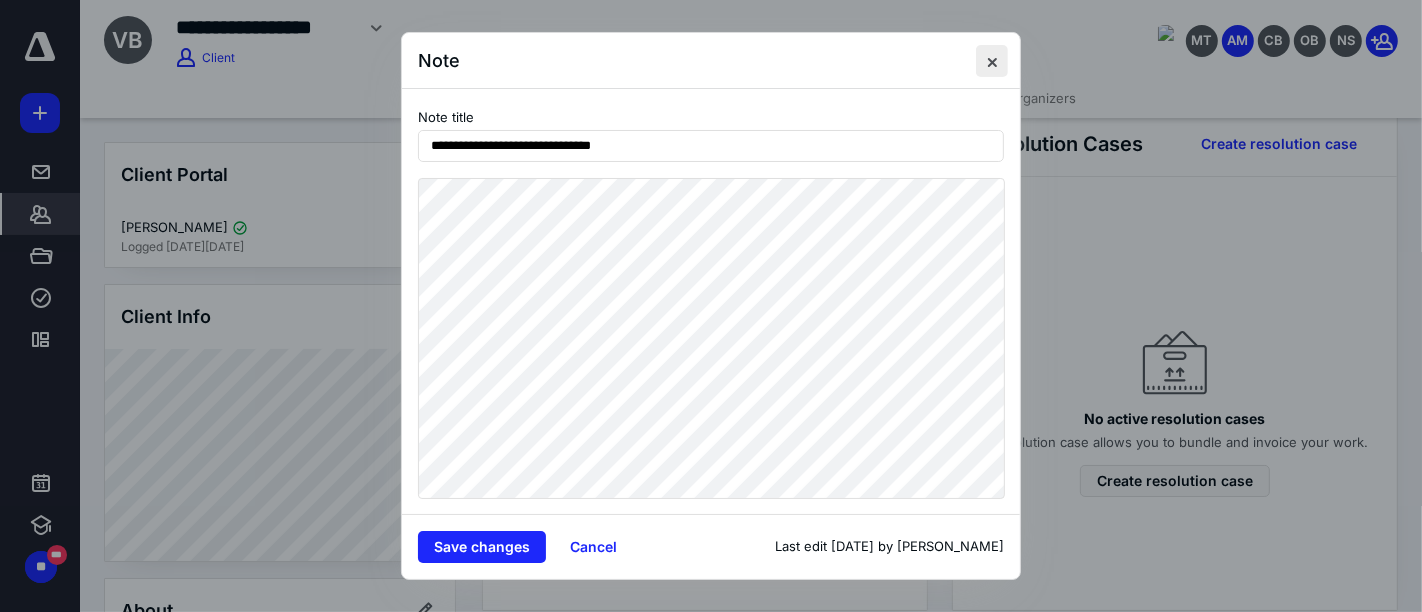 click at bounding box center (992, 61) 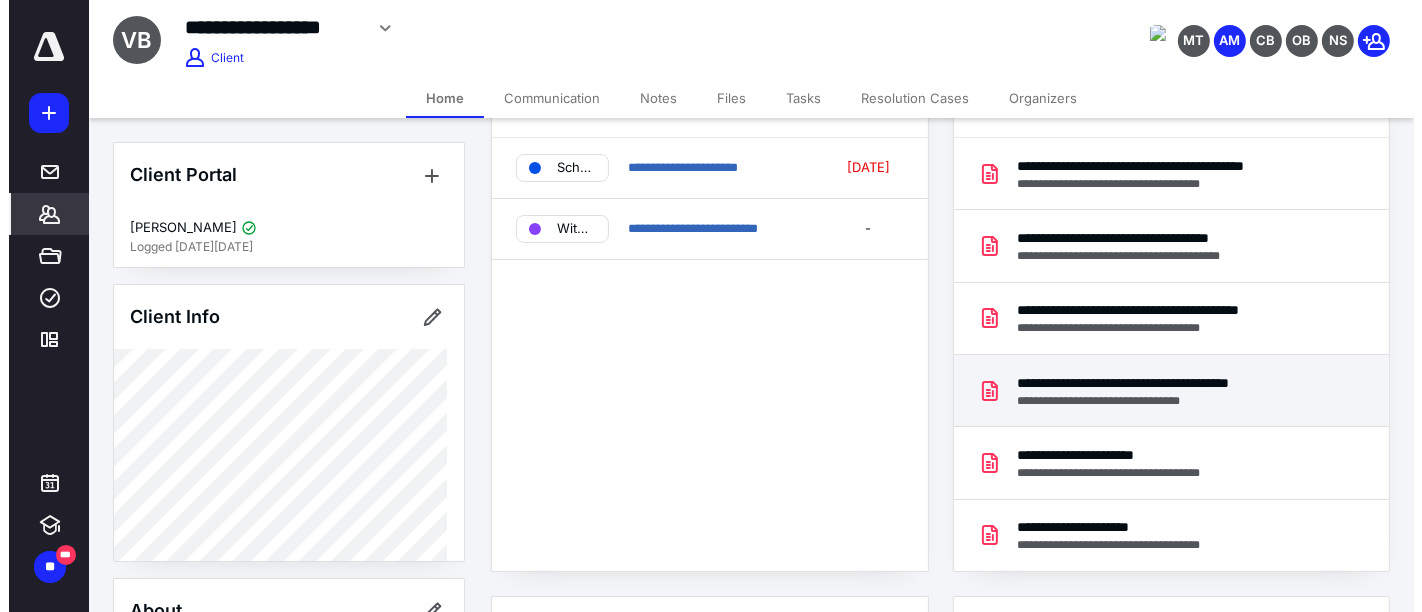 scroll, scrollTop: 0, scrollLeft: 0, axis: both 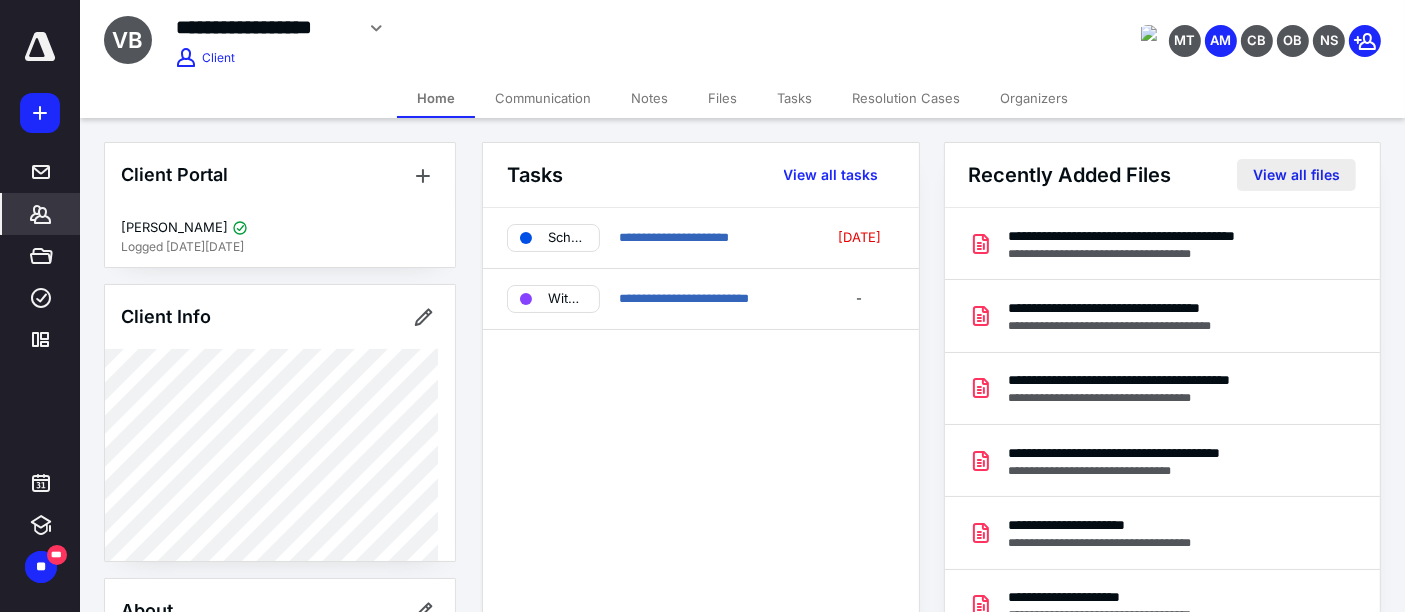 click on "View all files" at bounding box center [1296, 175] 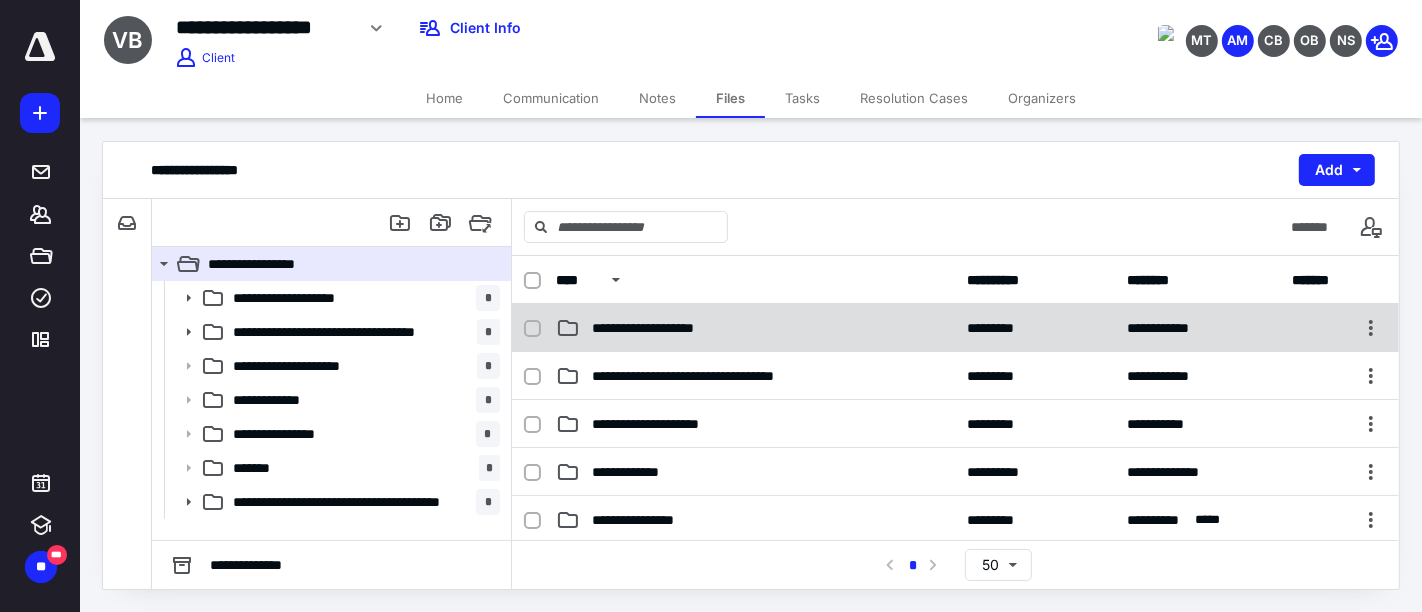 click on "**********" at bounding box center [756, 328] 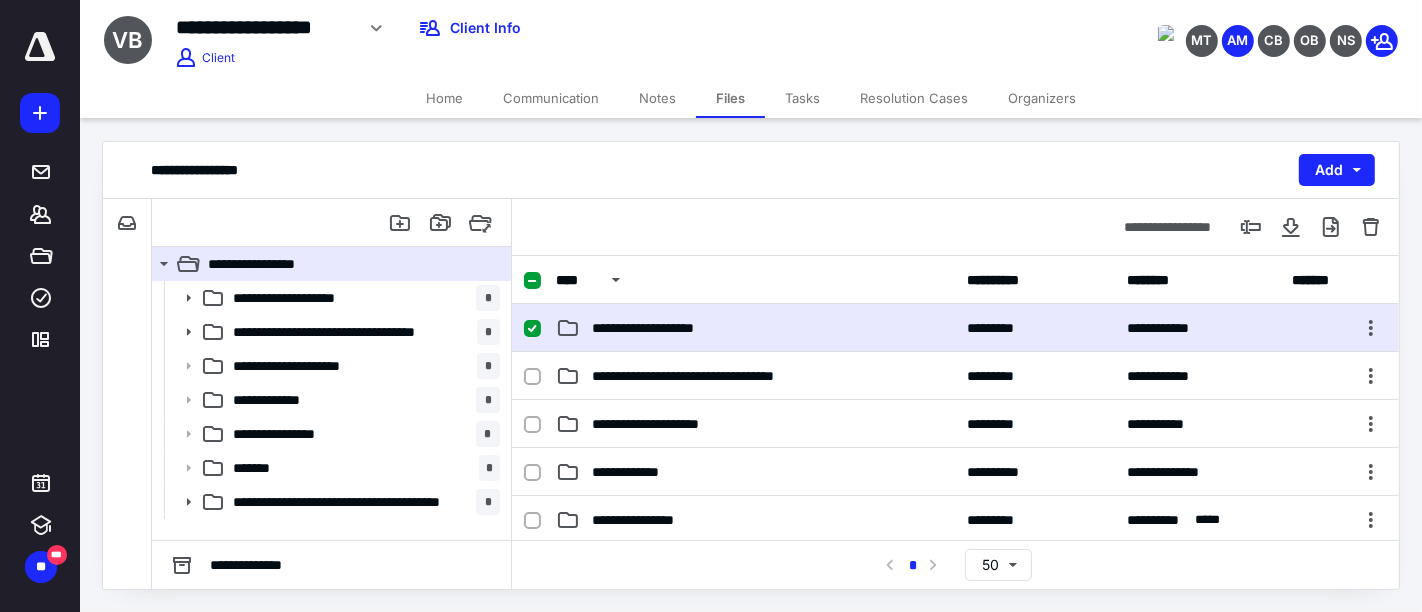 click on "**********" at bounding box center [756, 328] 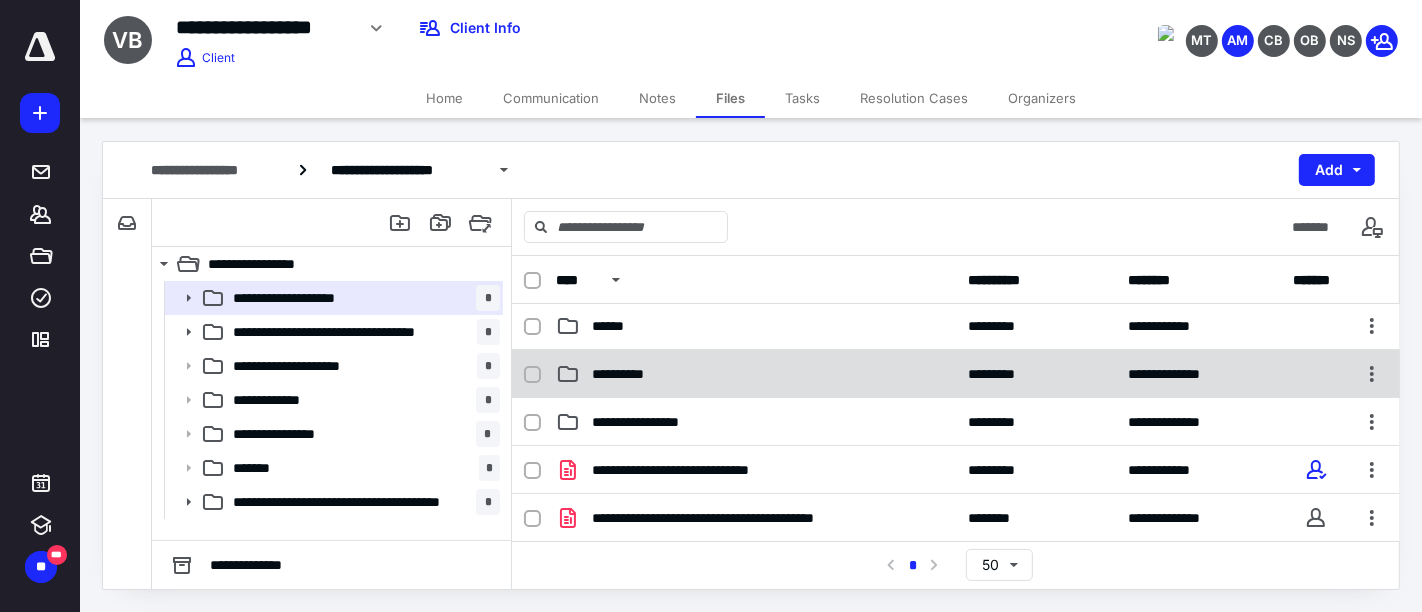 scroll, scrollTop: 0, scrollLeft: 0, axis: both 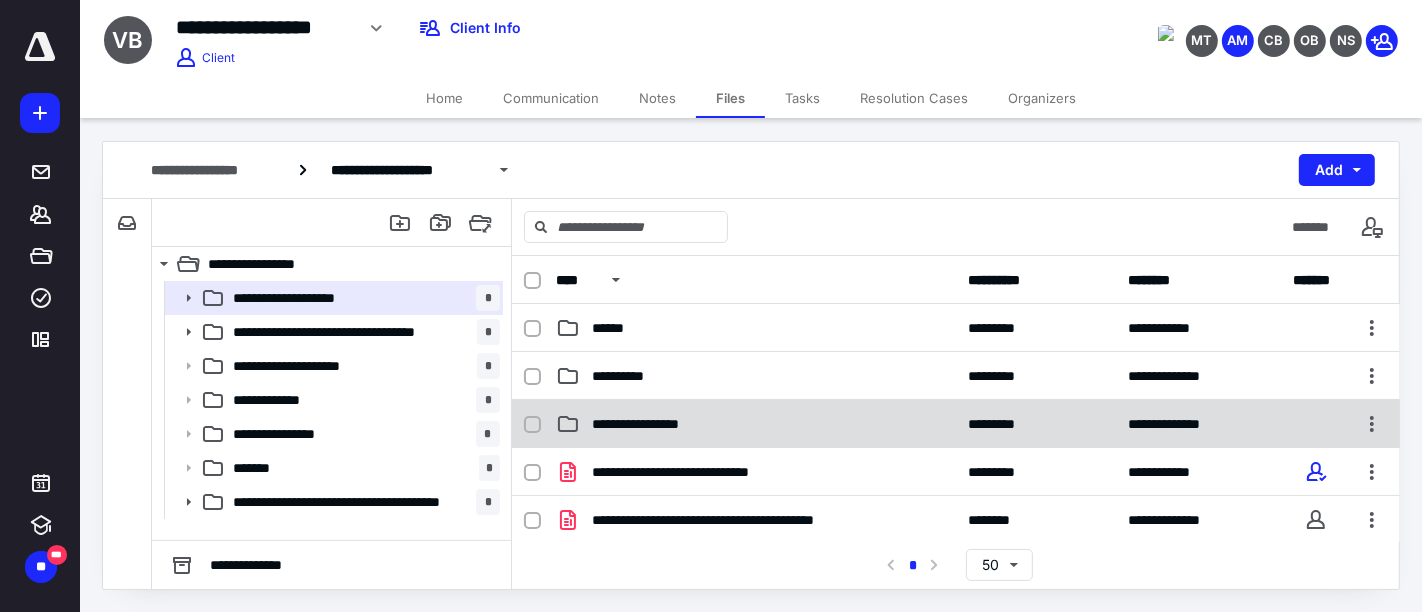 click on "**********" at bounding box center [756, 424] 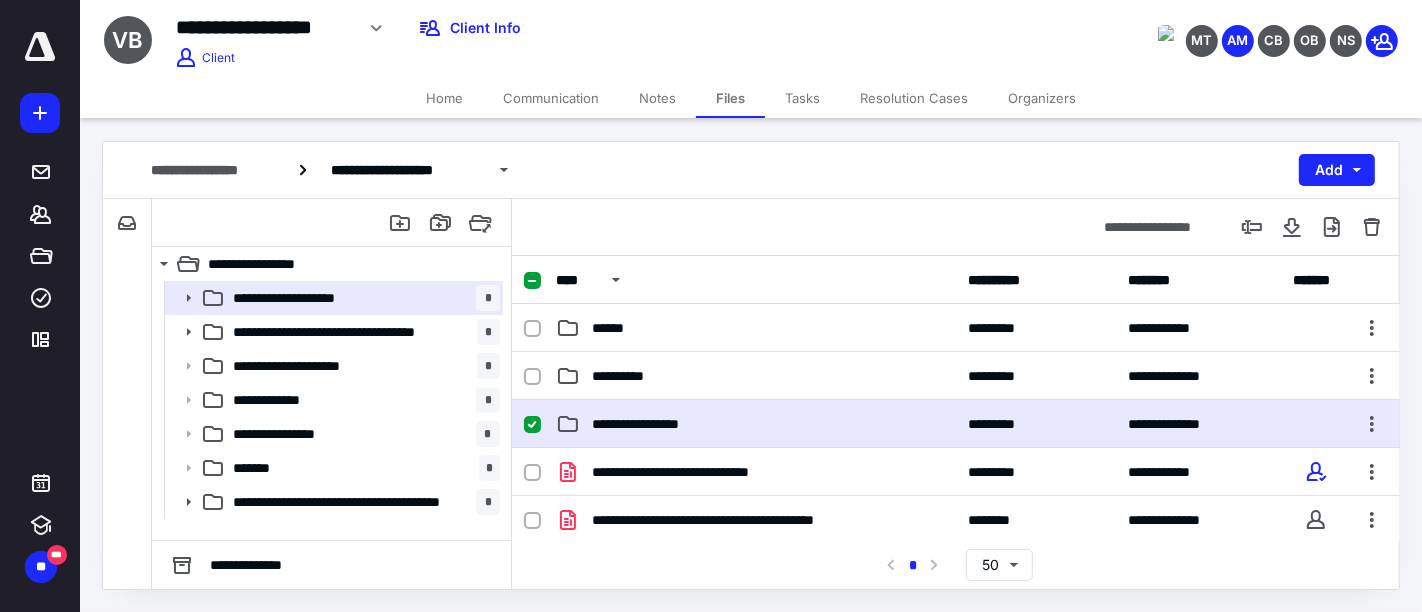 click on "**********" at bounding box center [756, 424] 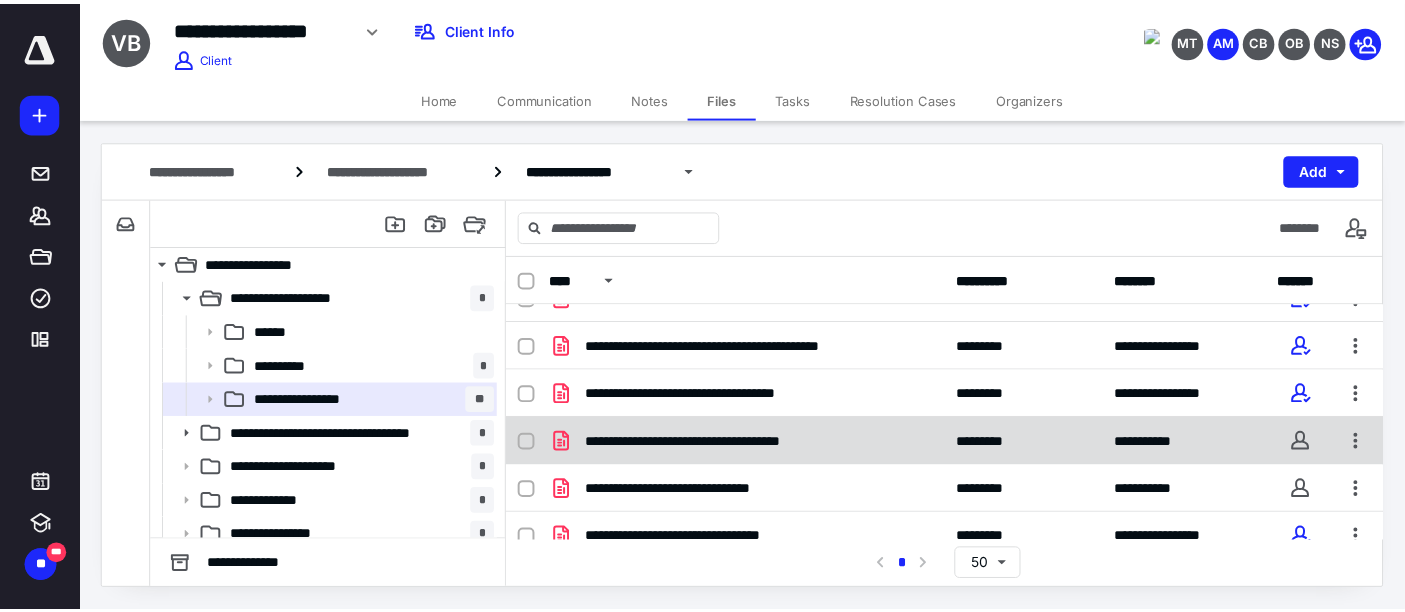 scroll, scrollTop: 333, scrollLeft: 0, axis: vertical 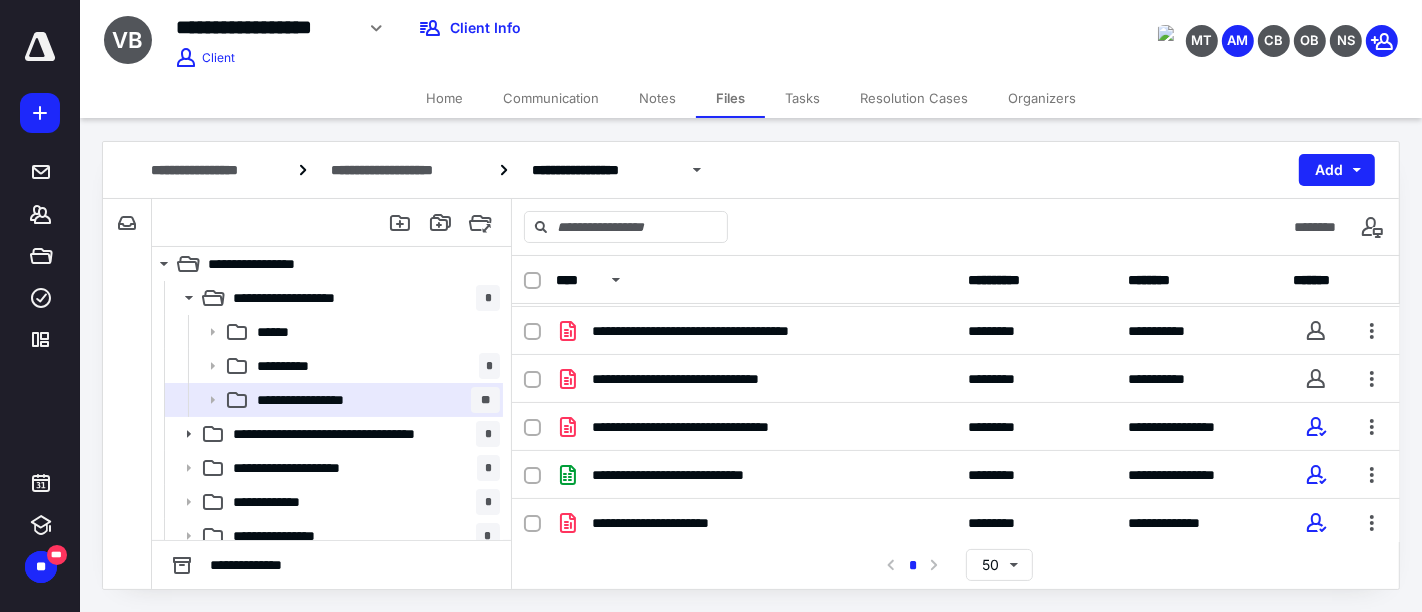 click on "Notes" at bounding box center (657, 98) 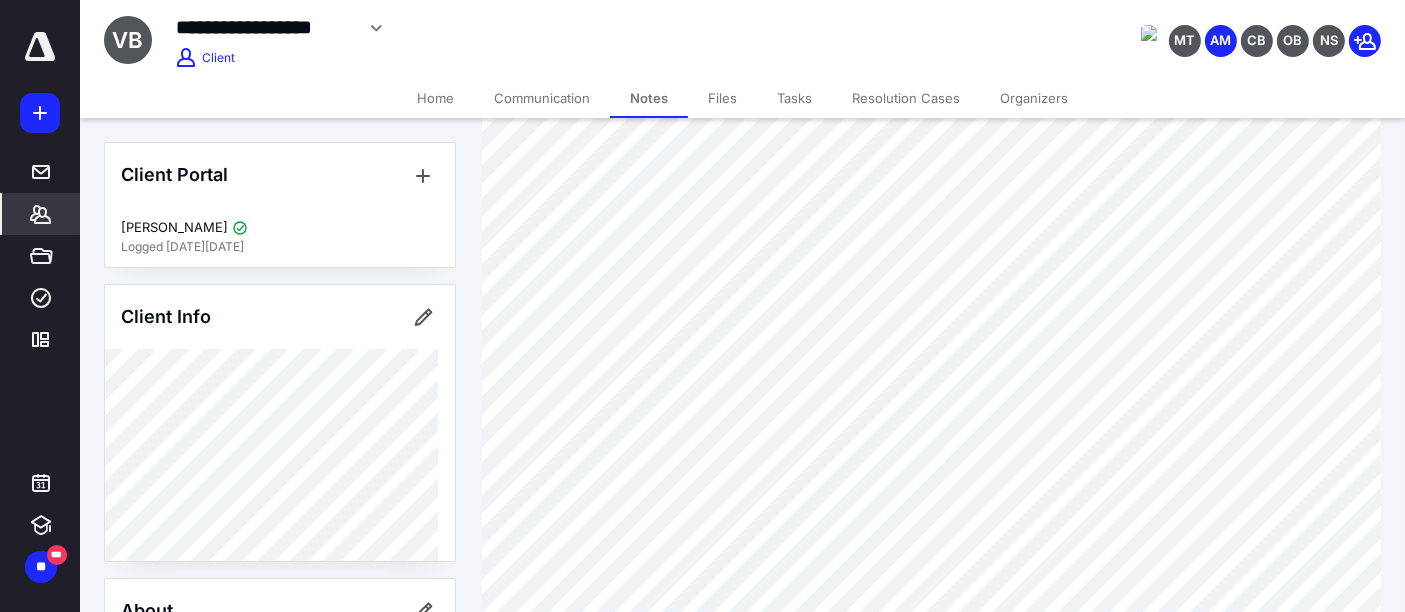 scroll, scrollTop: 777, scrollLeft: 0, axis: vertical 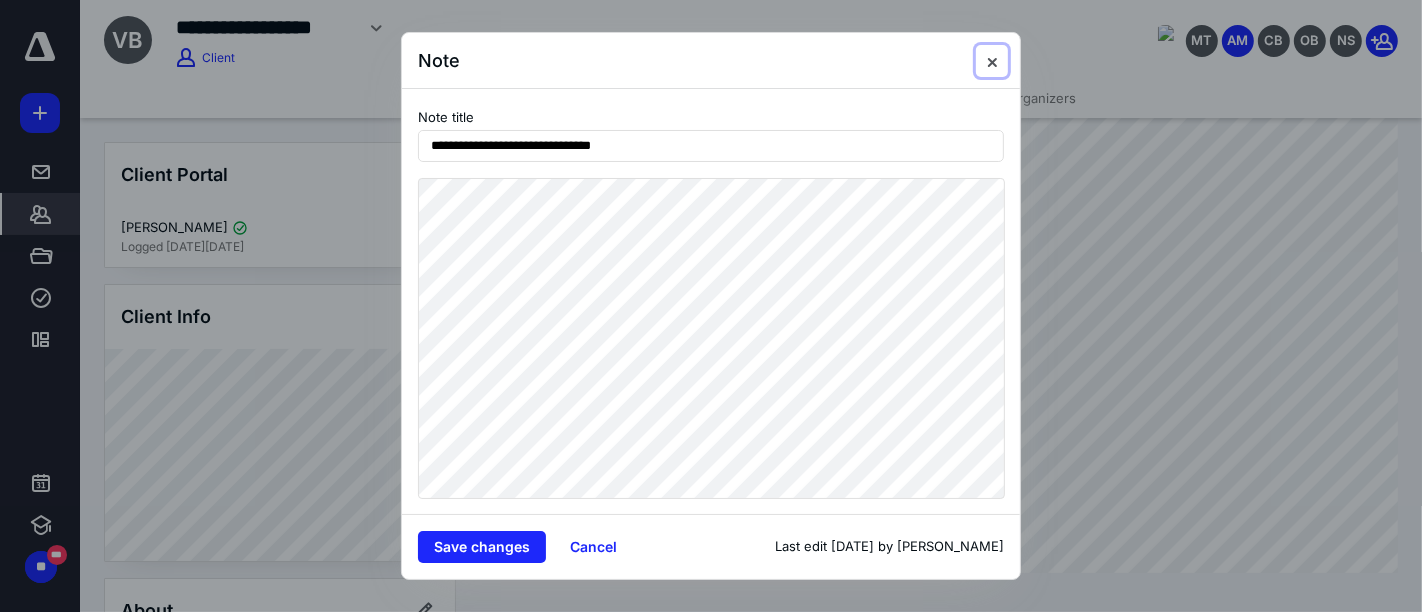 drag, startPoint x: 994, startPoint y: 66, endPoint x: 907, endPoint y: 70, distance: 87.0919 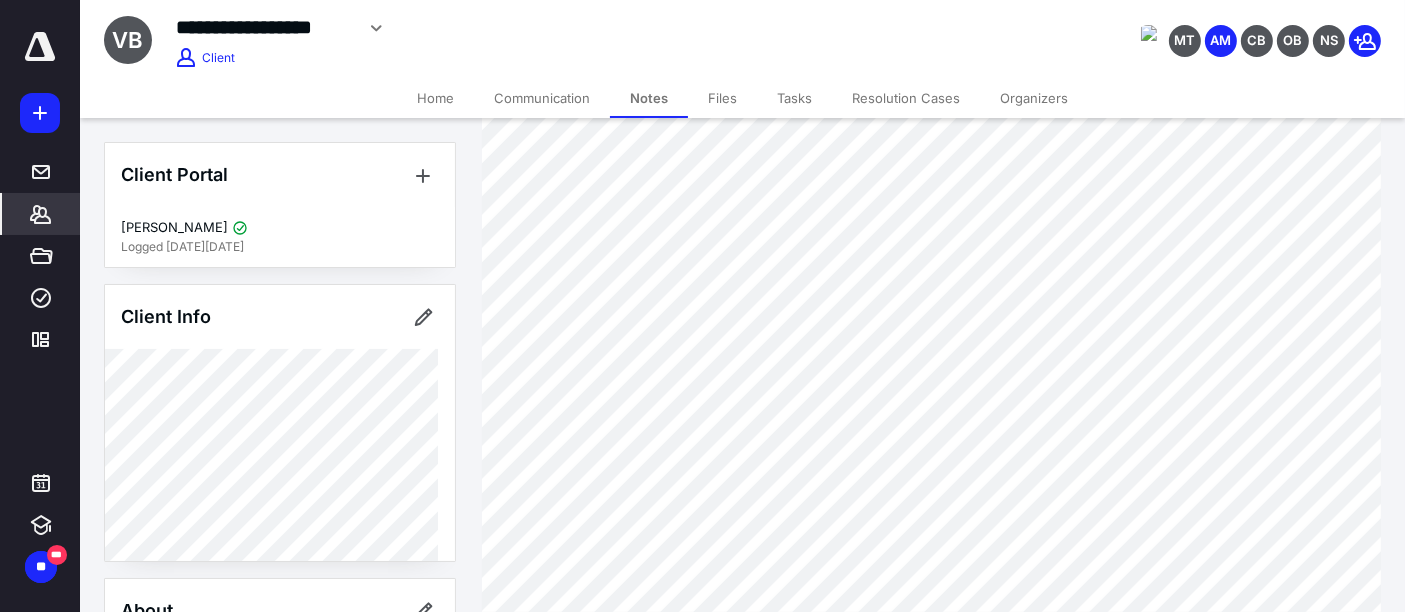 click on "Files" at bounding box center [722, 98] 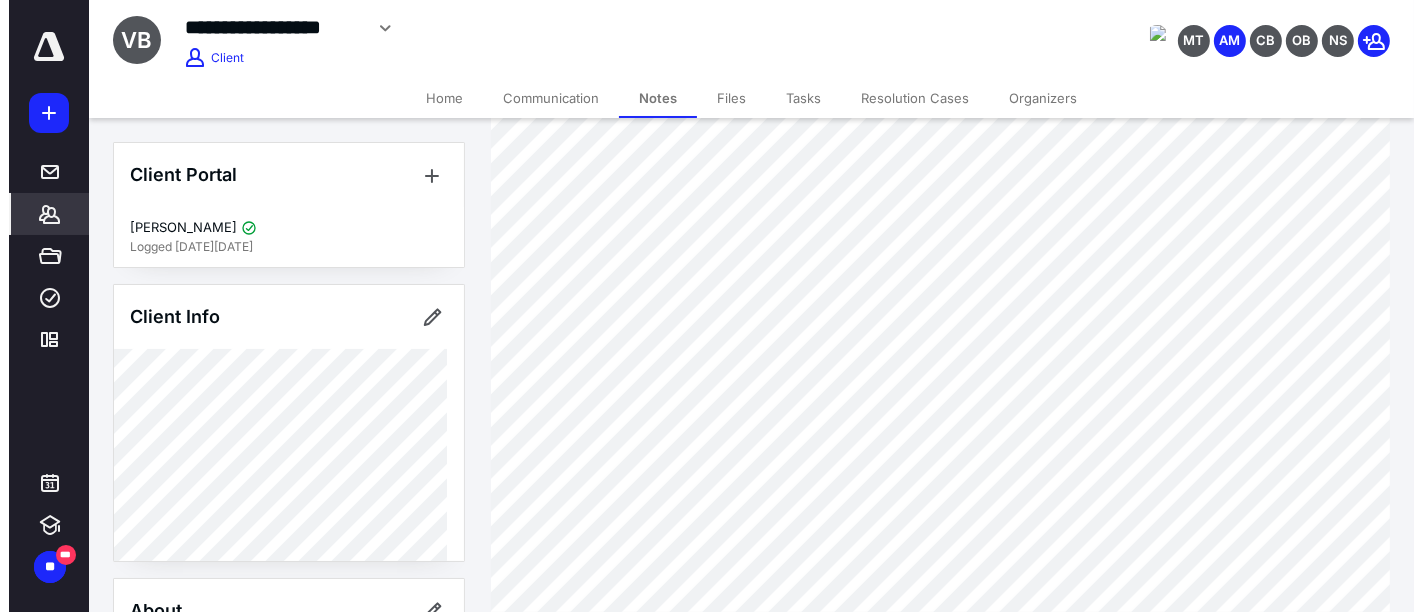 scroll, scrollTop: 0, scrollLeft: 0, axis: both 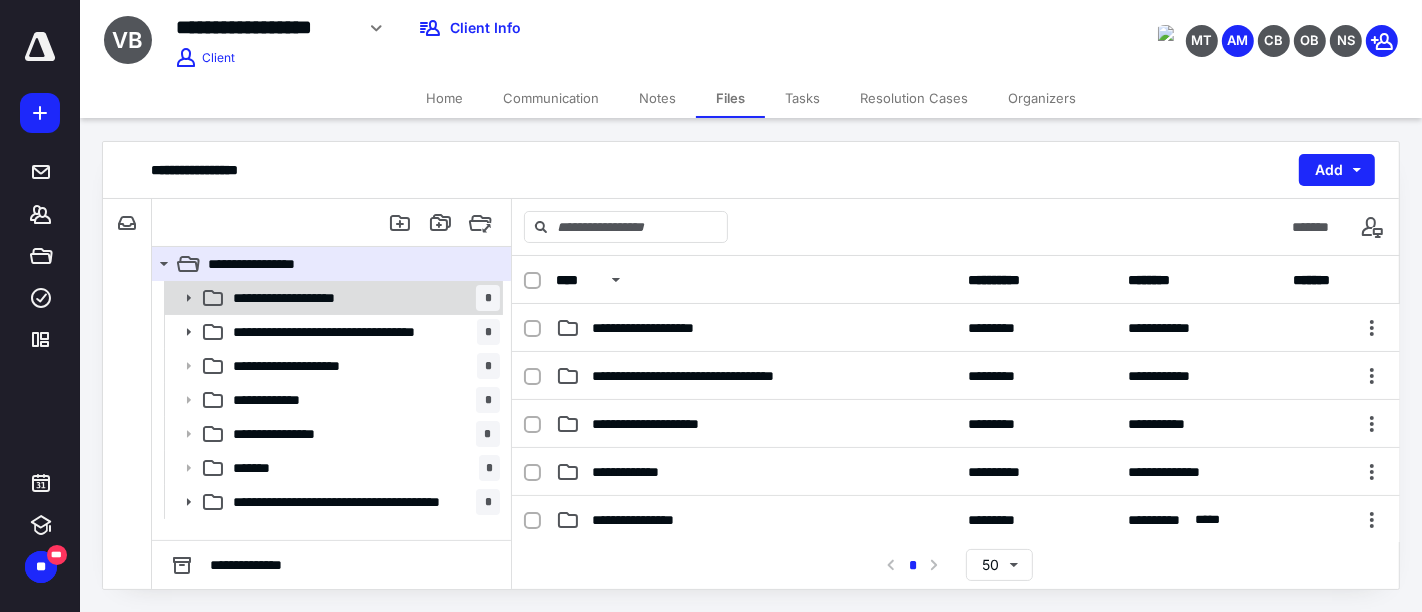 click on "**********" at bounding box center [362, 298] 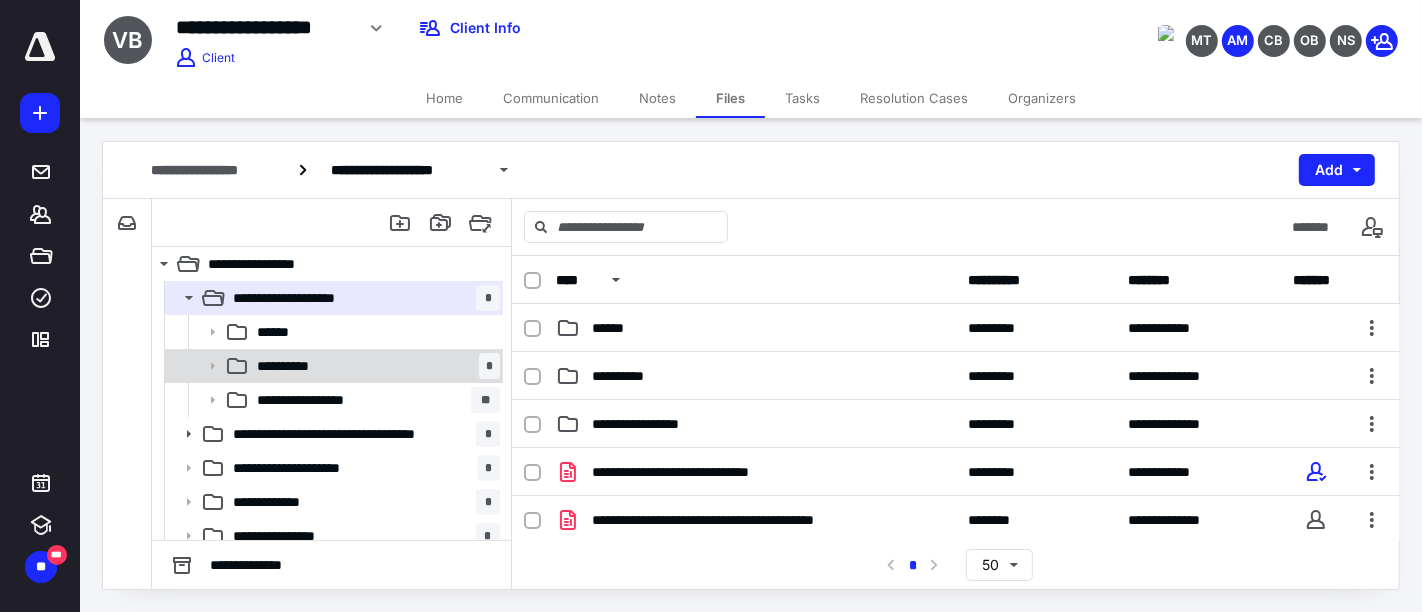click on "**********" at bounding box center [374, 366] 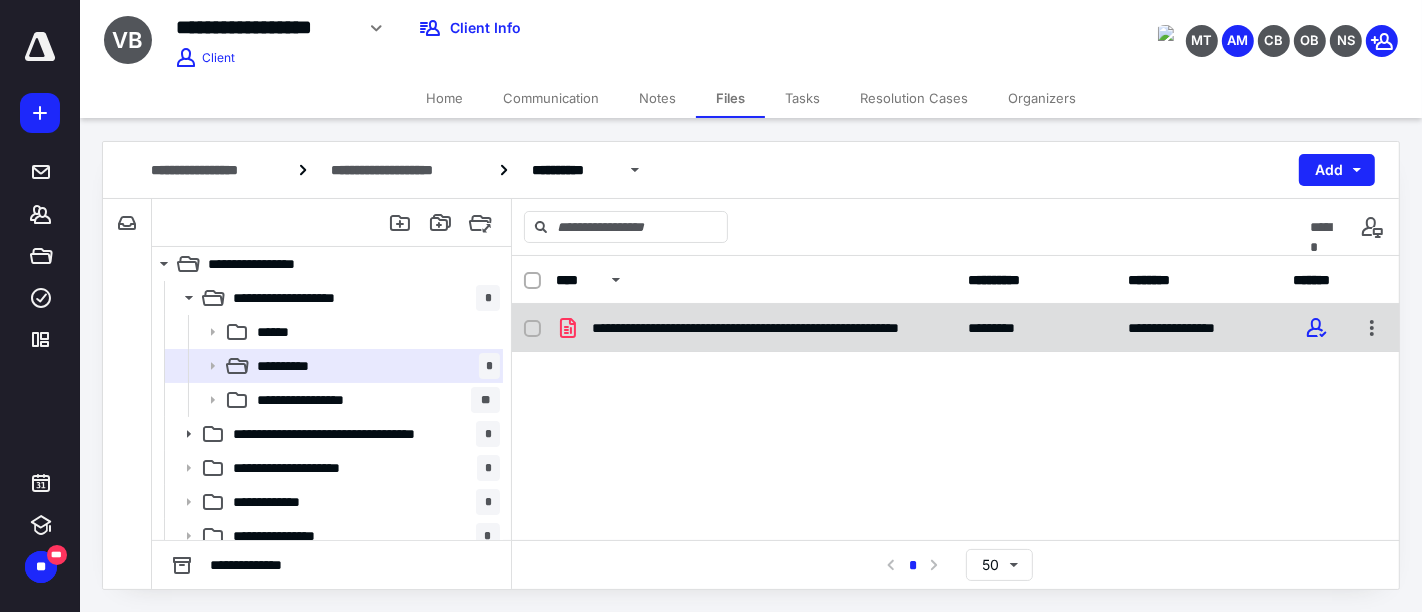 click on "**********" at bounding box center [956, 328] 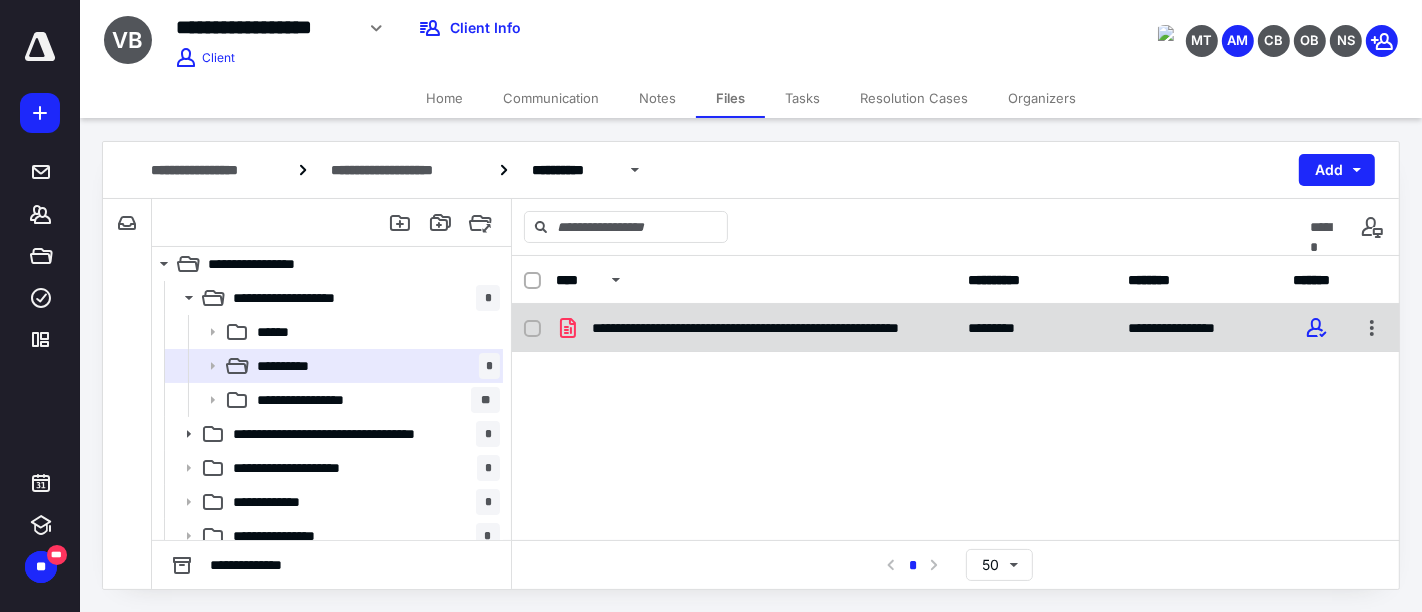 checkbox on "true" 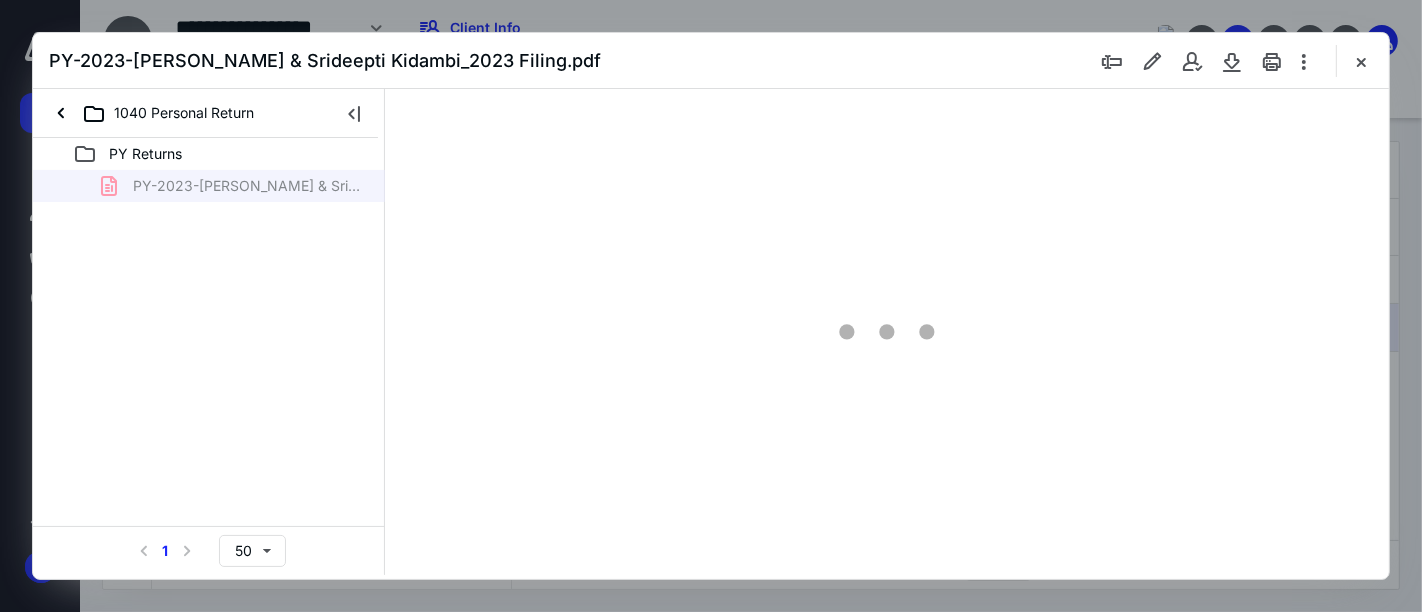 scroll, scrollTop: 0, scrollLeft: 0, axis: both 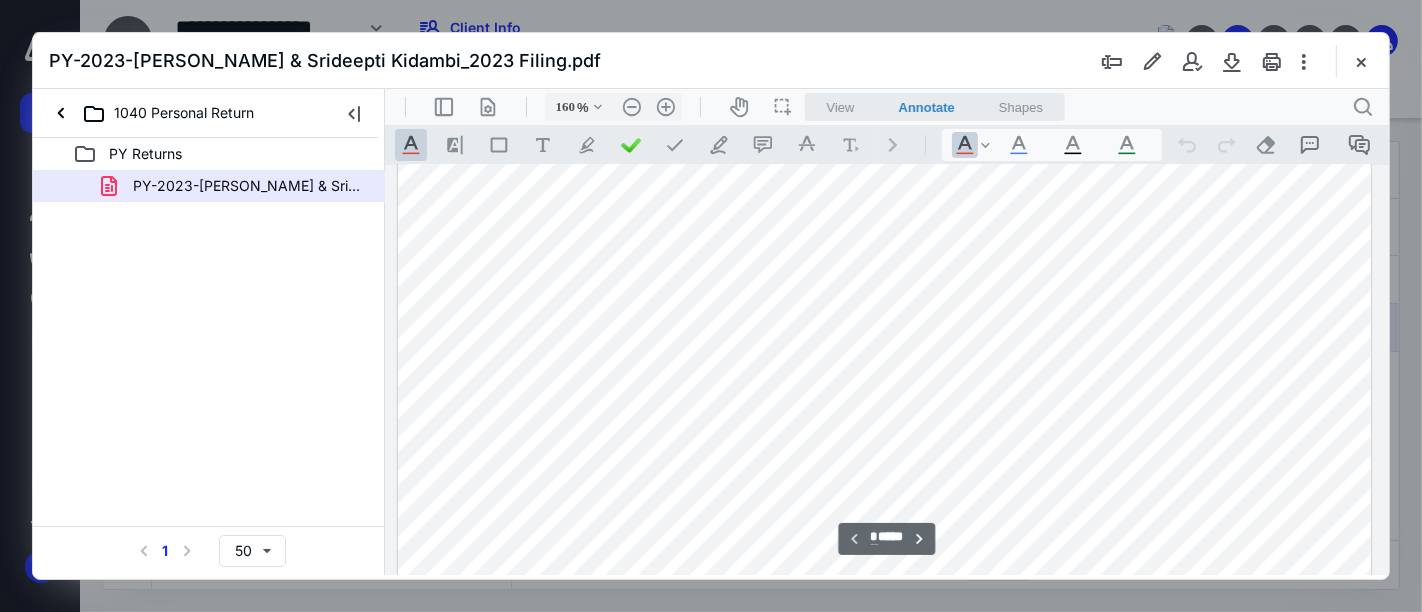 type on "206" 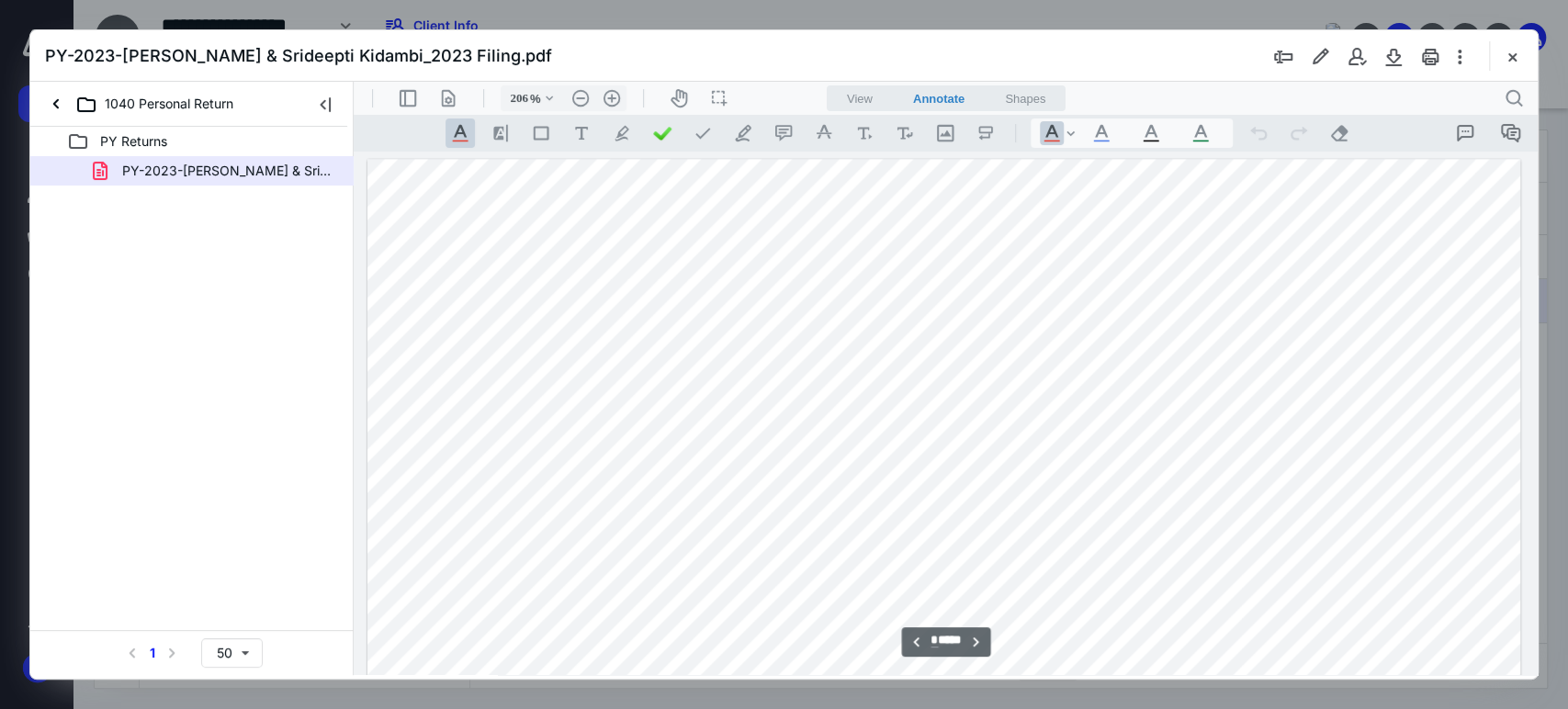 scroll, scrollTop: 1914, scrollLeft: 164, axis: both 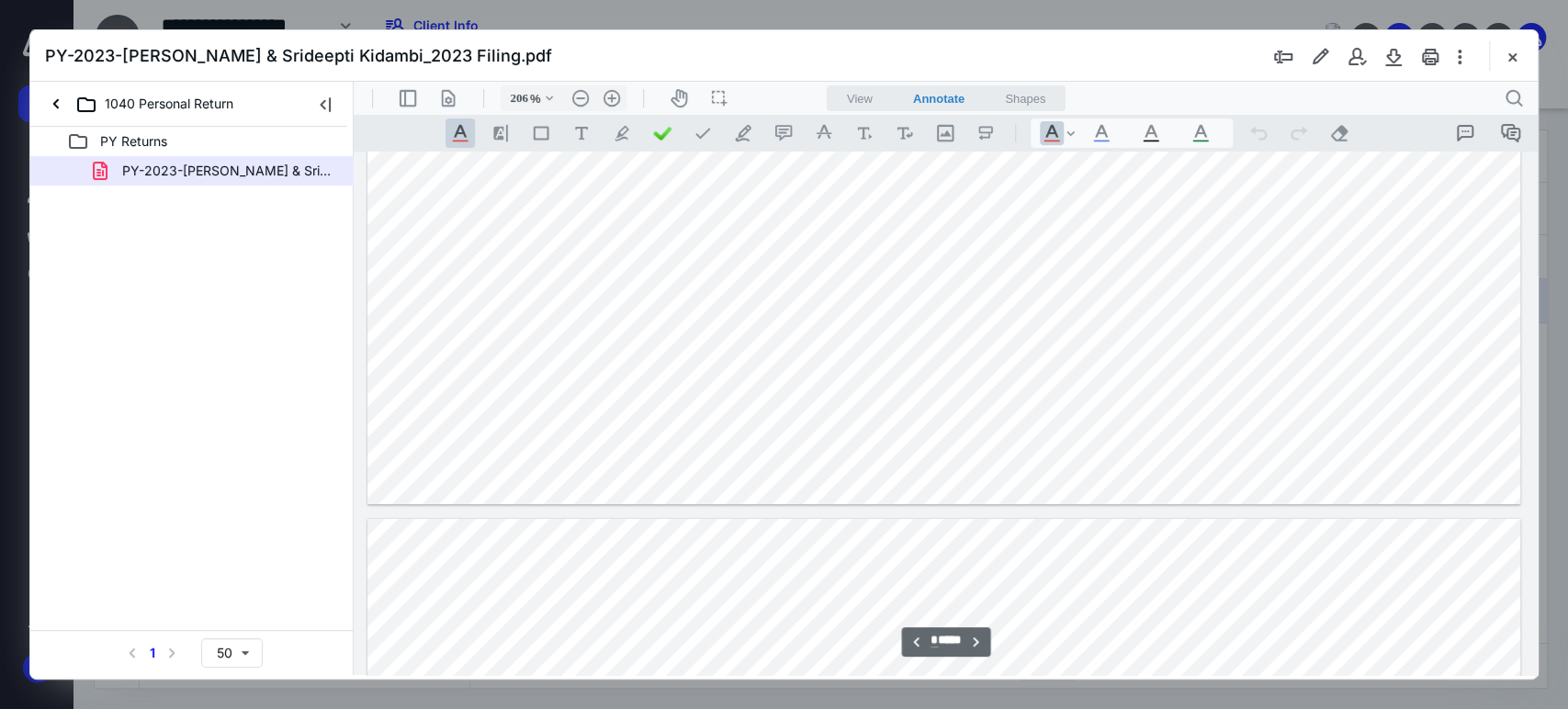 type on "*" 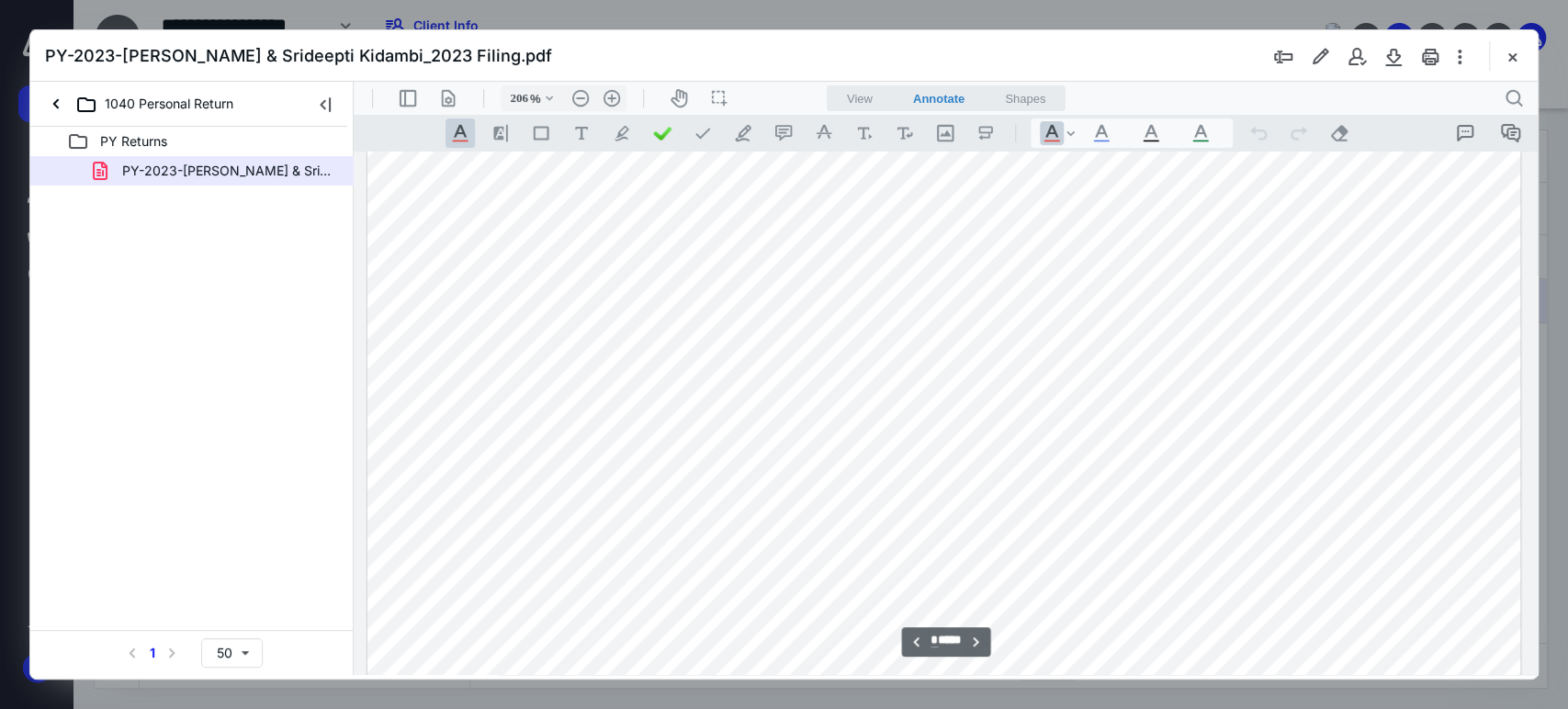 scroll, scrollTop: 5077, scrollLeft: 164, axis: both 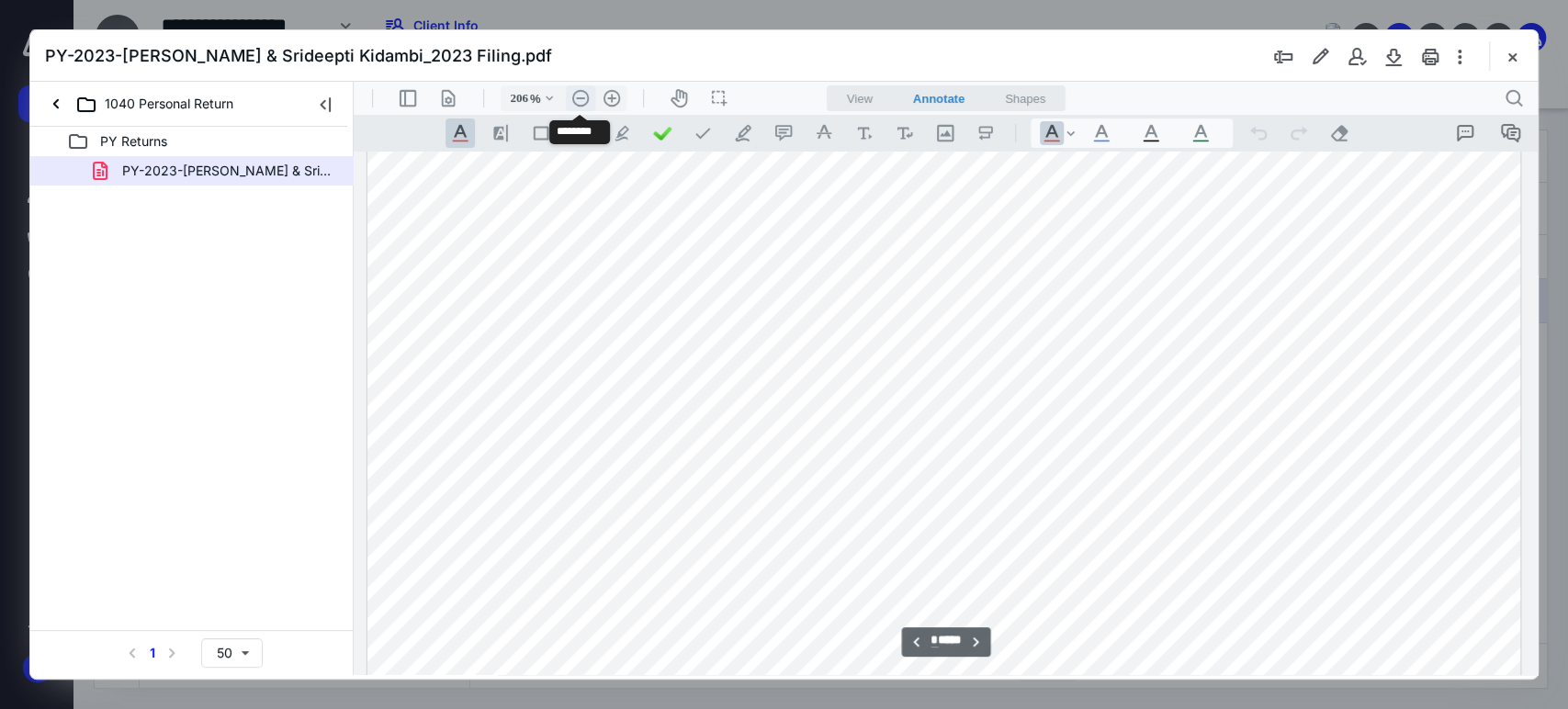 click on ".cls-1{fill:#abb0c4;} icon - header - zoom - out - line" at bounding box center [581, 98] 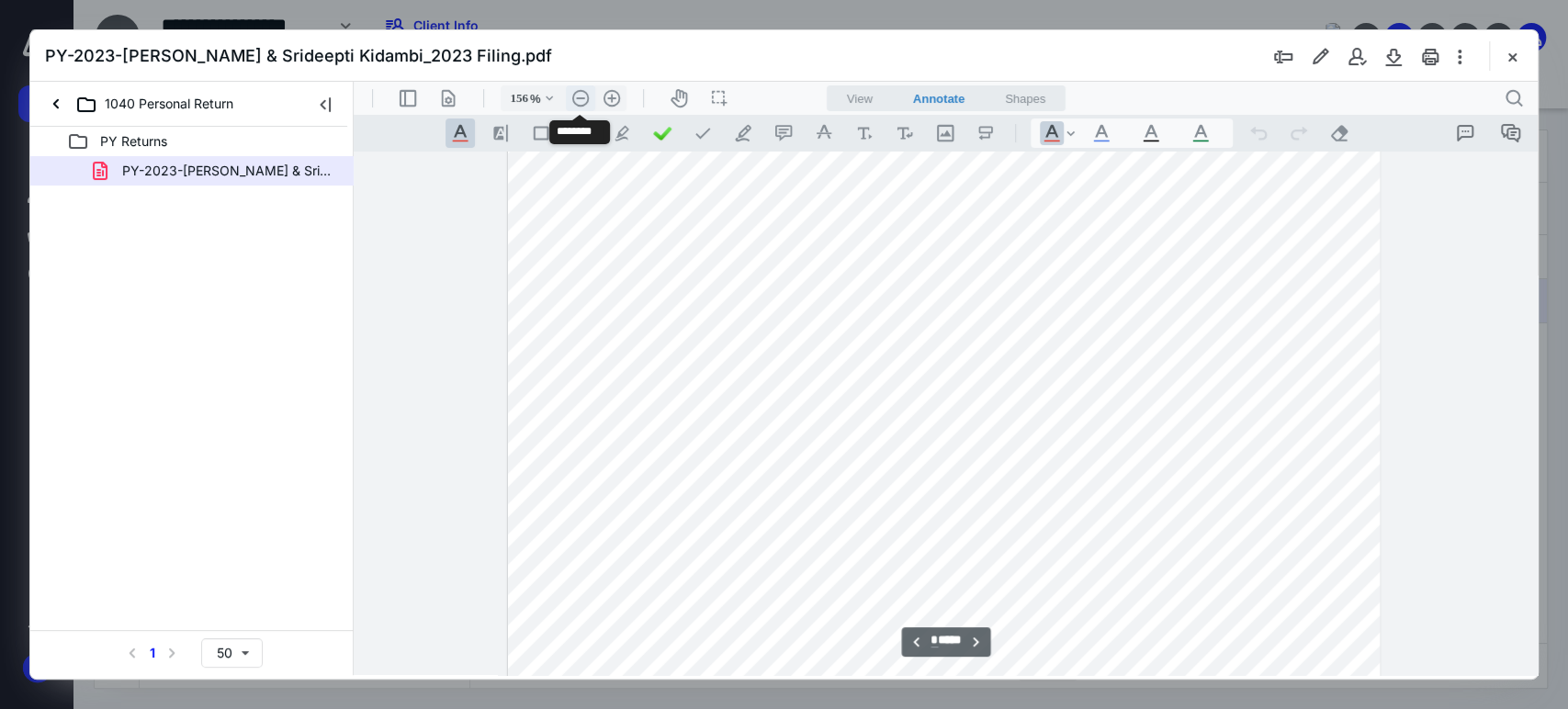 click on ".cls-1{fill:#abb0c4;} icon - header - zoom - out - line" at bounding box center [581, 98] 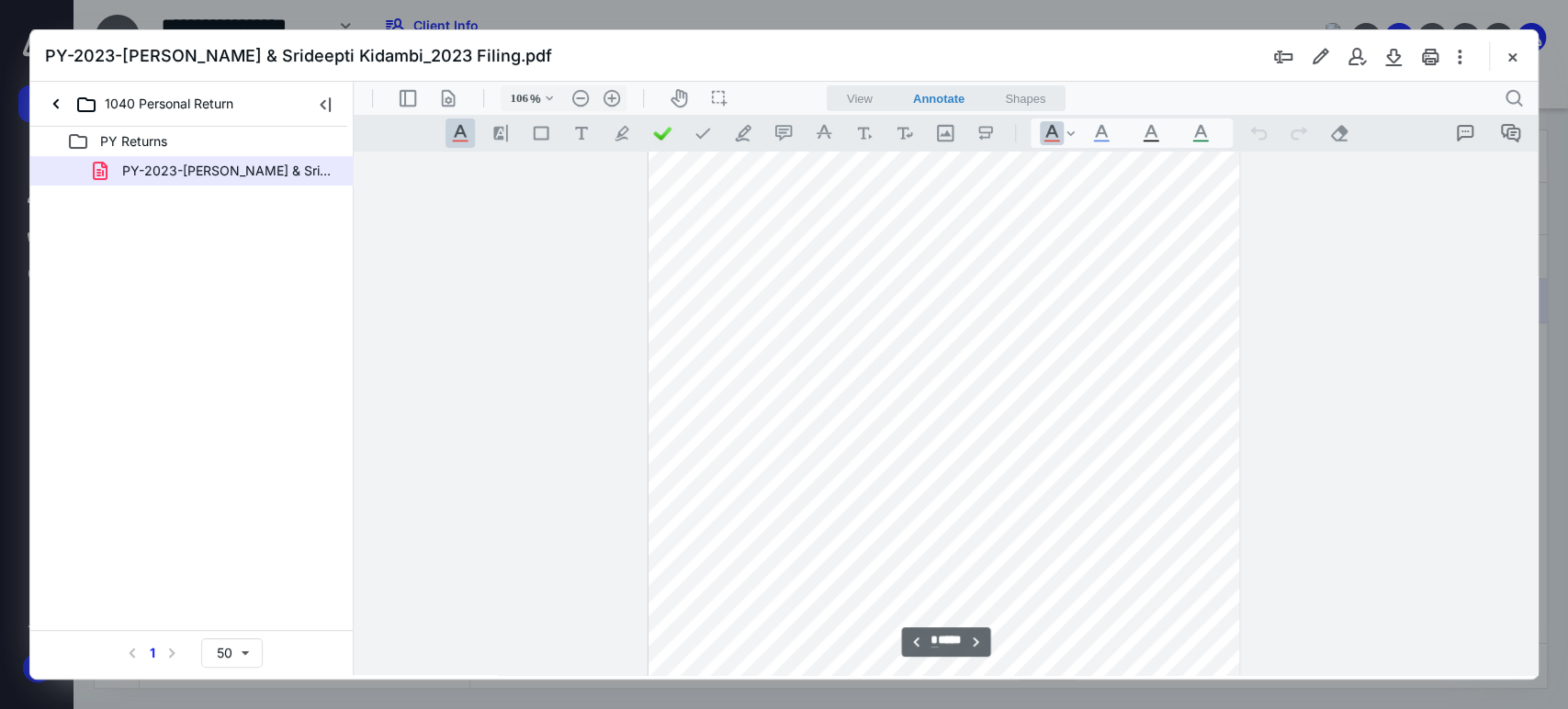 scroll, scrollTop: 2594, scrollLeft: 0, axis: vertical 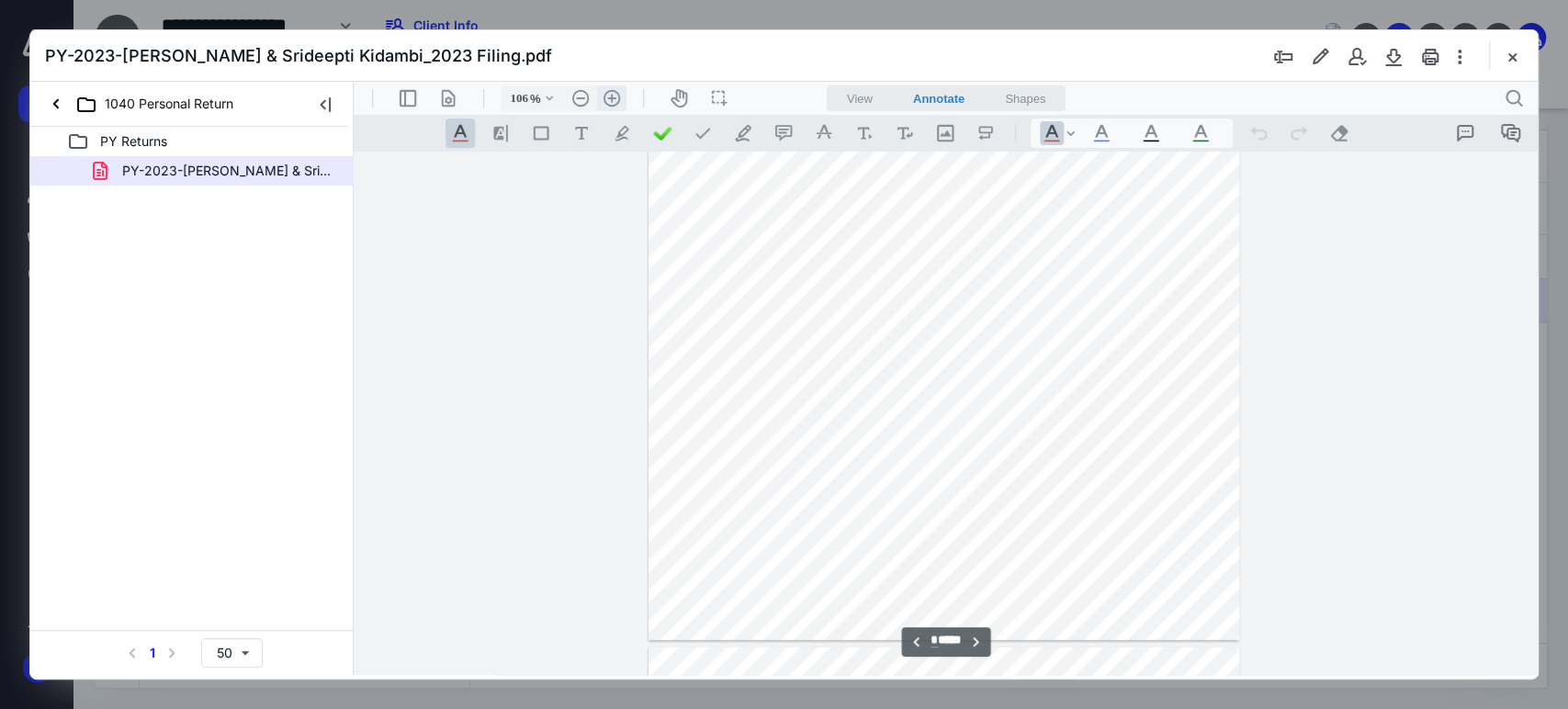 click on ".cls-1{fill:#abb0c4;} icon - header - zoom - in - line" at bounding box center (612, 98) 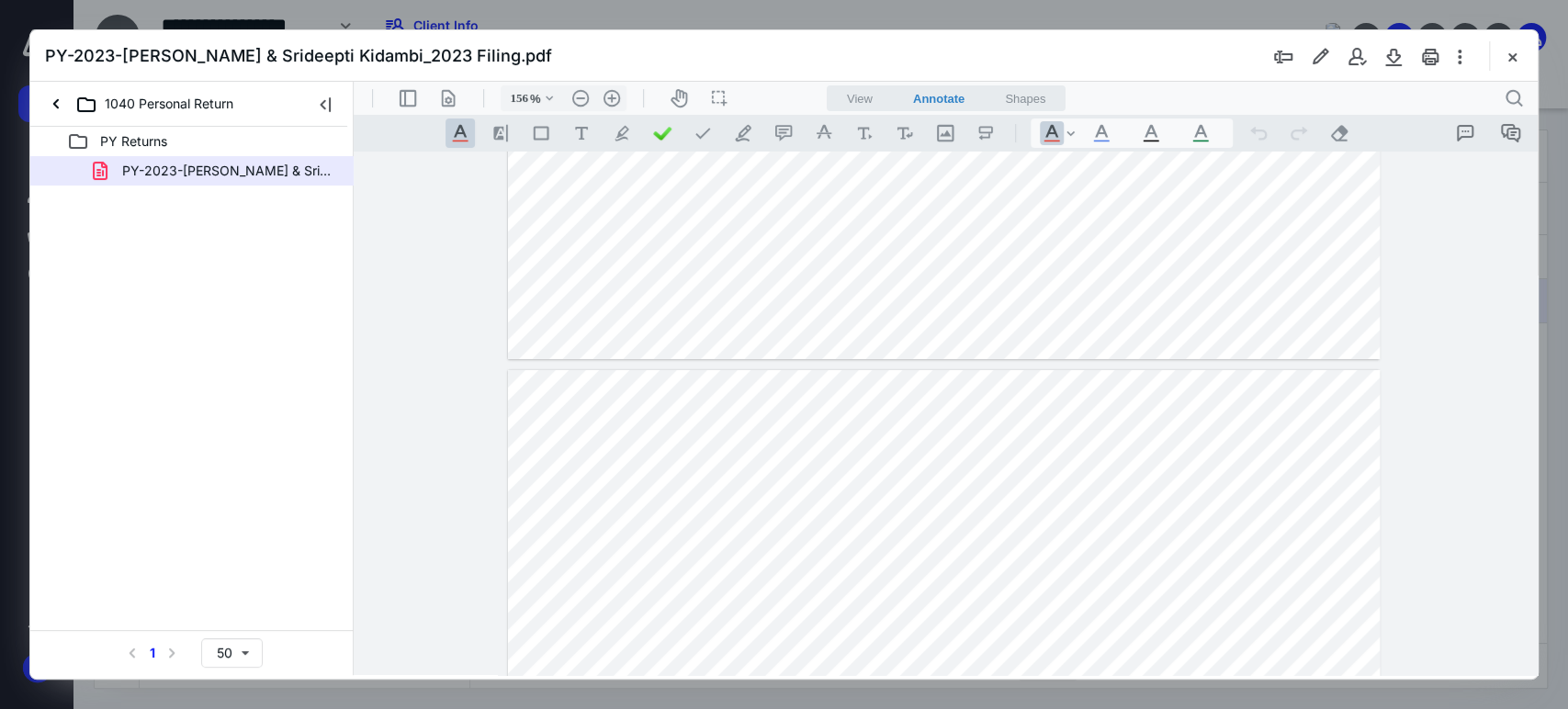 scroll, scrollTop: 4240, scrollLeft: 0, axis: vertical 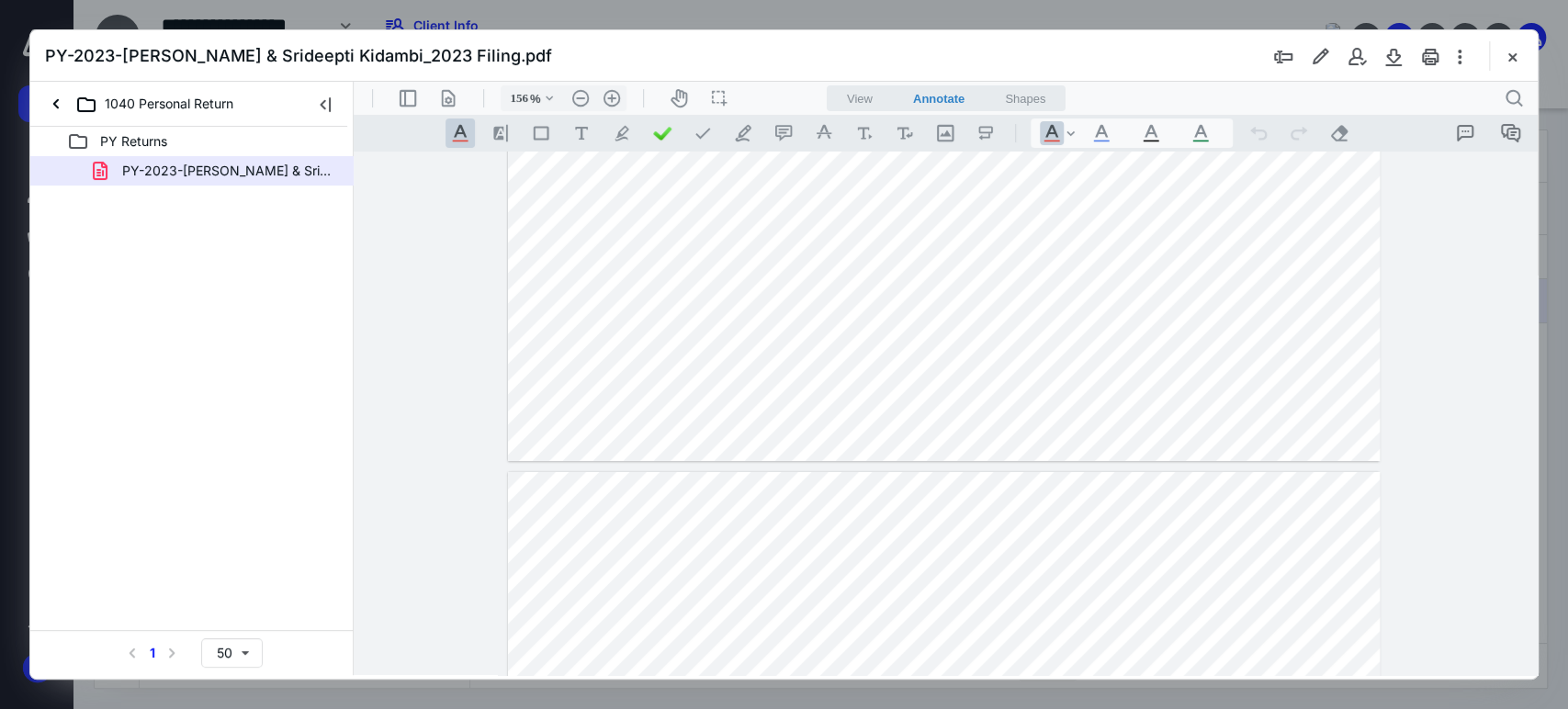 type on "*" 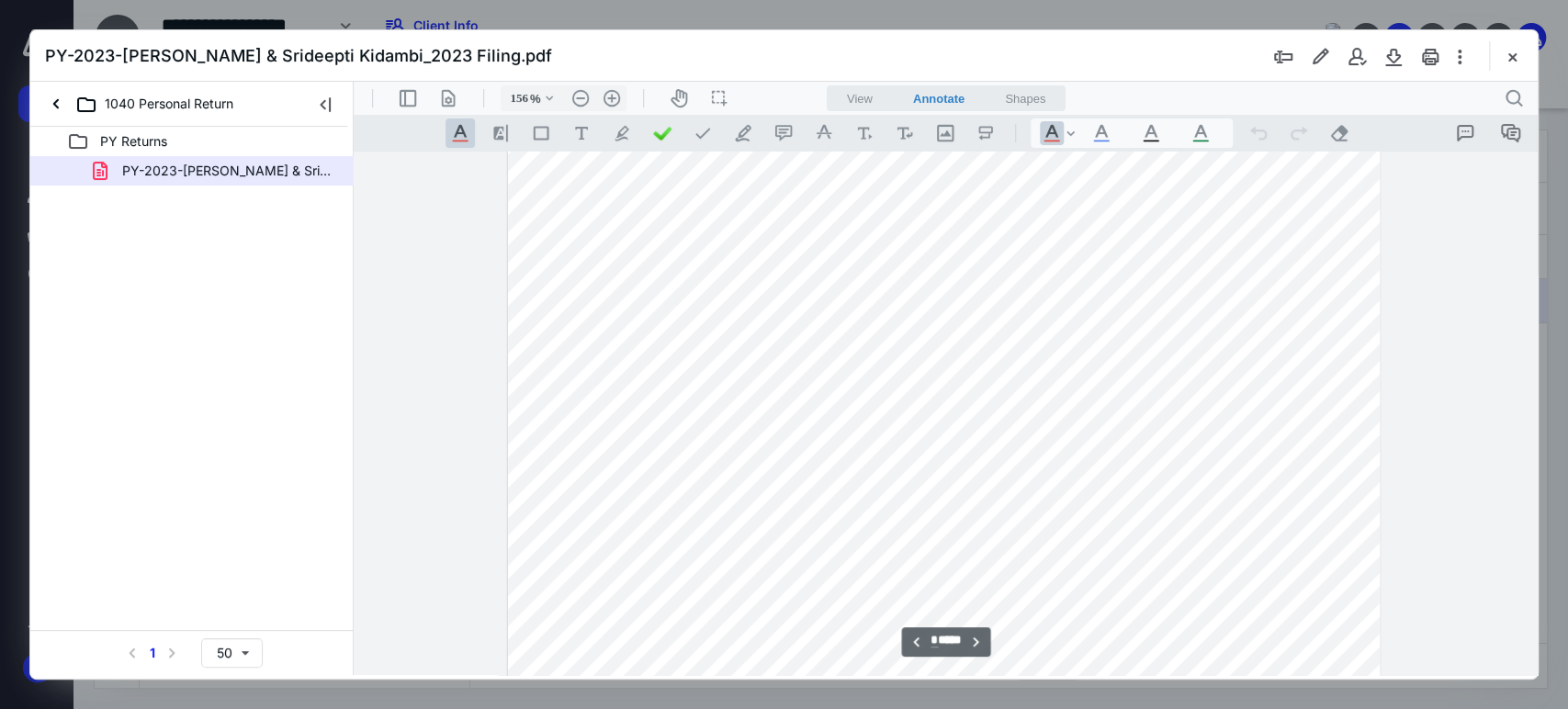 scroll, scrollTop: 4547, scrollLeft: 0, axis: vertical 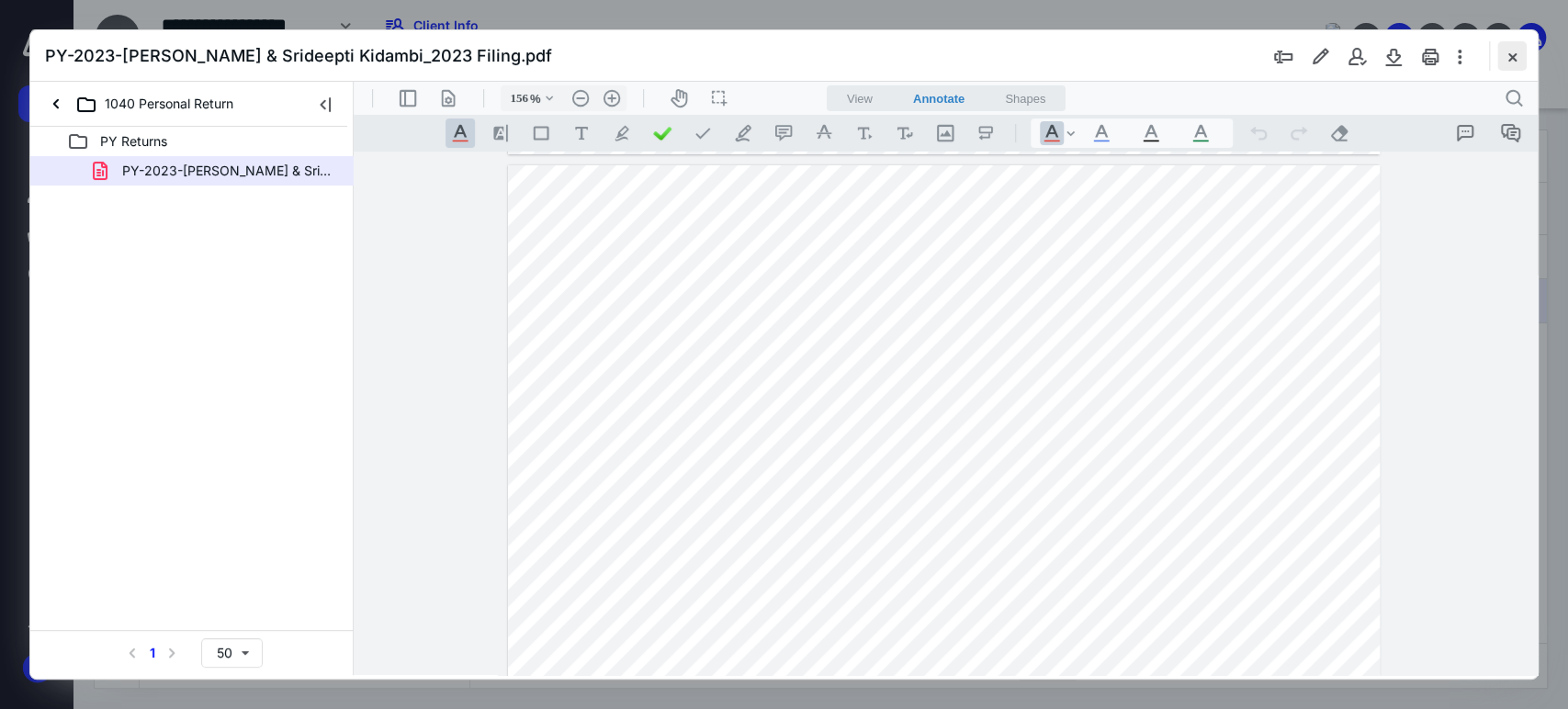 click at bounding box center [1512, 56] 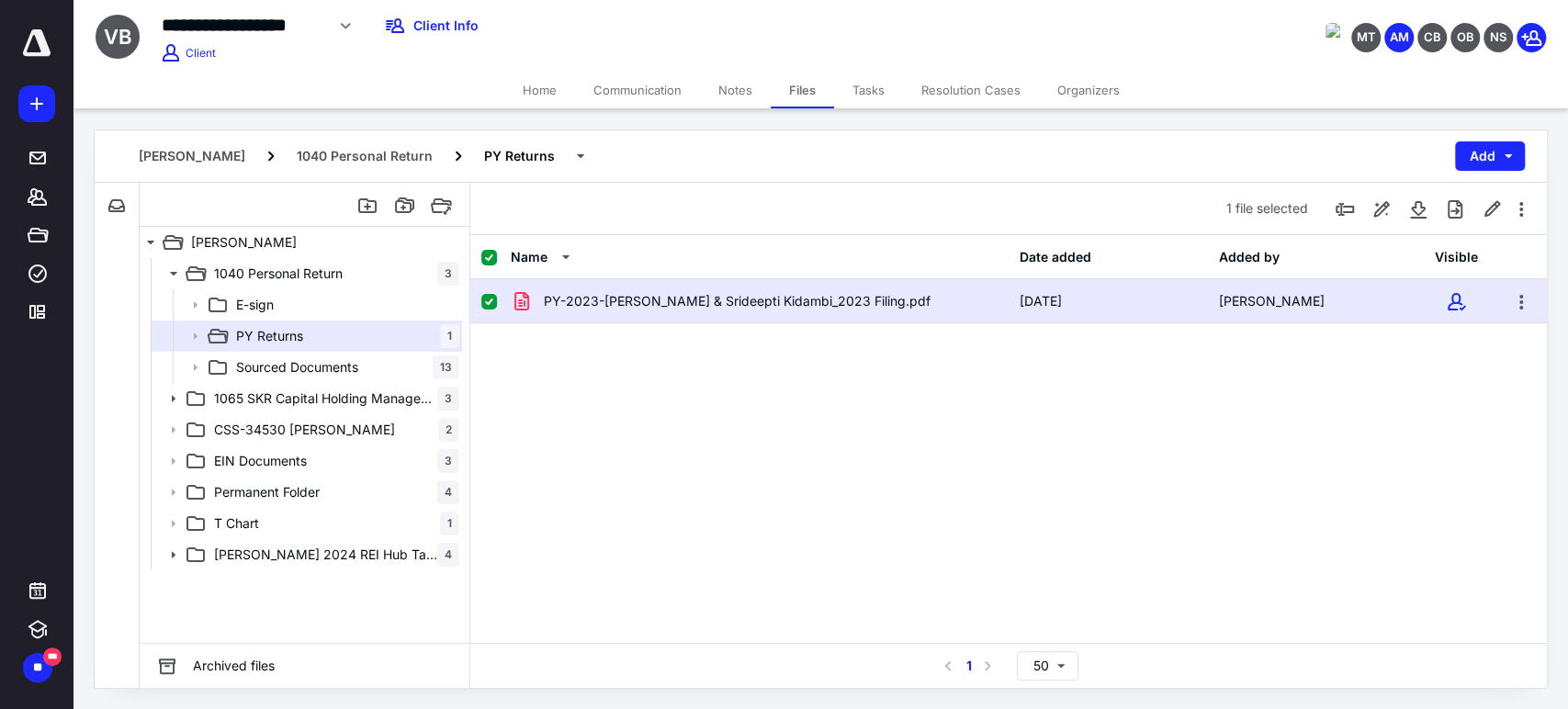 click at bounding box center [489, 302] 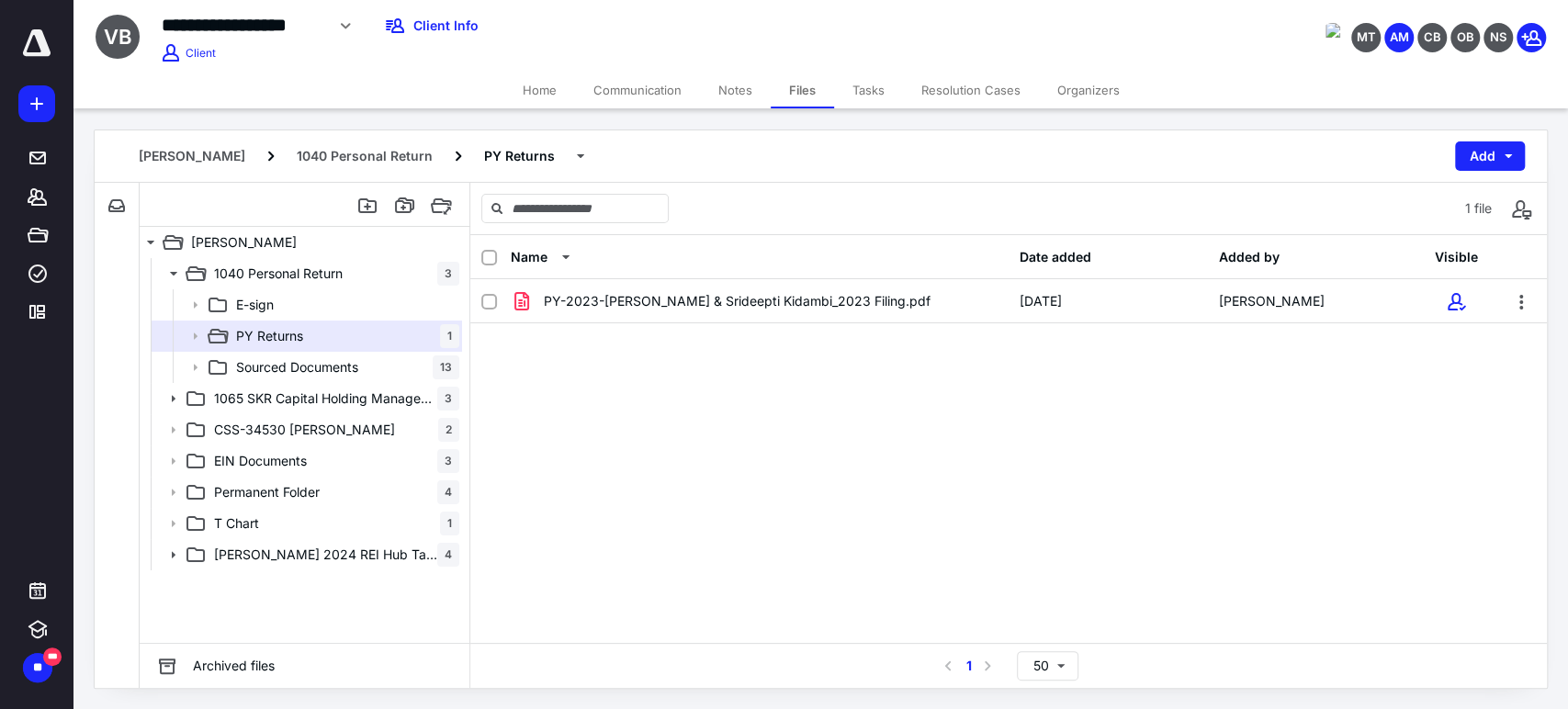 checkbox on "false" 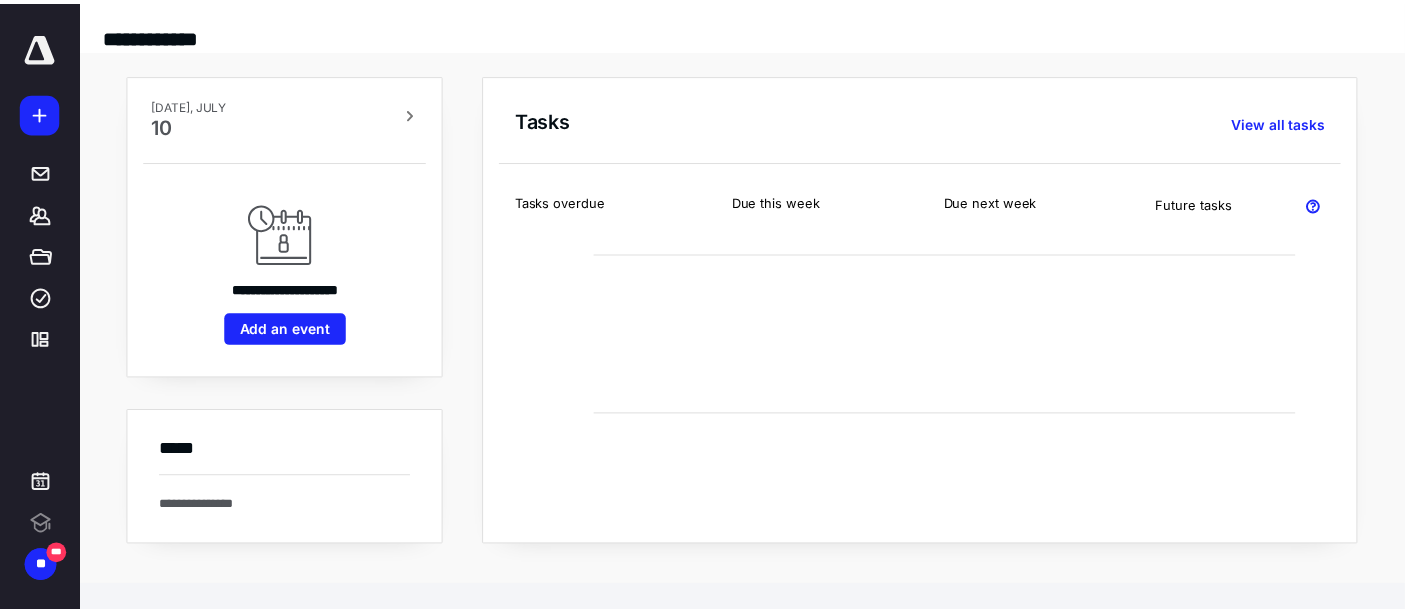 scroll, scrollTop: 0, scrollLeft: 0, axis: both 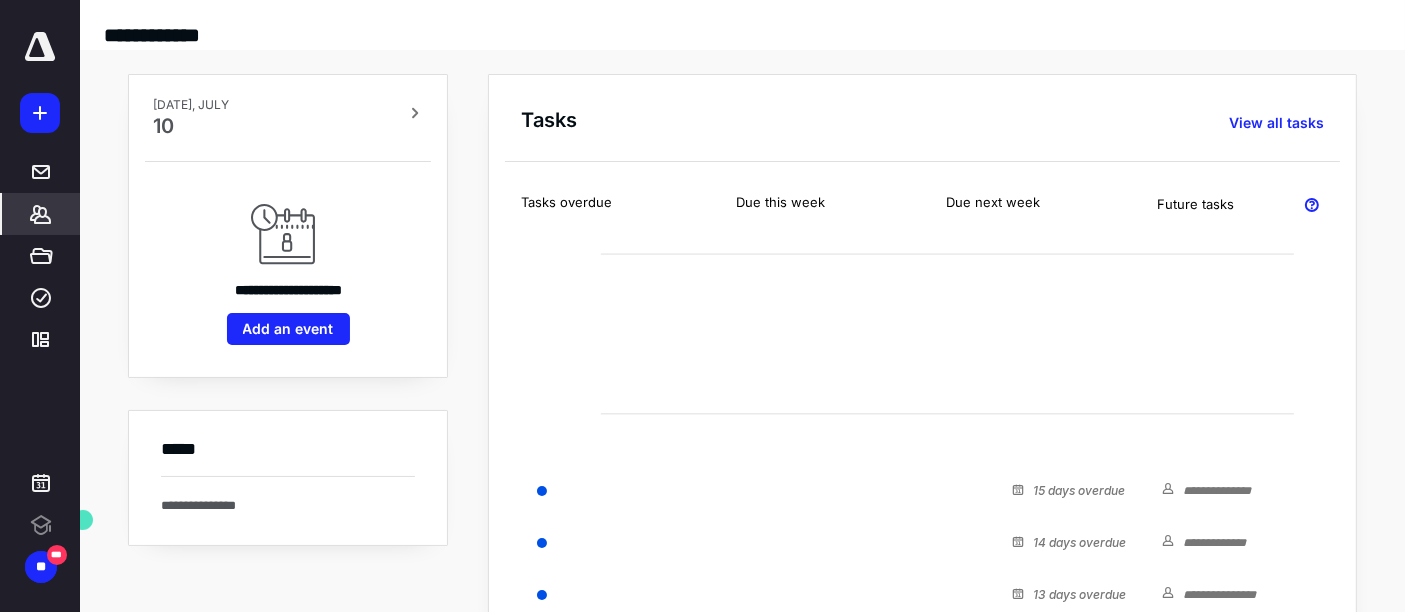 click 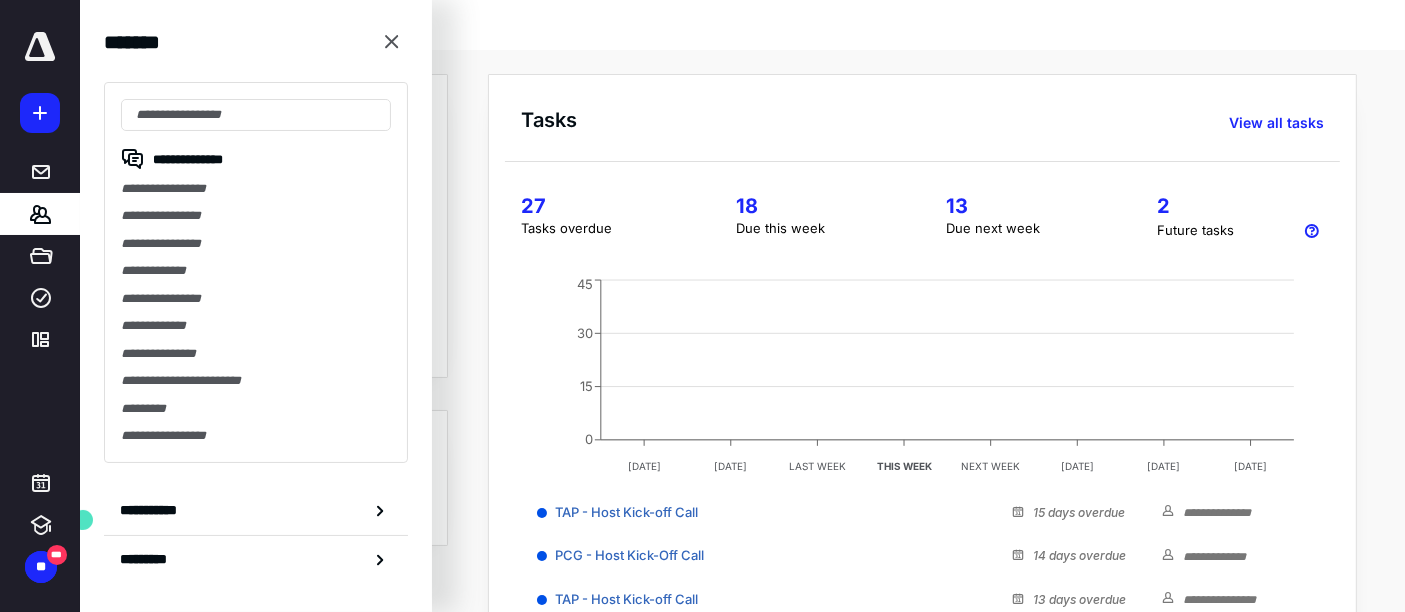 scroll, scrollTop: 0, scrollLeft: 0, axis: both 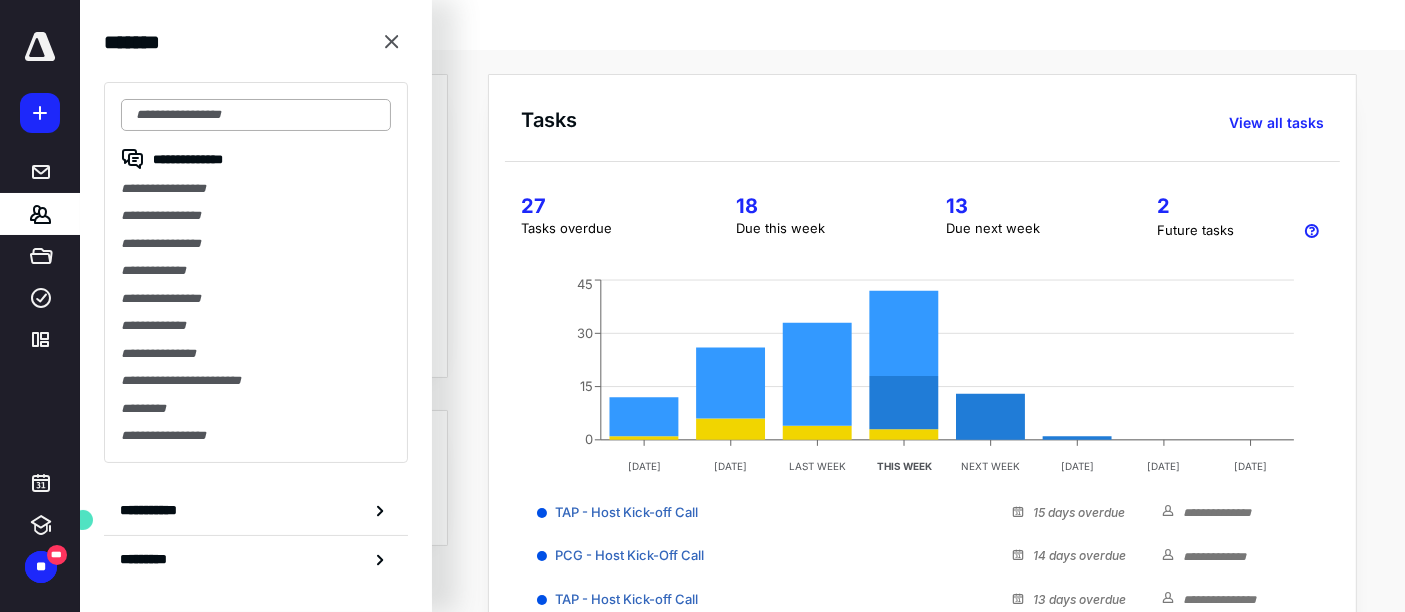 click at bounding box center [256, 115] 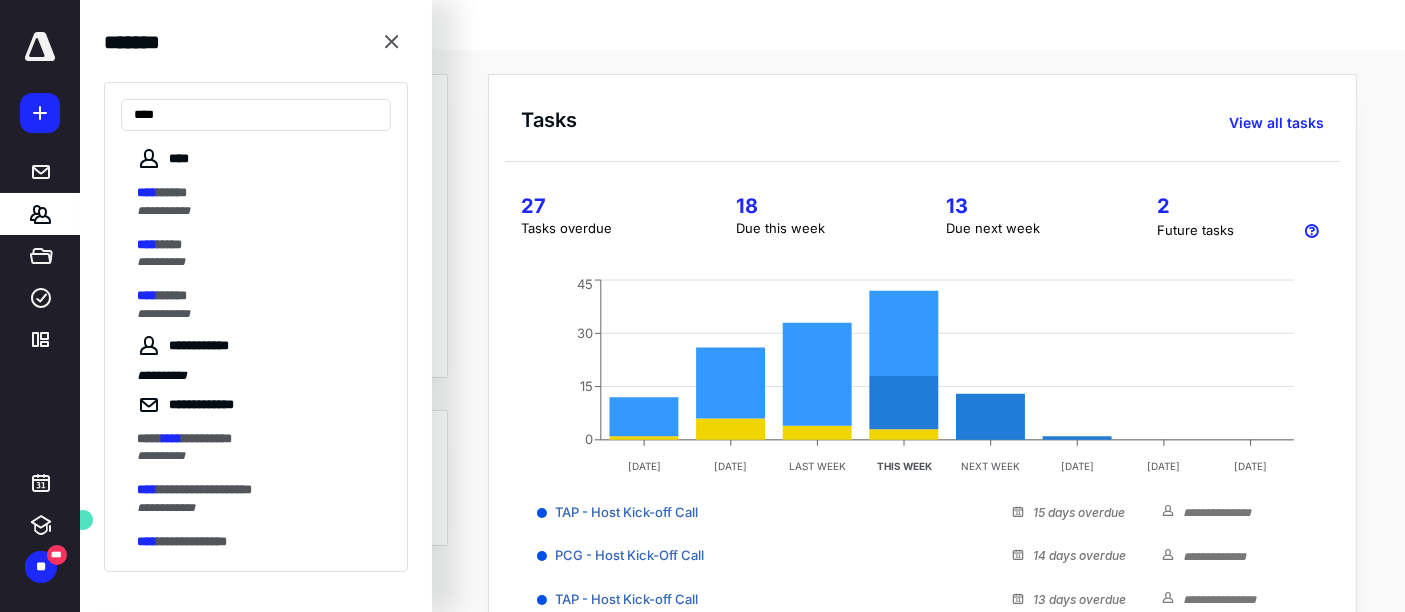type on "****" 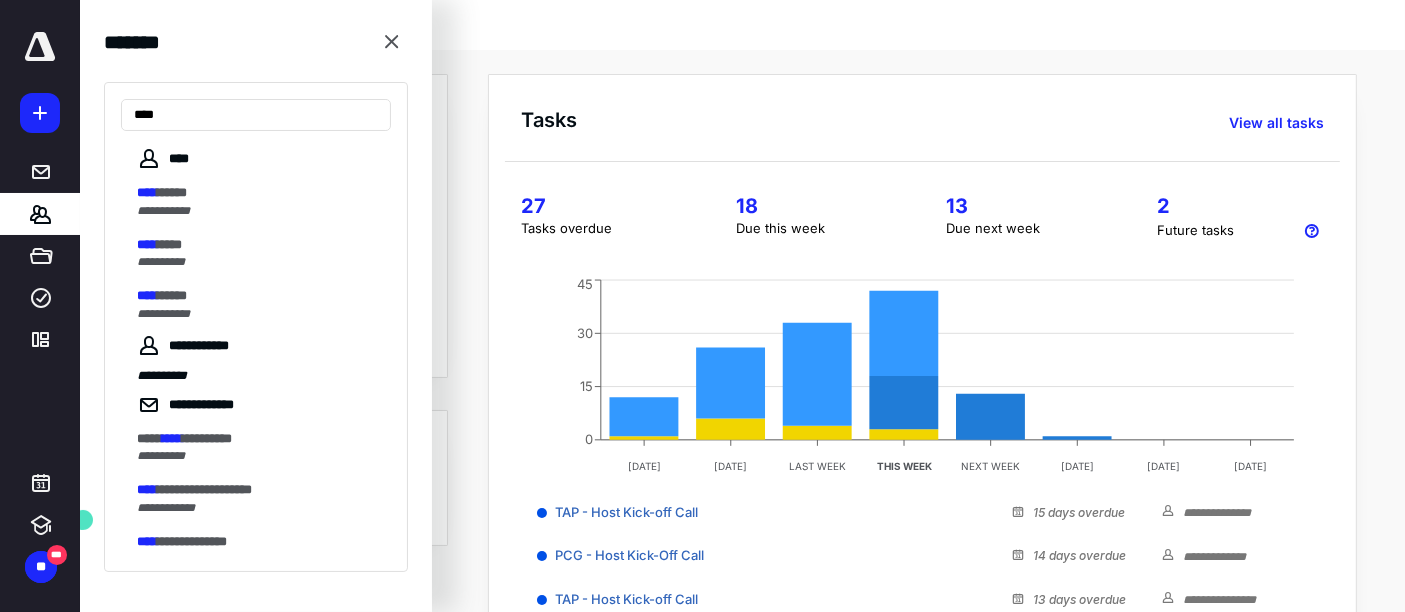 drag, startPoint x: 185, startPoint y: 200, endPoint x: 217, endPoint y: 200, distance: 32 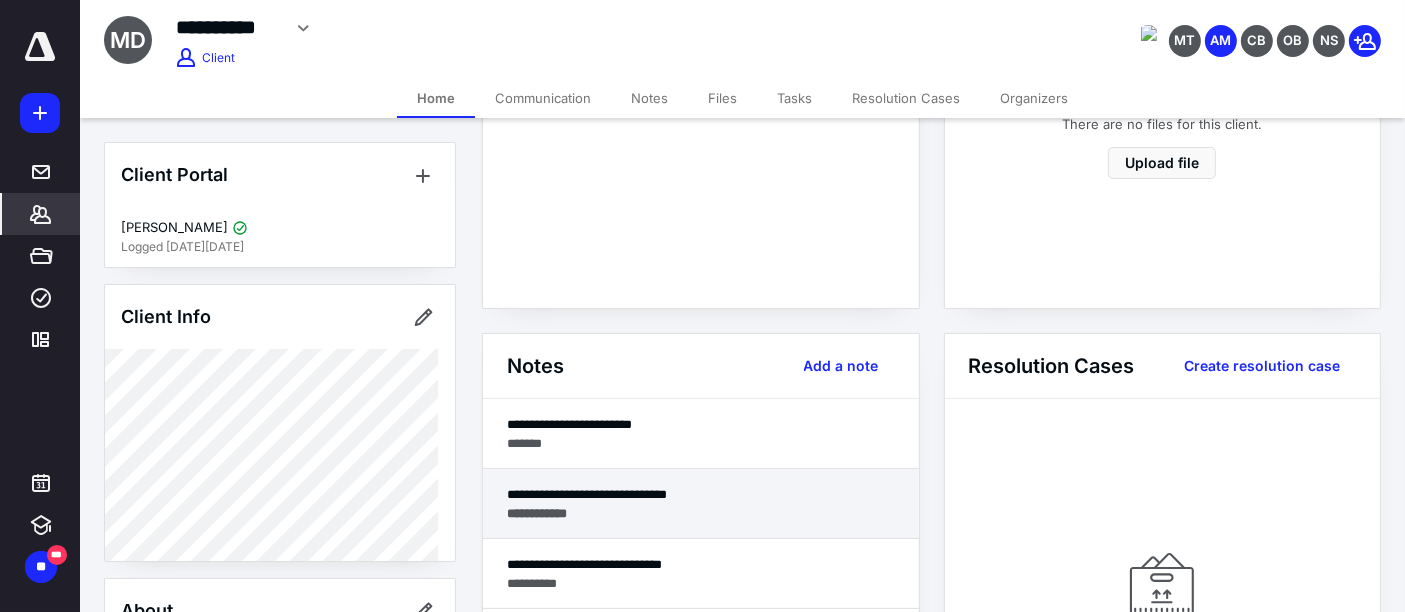 scroll, scrollTop: 444, scrollLeft: 0, axis: vertical 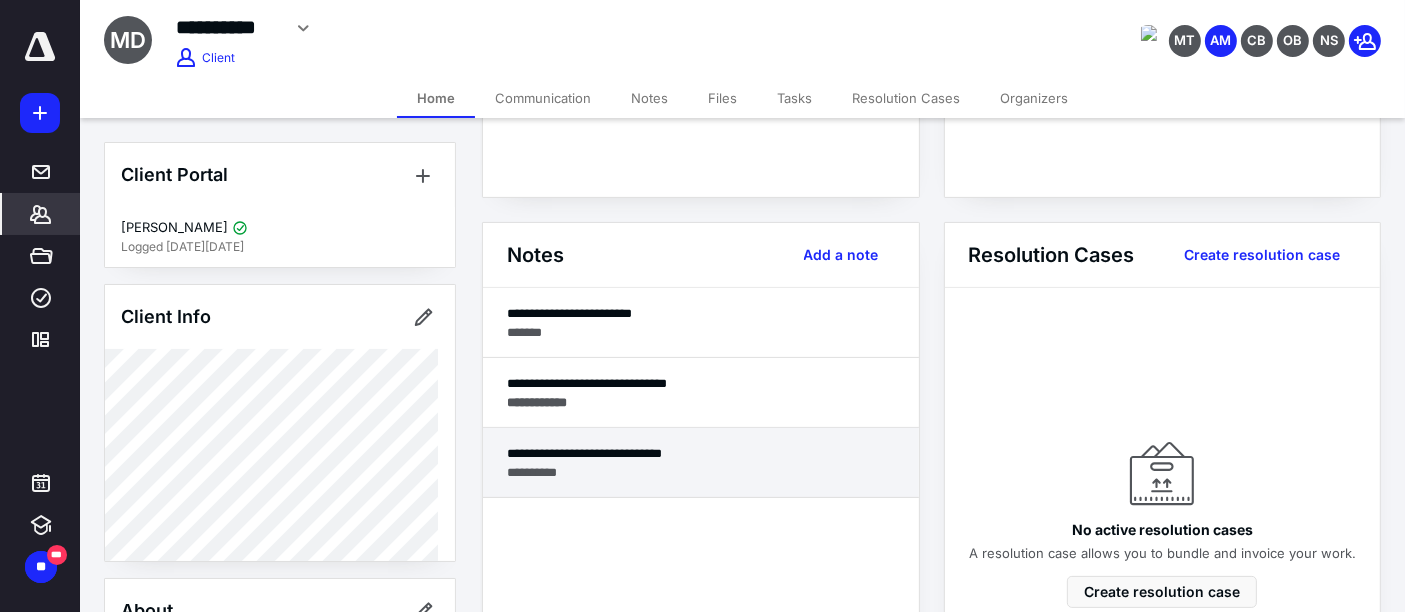 click on "**********" at bounding box center (701, 463) 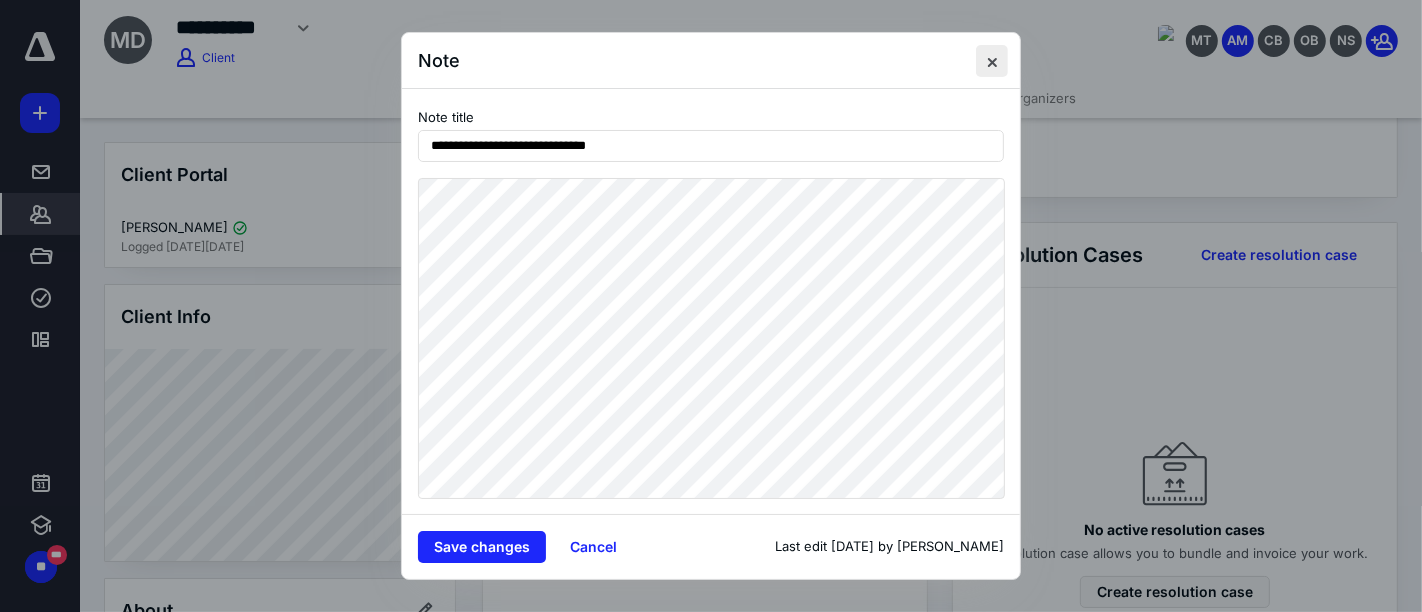 click at bounding box center (992, 61) 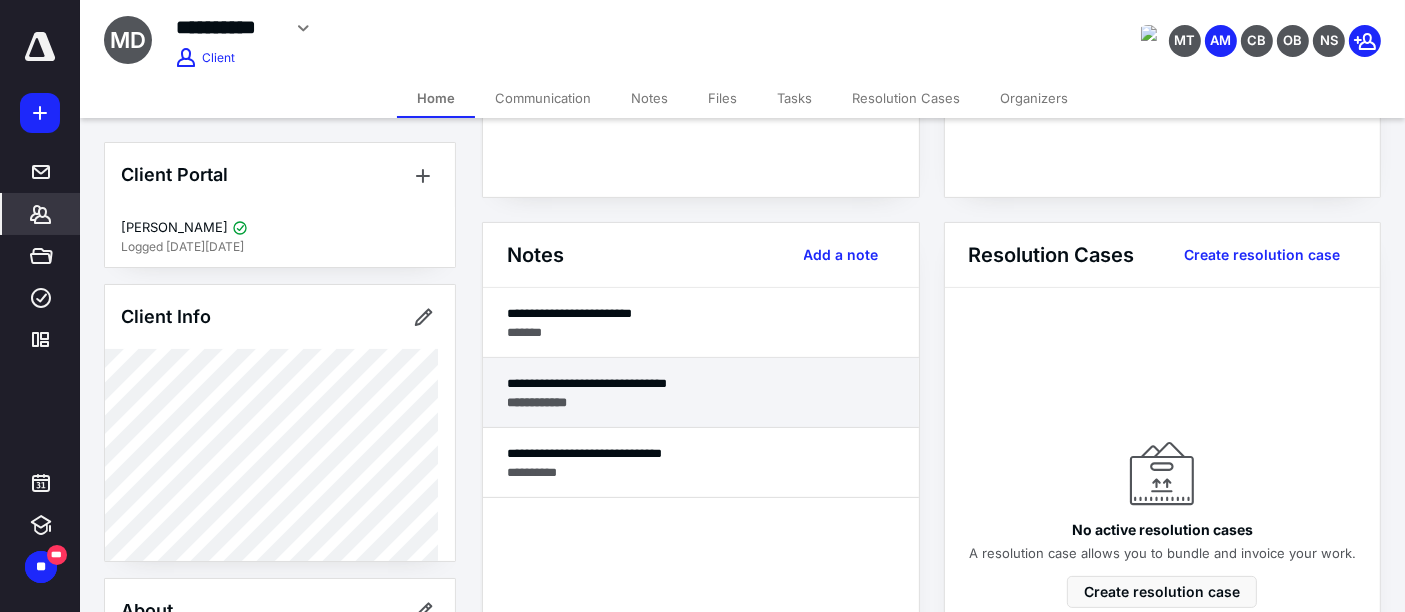 click on "**********" at bounding box center (537, 402) 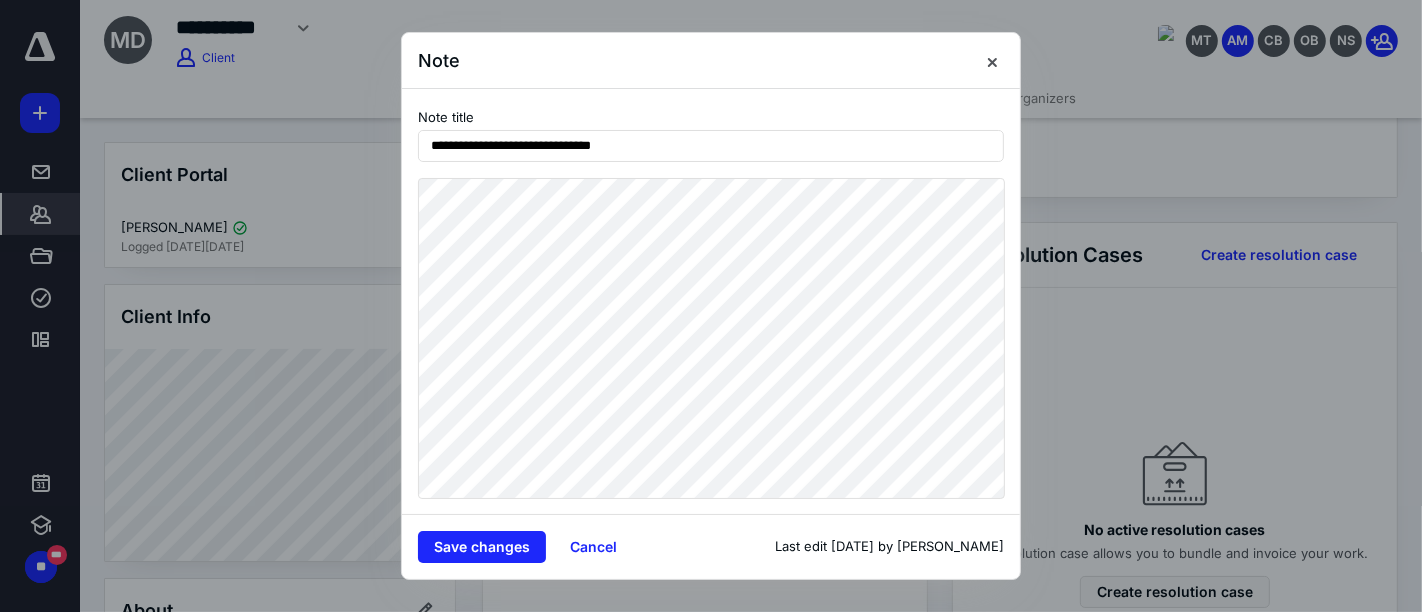 drag, startPoint x: 994, startPoint y: 67, endPoint x: 888, endPoint y: 162, distance: 142.34114 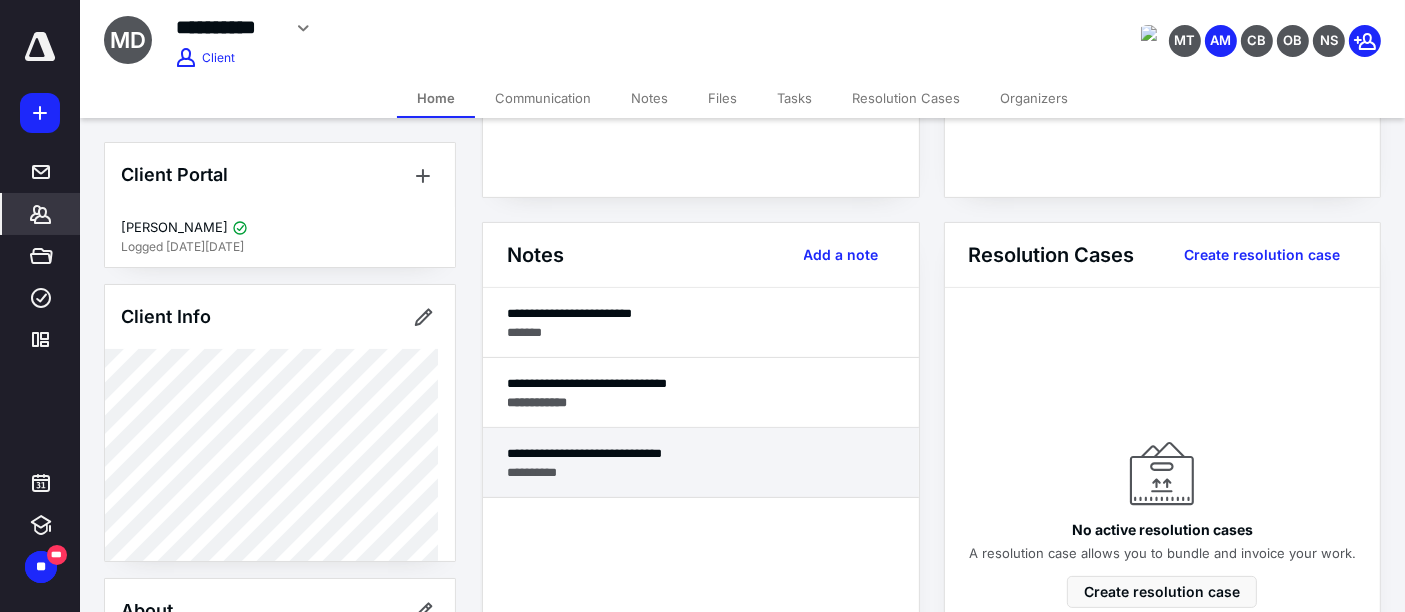click on "**********" at bounding box center (701, 463) 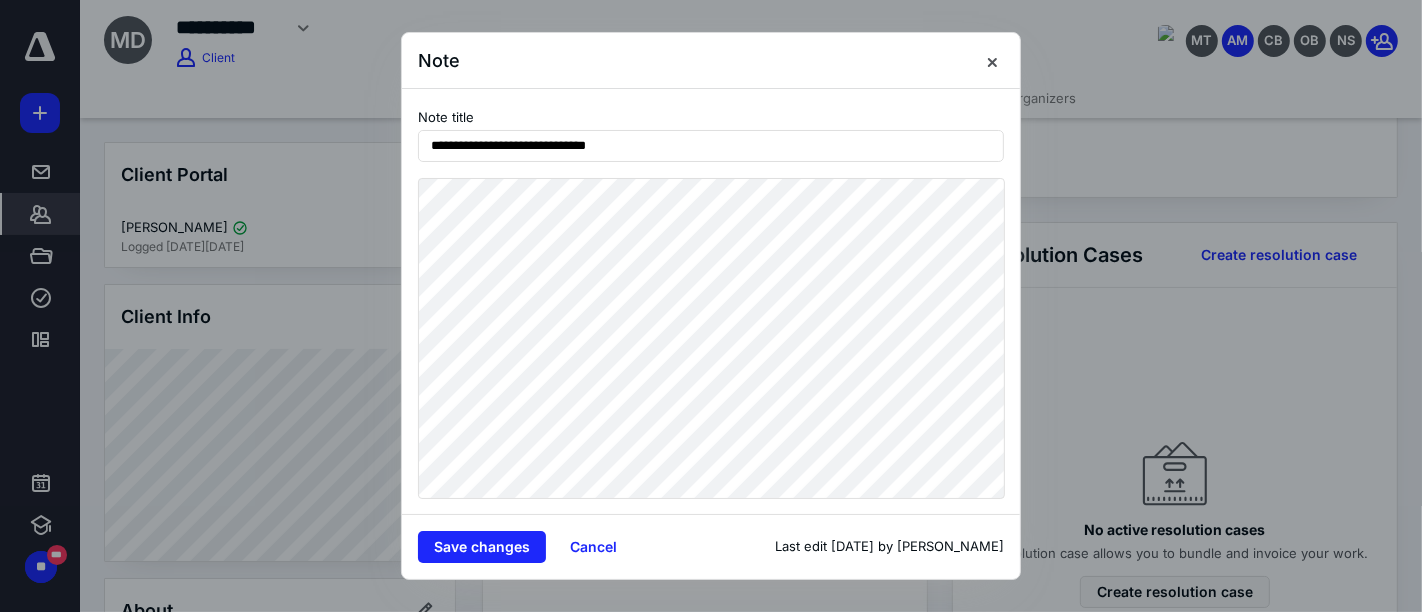 drag, startPoint x: 988, startPoint y: 53, endPoint x: 1002, endPoint y: 107, distance: 55.7853 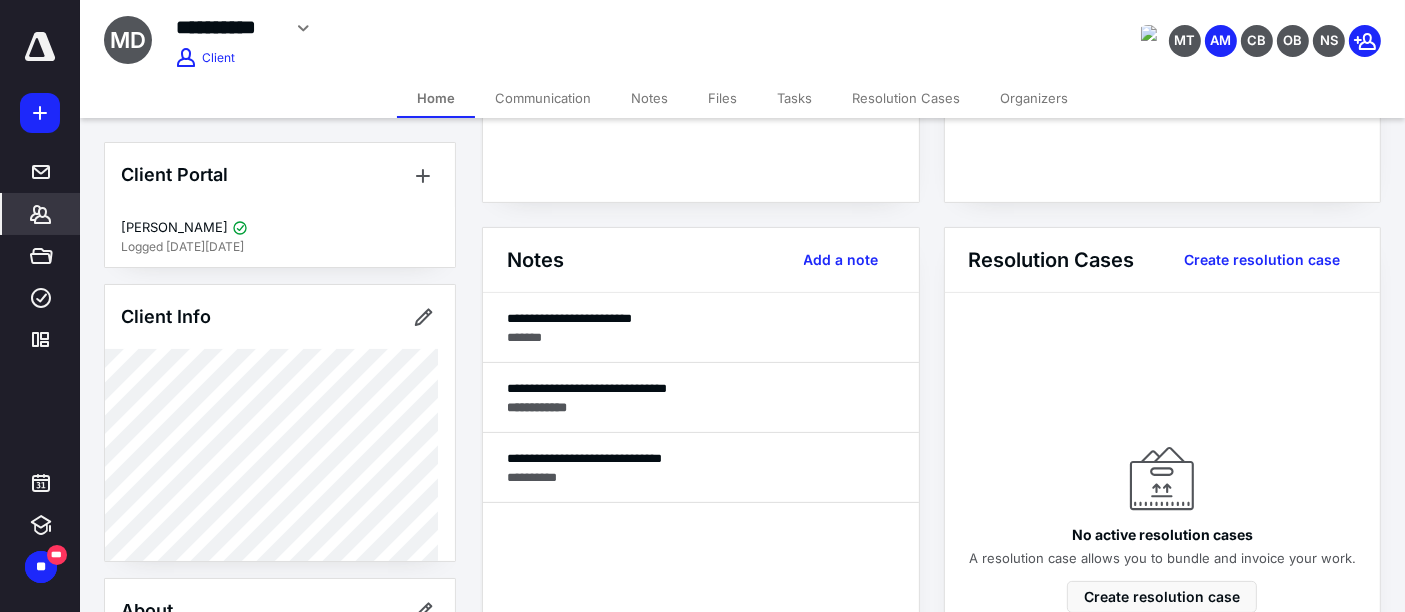 scroll, scrollTop: 444, scrollLeft: 0, axis: vertical 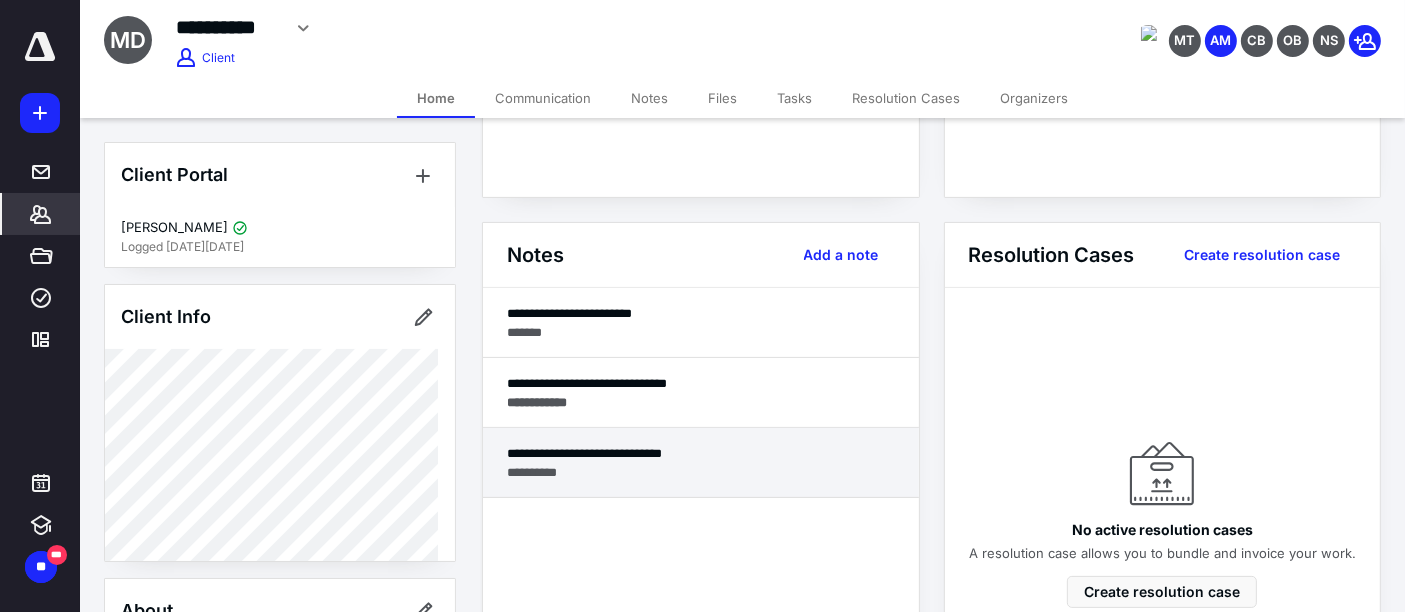 click on "**********" at bounding box center (701, 453) 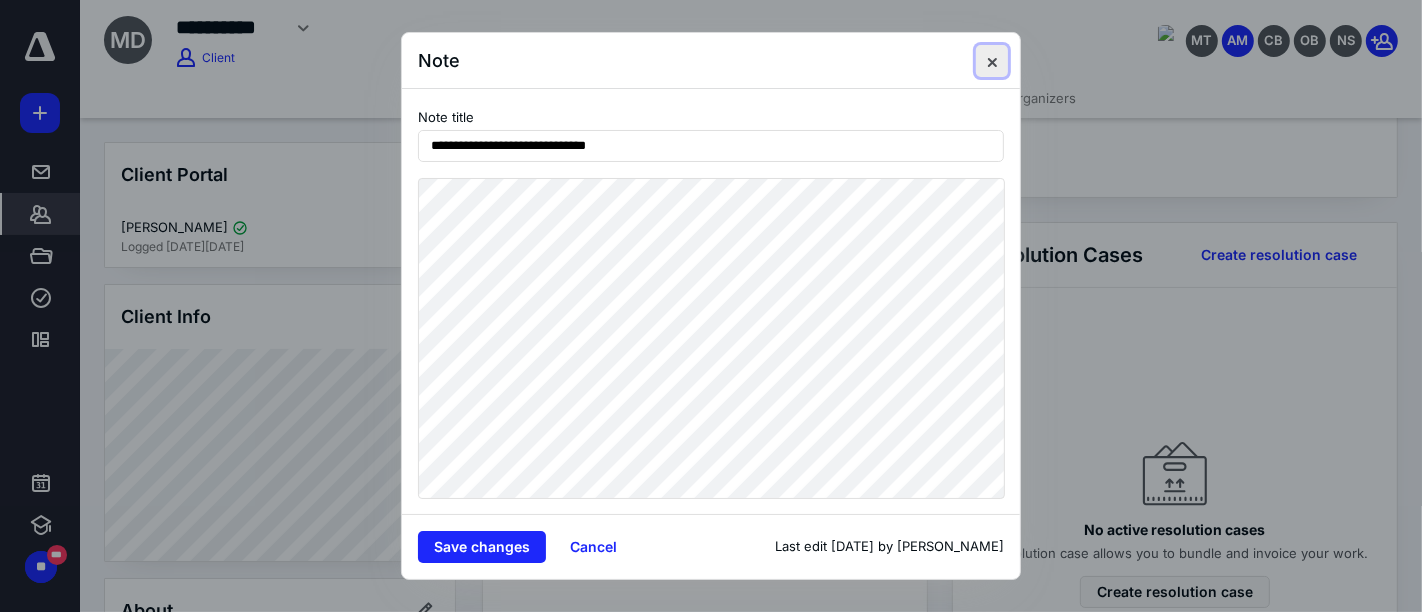 click at bounding box center [992, 61] 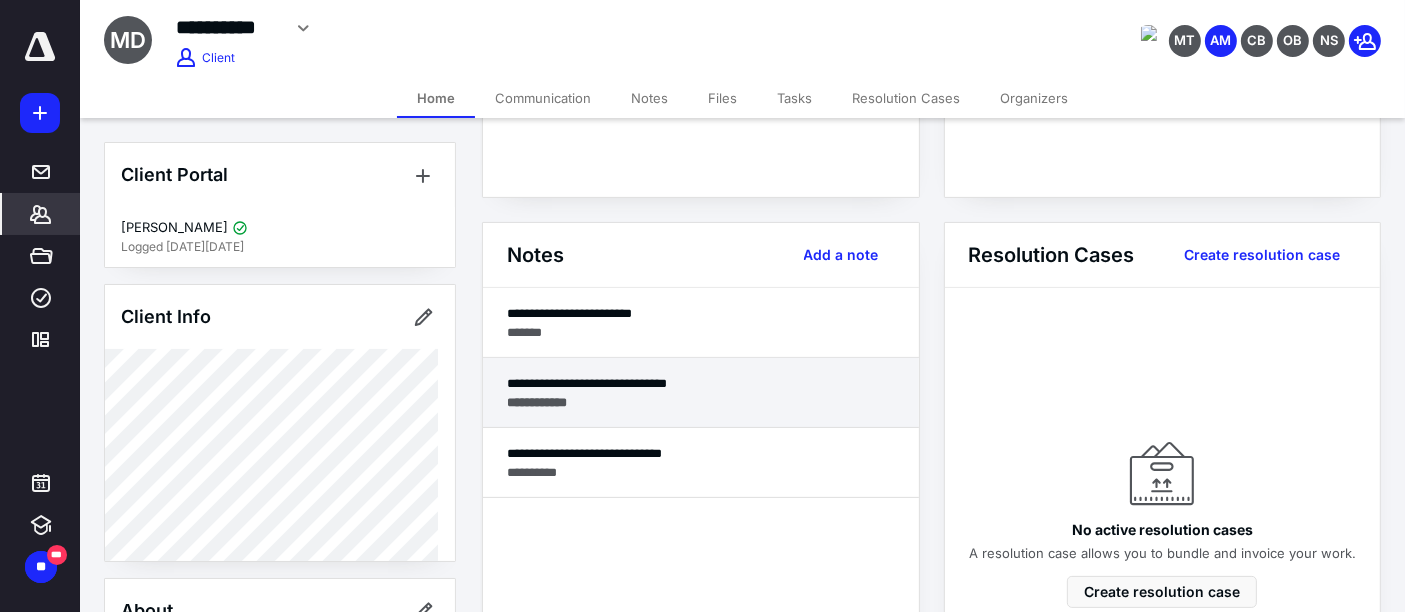 click on "**********" at bounding box center [701, 402] 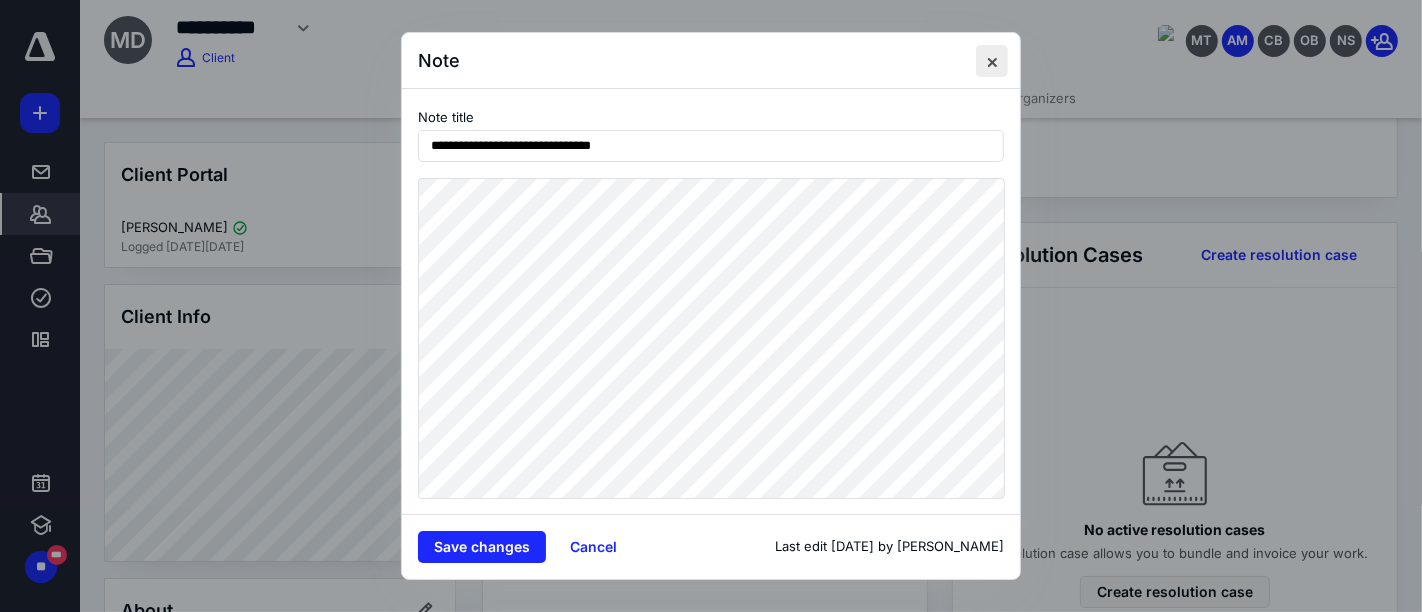 click at bounding box center [992, 61] 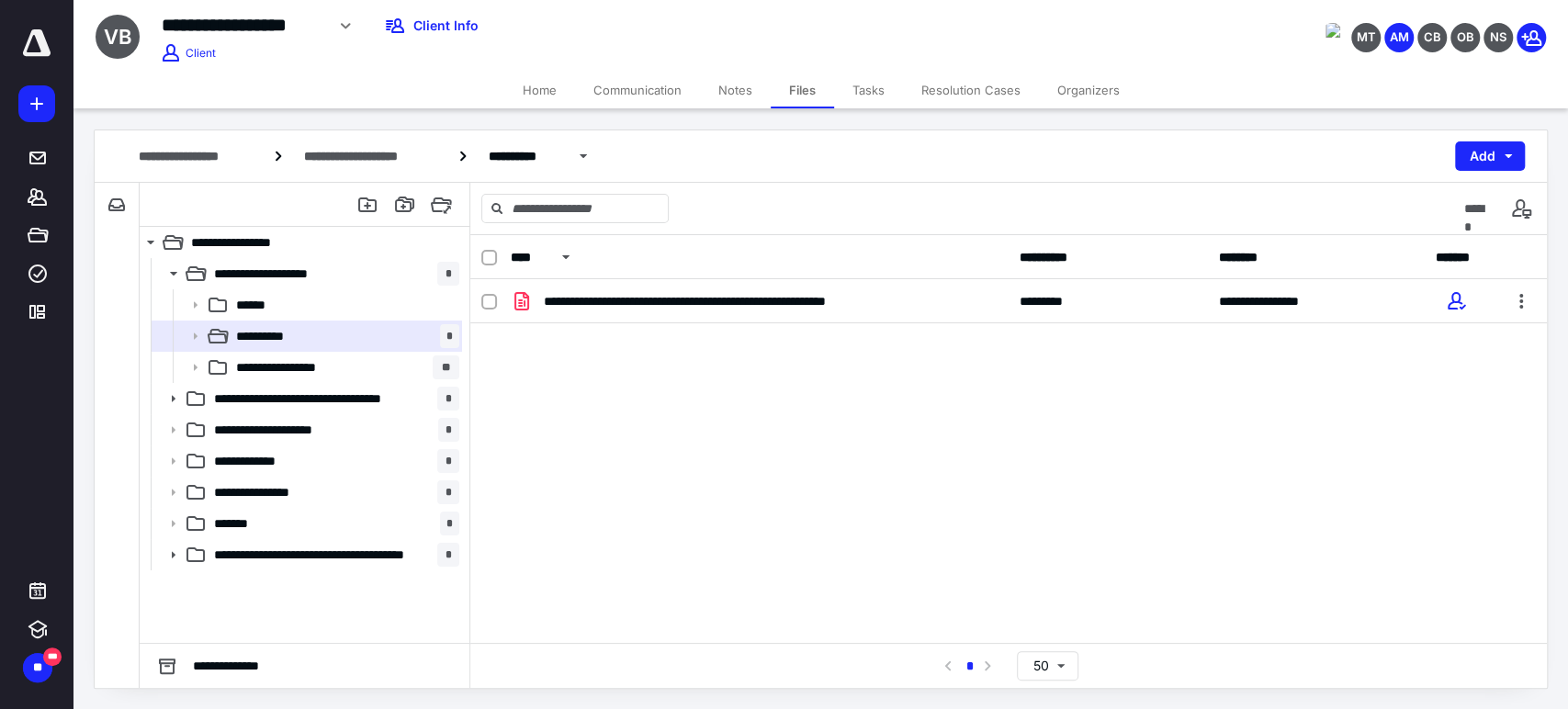 scroll, scrollTop: 0, scrollLeft: 0, axis: both 